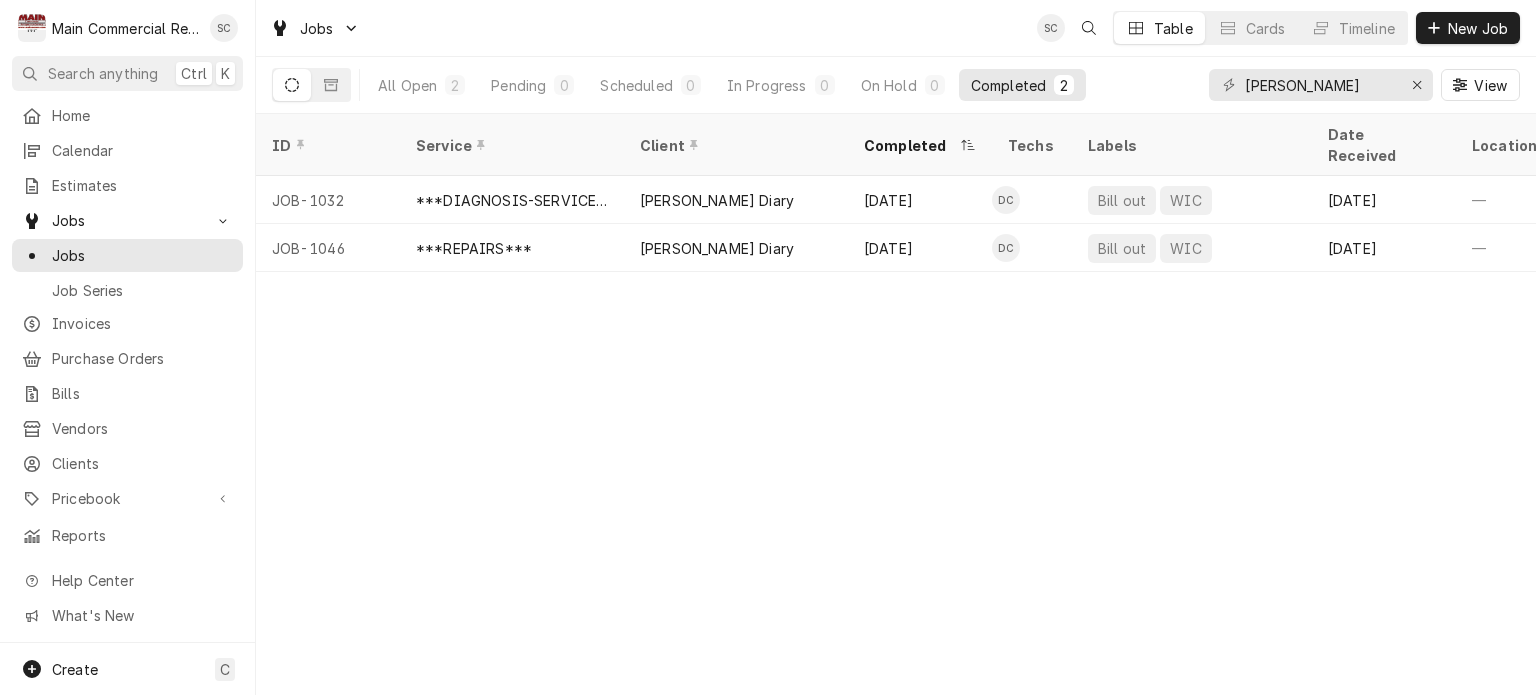 scroll, scrollTop: 0, scrollLeft: 0, axis: both 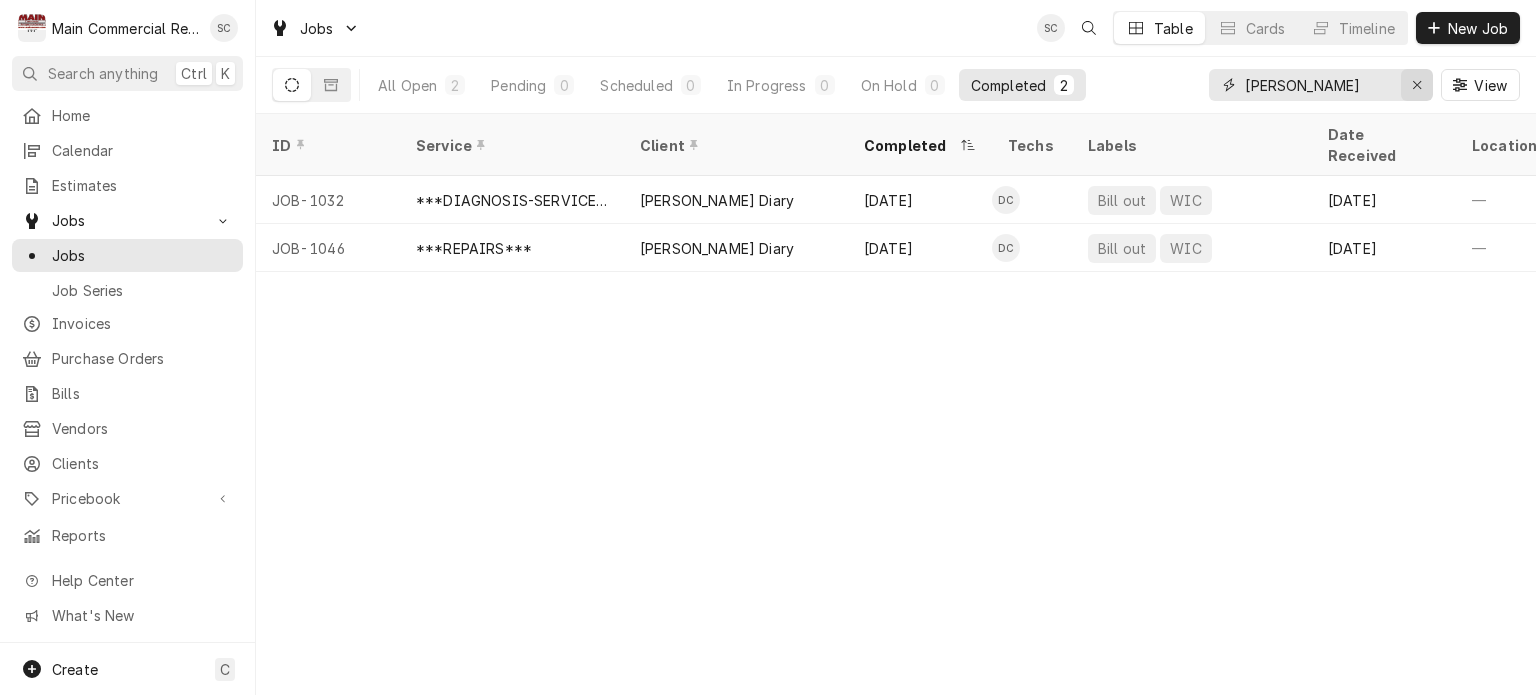 click 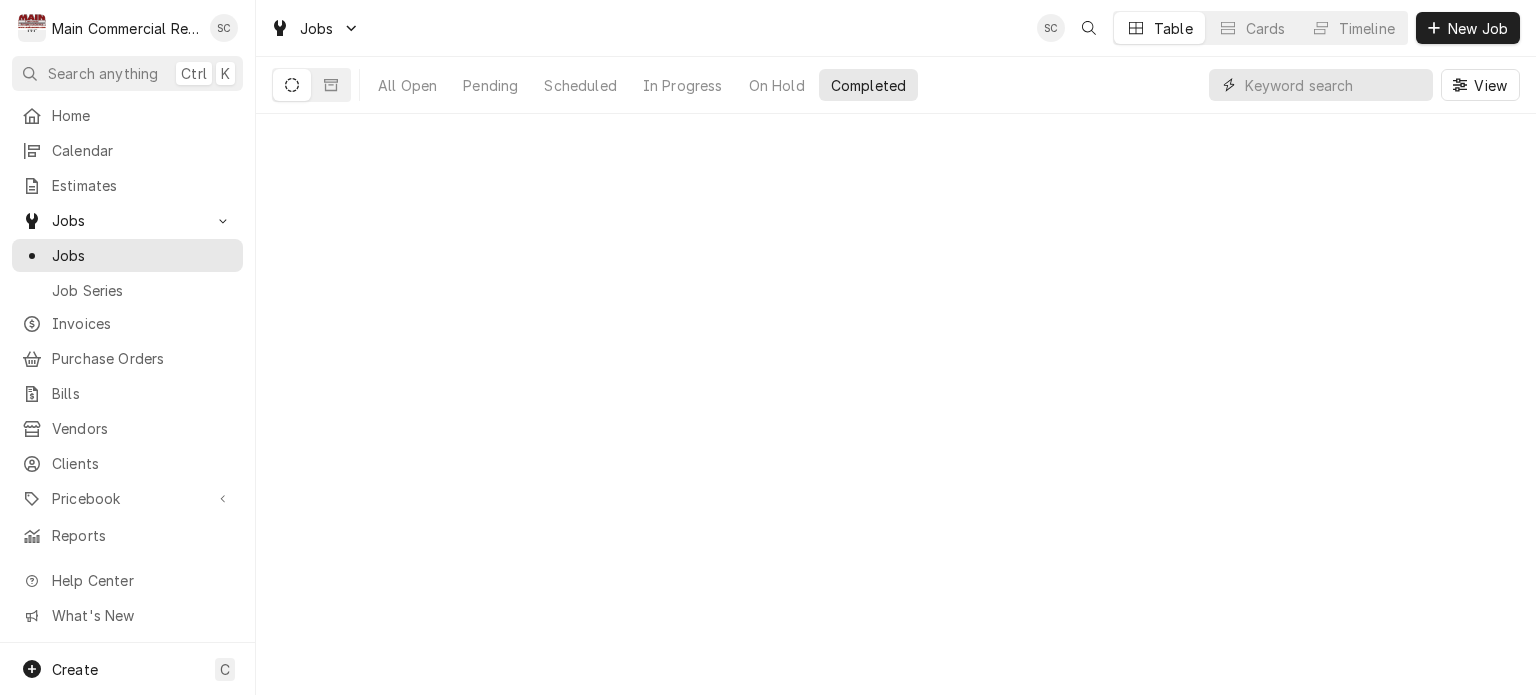 click at bounding box center [1334, 85] 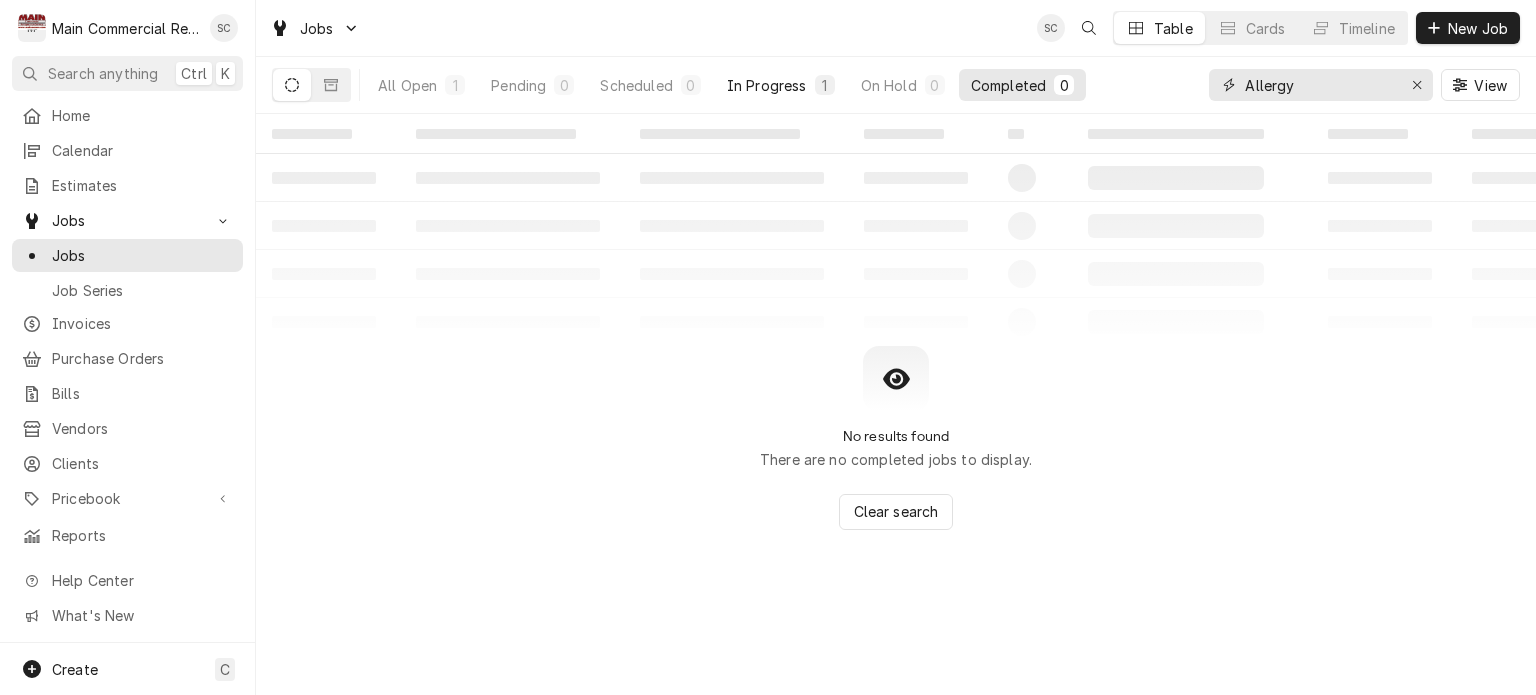 type on "Allergy" 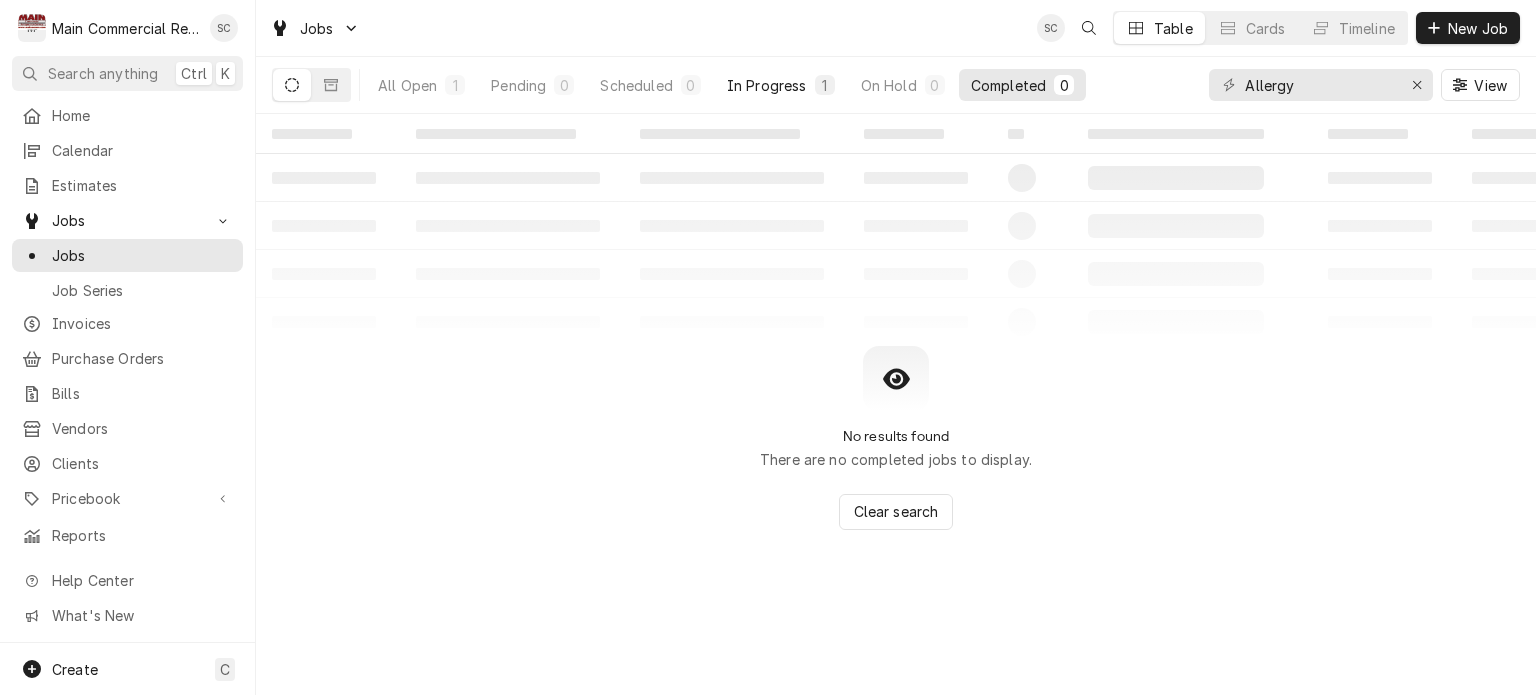 click on "In Progress" at bounding box center (767, 85) 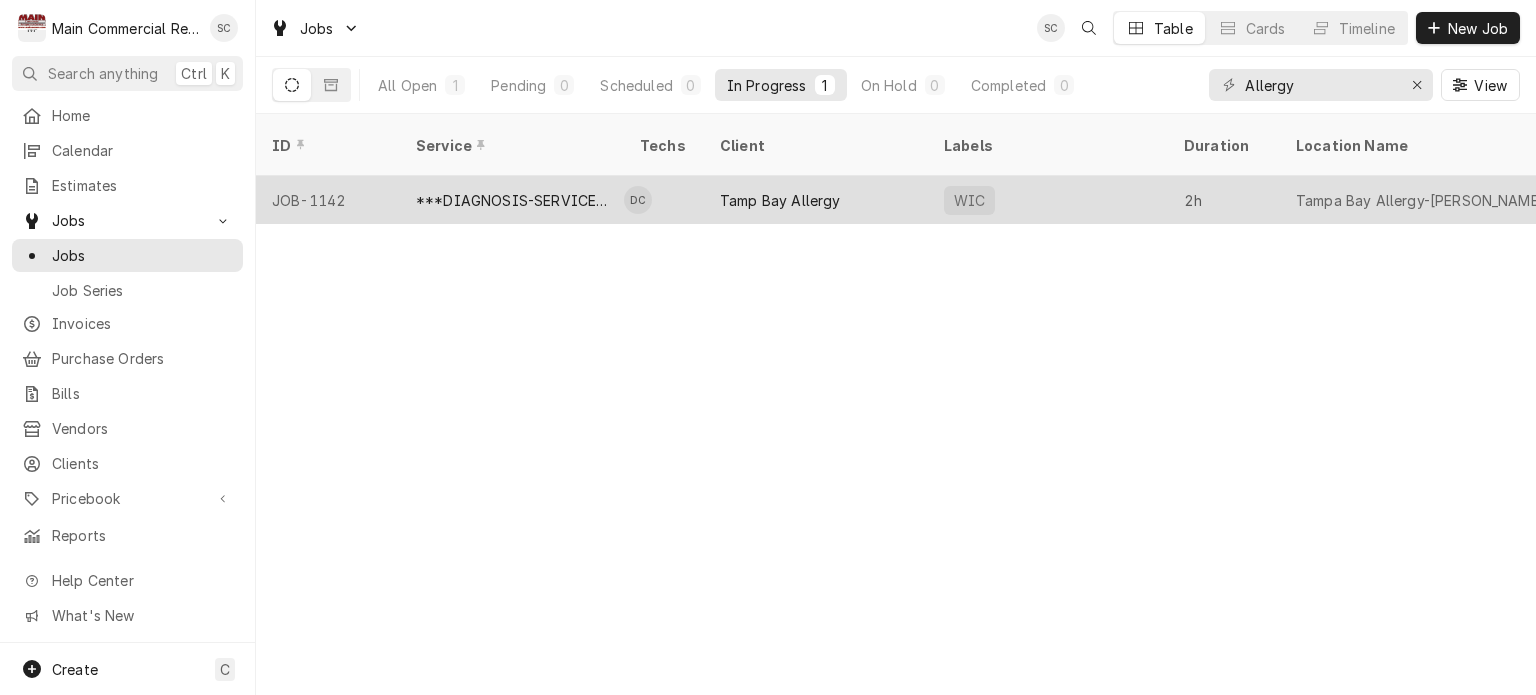 click on "Tamp Bay Allergy" at bounding box center (780, 200) 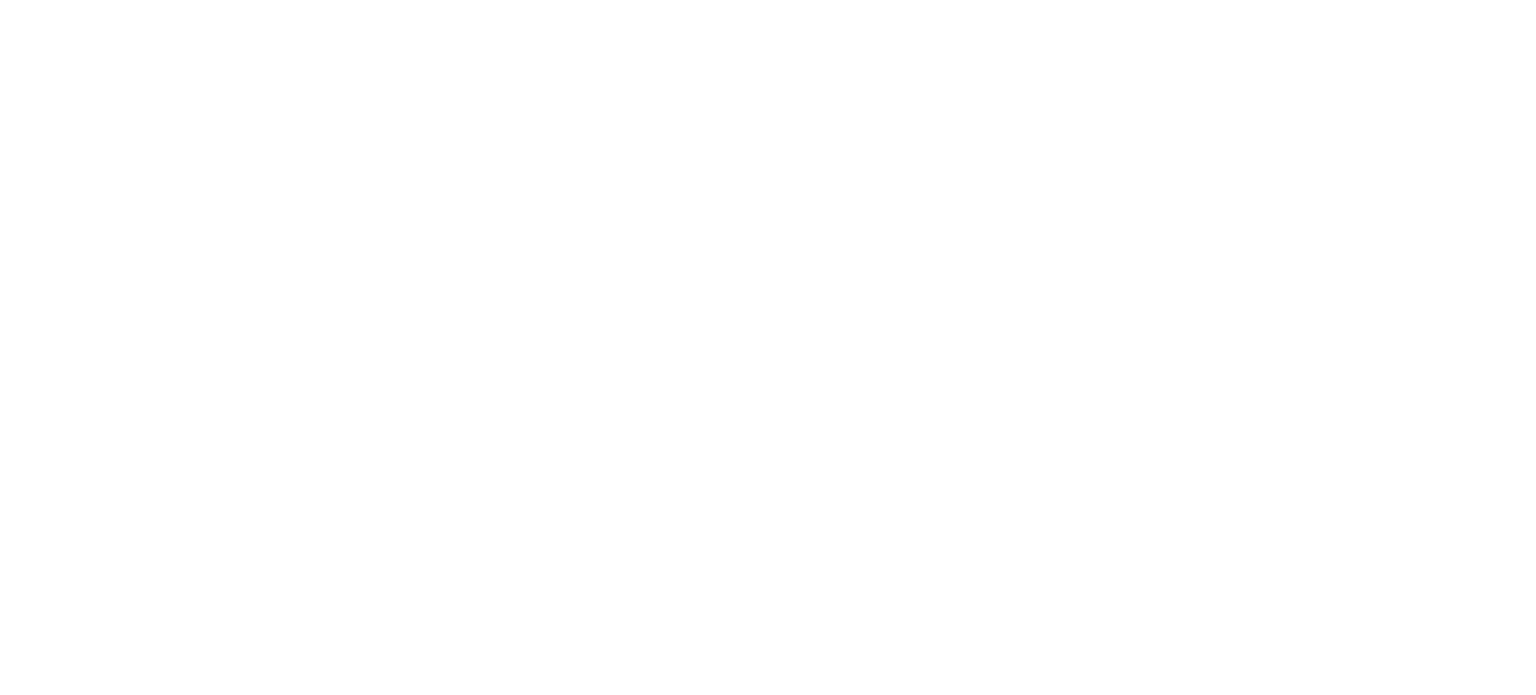 scroll, scrollTop: 0, scrollLeft: 0, axis: both 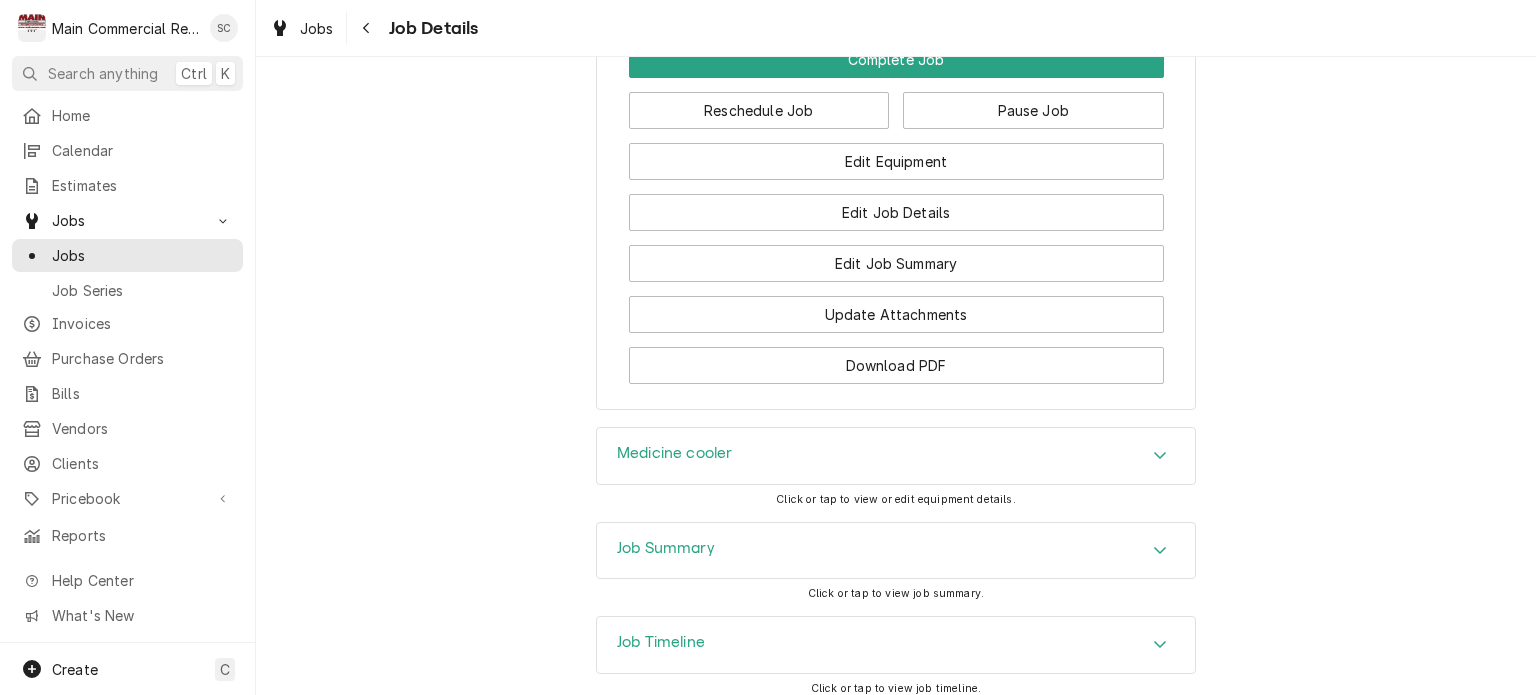 click on "Medicine cooler" at bounding box center [896, 456] 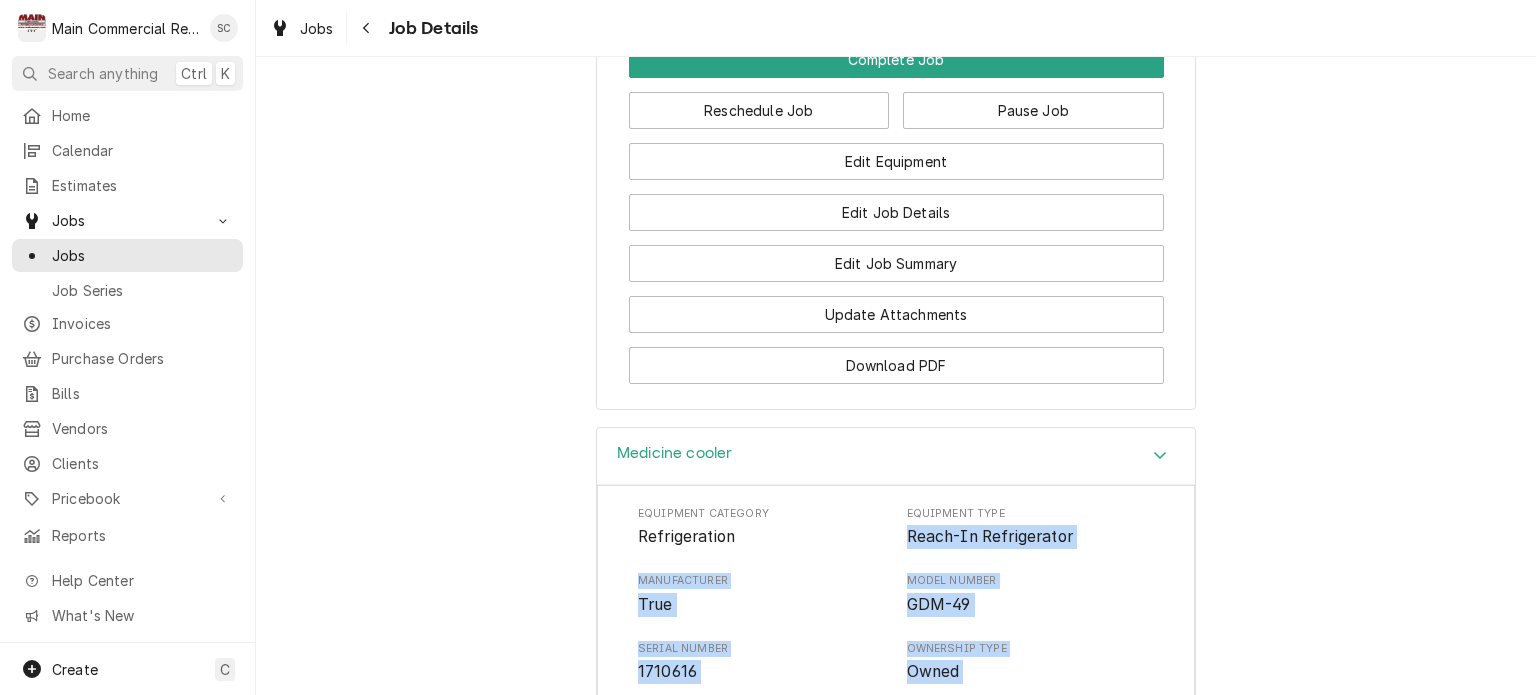 drag, startPoint x: 712, startPoint y: 629, endPoint x: 927, endPoint y: 424, distance: 297.06903 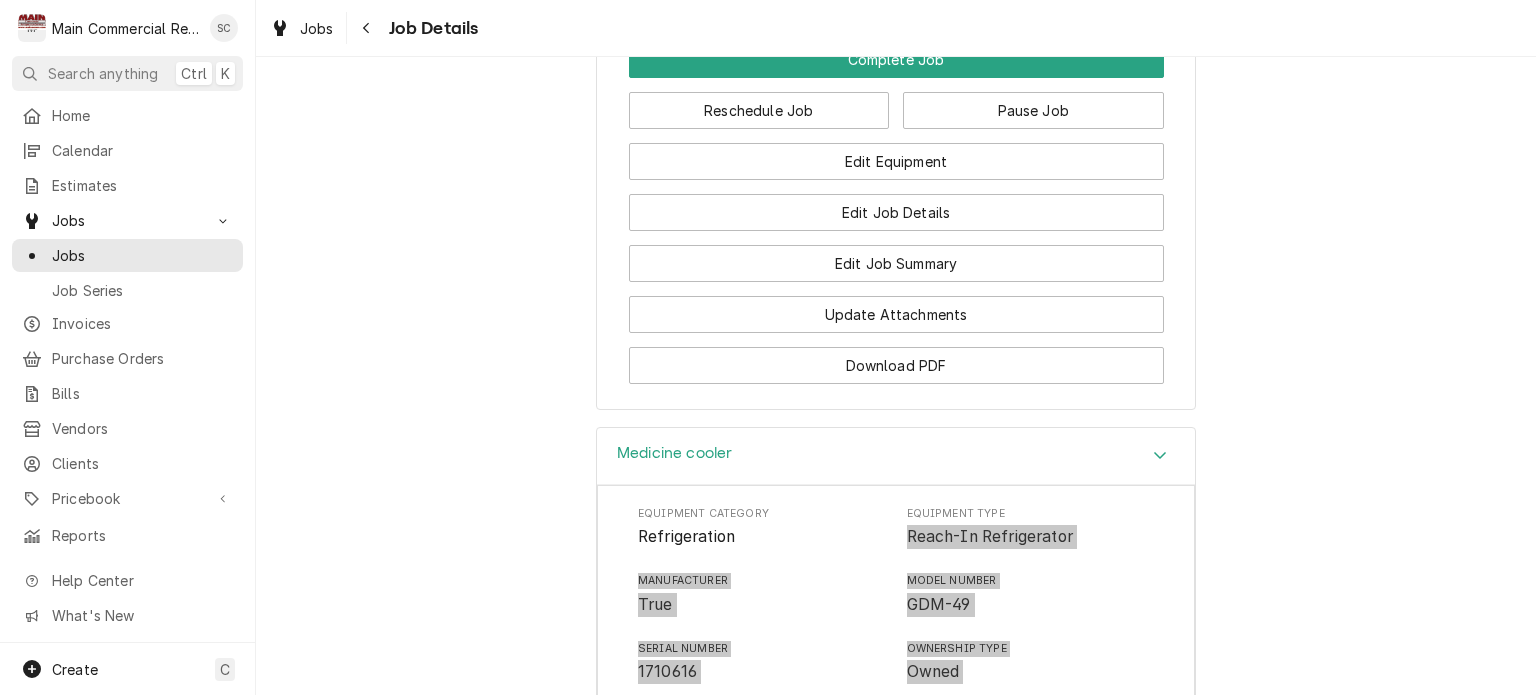 scroll, scrollTop: 2796, scrollLeft: 0, axis: vertical 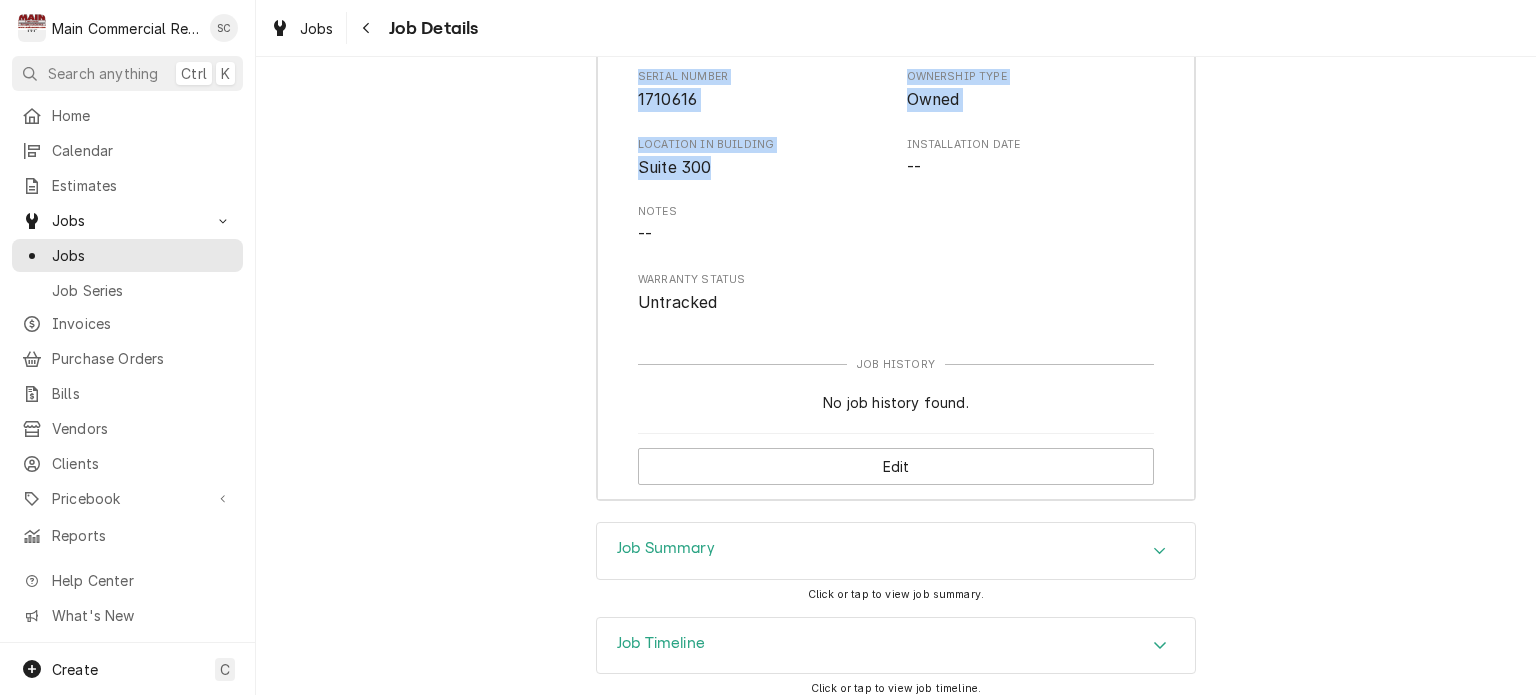 click 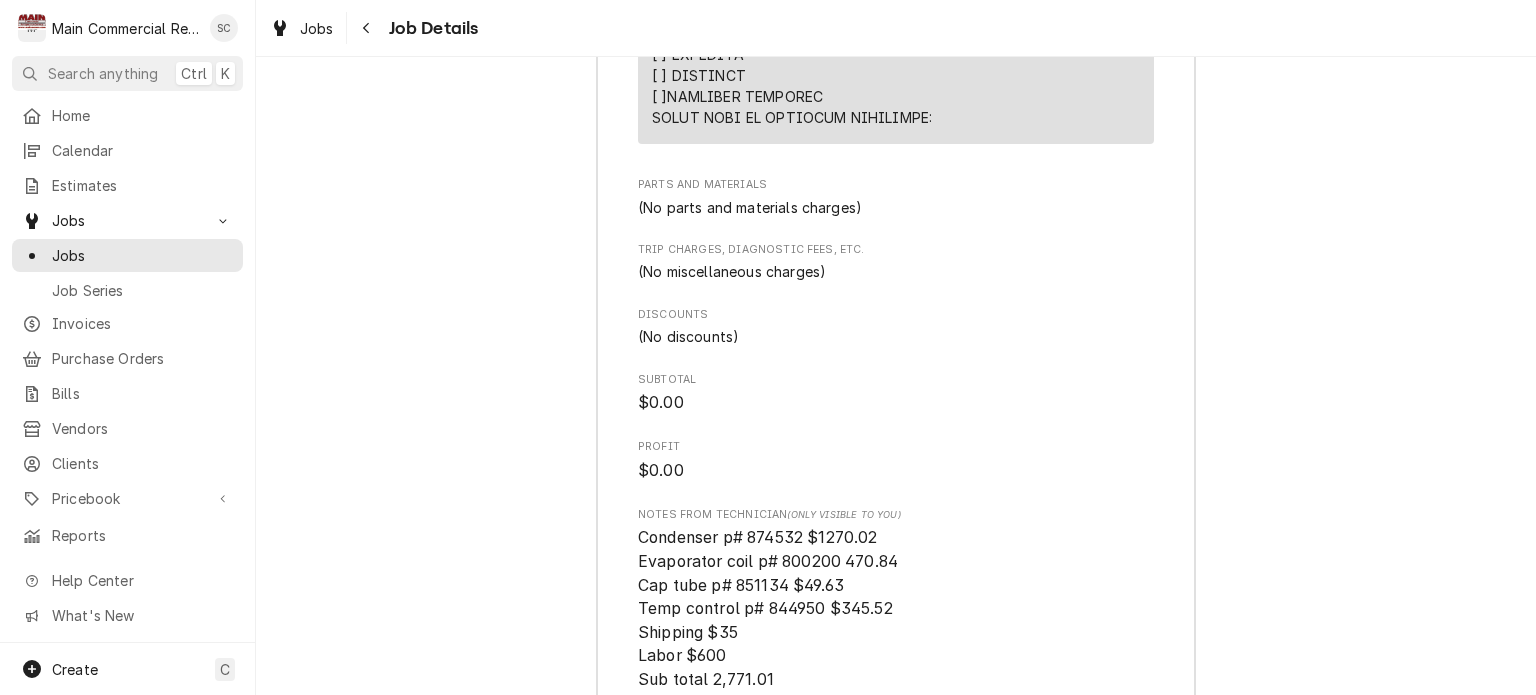 scroll, scrollTop: 5096, scrollLeft: 0, axis: vertical 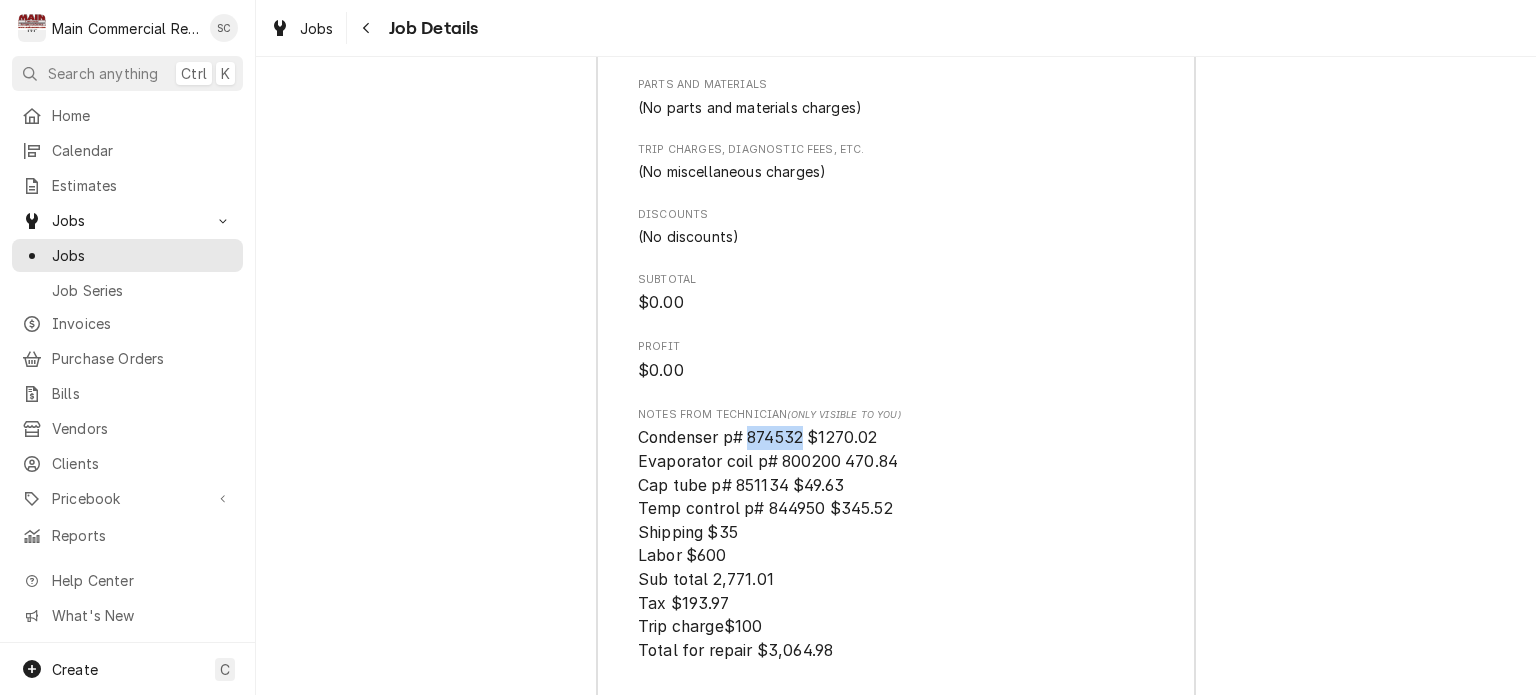 drag, startPoint x: 797, startPoint y: 327, endPoint x: 744, endPoint y: 321, distance: 53.338543 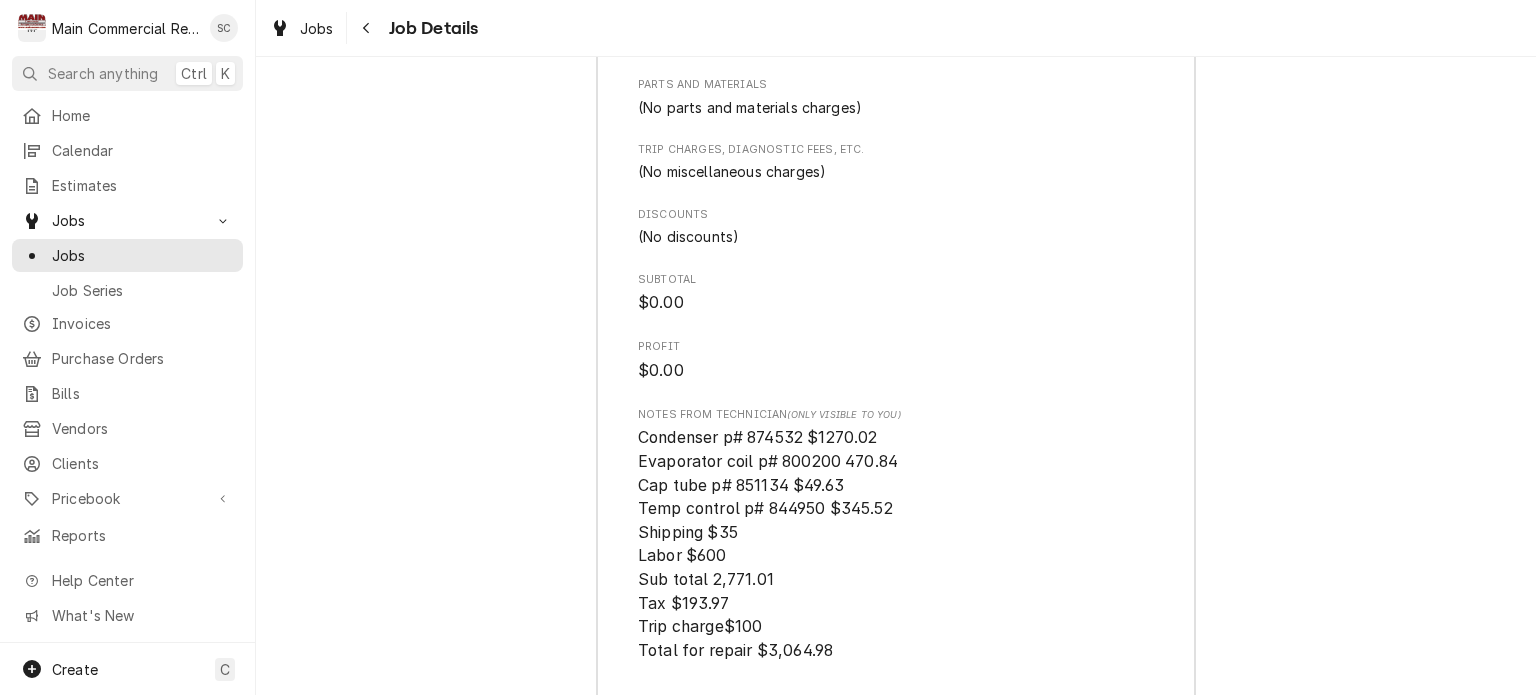 click on "Condenser p# 874532 $1270.02
Evaporator coil p# 800200 470.84
Cap tube p# 851134 $49.63
Temp control p# 844950 $345.52
Shipping $35
Labor $600
Sub total 2,771.01
Tax $193.97
Trip charge$100
Total for repair $3,064.98" at bounding box center [768, 544] 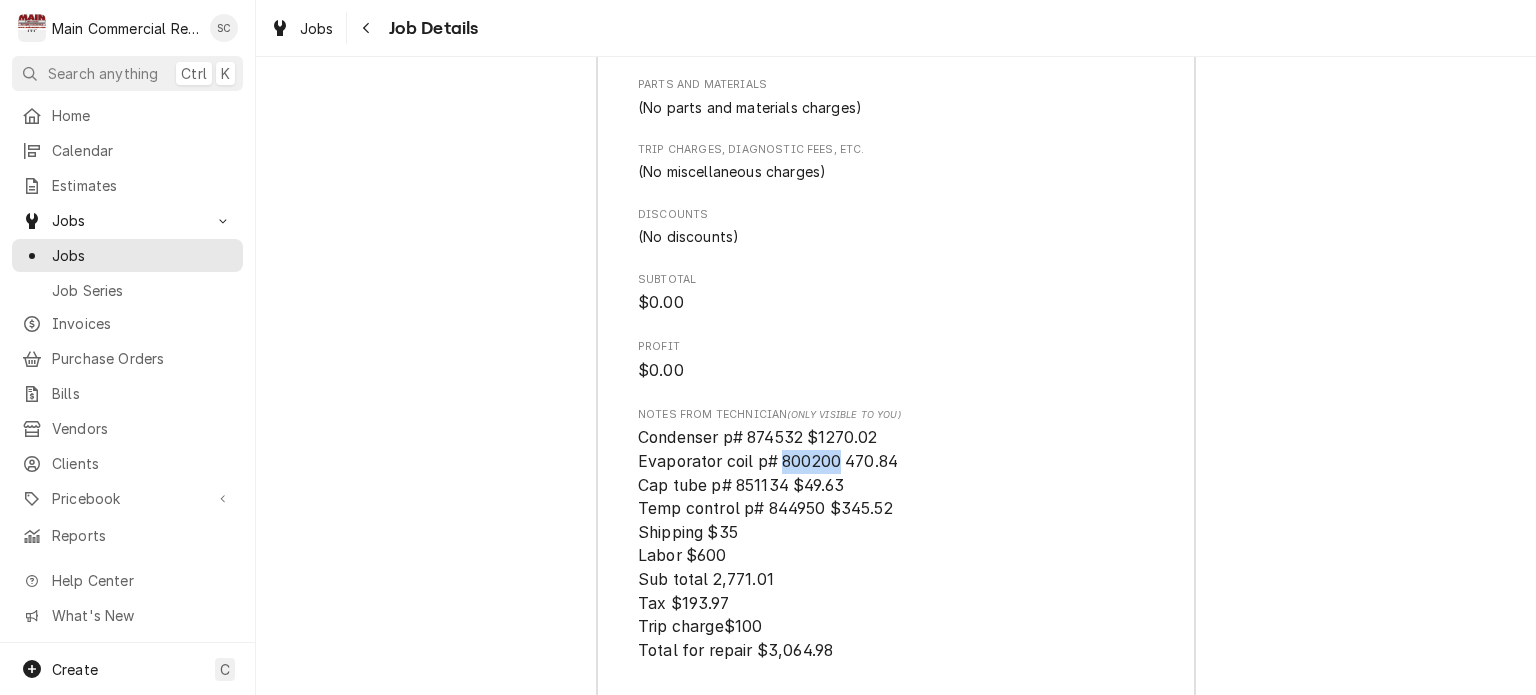drag, startPoint x: 831, startPoint y: 351, endPoint x: 776, endPoint y: 356, distance: 55.226807 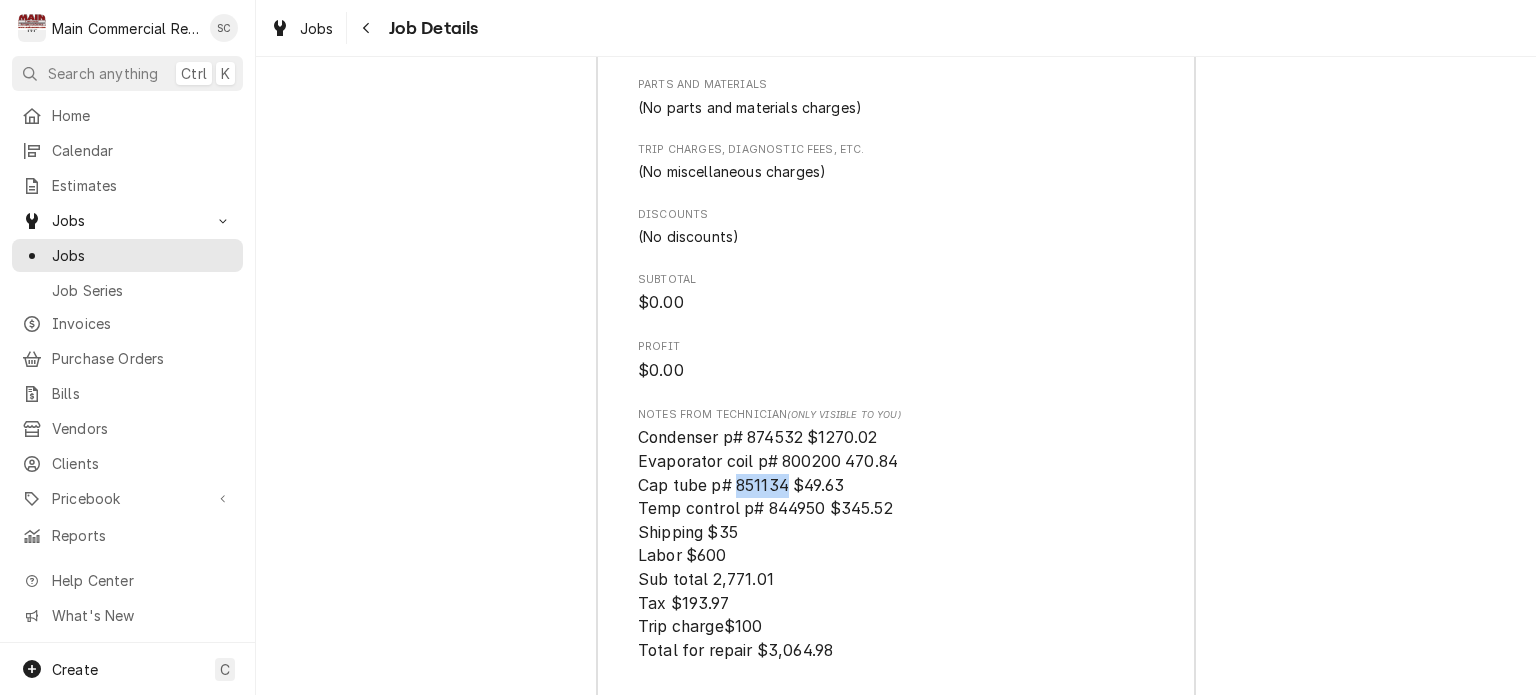 drag, startPoint x: 780, startPoint y: 383, endPoint x: 727, endPoint y: 374, distance: 53.75872 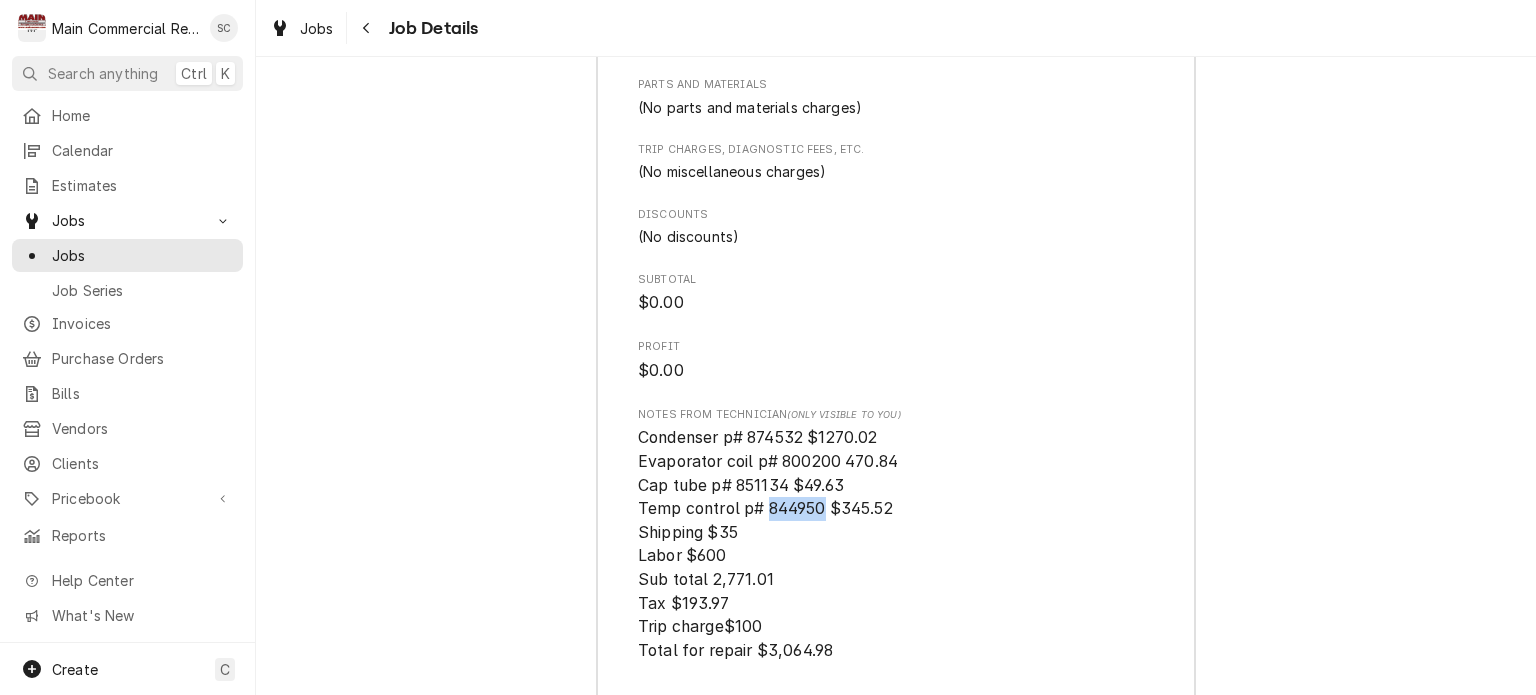 drag, startPoint x: 816, startPoint y: 399, endPoint x: 764, endPoint y: 400, distance: 52.009613 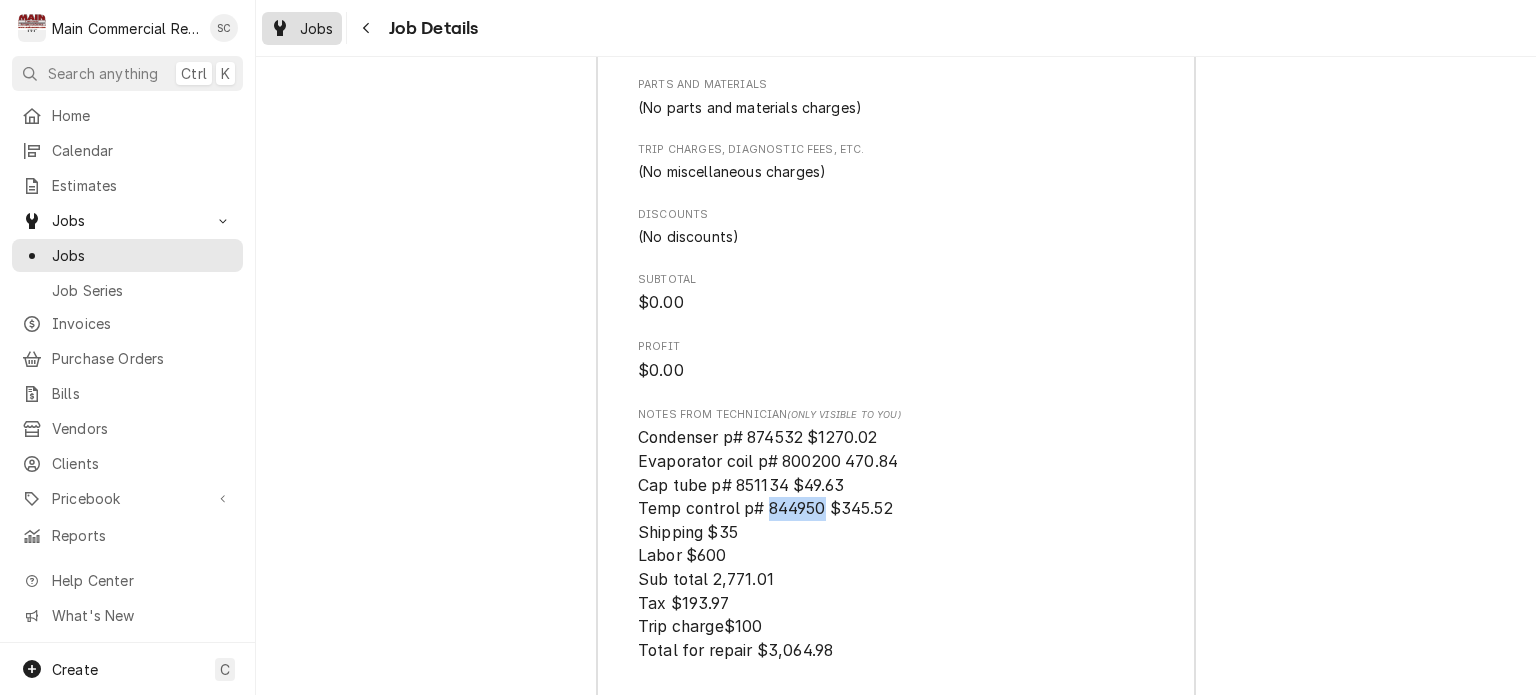 click on "Jobs" at bounding box center (302, 28) 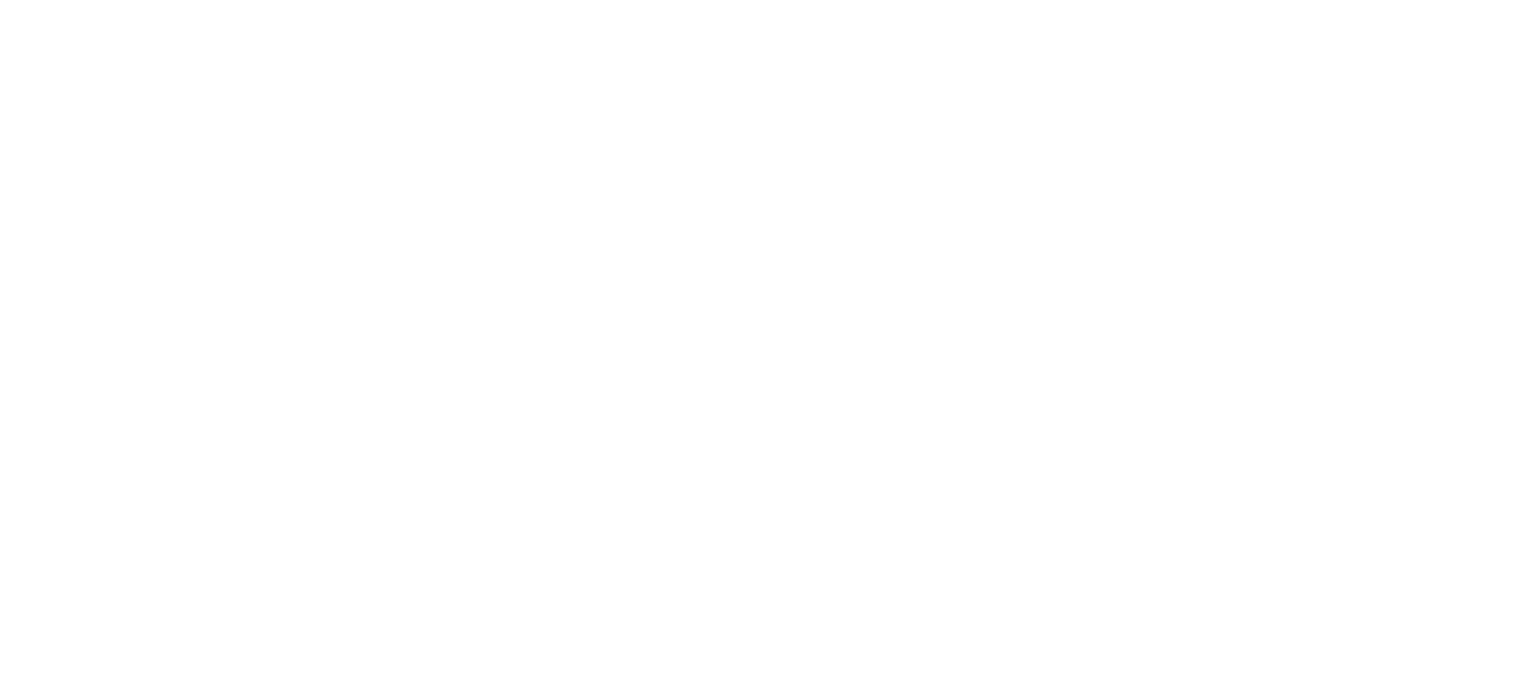 scroll, scrollTop: 0, scrollLeft: 0, axis: both 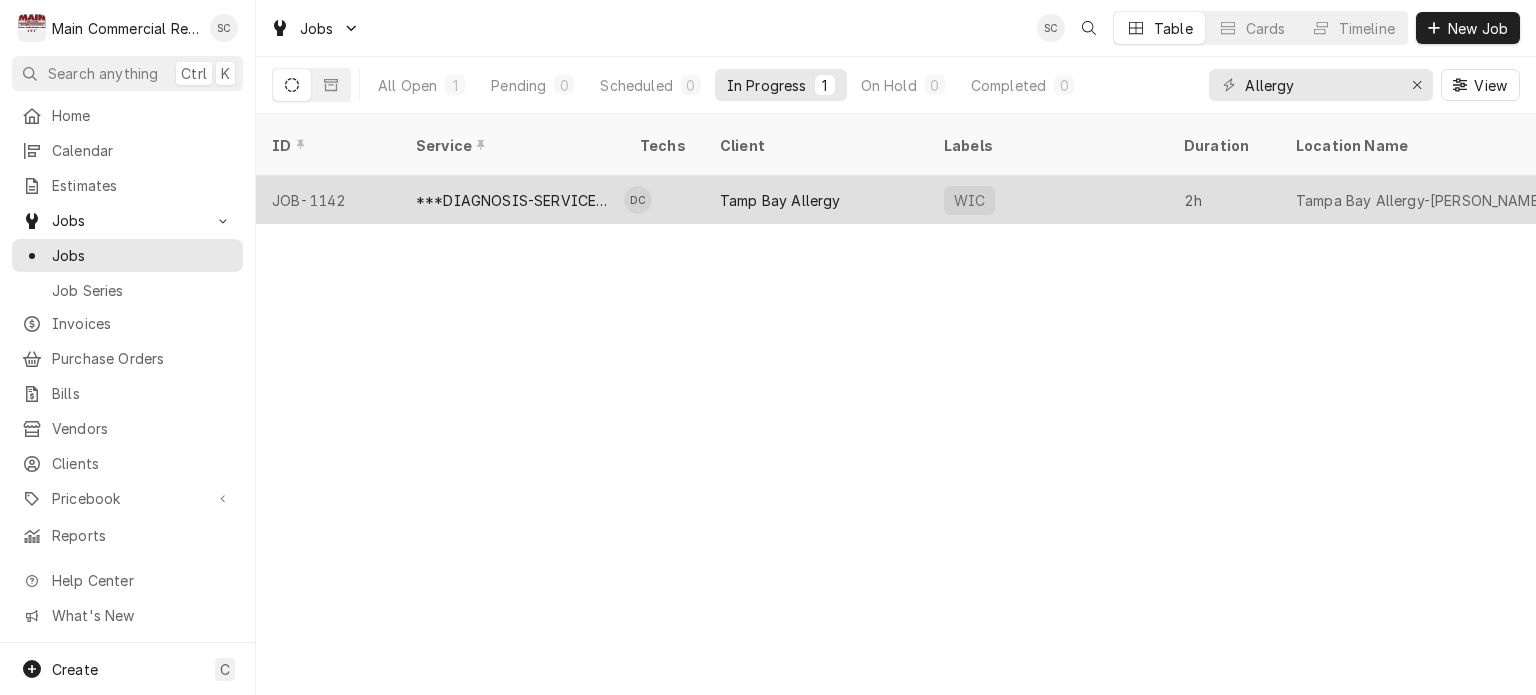 click on "Tamp Bay Allergy" at bounding box center [780, 200] 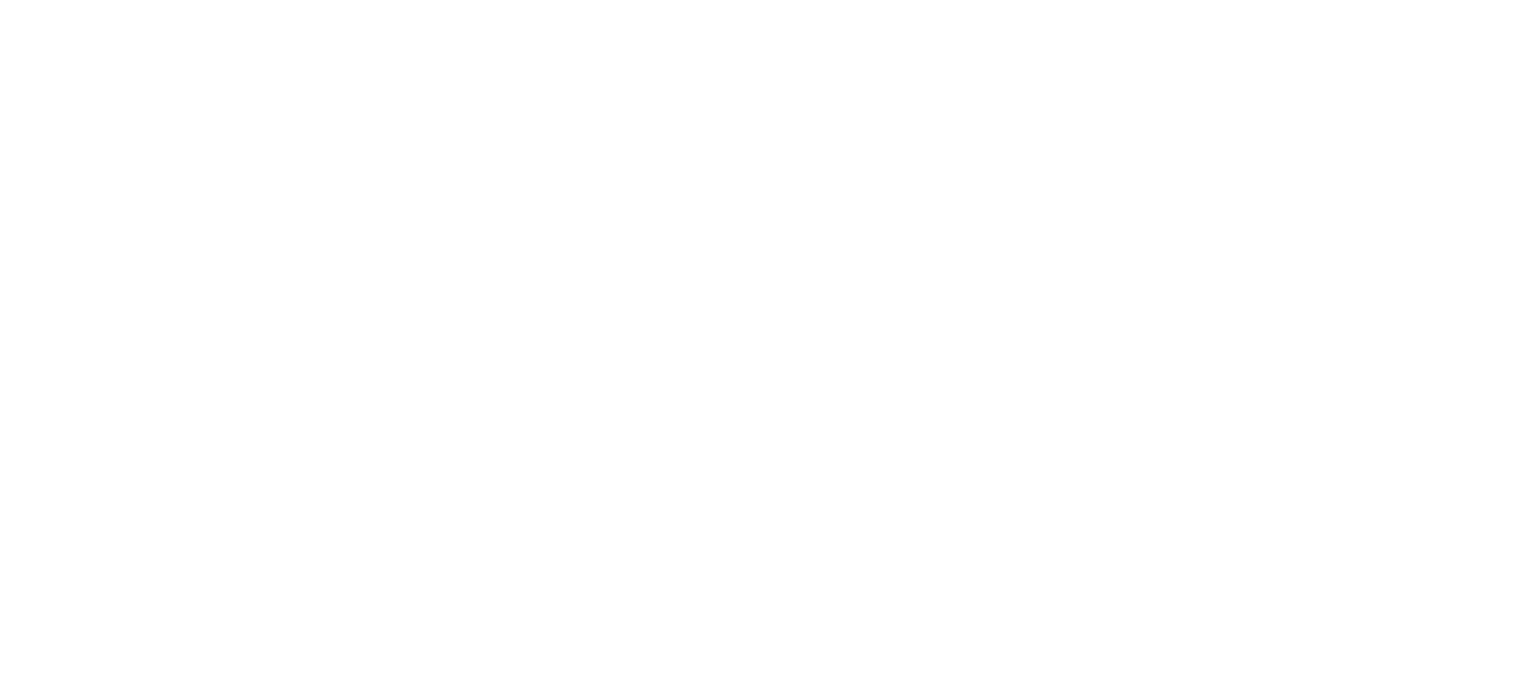 scroll, scrollTop: 0, scrollLeft: 0, axis: both 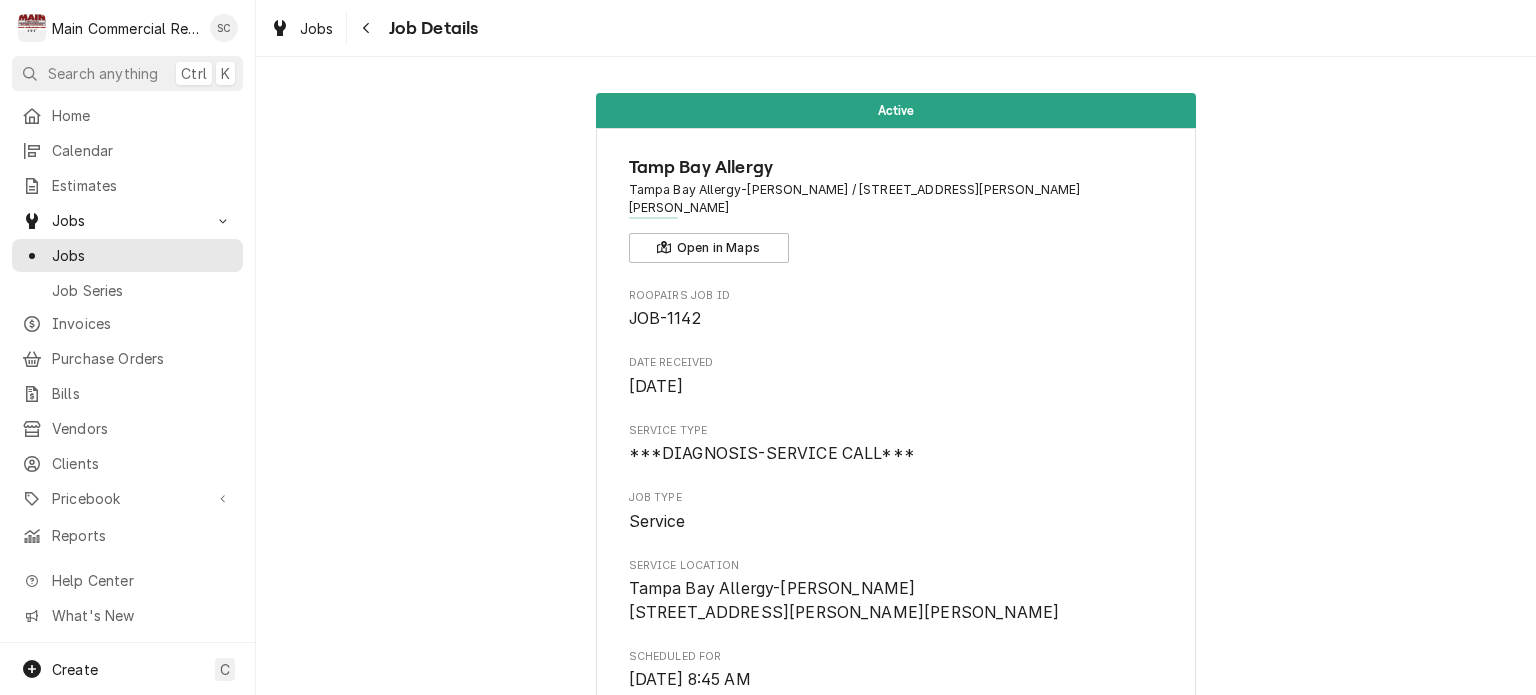 click on "Service Type" at bounding box center [896, 431] 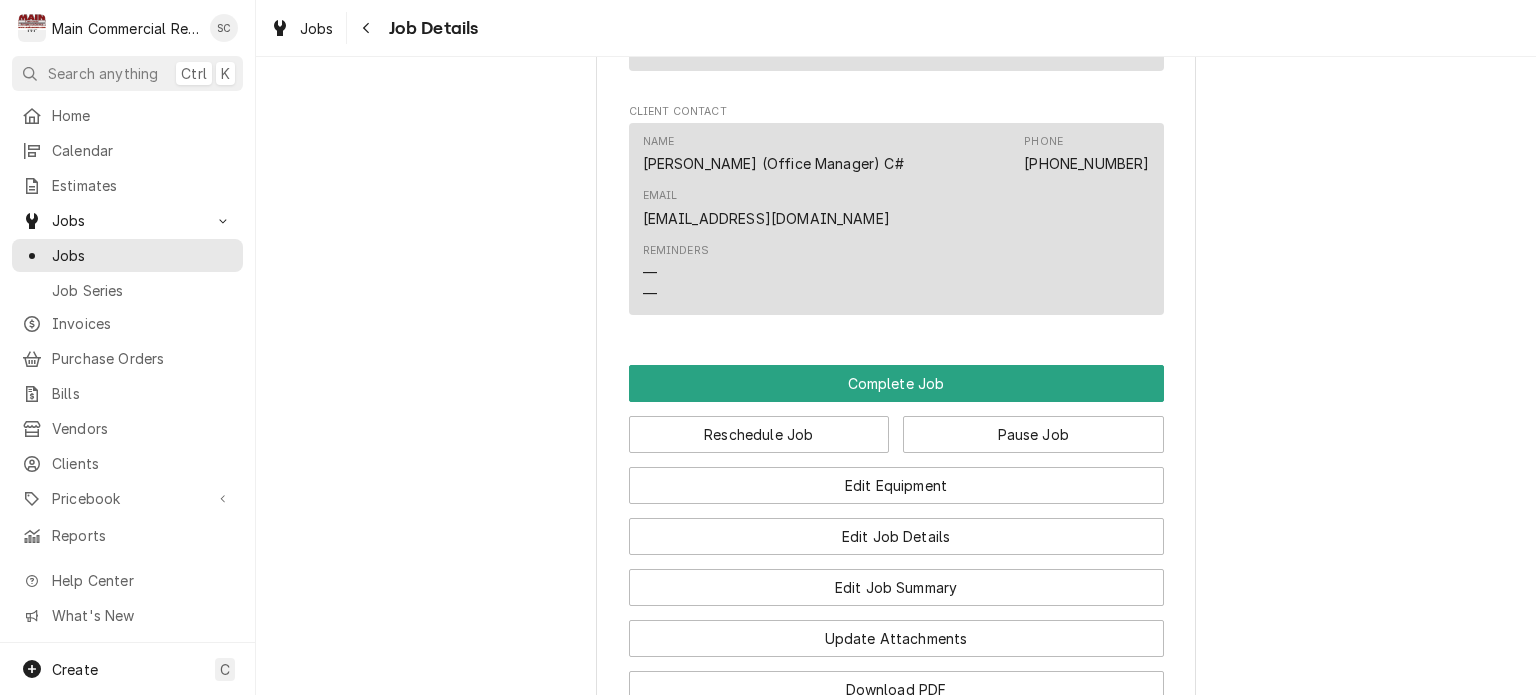 scroll, scrollTop: 2224, scrollLeft: 0, axis: vertical 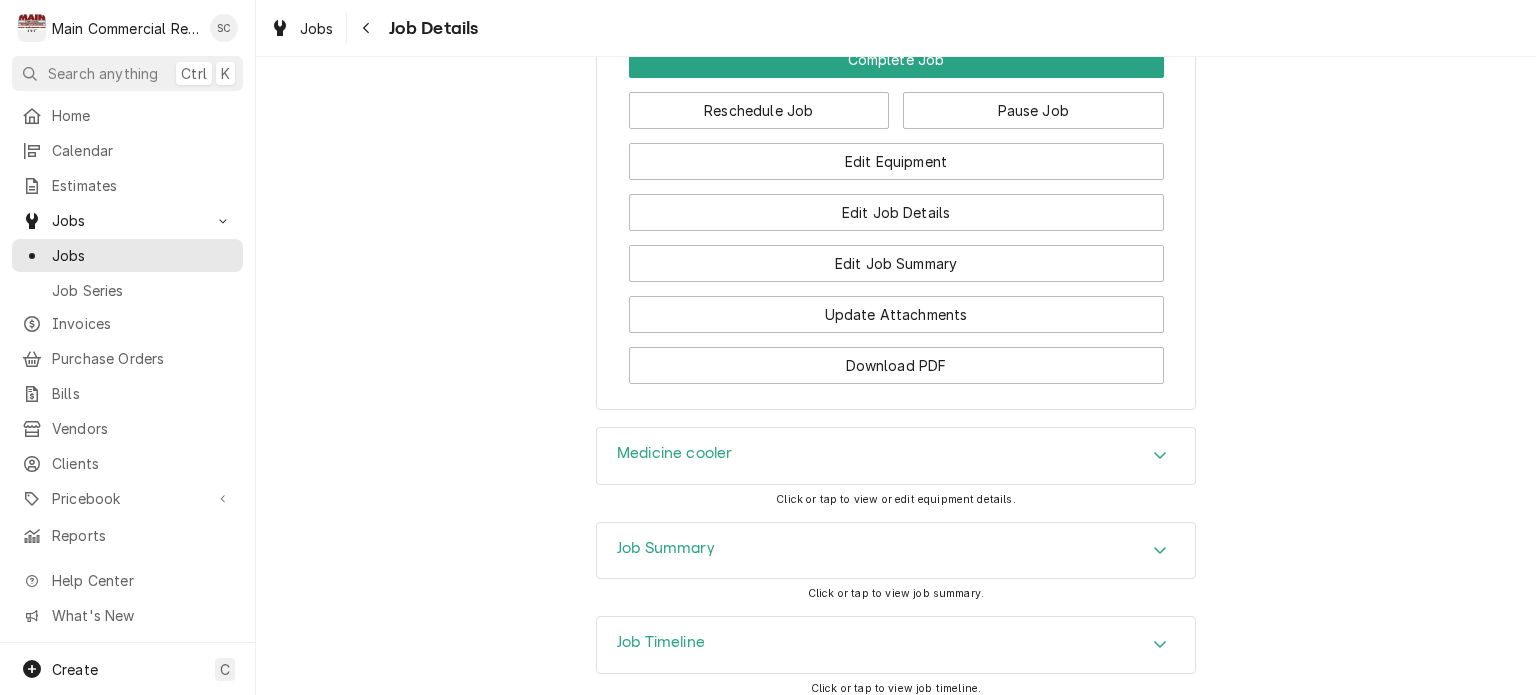 click on "Medicine cooler" at bounding box center [896, 456] 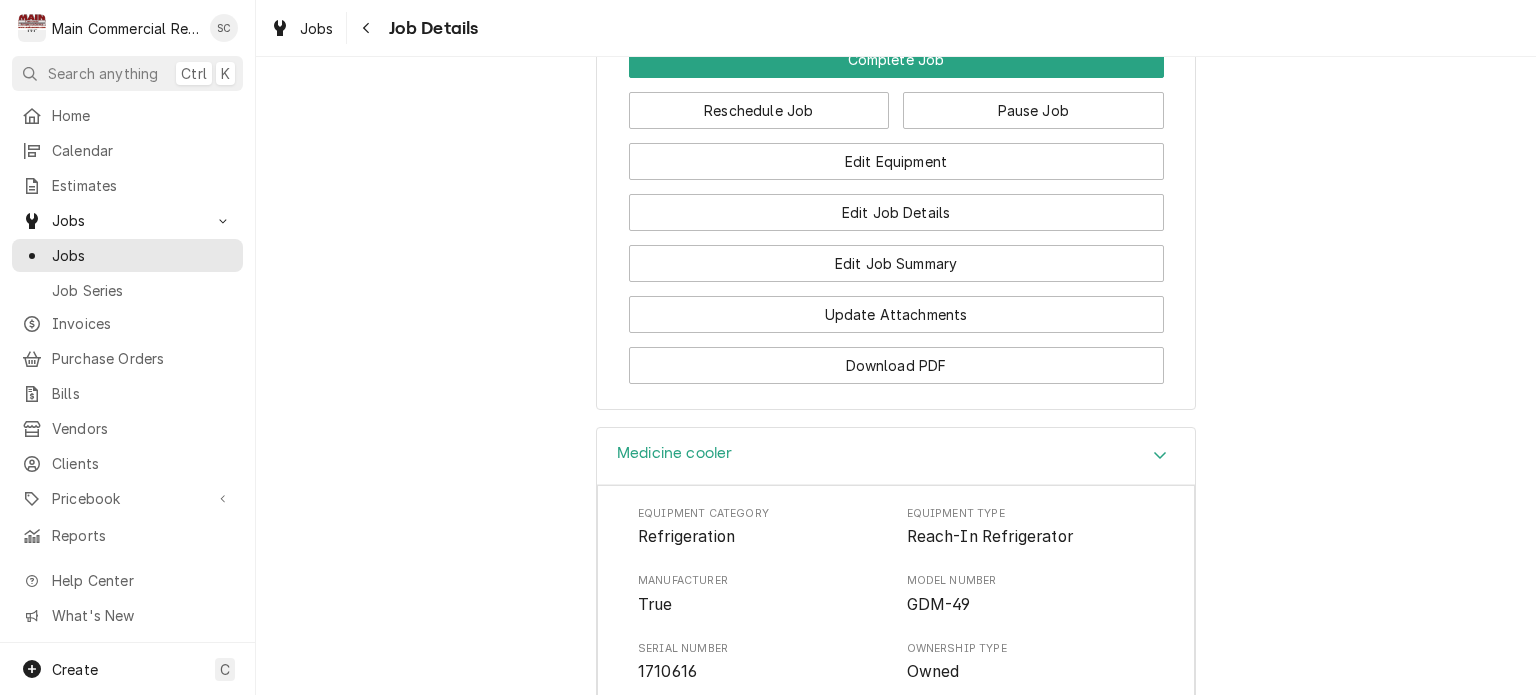 click on "Medicine cooler Equipment Category Refrigeration Equipment Type Reach-In Refrigerator Manufacturer True Model Number GDM-49 Serial Number 1710616 Ownership Type Owned Location in Building Suite 300 Installation Date -- Notes -- Warranty Status Untracked Job History No job history found. Edit" at bounding box center (896, 760) 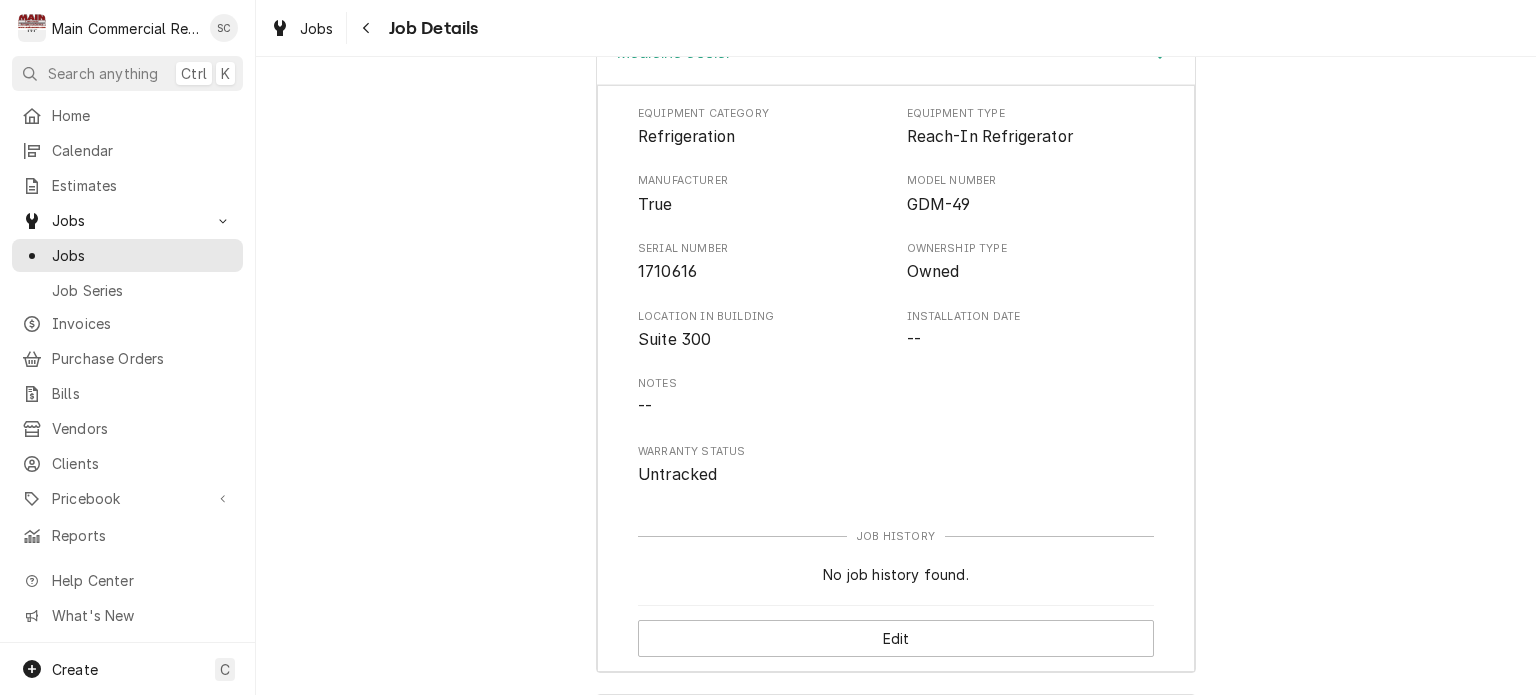 scroll, scrollTop: 2724, scrollLeft: 0, axis: vertical 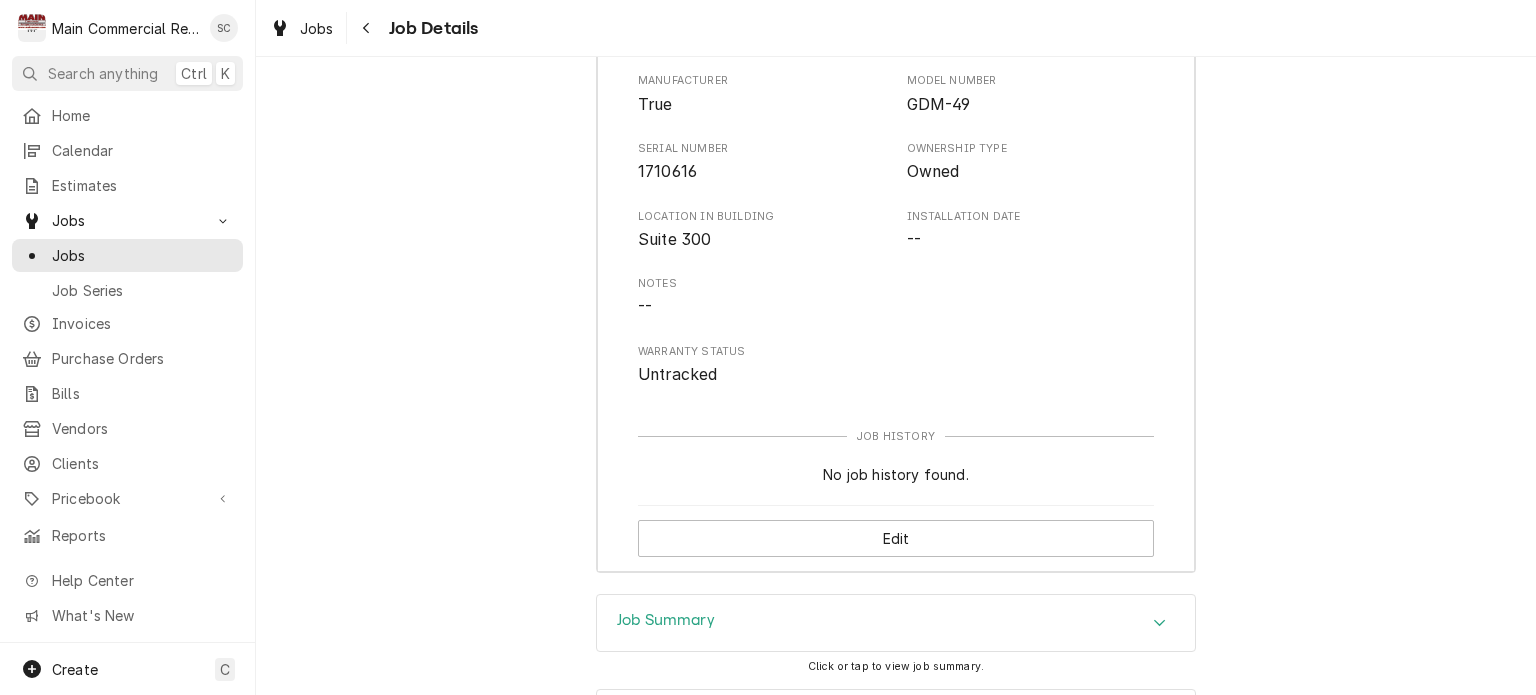 click on "Medicine cooler Equipment Category Refrigeration Equipment Type Reach-In Refrigerator Manufacturer True Model Number GDM-49 Serial Number 1710616 Ownership Type Owned Location in Building Suite 300 Installation Date -- Notes -- Warranty Status Untracked Job History No job history found. Edit" at bounding box center [896, 260] 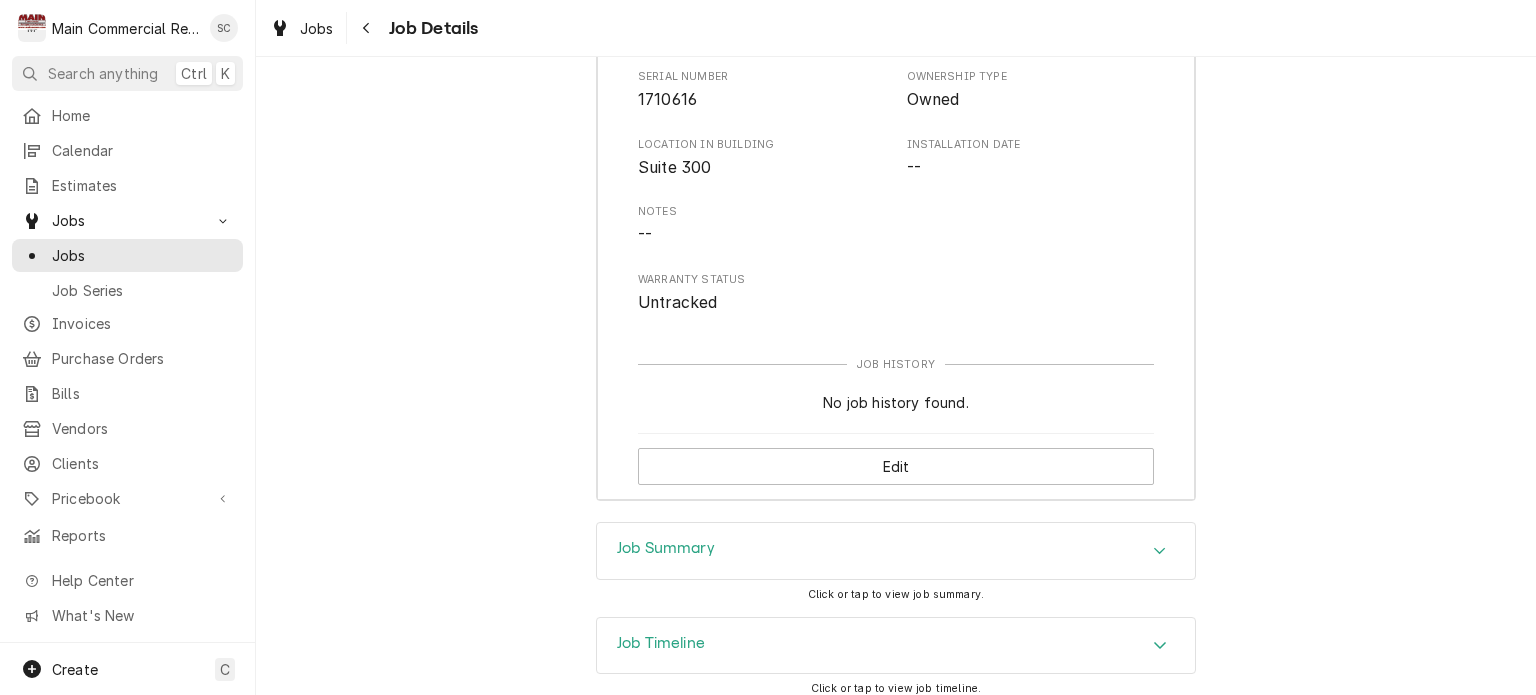 click 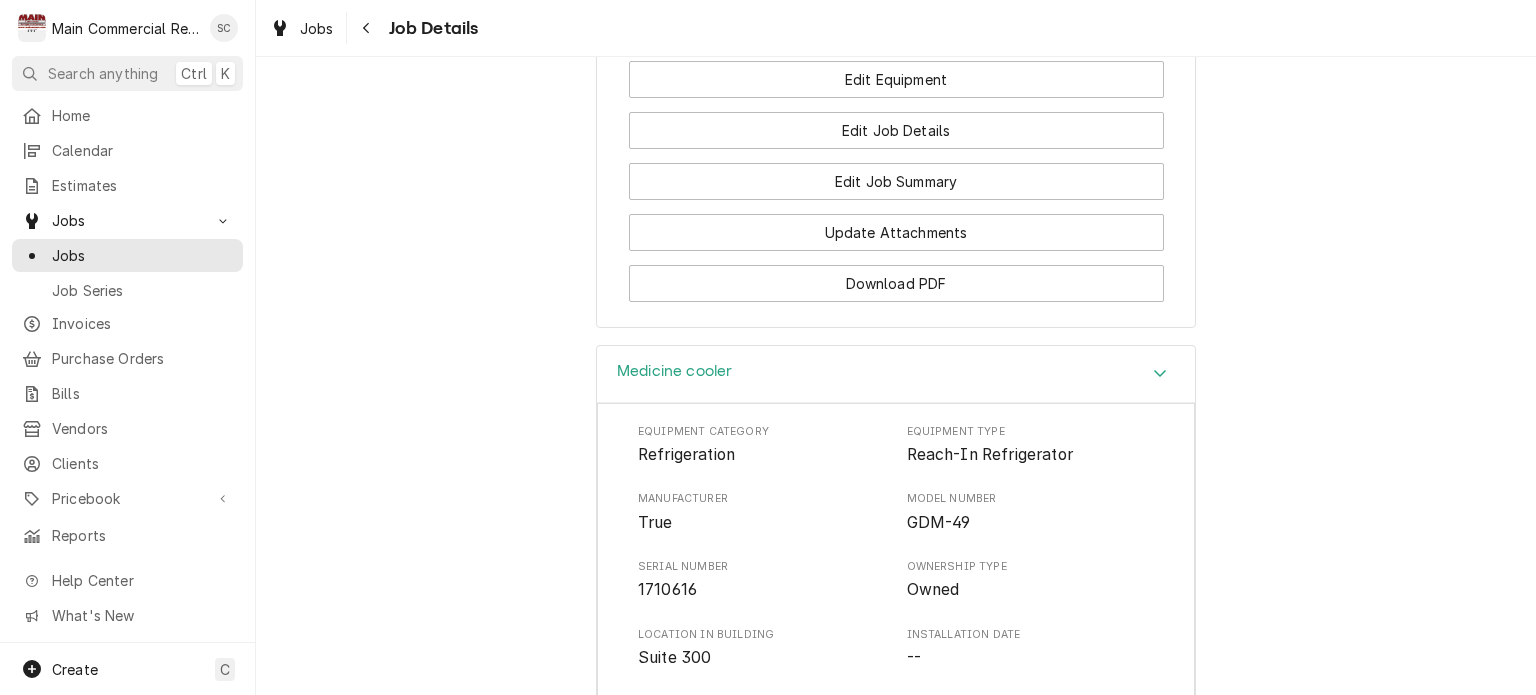 scroll, scrollTop: 1906, scrollLeft: 0, axis: vertical 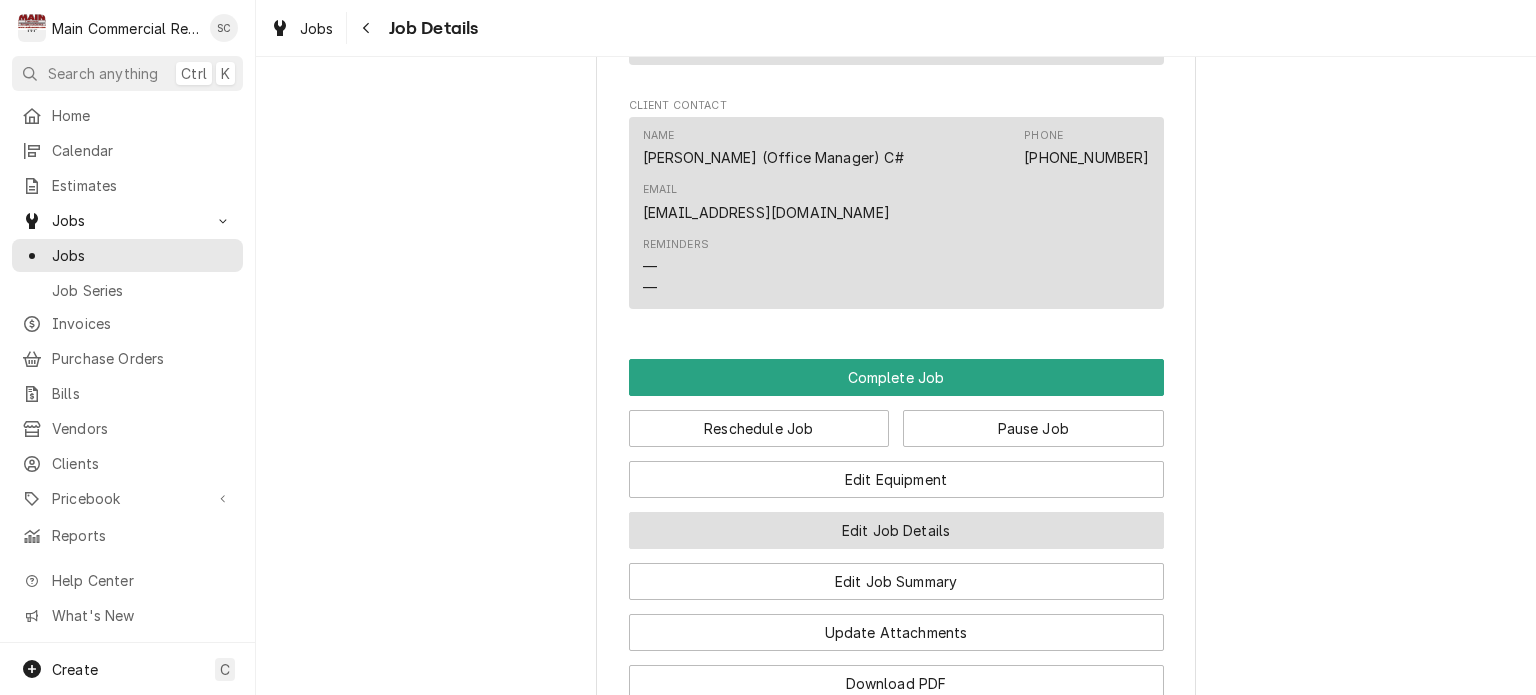 click on "Edit Job Details" at bounding box center (896, 530) 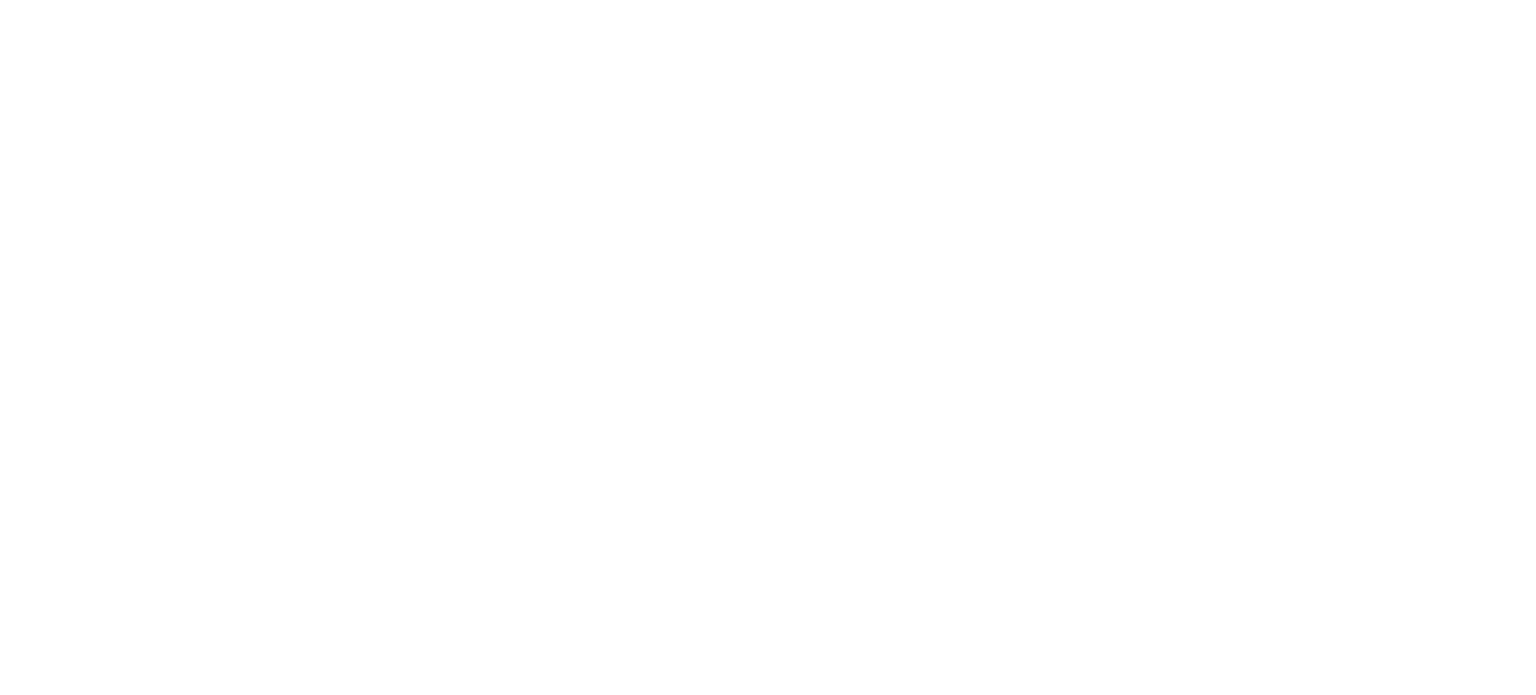 scroll, scrollTop: 0, scrollLeft: 0, axis: both 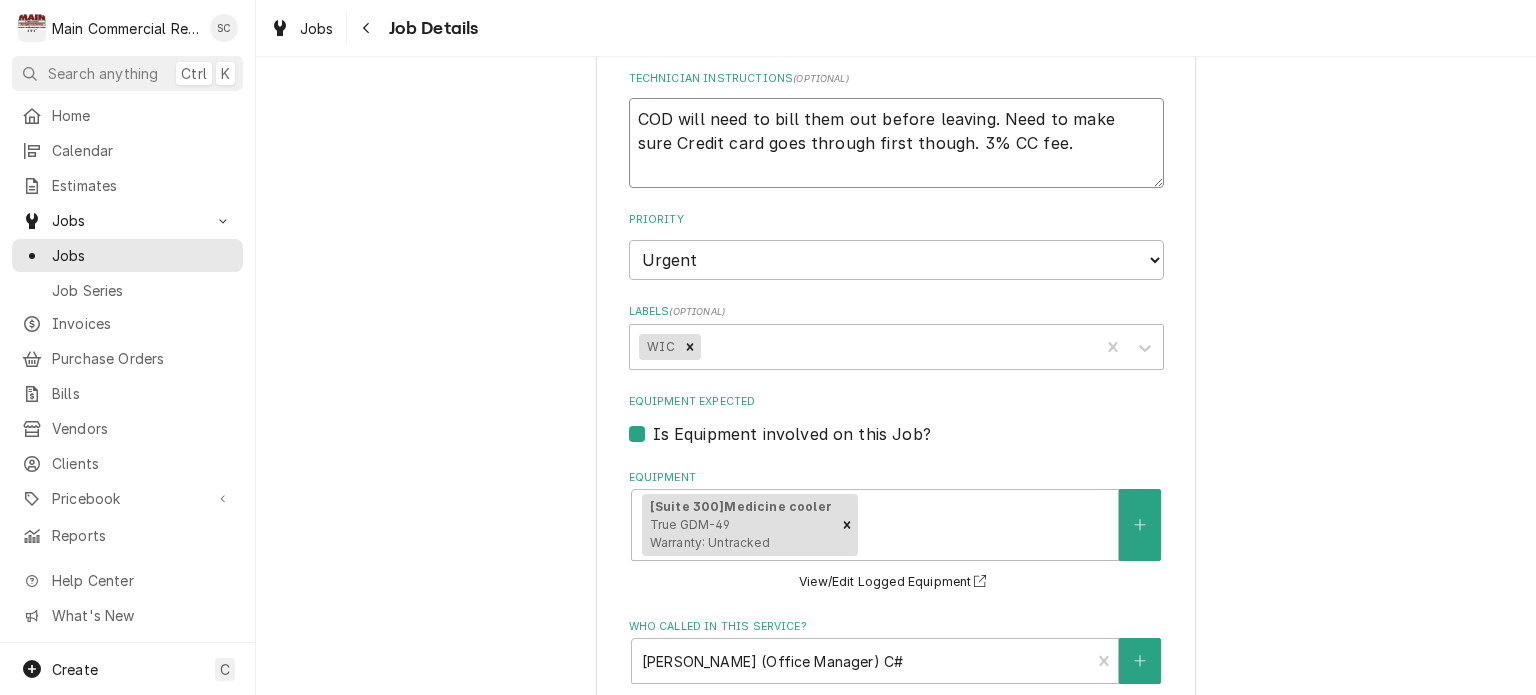 click on "COD will need to bill them out before leaving. Need to make sure Credit card goes through first though. 3% CC fee." at bounding box center [896, 143] 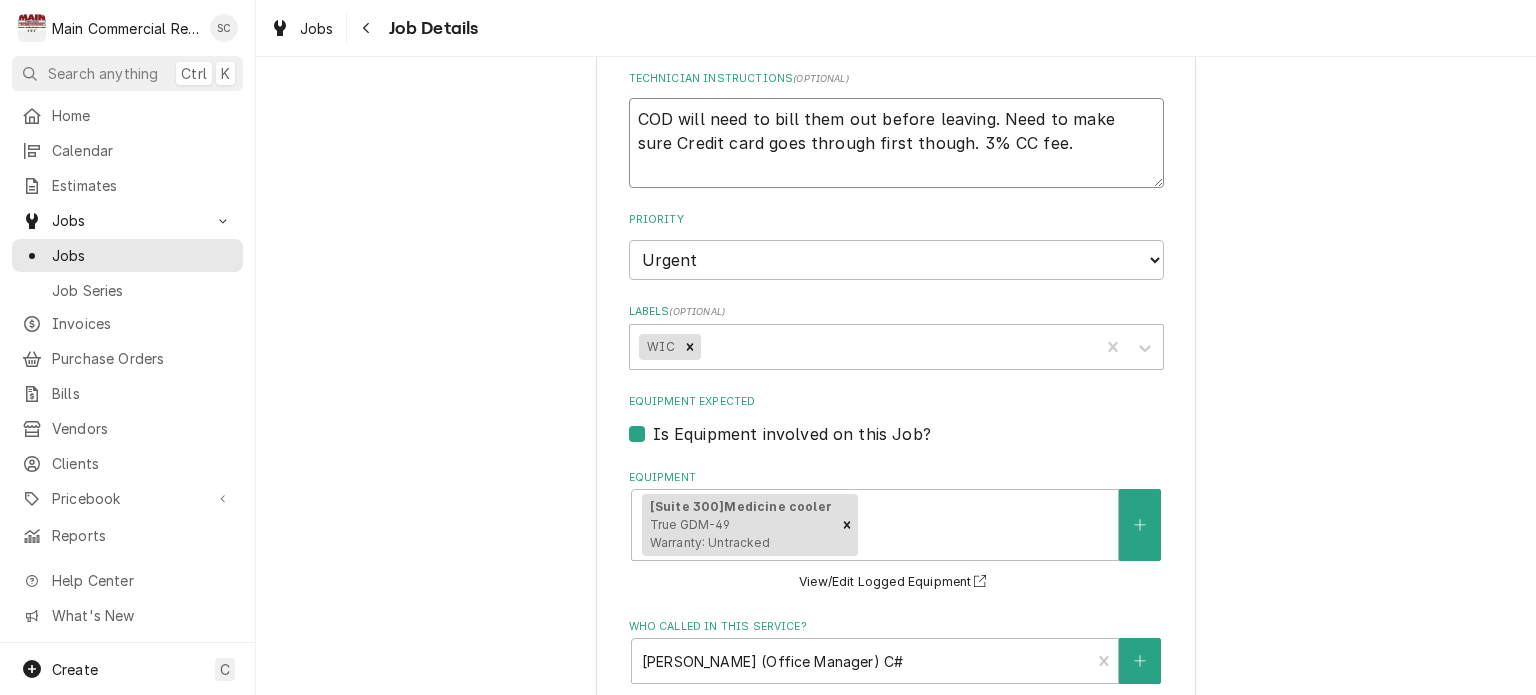 type on "x" 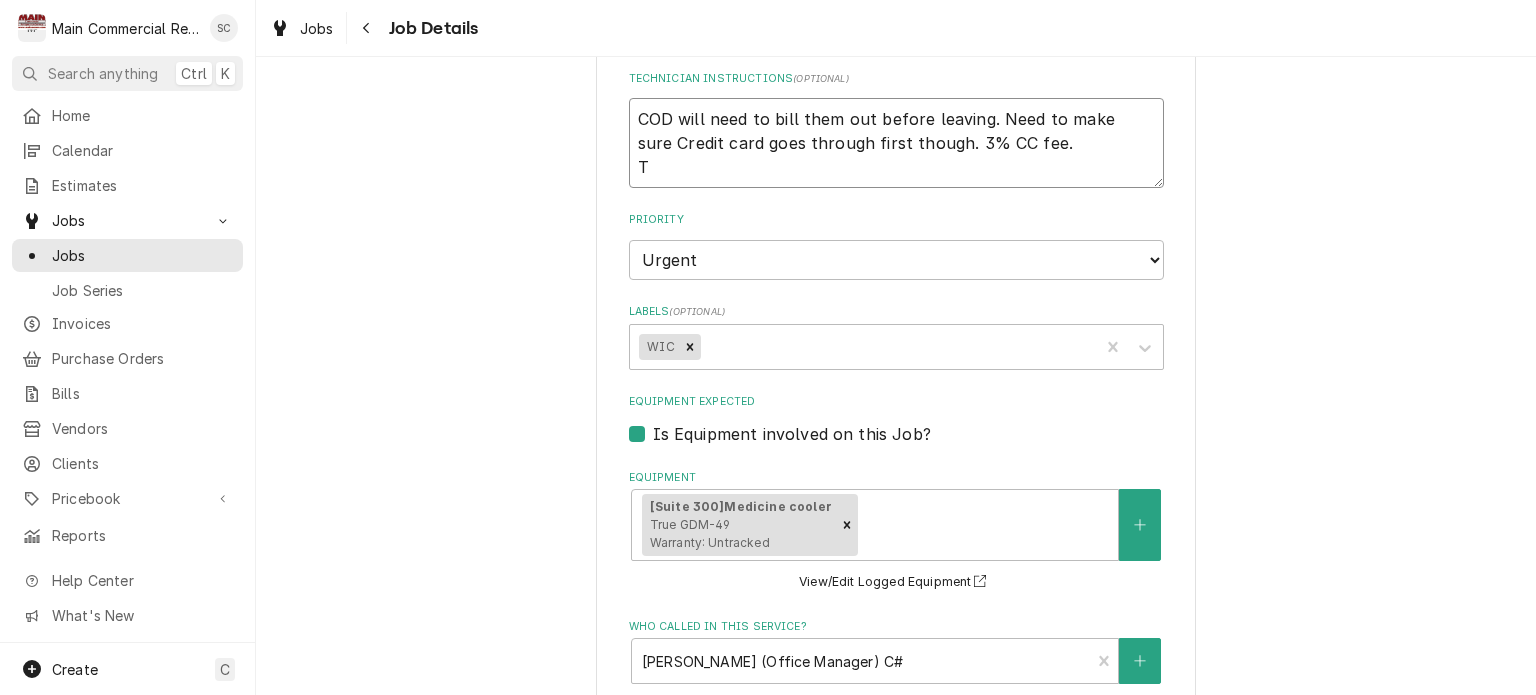 type on "x" 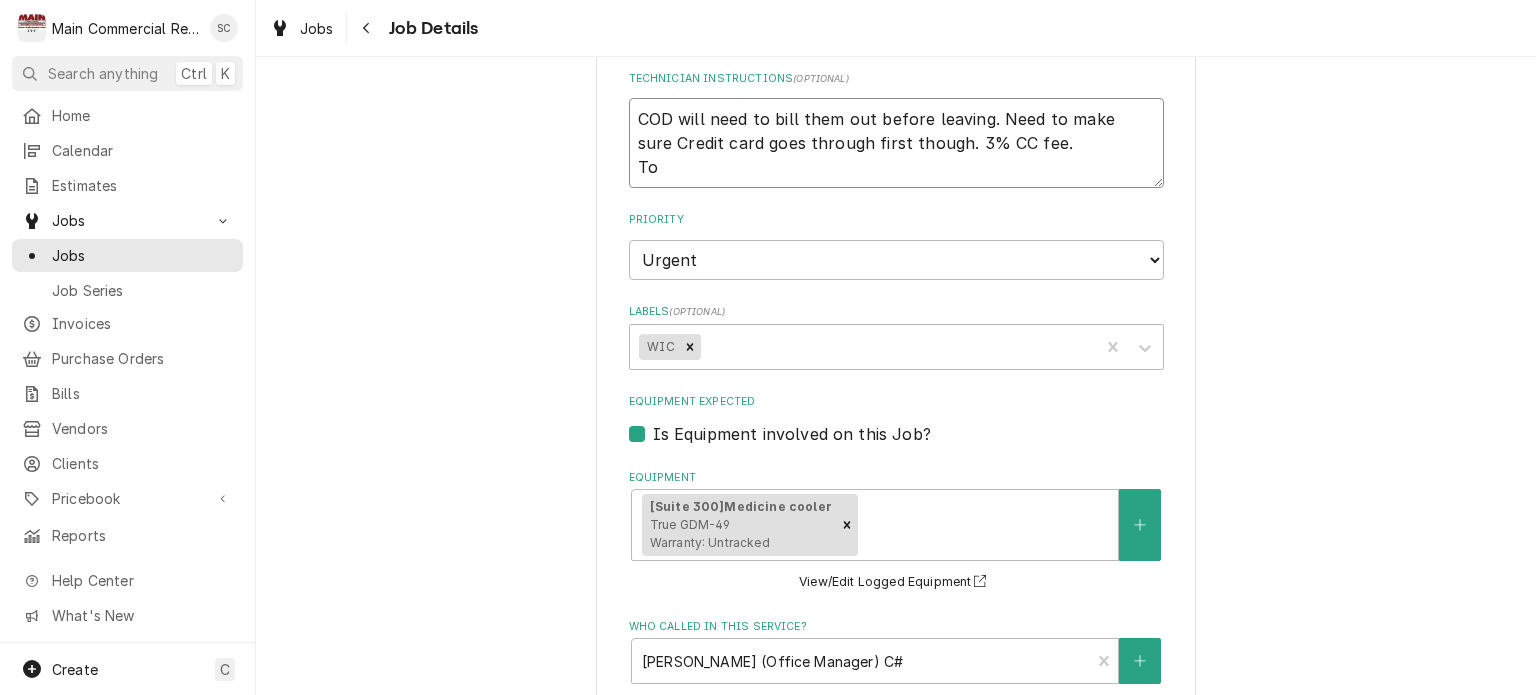 type on "x" 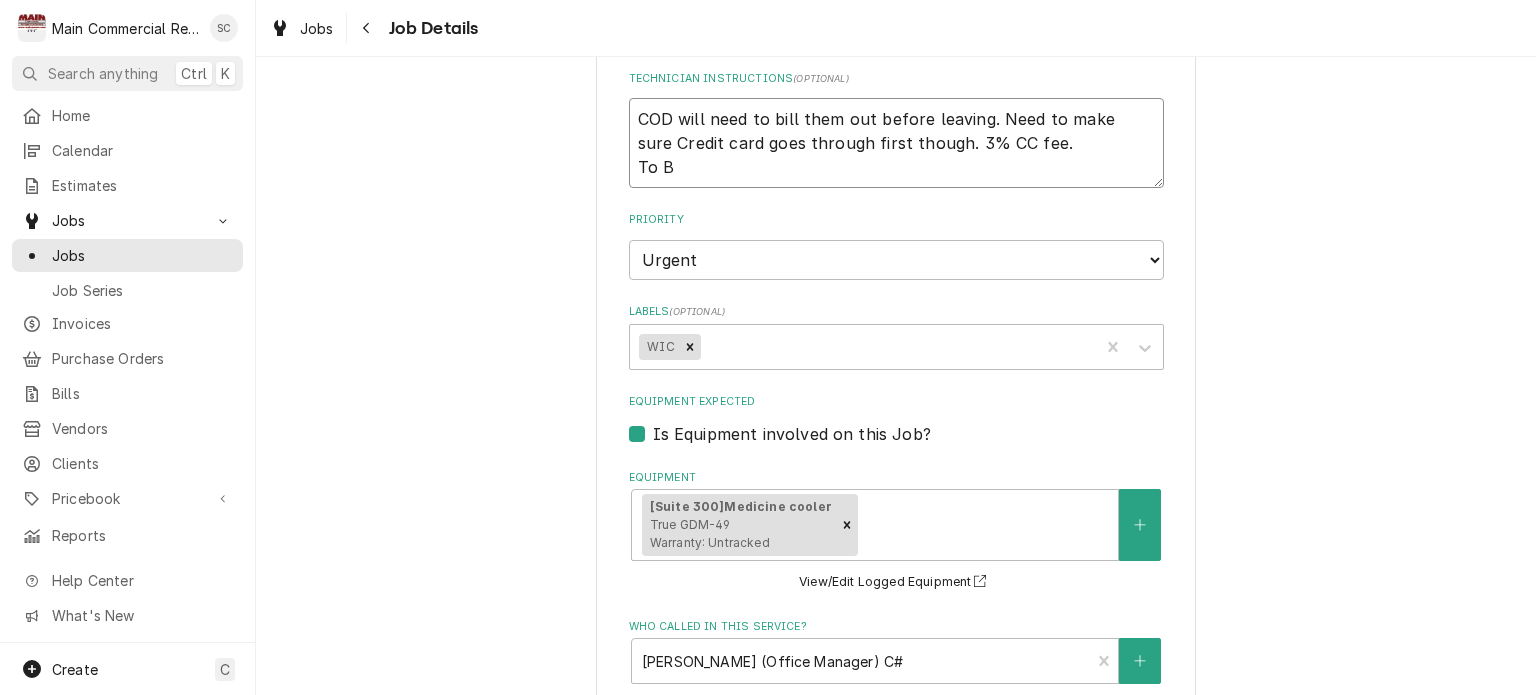 type on "x" 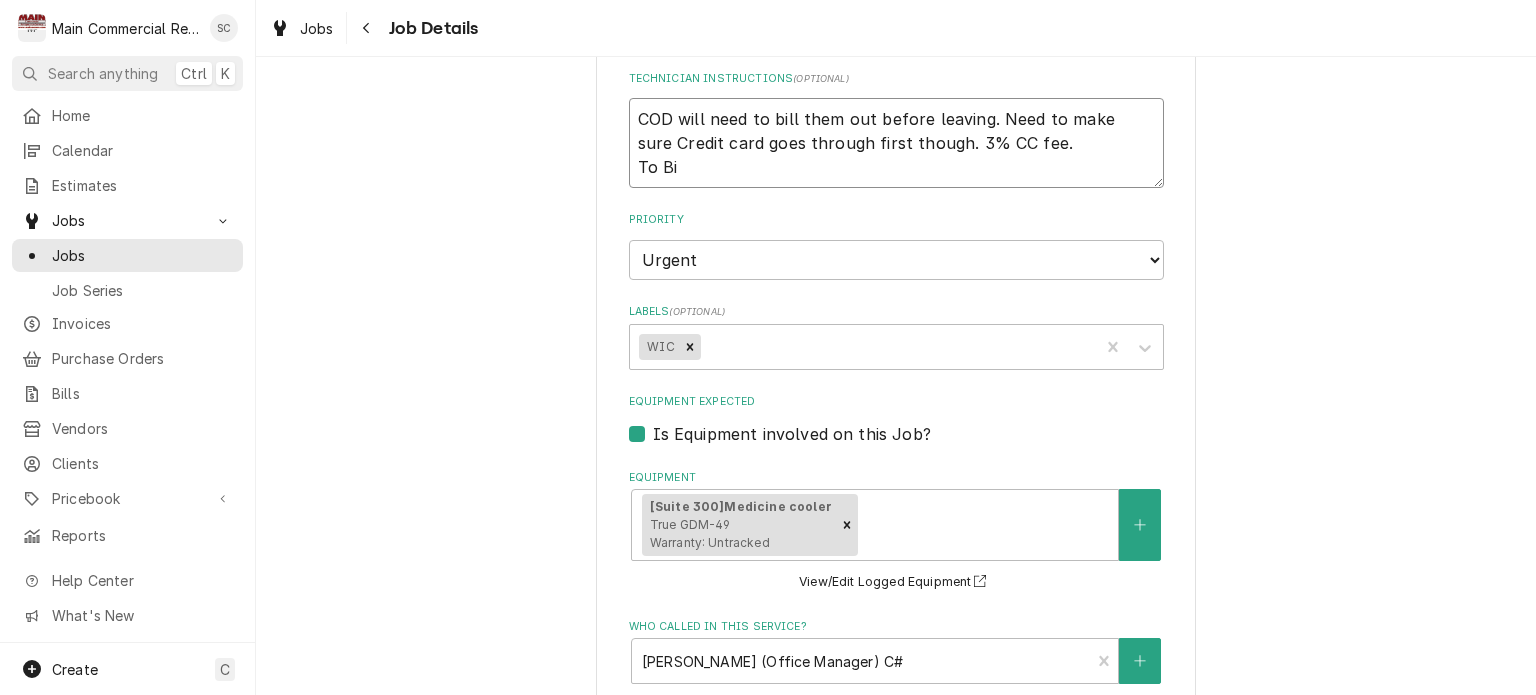 type on "x" 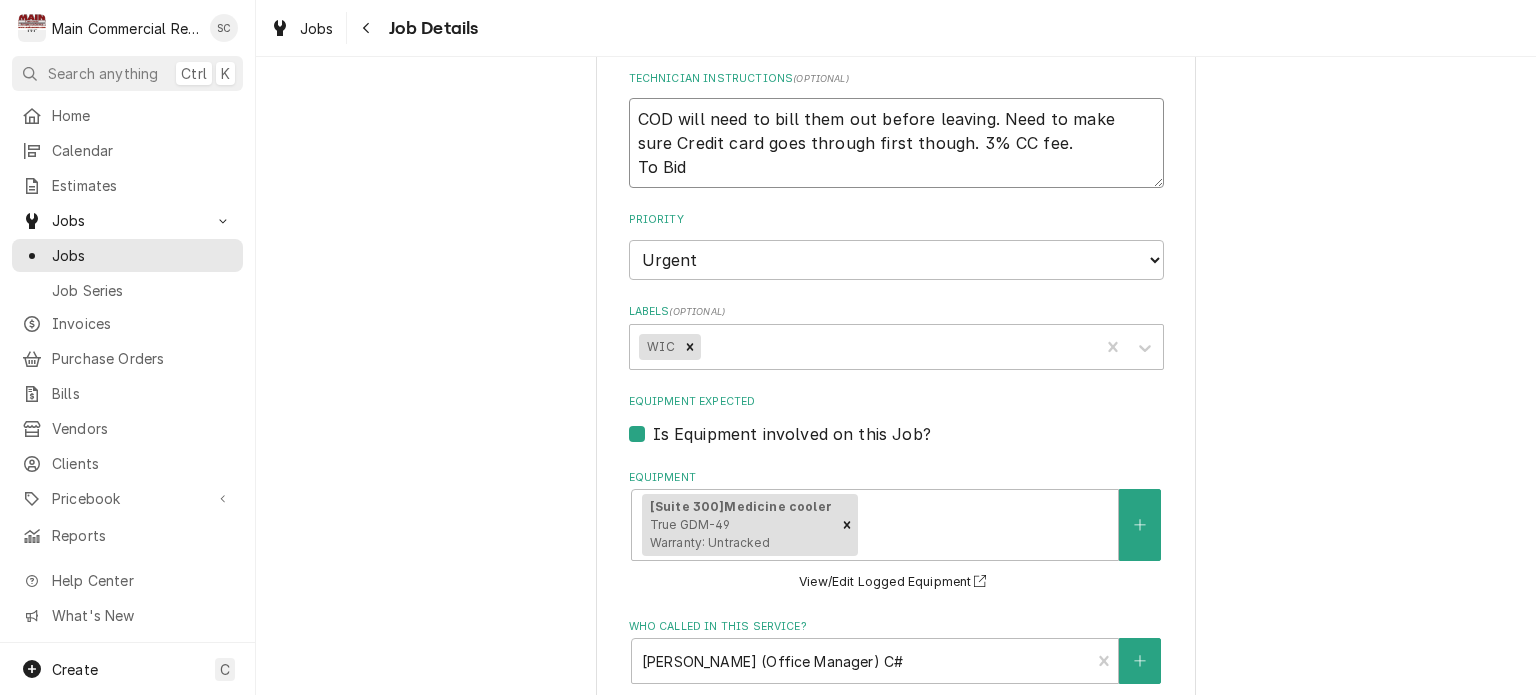 type on "x" 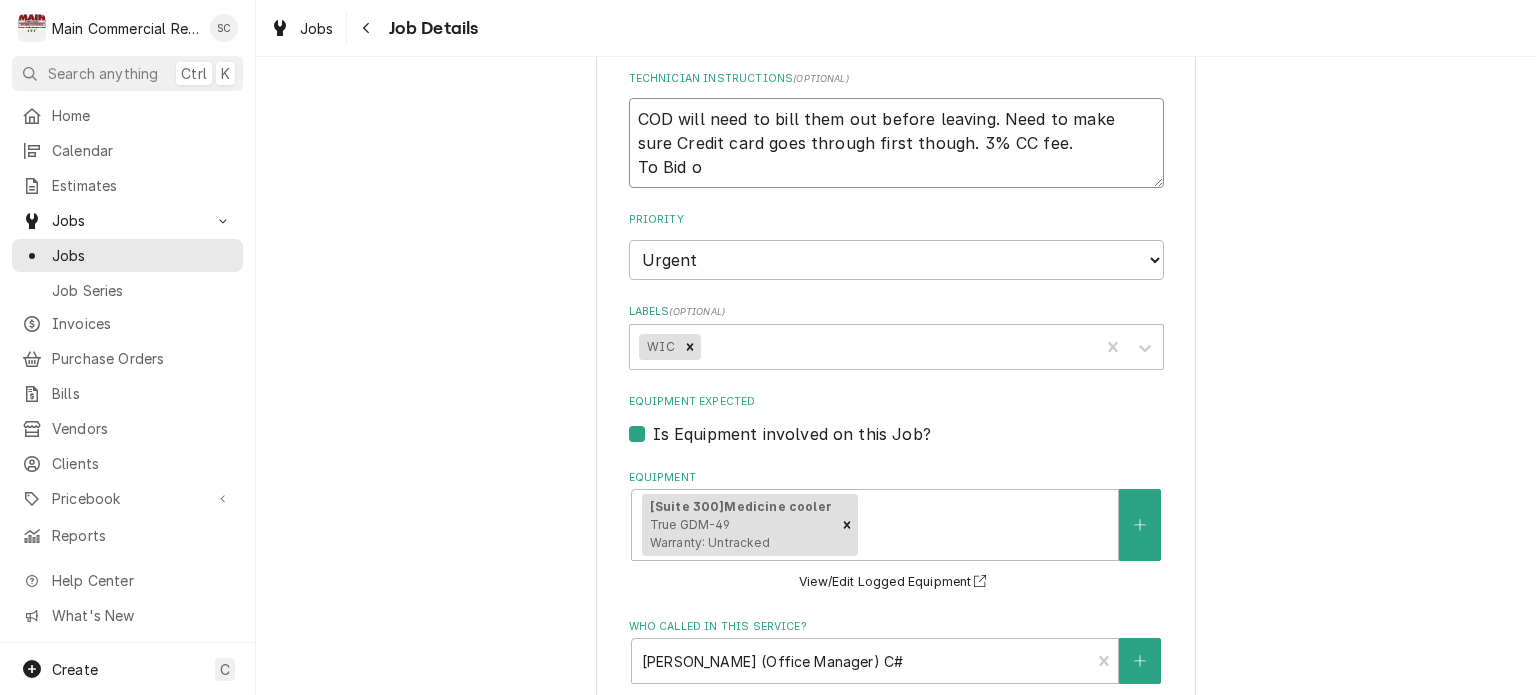 type on "x" 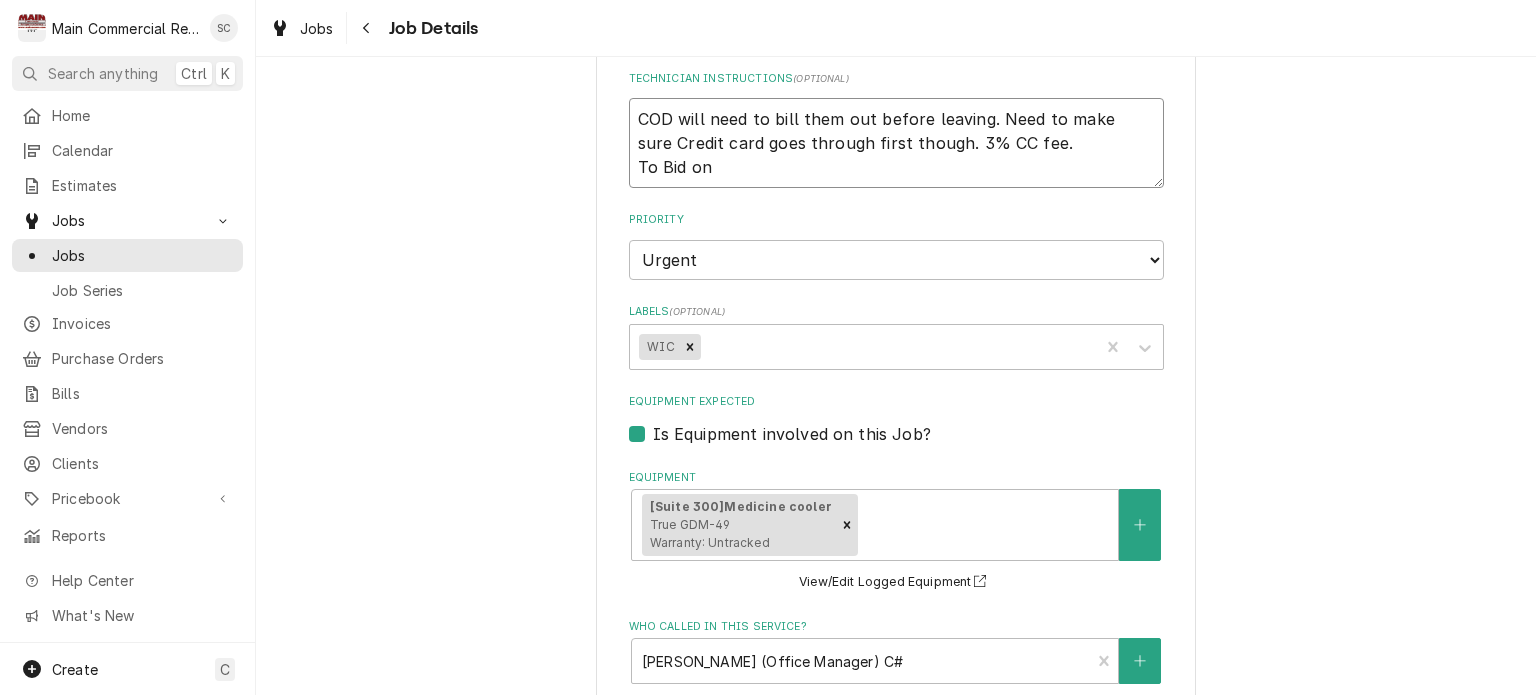 type on "x" 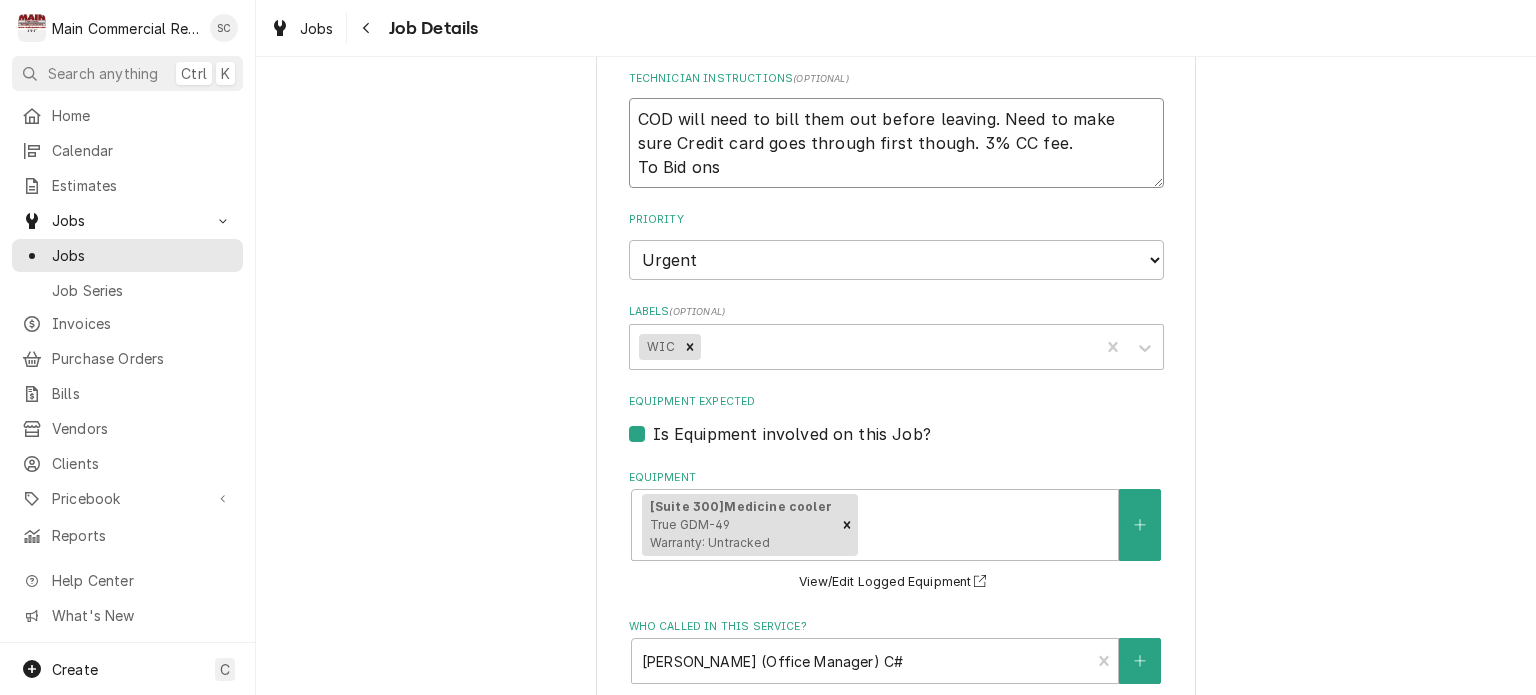 type on "x" 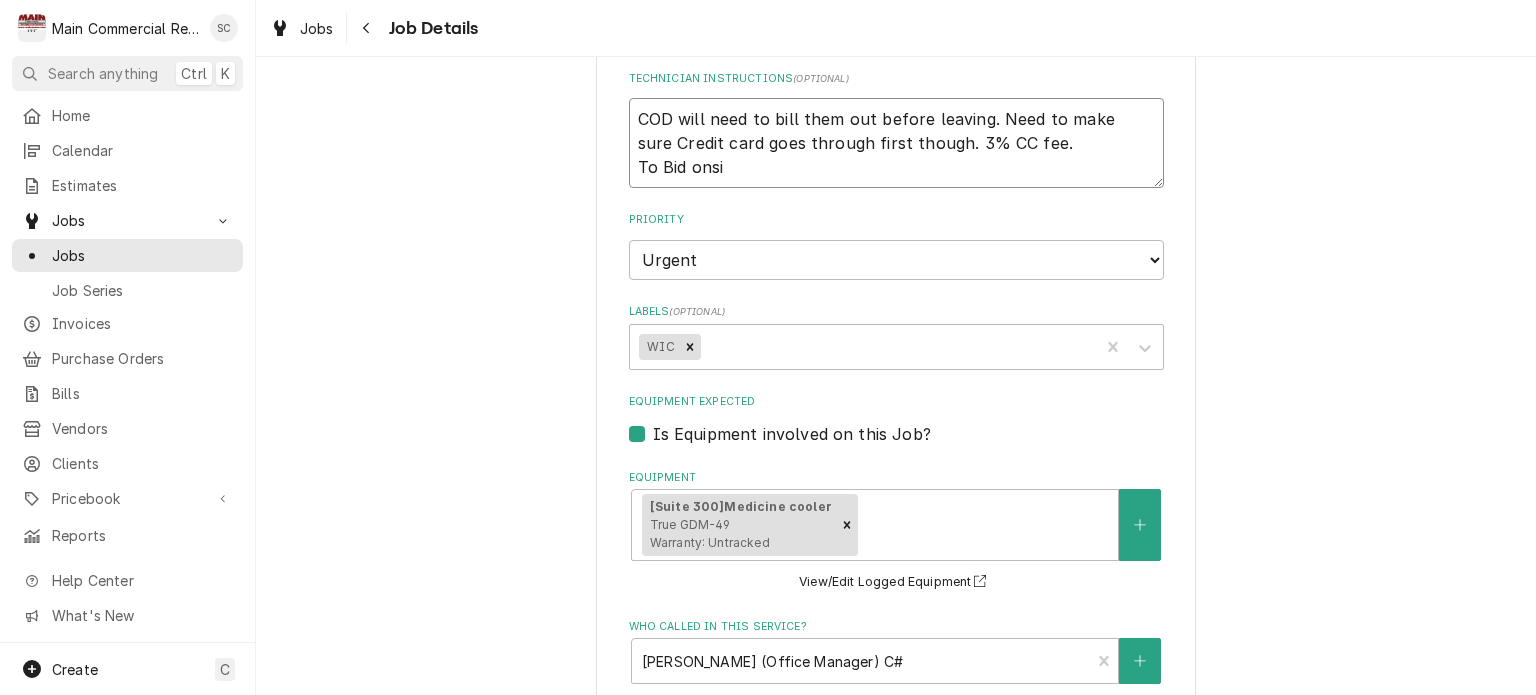 type on "x" 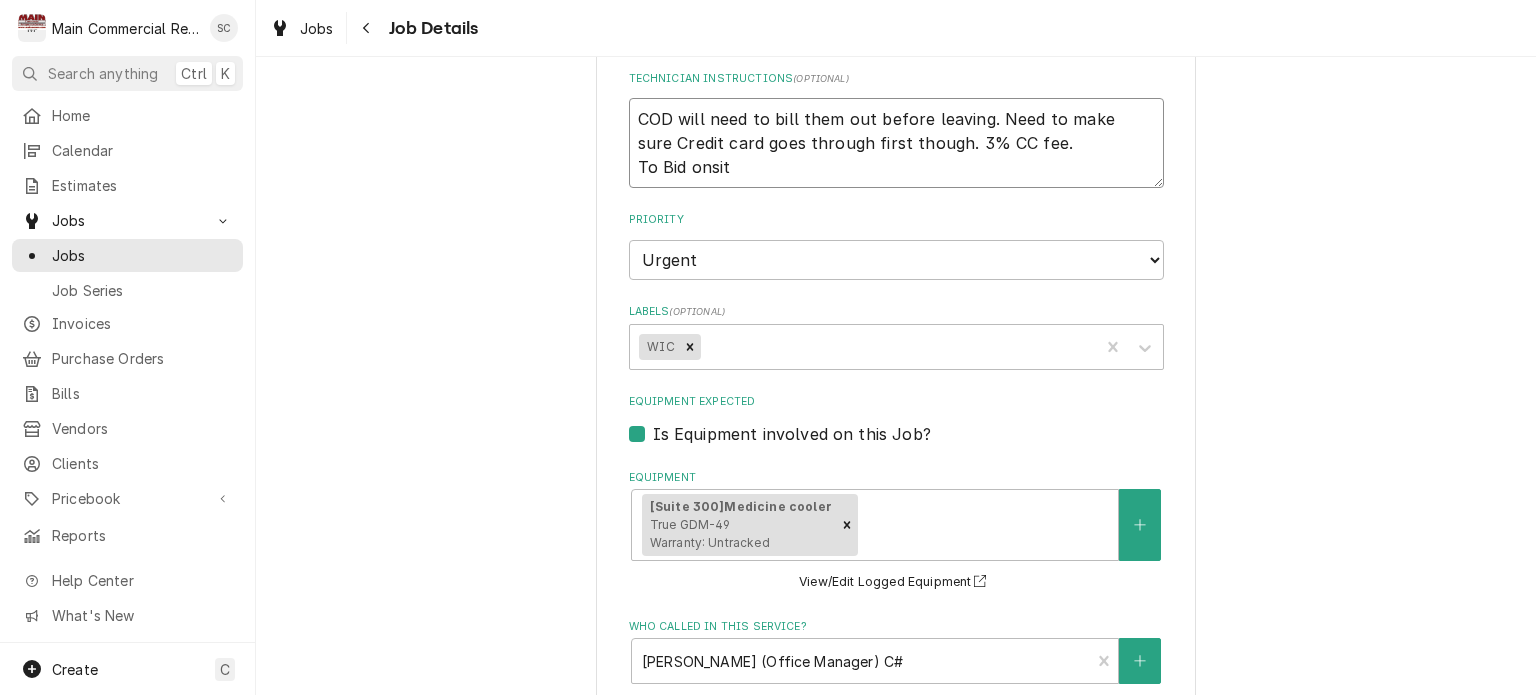 type on "x" 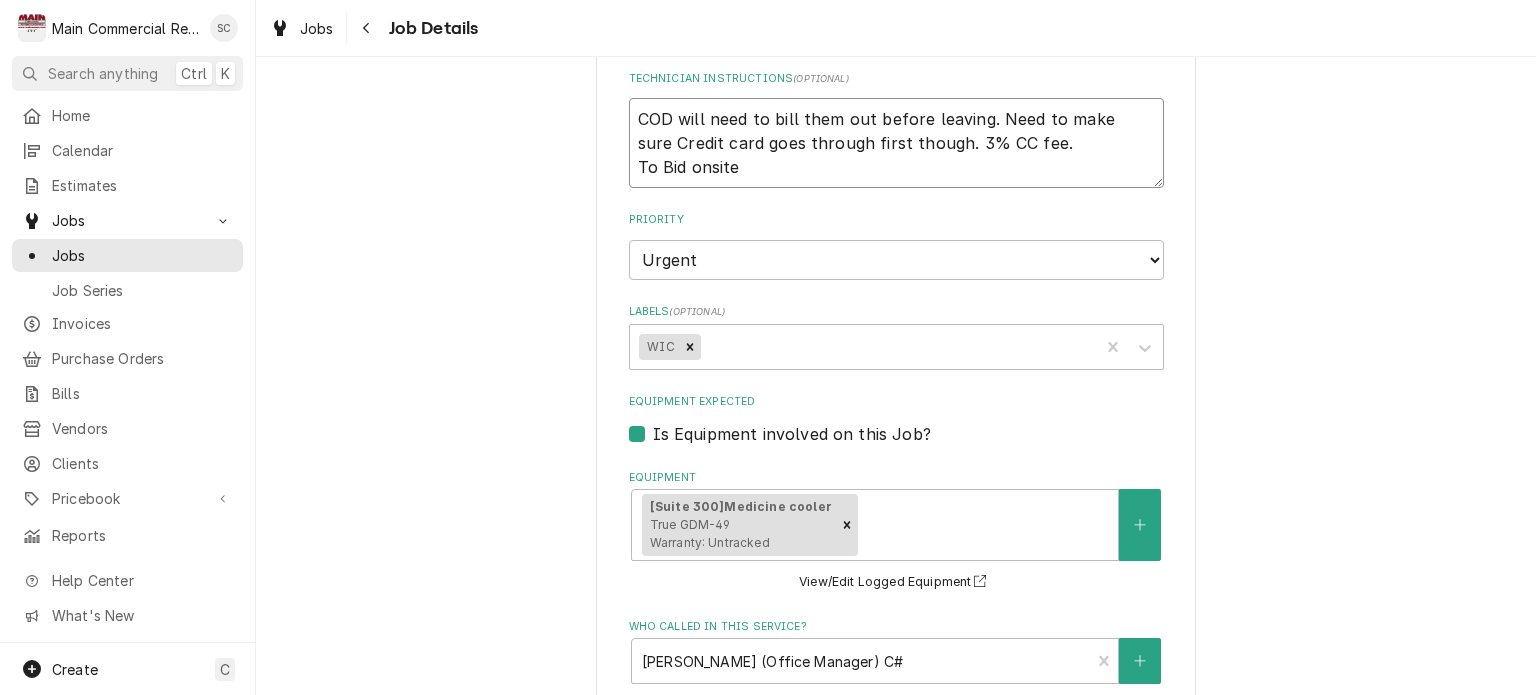type on "x" 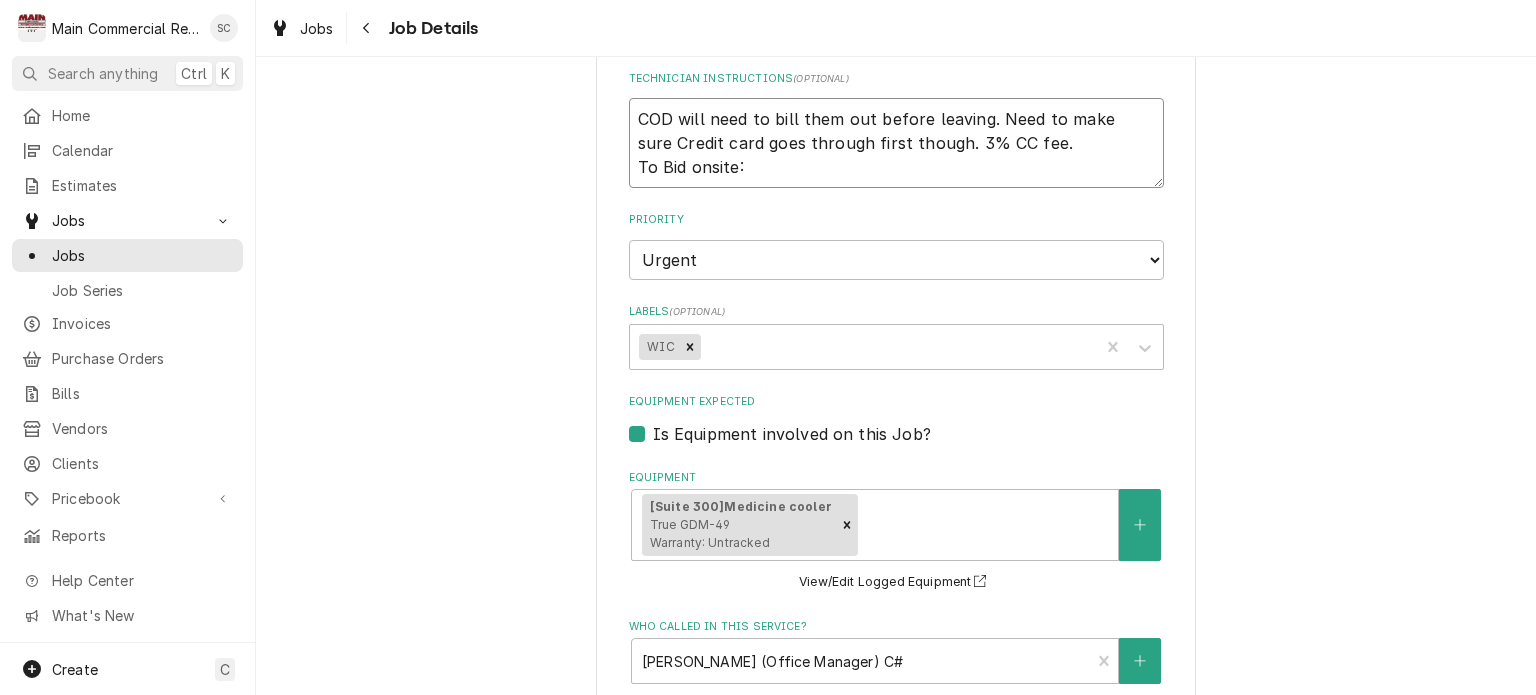 type on "x" 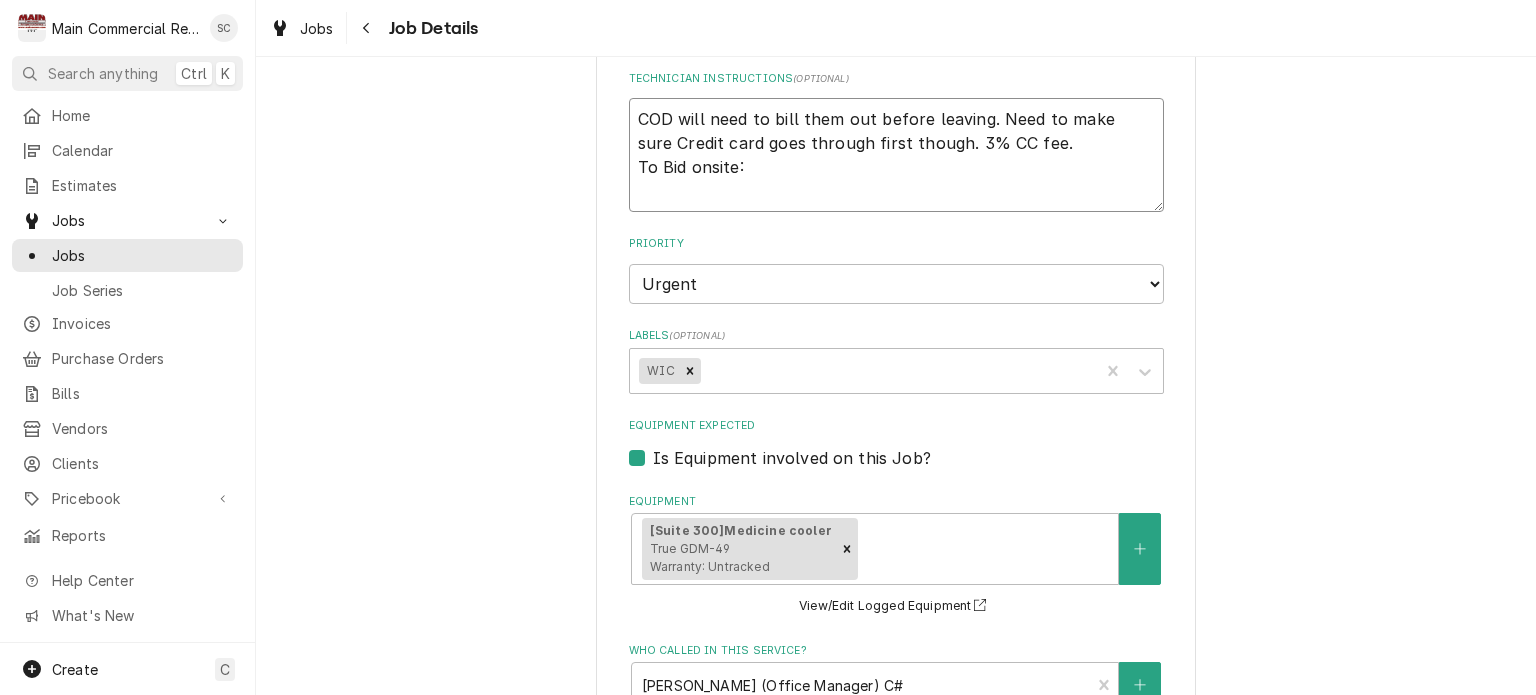 type on "x" 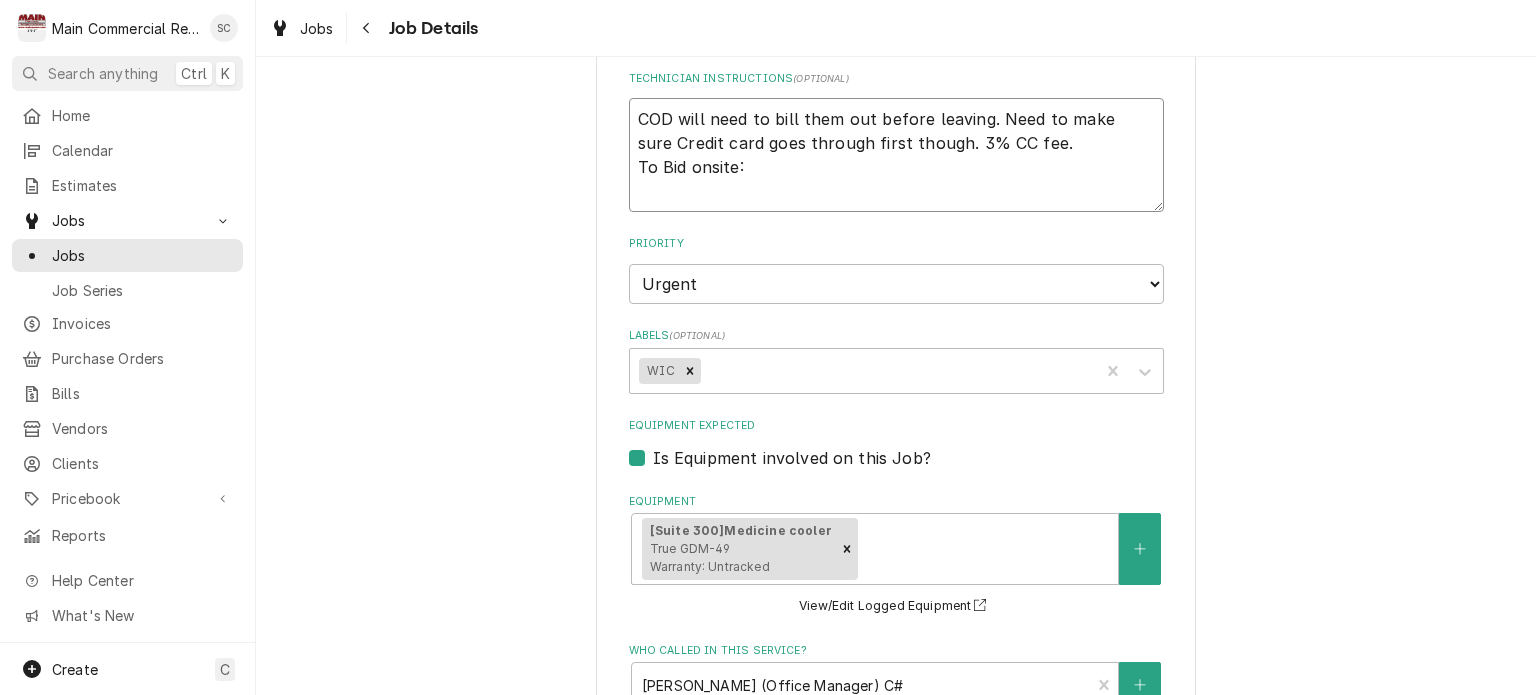 click on "COD will need to bill them out before leaving. Need to make sure Credit card goes through first though. 3% CC fee.
To Bid onsite:" at bounding box center (896, 155) 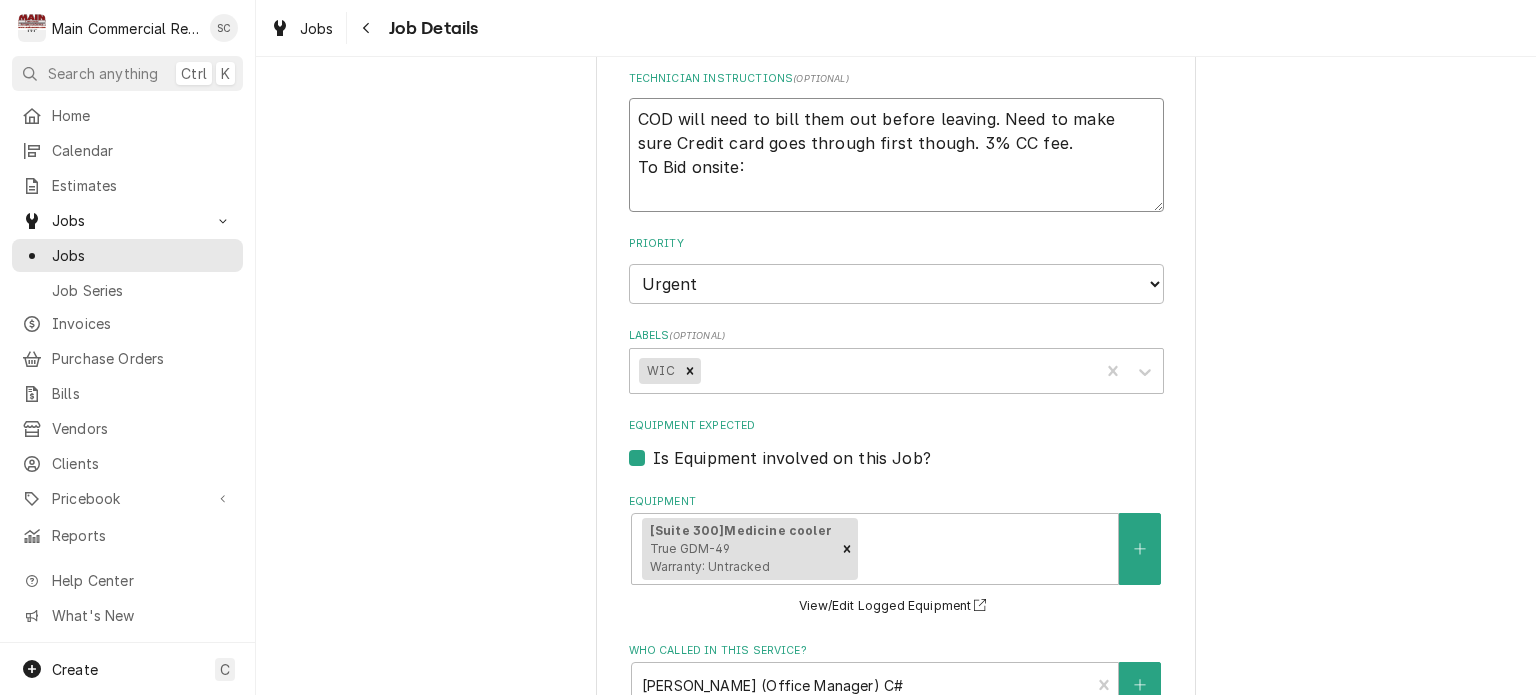 paste on "Q-3739" 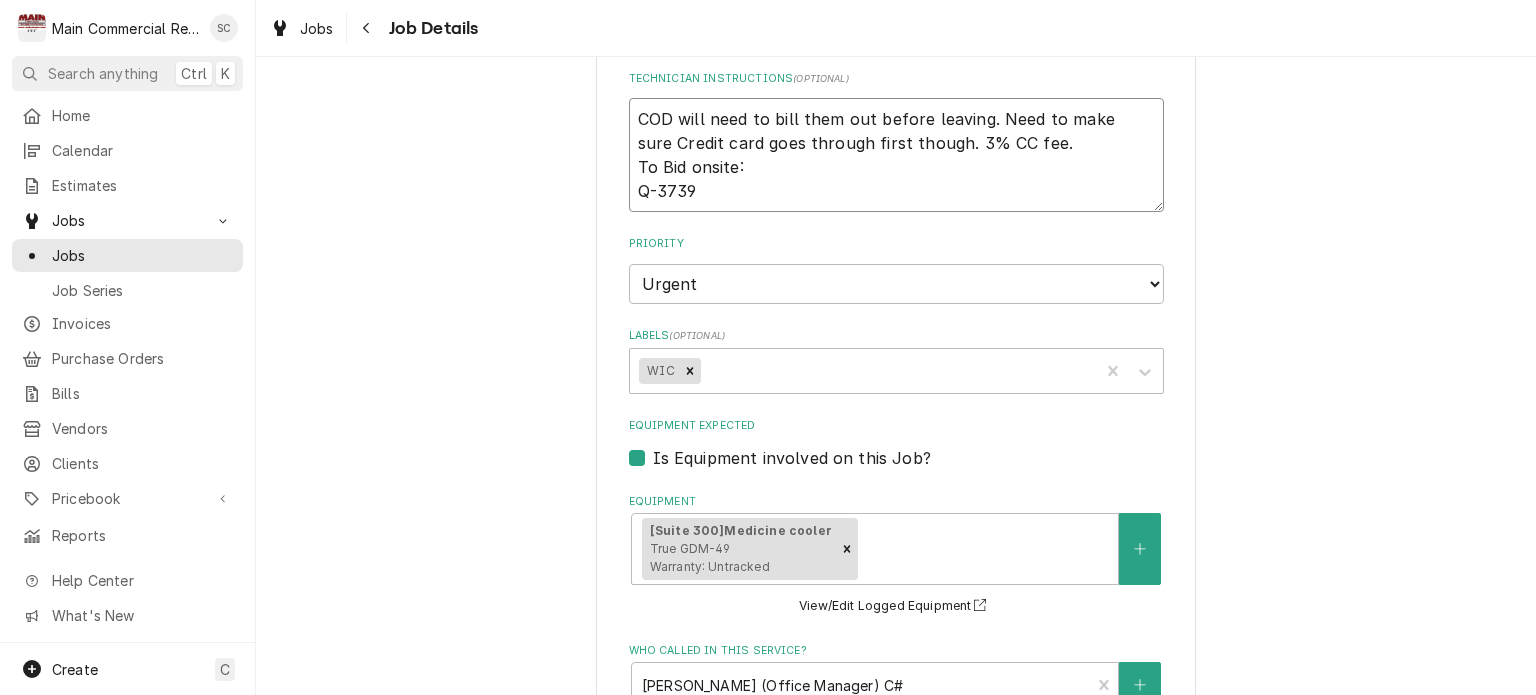 type on "x" 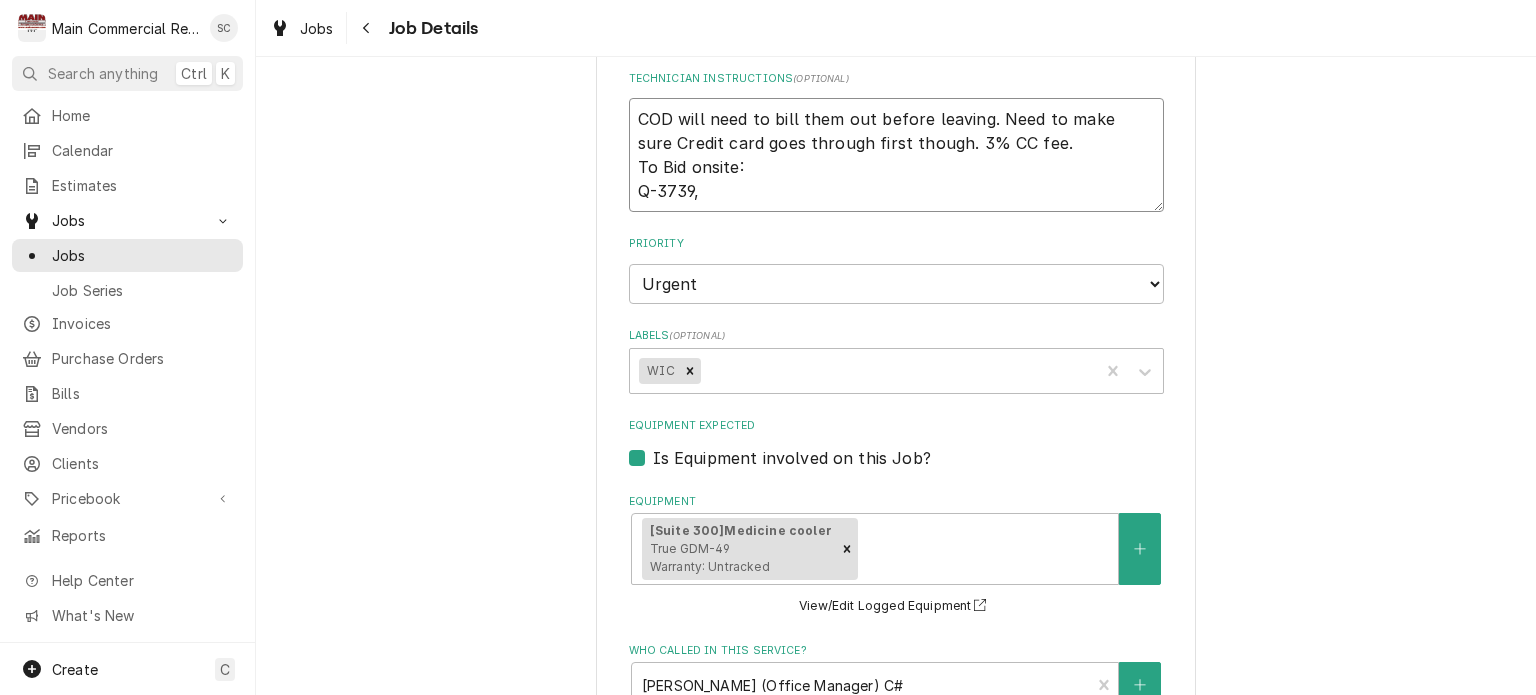 type on "x" 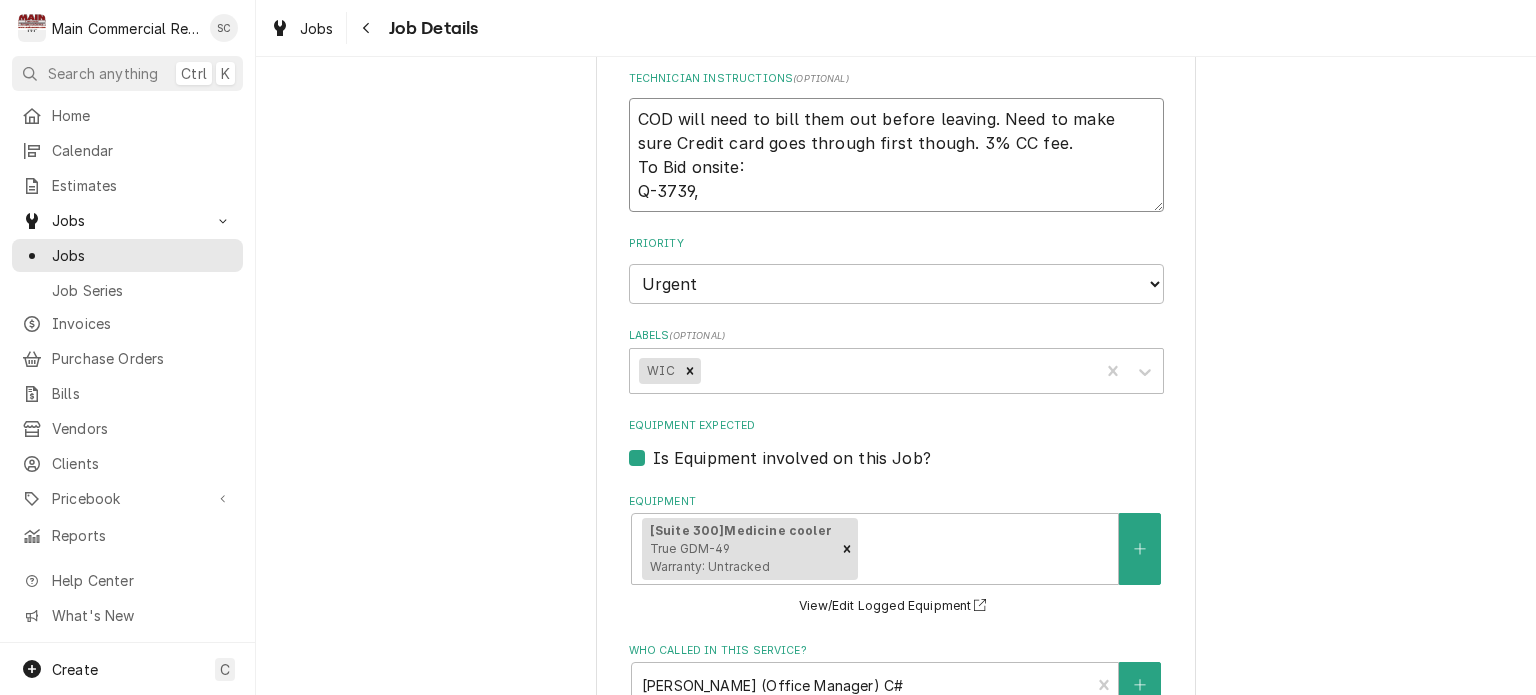 click on "COD will need to bill them out before leaving. Need to make sure Credit card goes through first though. 3% CC fee.
To Bid onsite:
Q-3739," at bounding box center (896, 155) 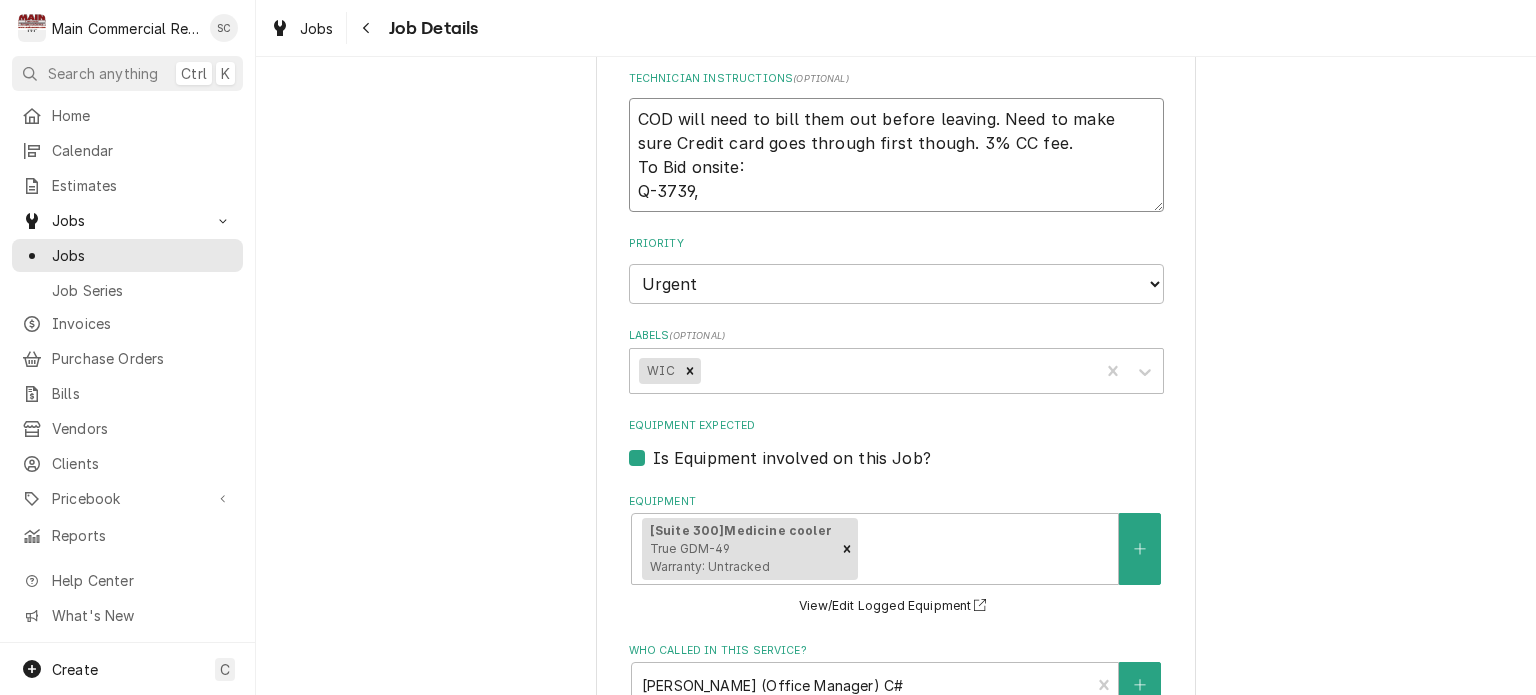 paste on "$4,442.07" 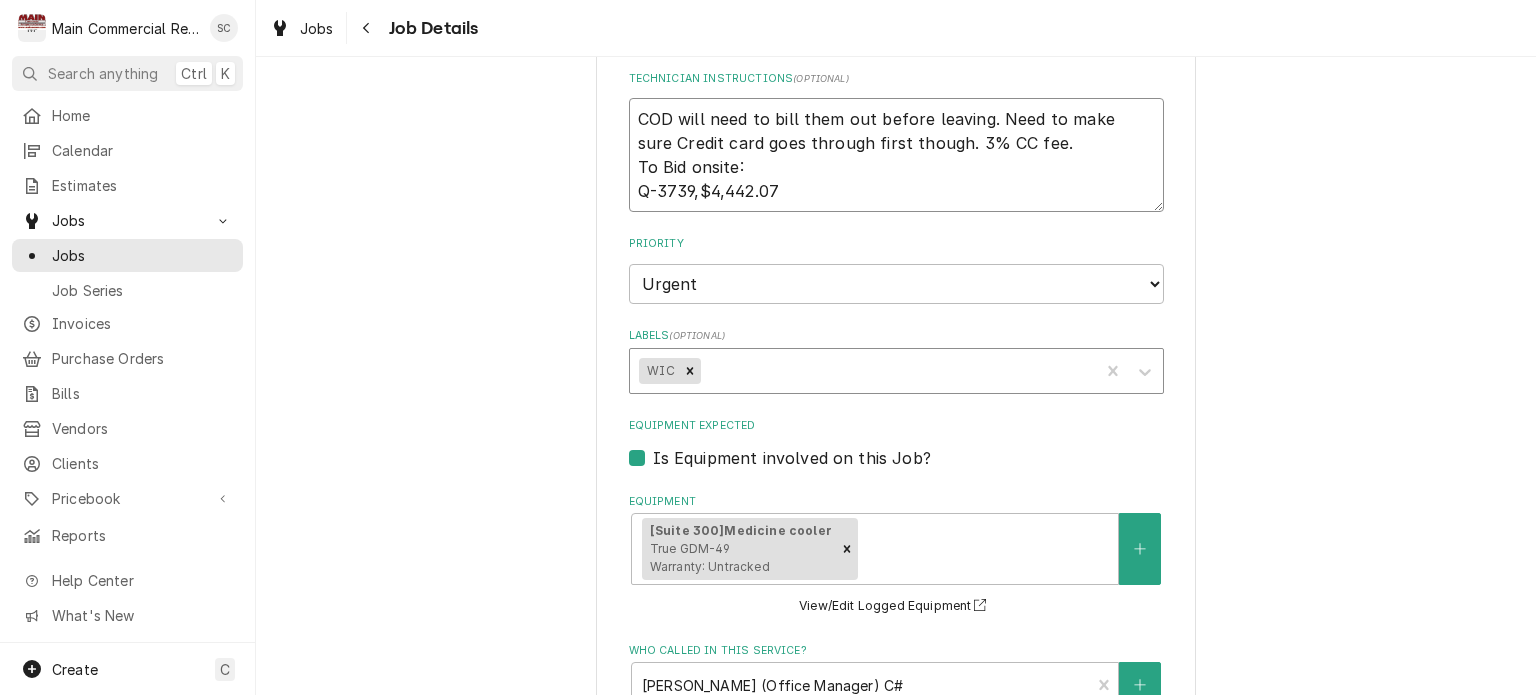 type on "x" 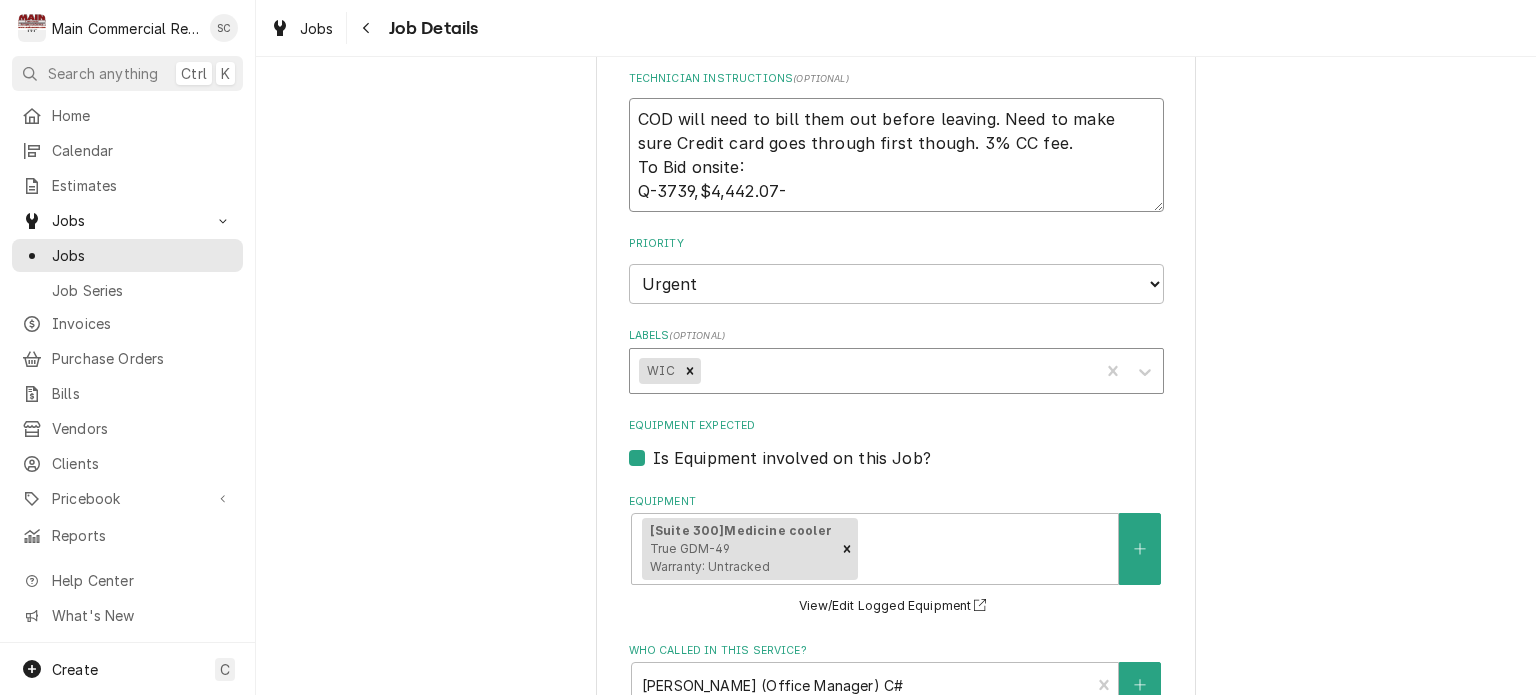 type on "x" 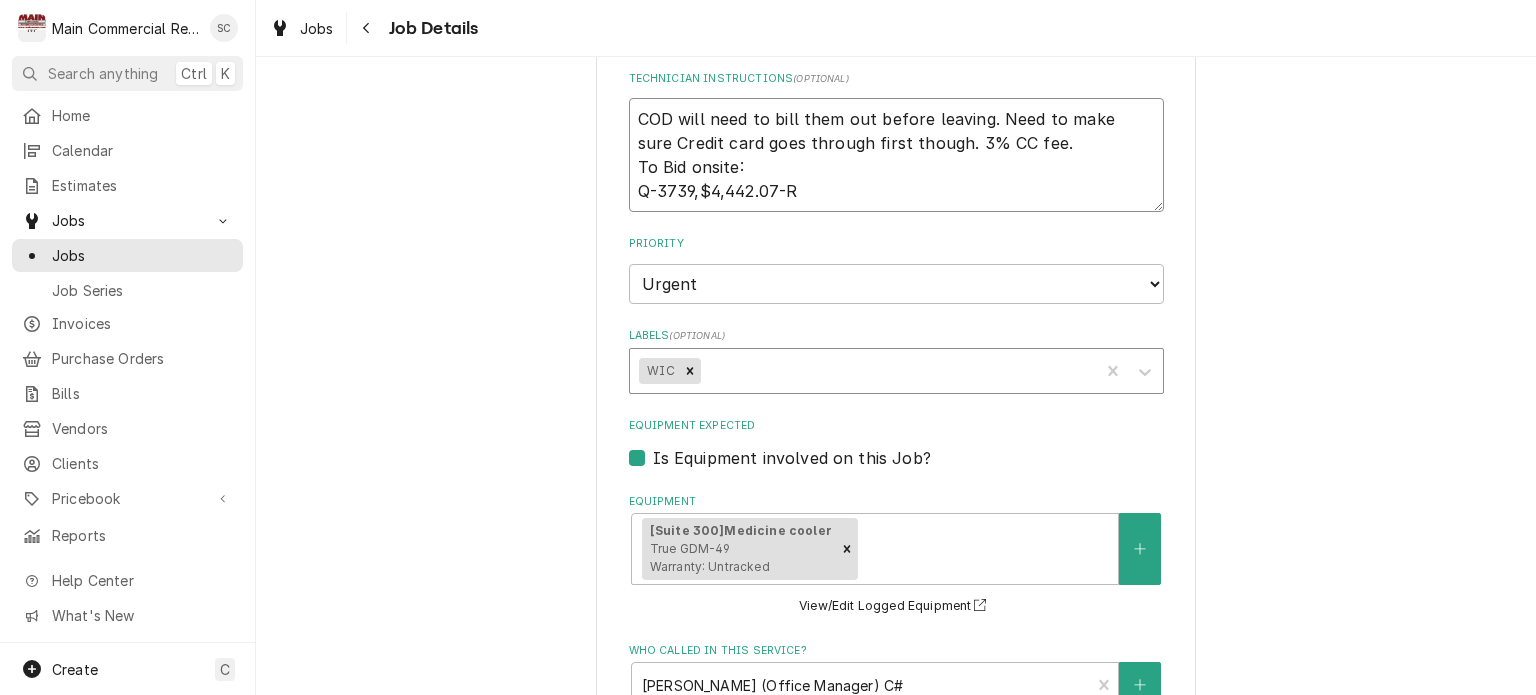 type on "x" 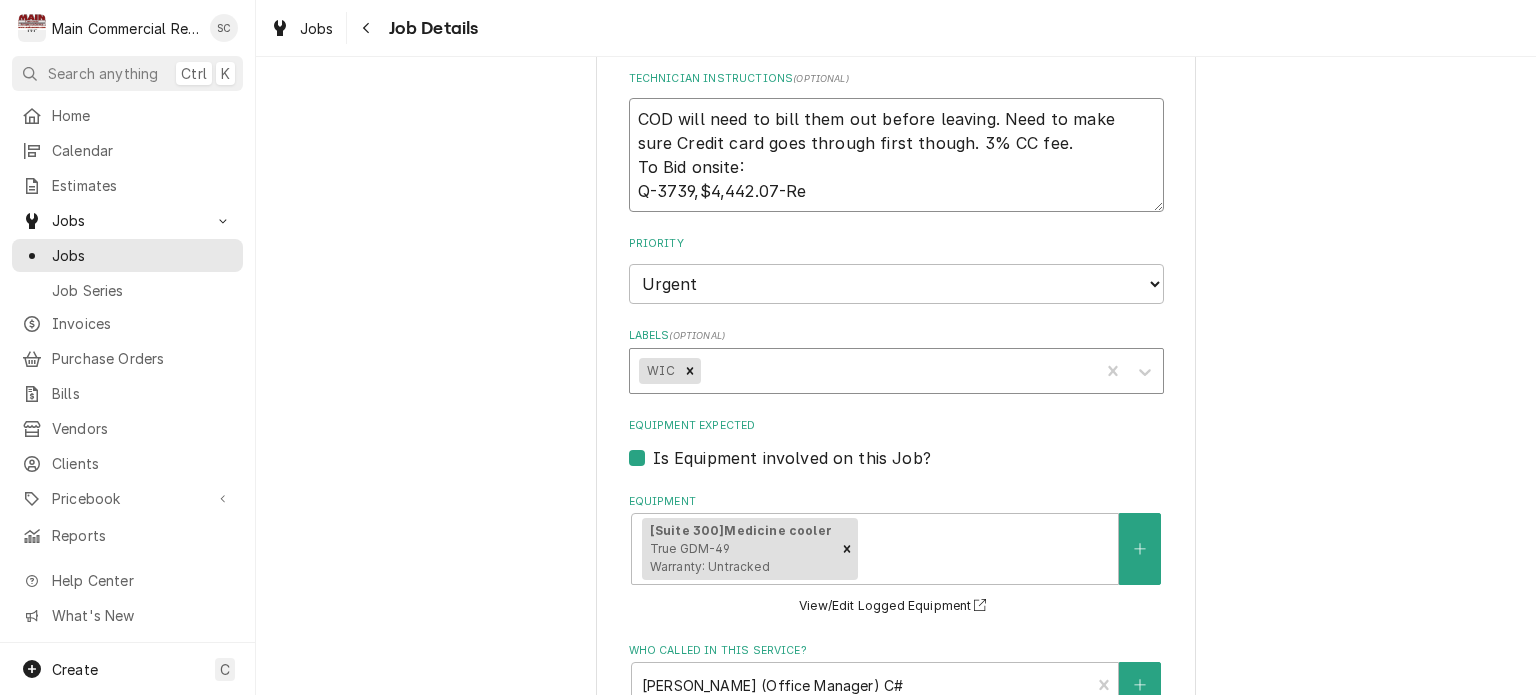 type on "x" 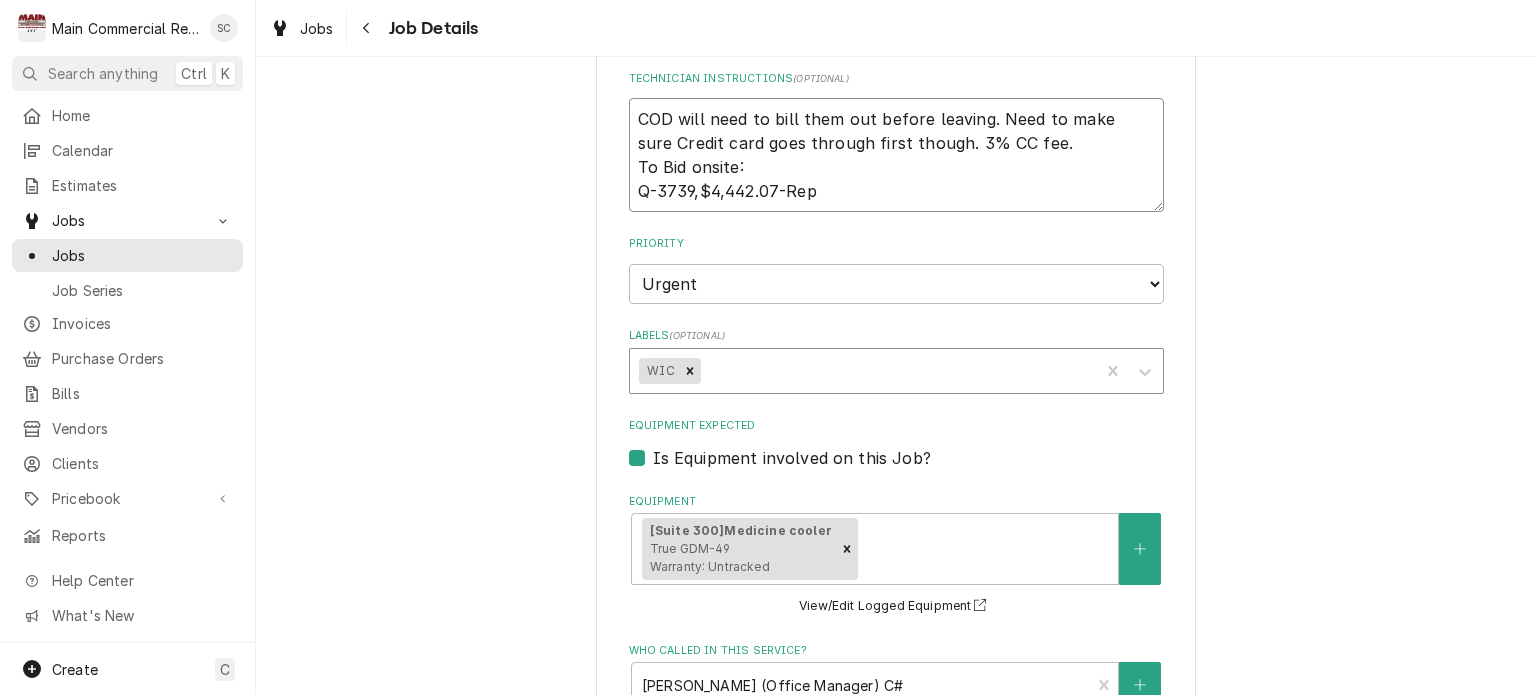 type on "x" 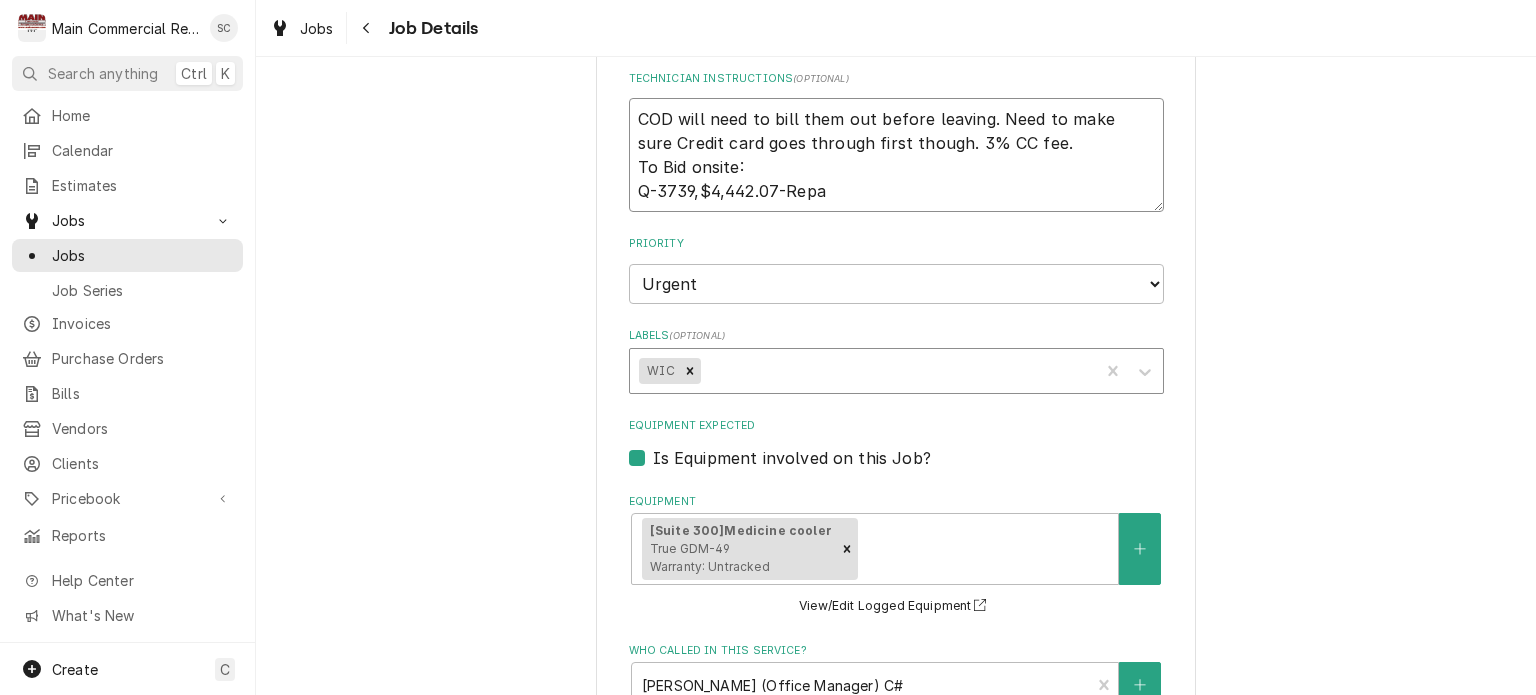 type on "x" 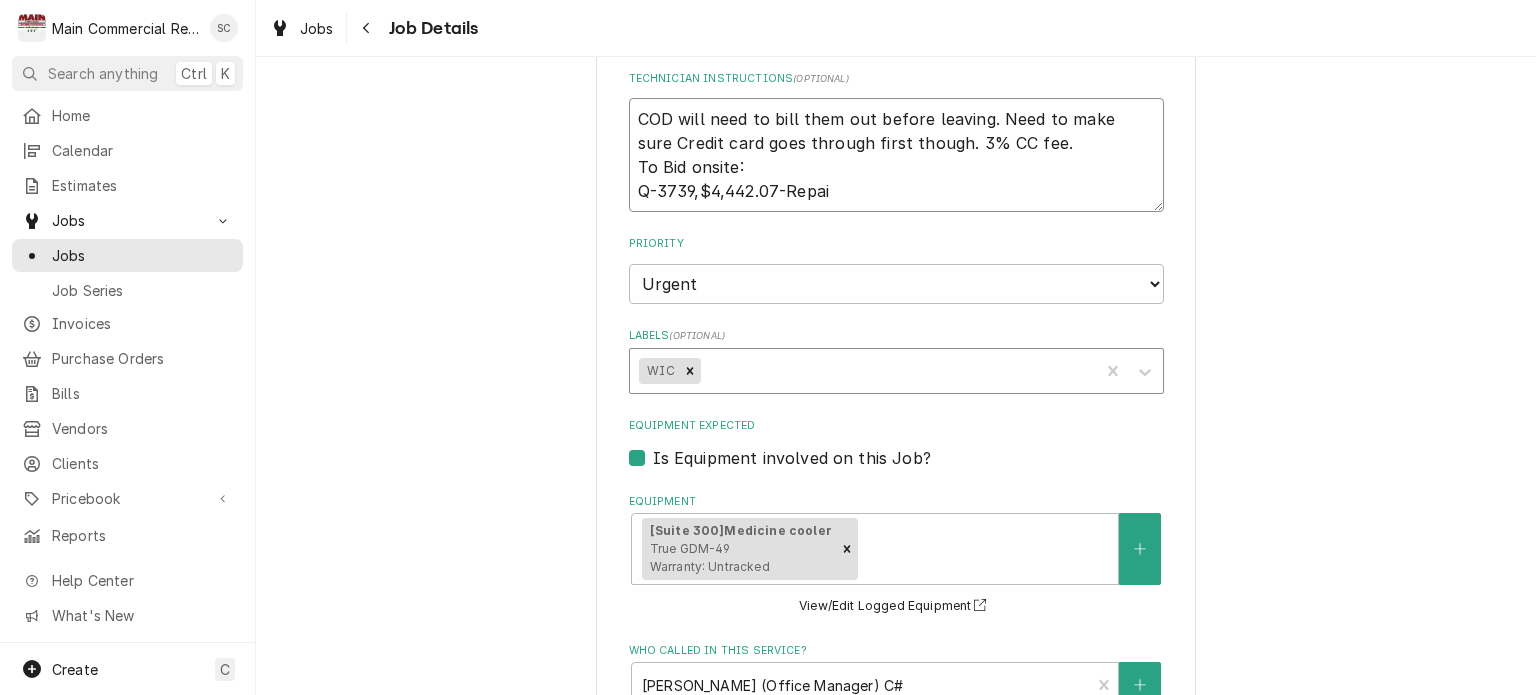 type on "x" 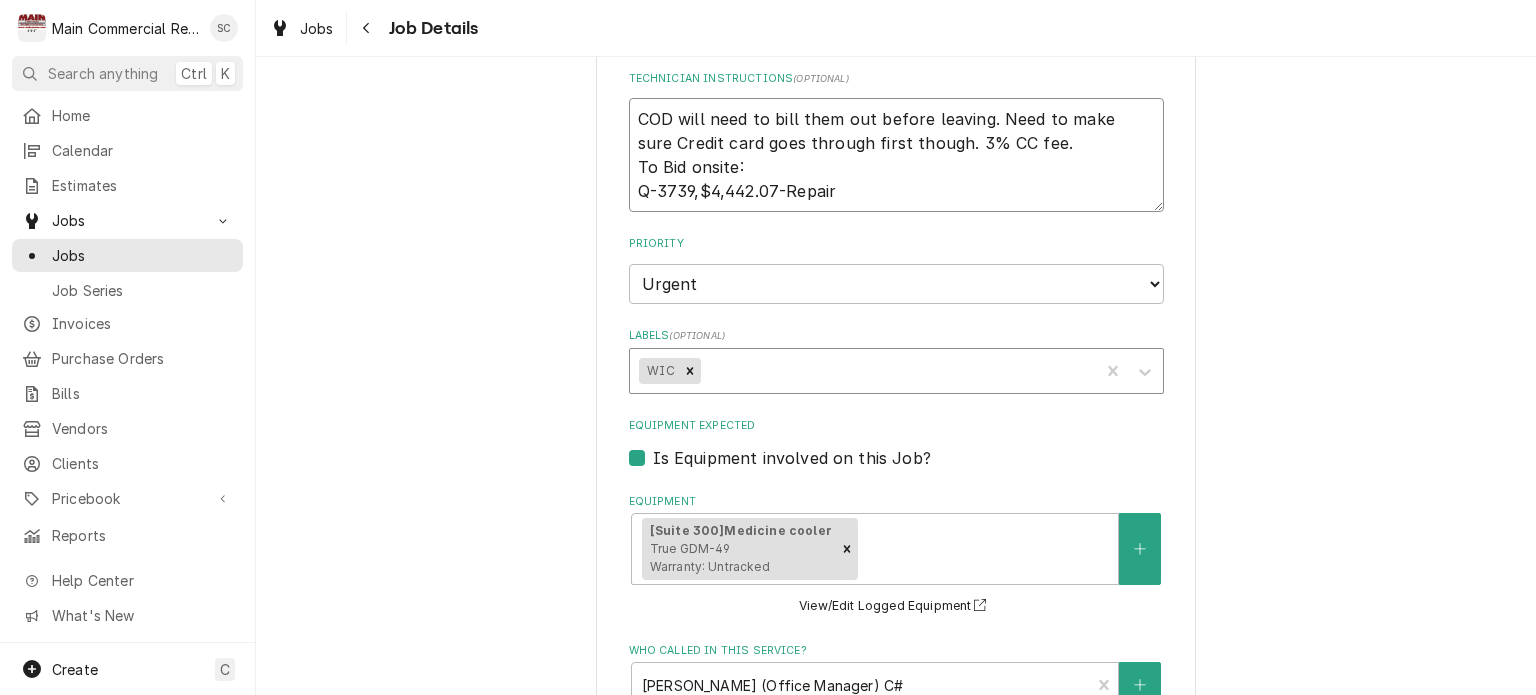 type on "x" 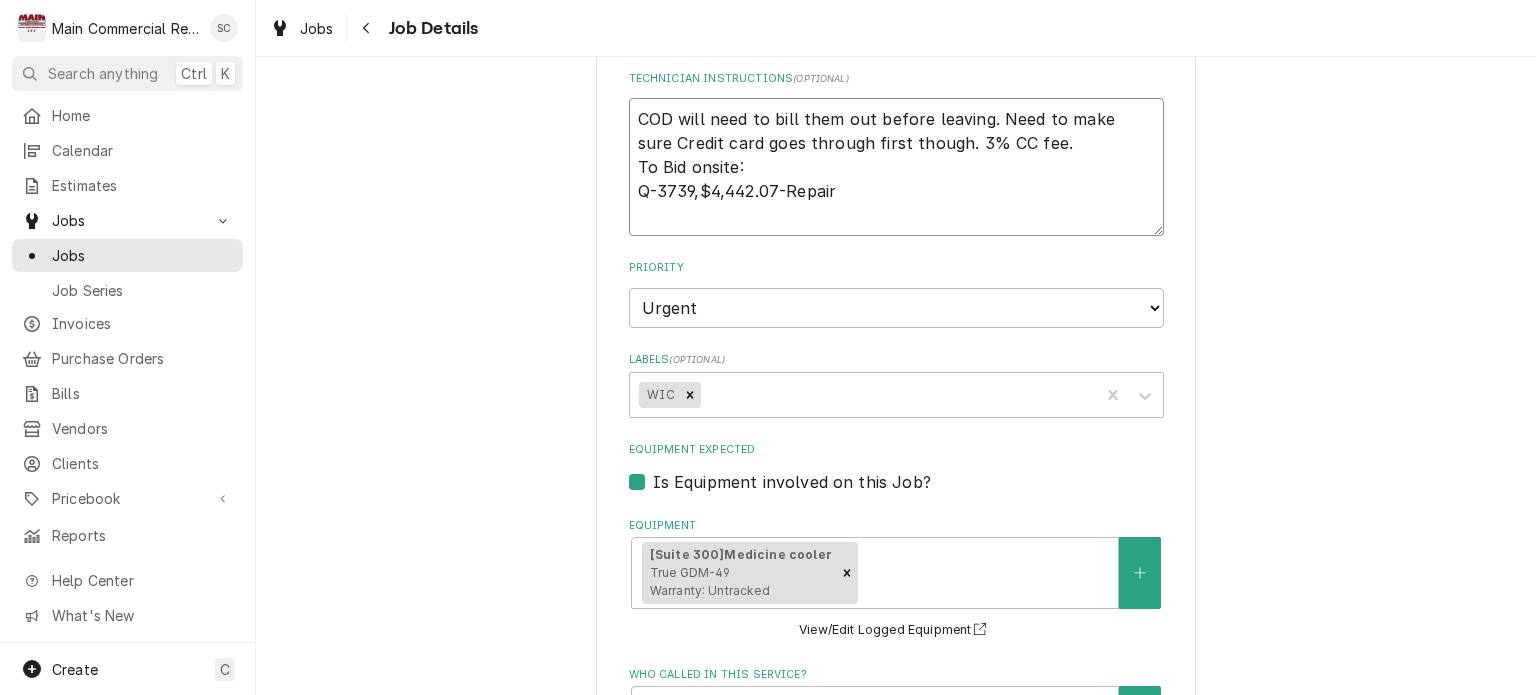 type on "x" 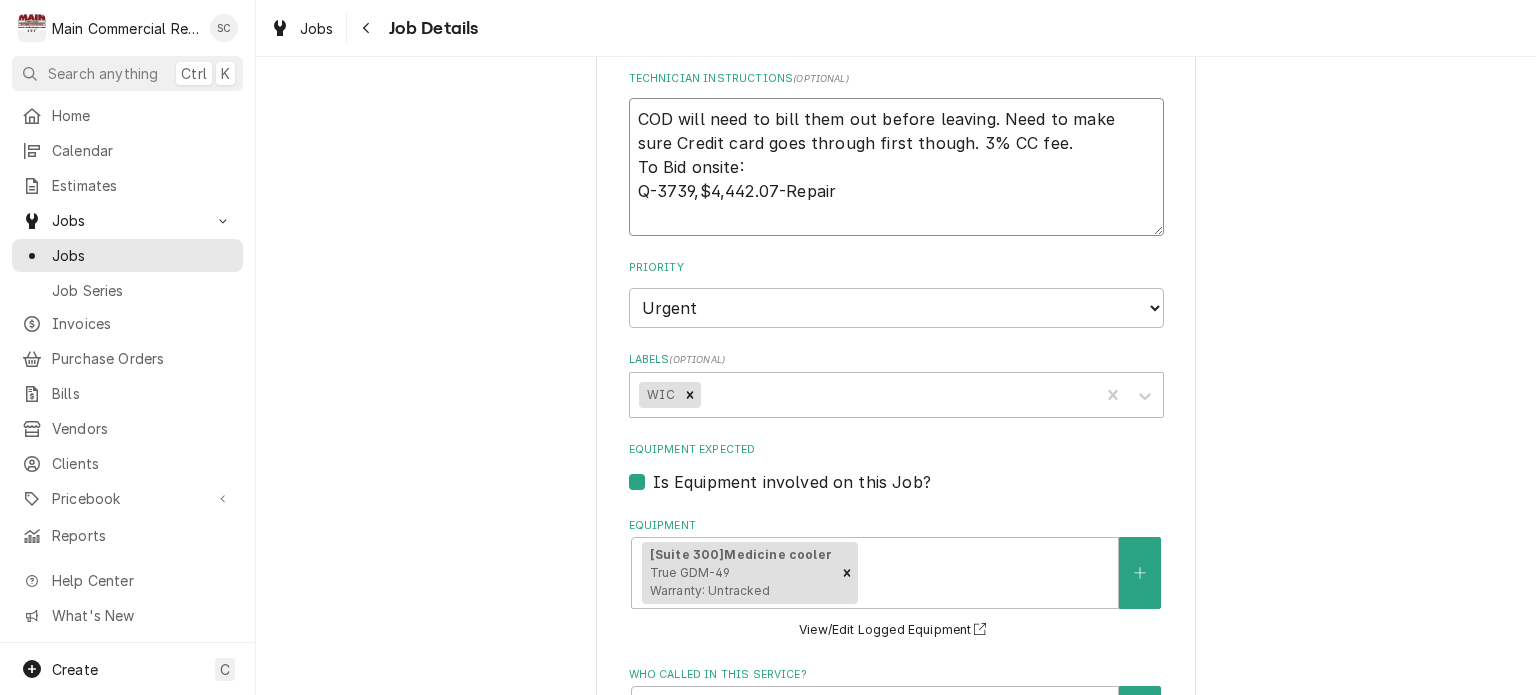click on "COD will need to bill them out before leaving. Need to make sure Credit card goes through first though. 3% CC fee.
To Bid onsite:
Q-3739,$4,442.07-Repair" at bounding box center (896, 167) 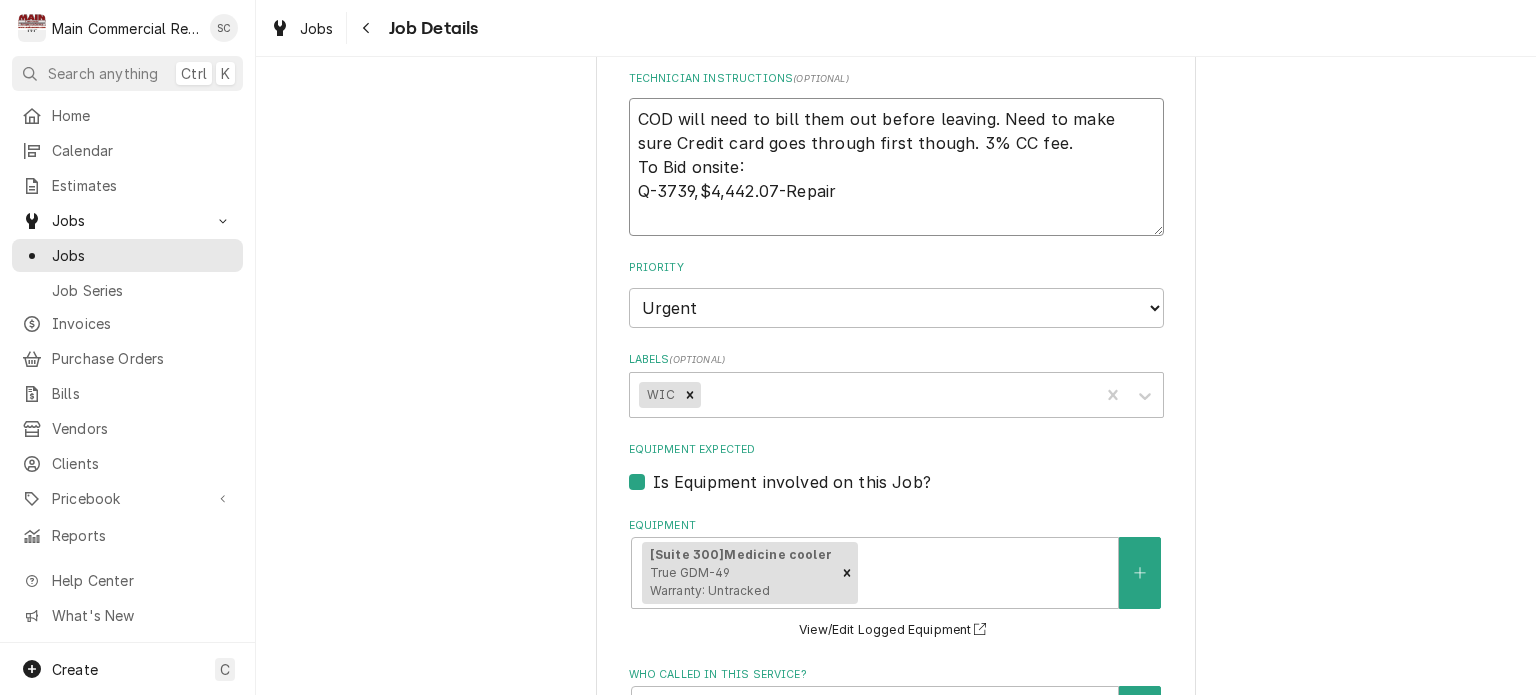 paste on "Q-3738" 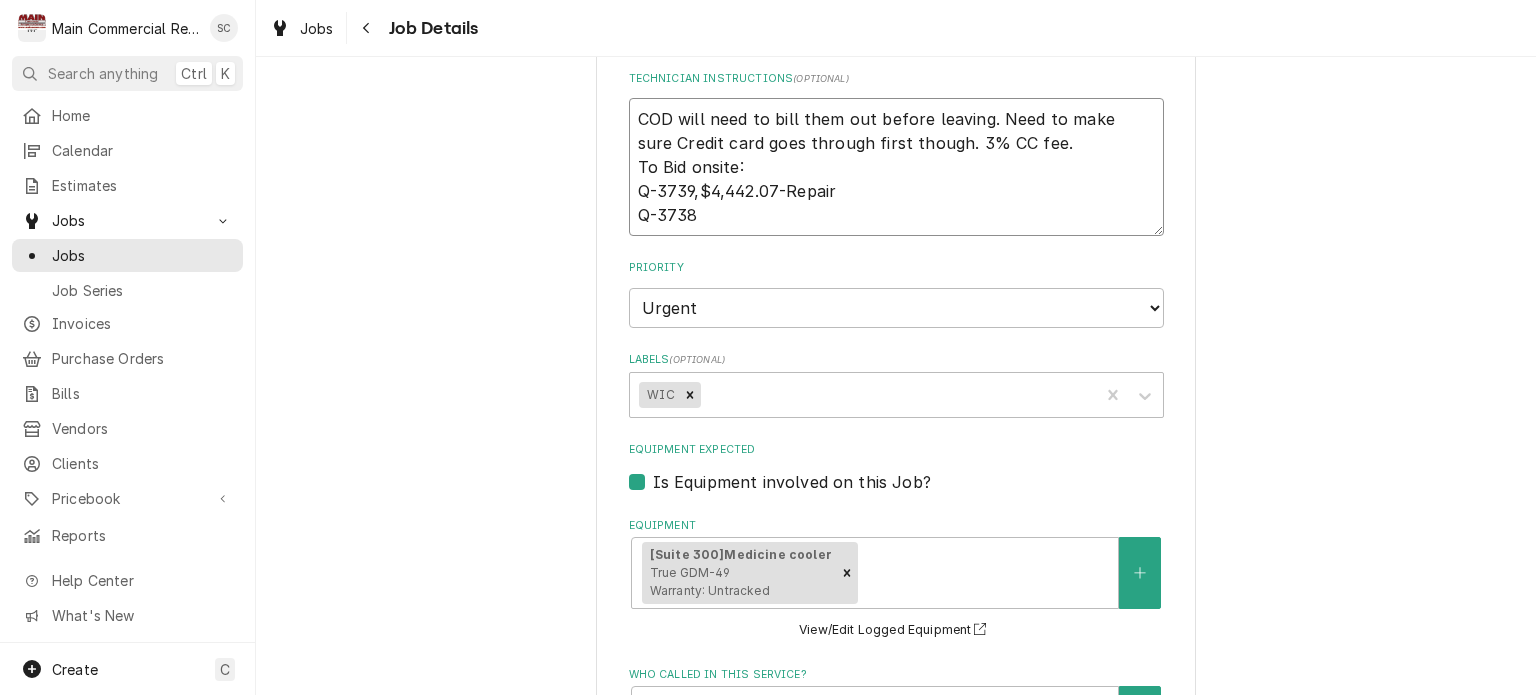 type on "x" 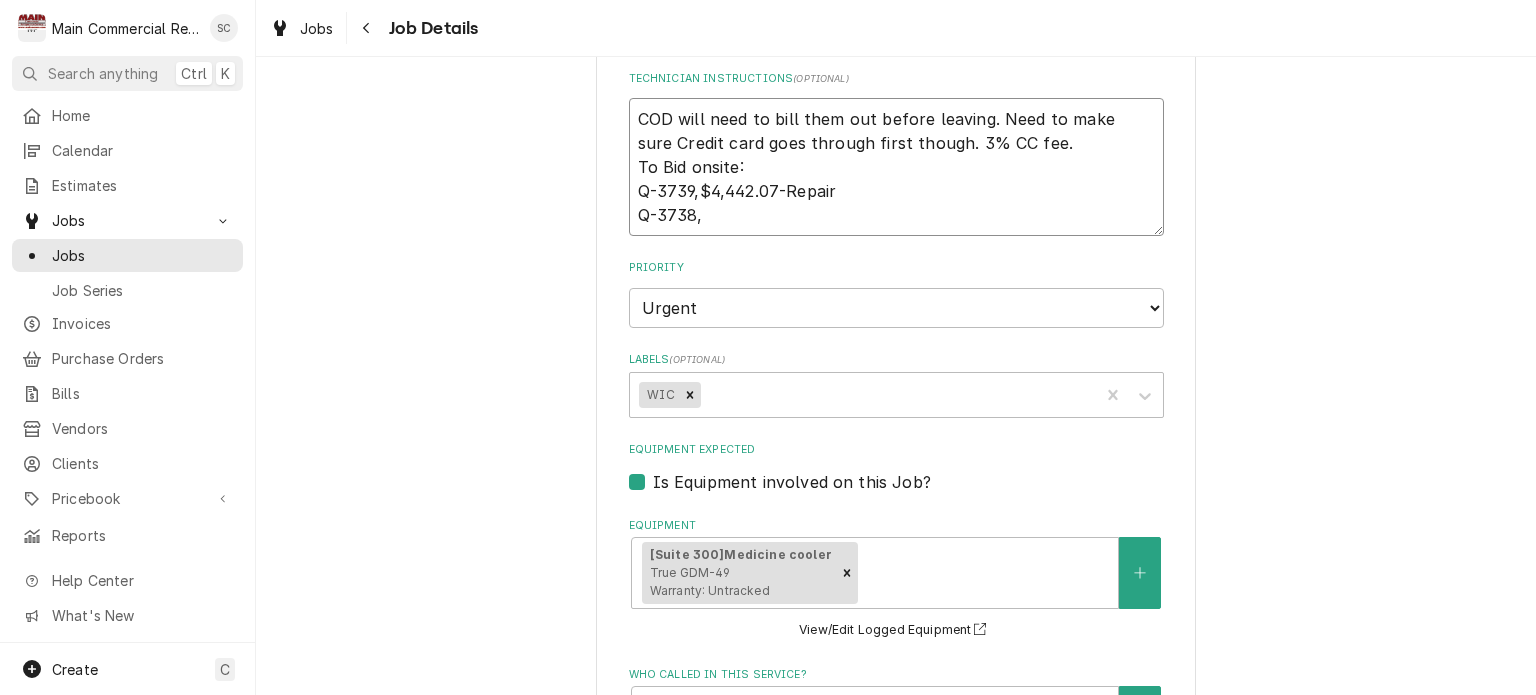 type on "x" 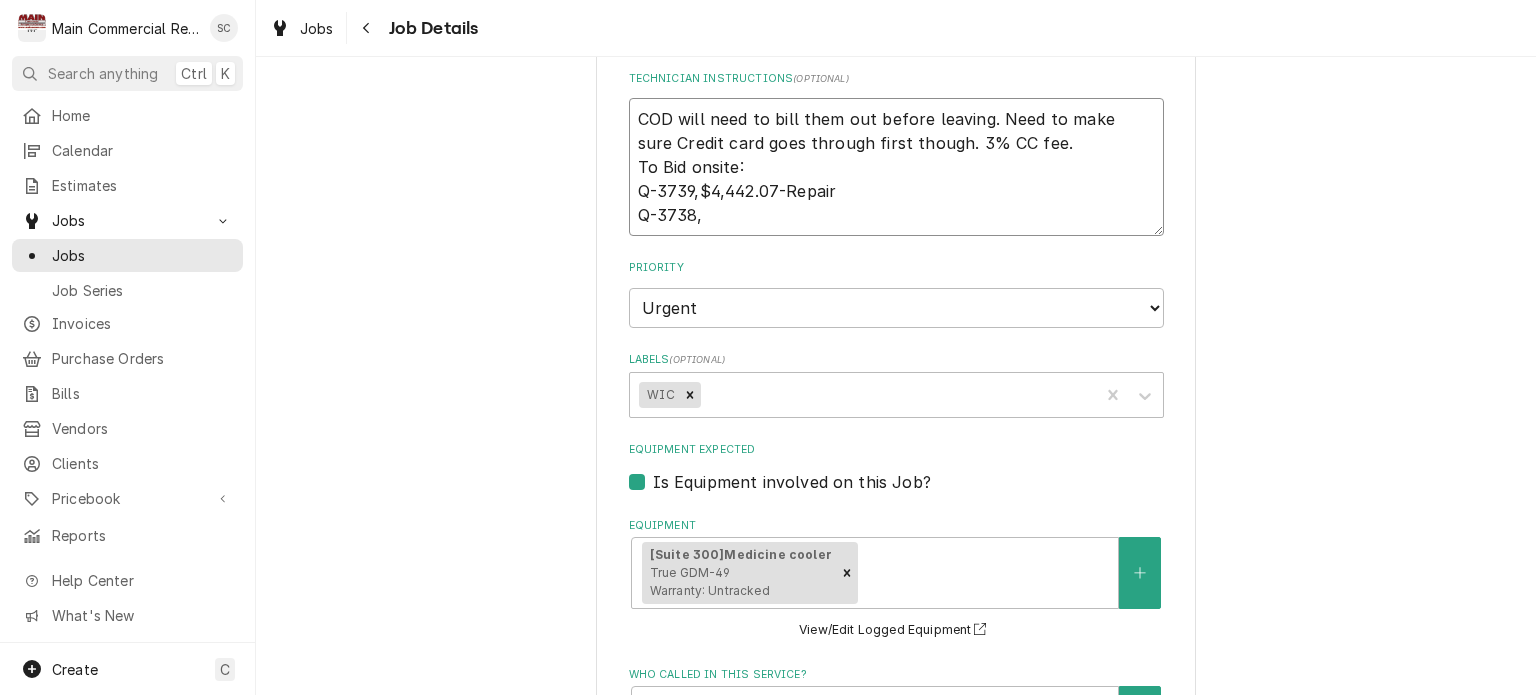 click on "COD will need to bill them out before leaving. Need to make sure Credit card goes through first though. 3% CC fee.
To Bid onsite:
Q-3739,$4,442.07-Repair
Q-3738," at bounding box center (896, 167) 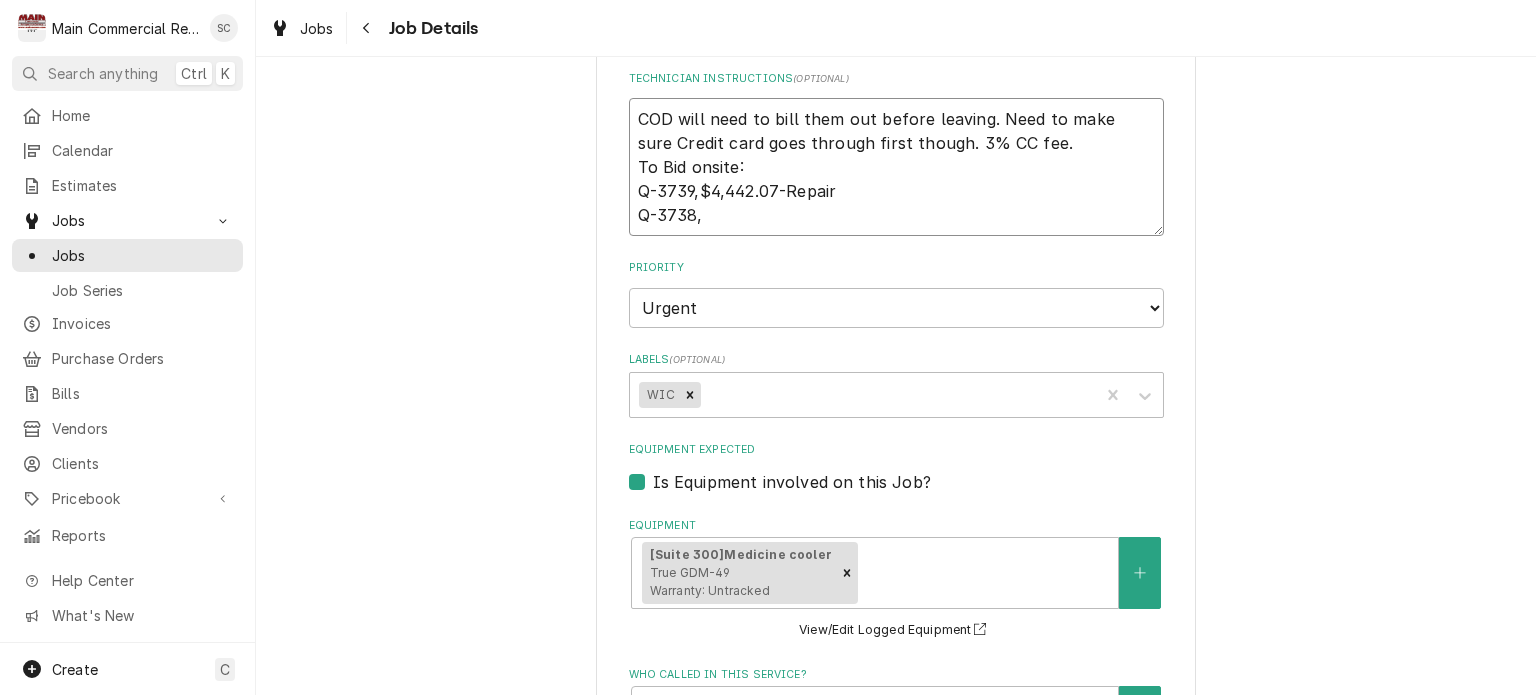 paste on "$6,339.61" 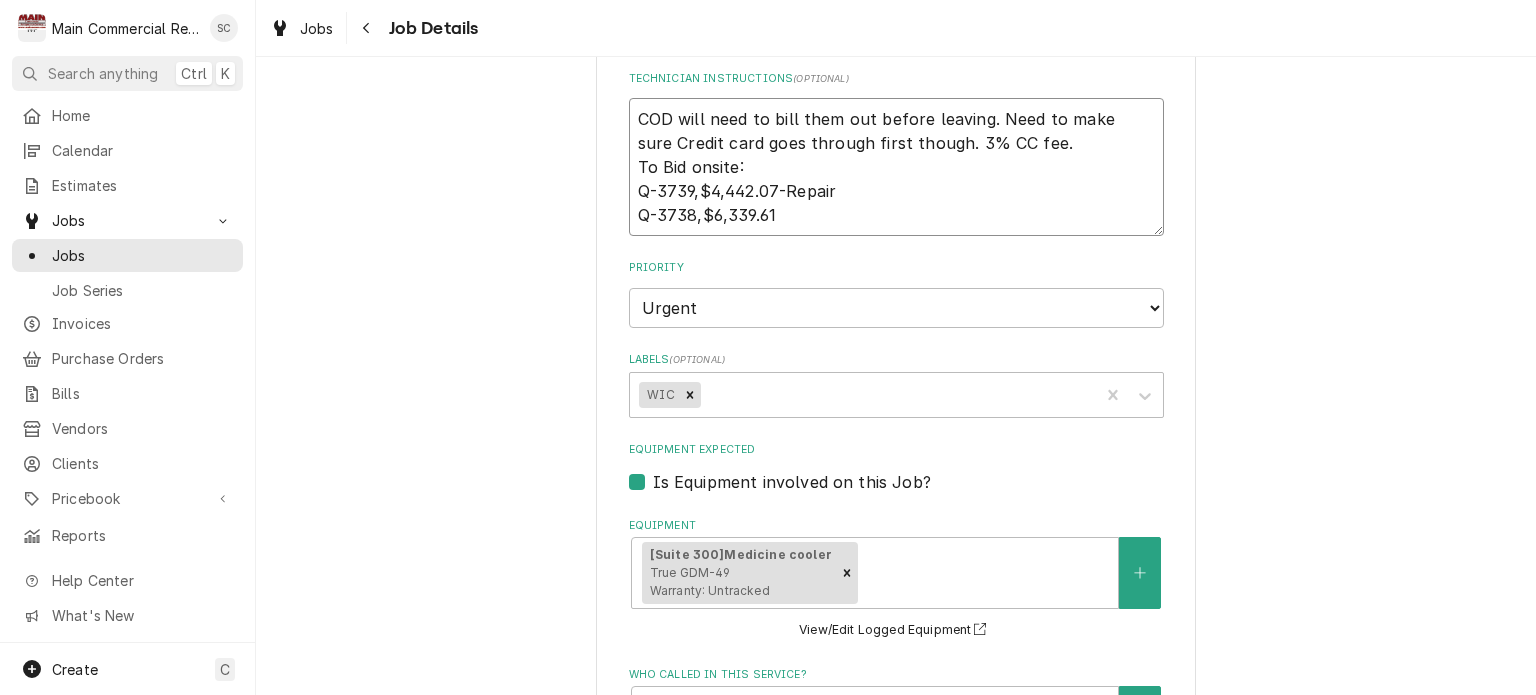 type on "x" 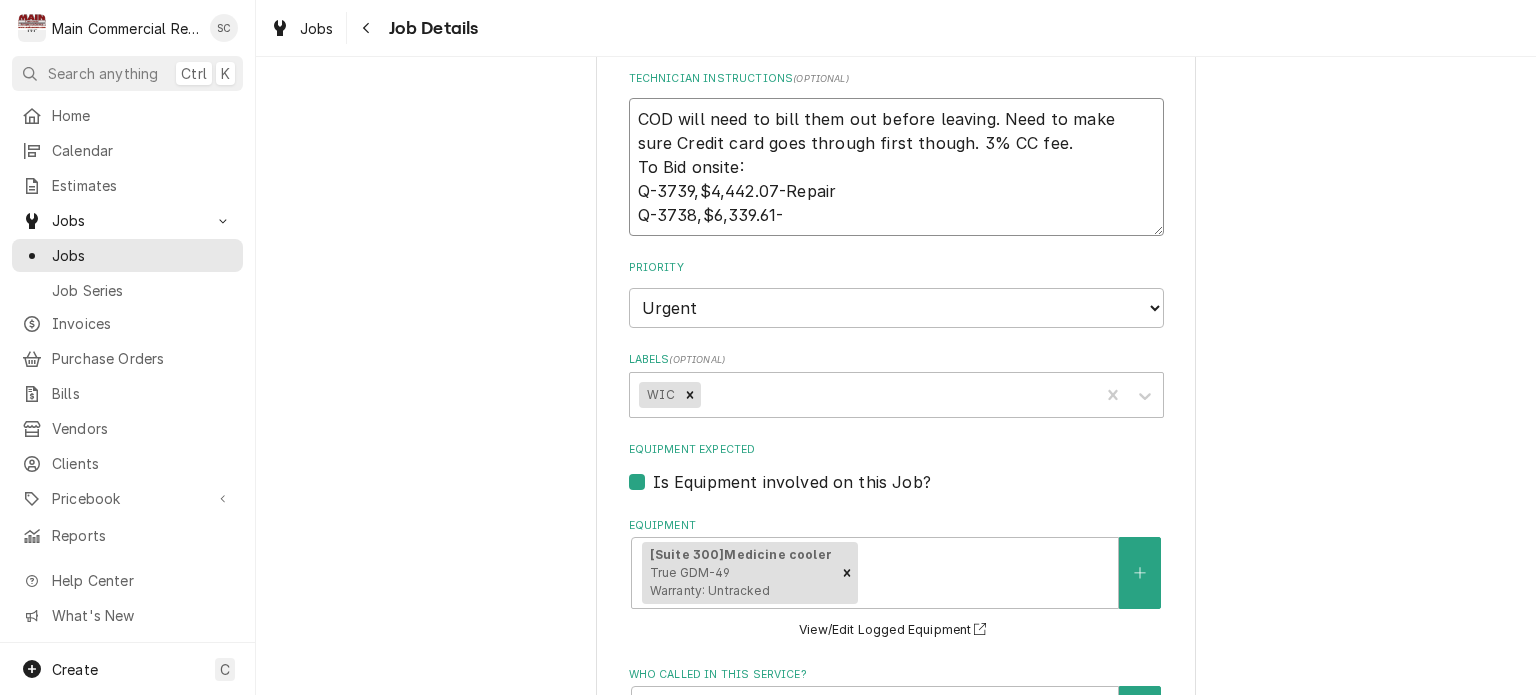 type on "x" 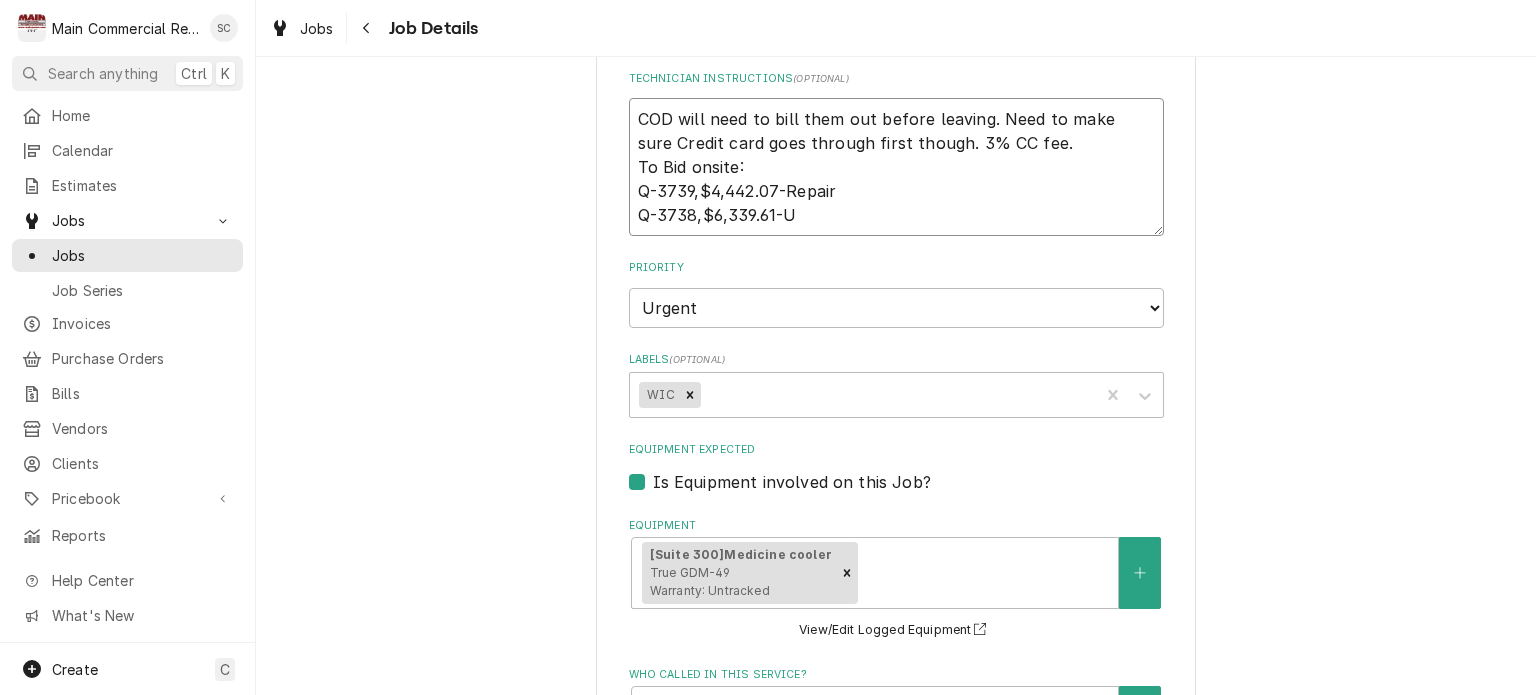 type on "x" 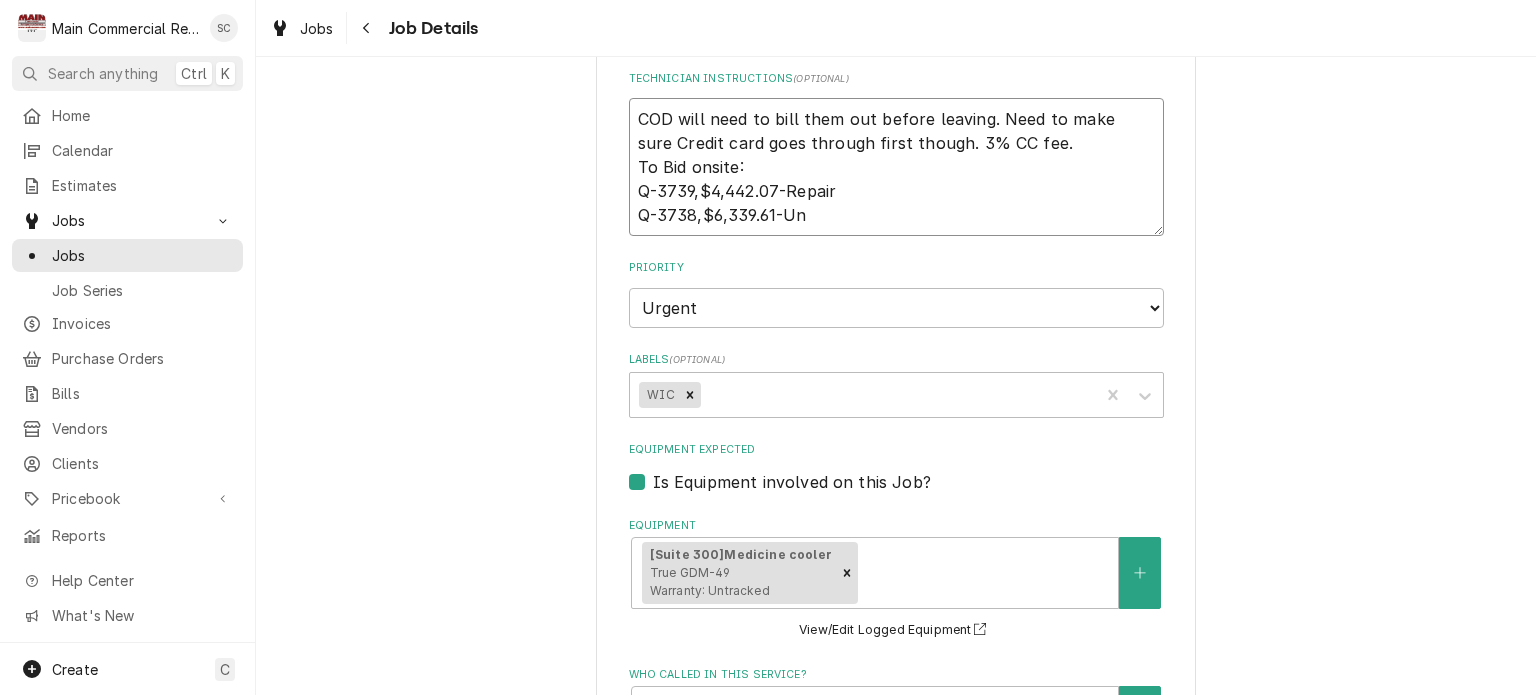 type on "x" 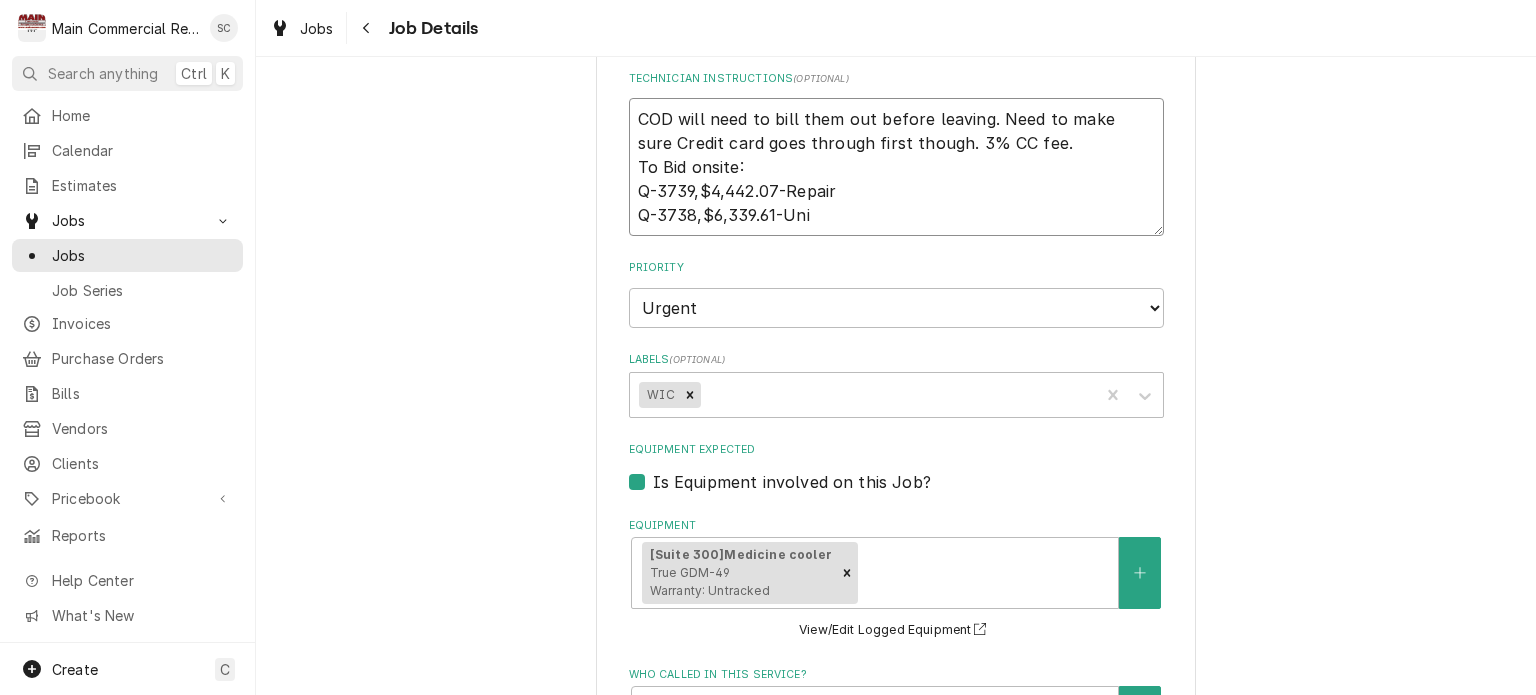 type on "x" 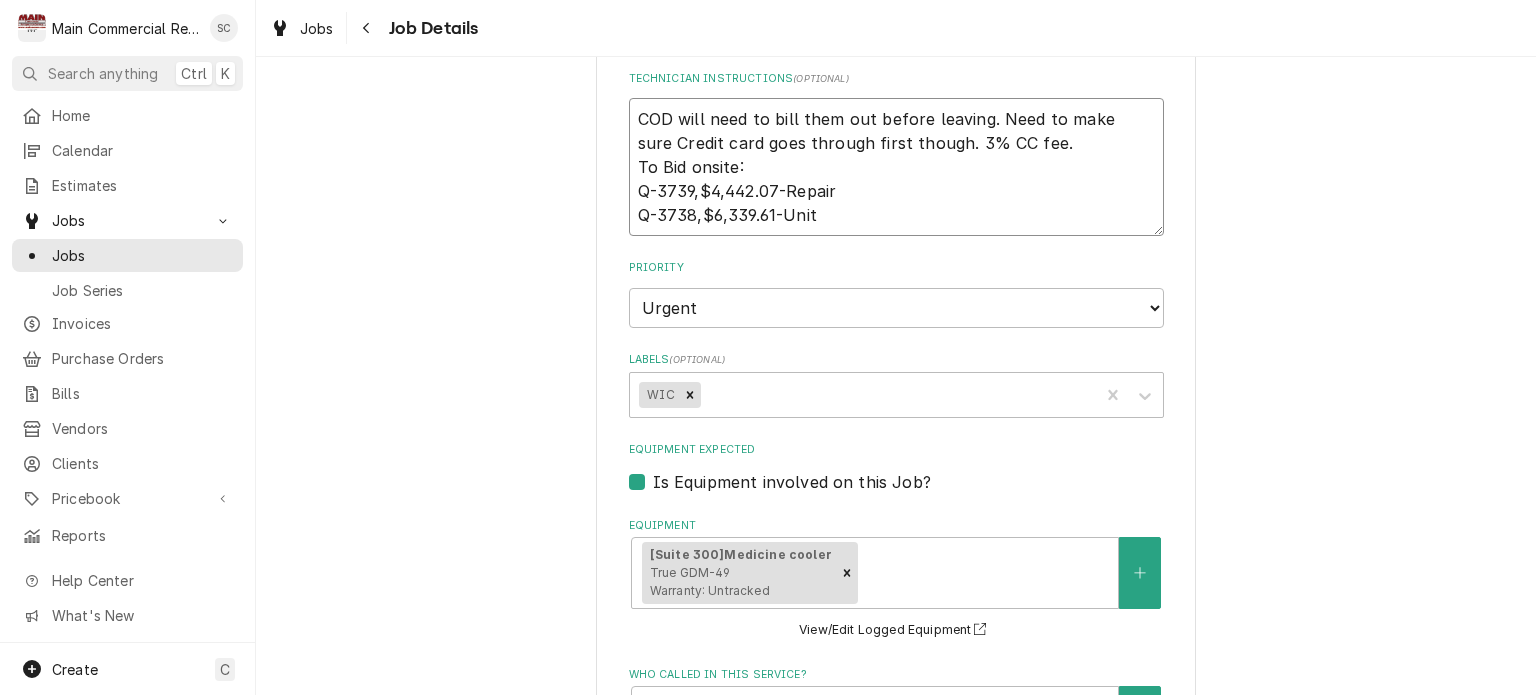 type on "x" 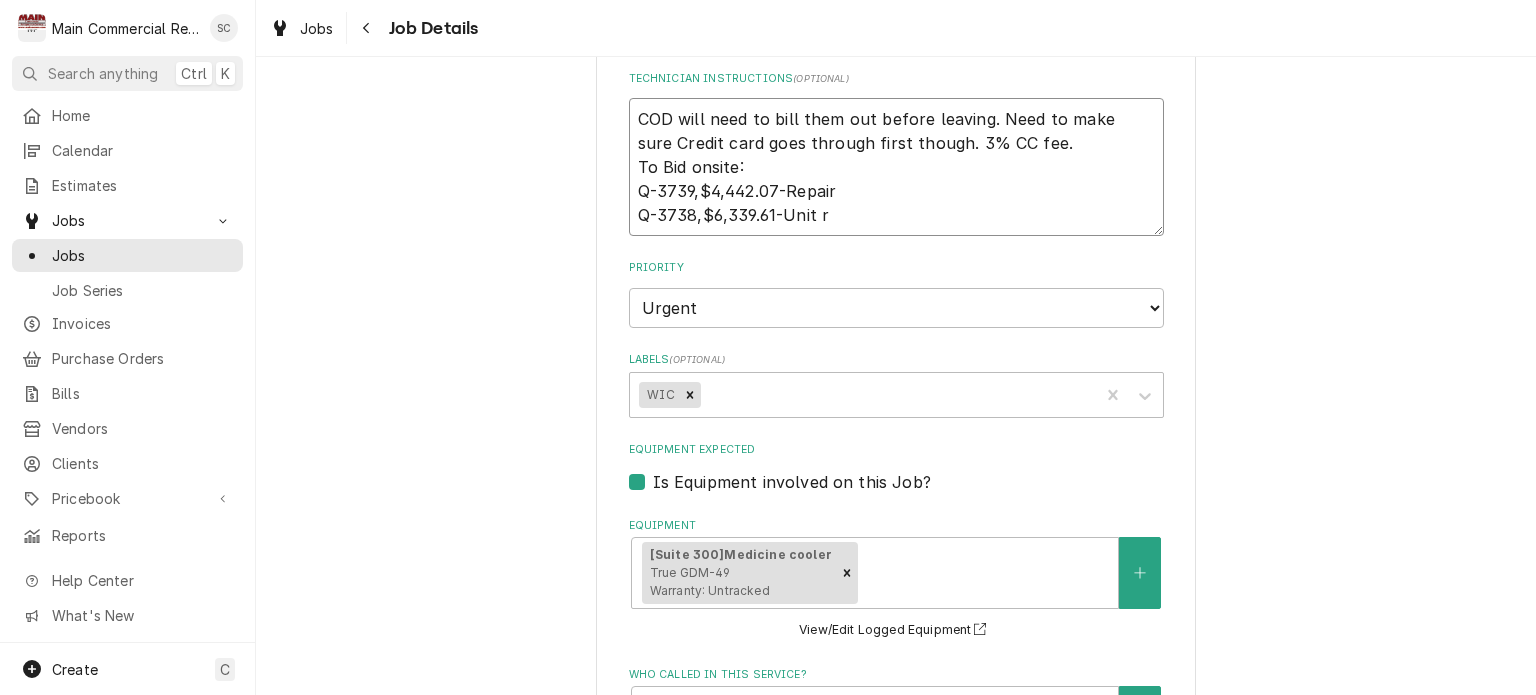 type on "x" 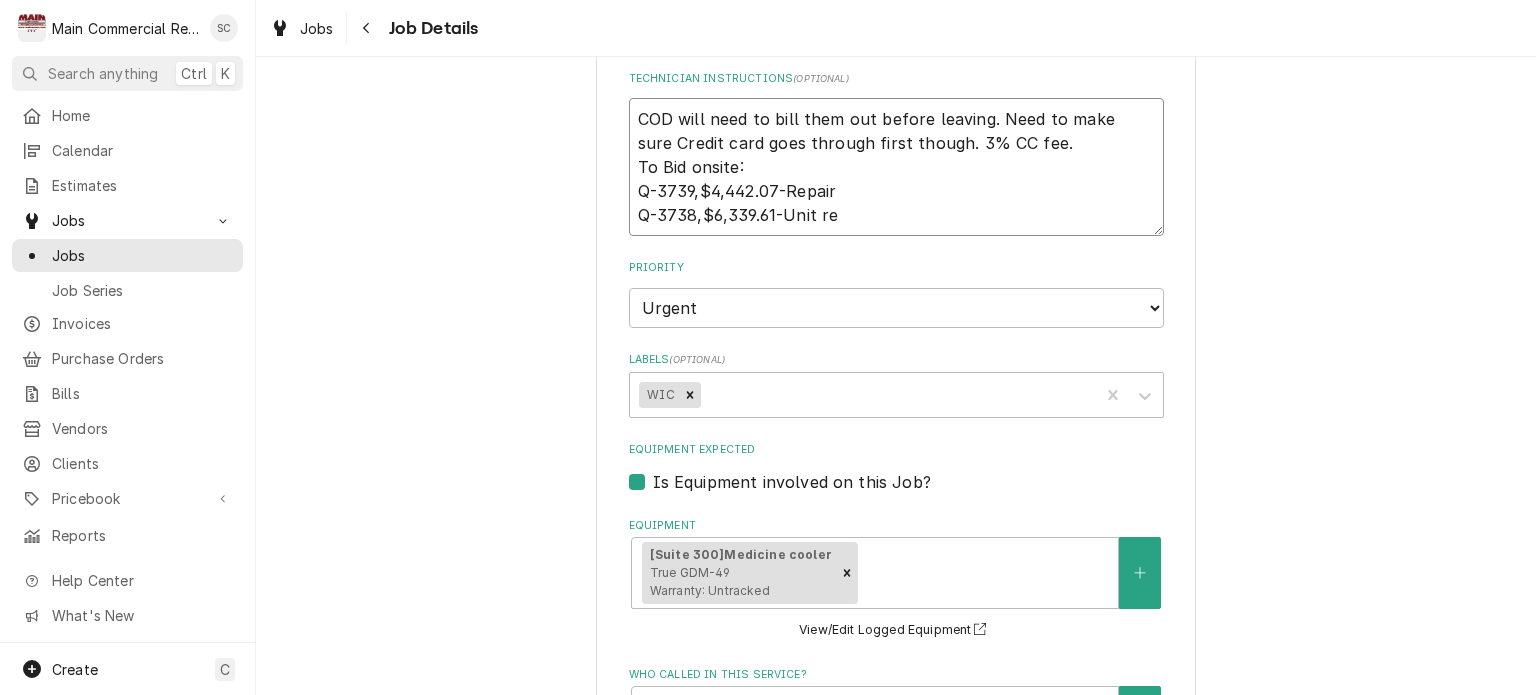 type on "x" 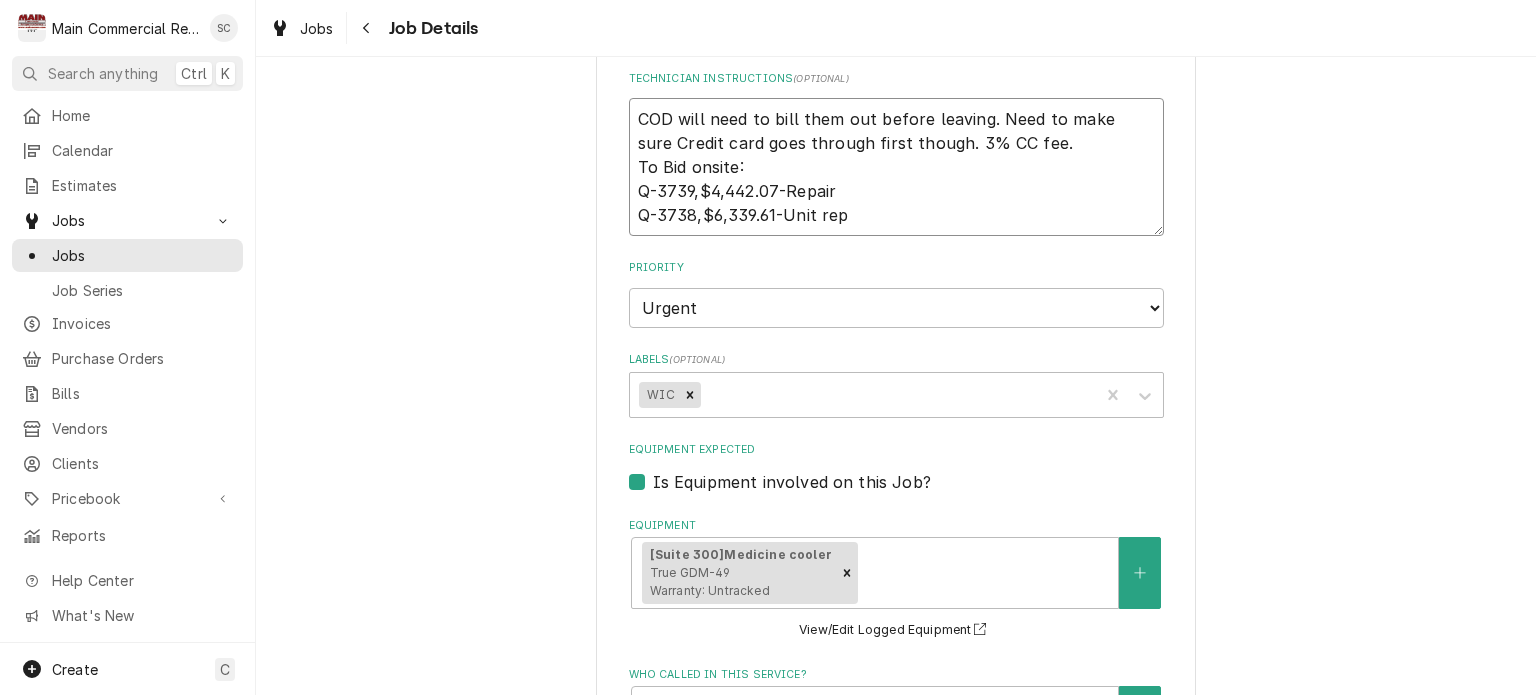 type on "x" 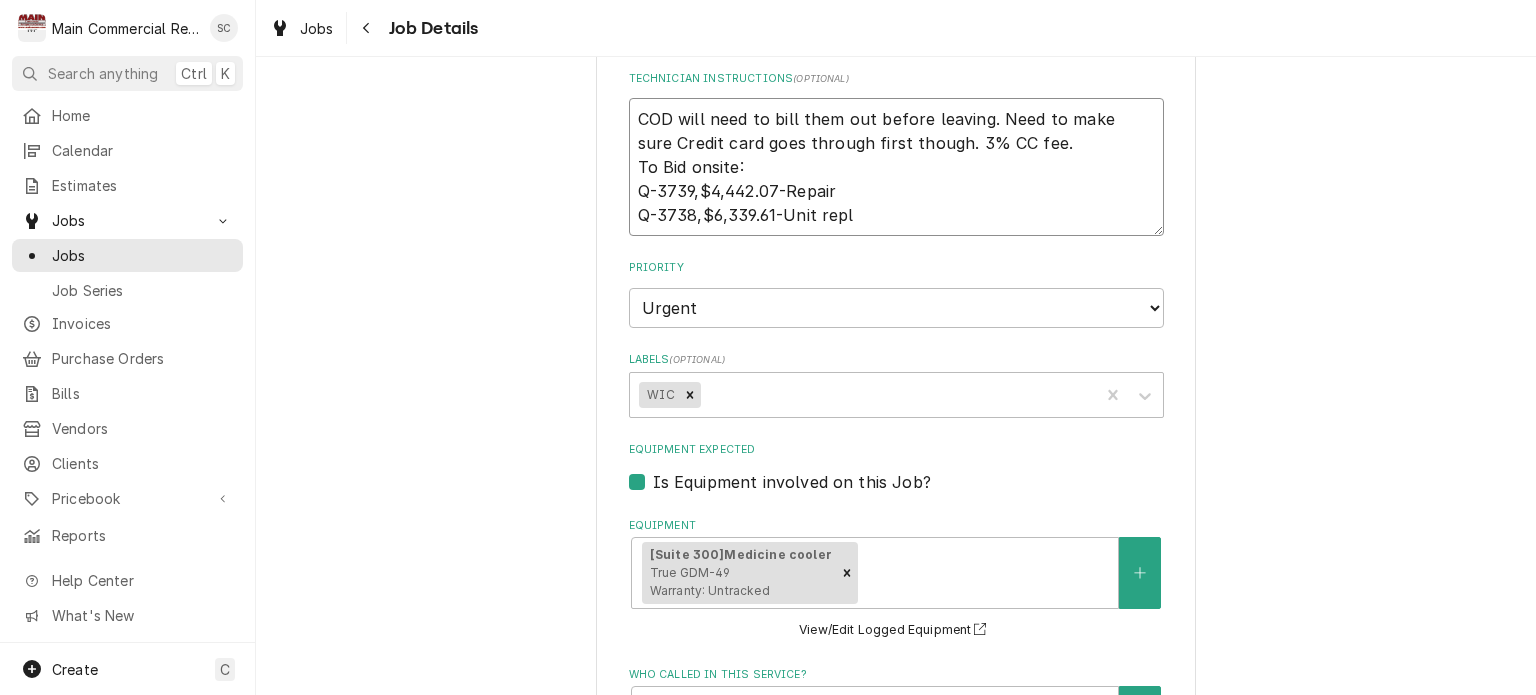 type on "x" 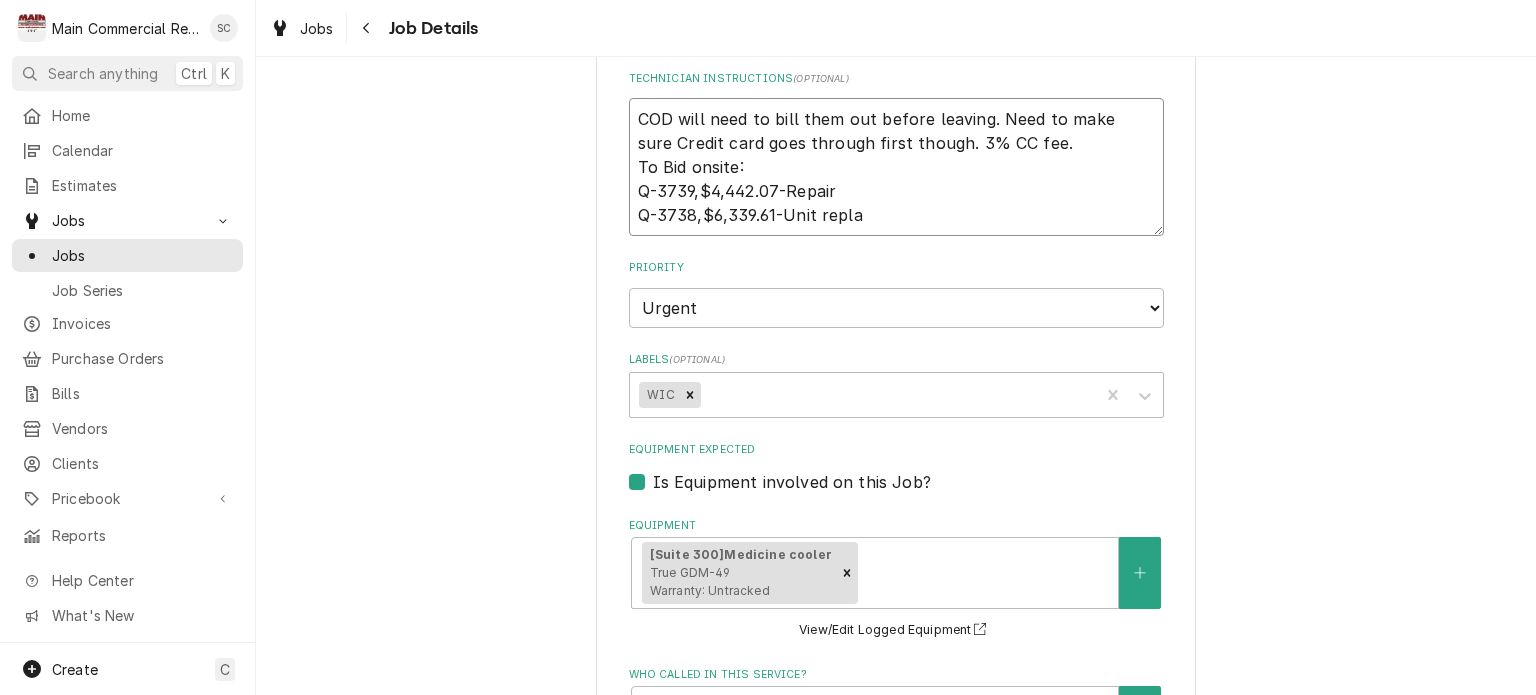 type on "x" 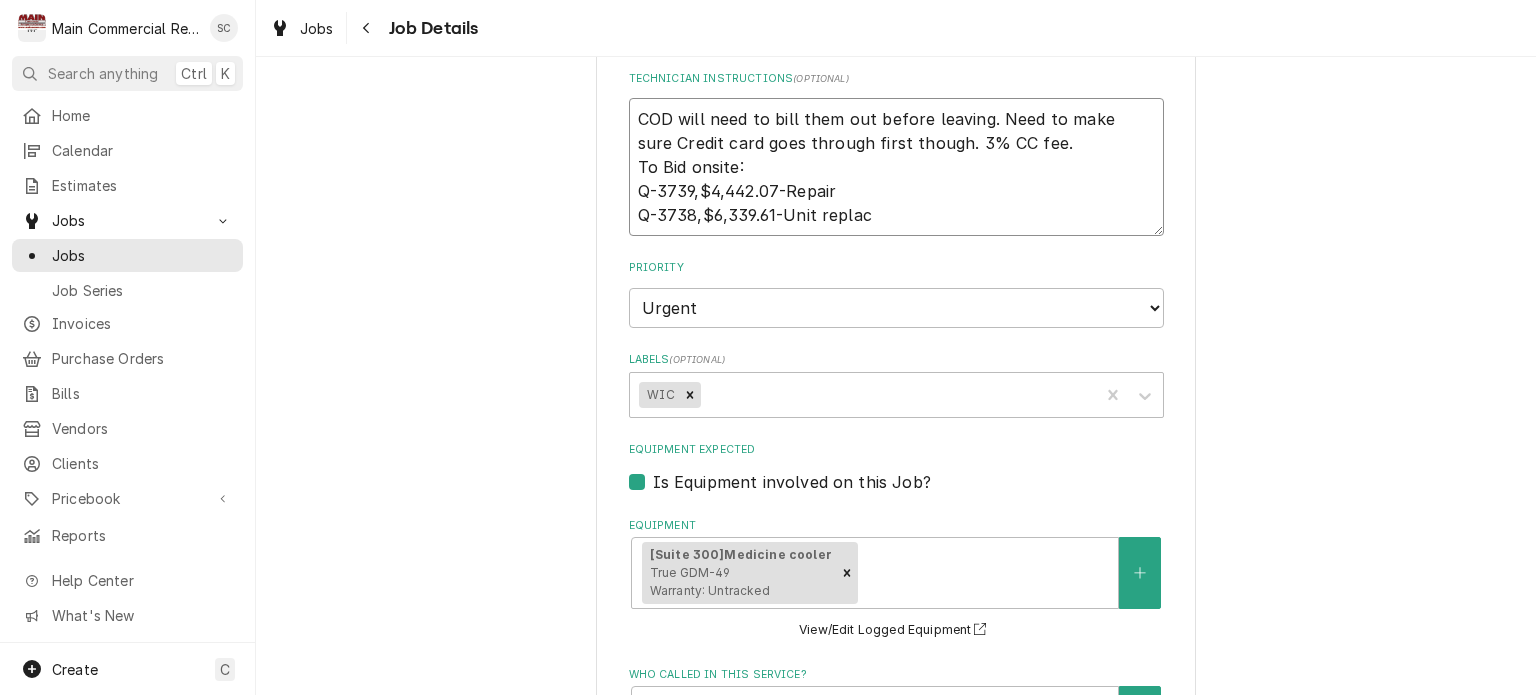type on "x" 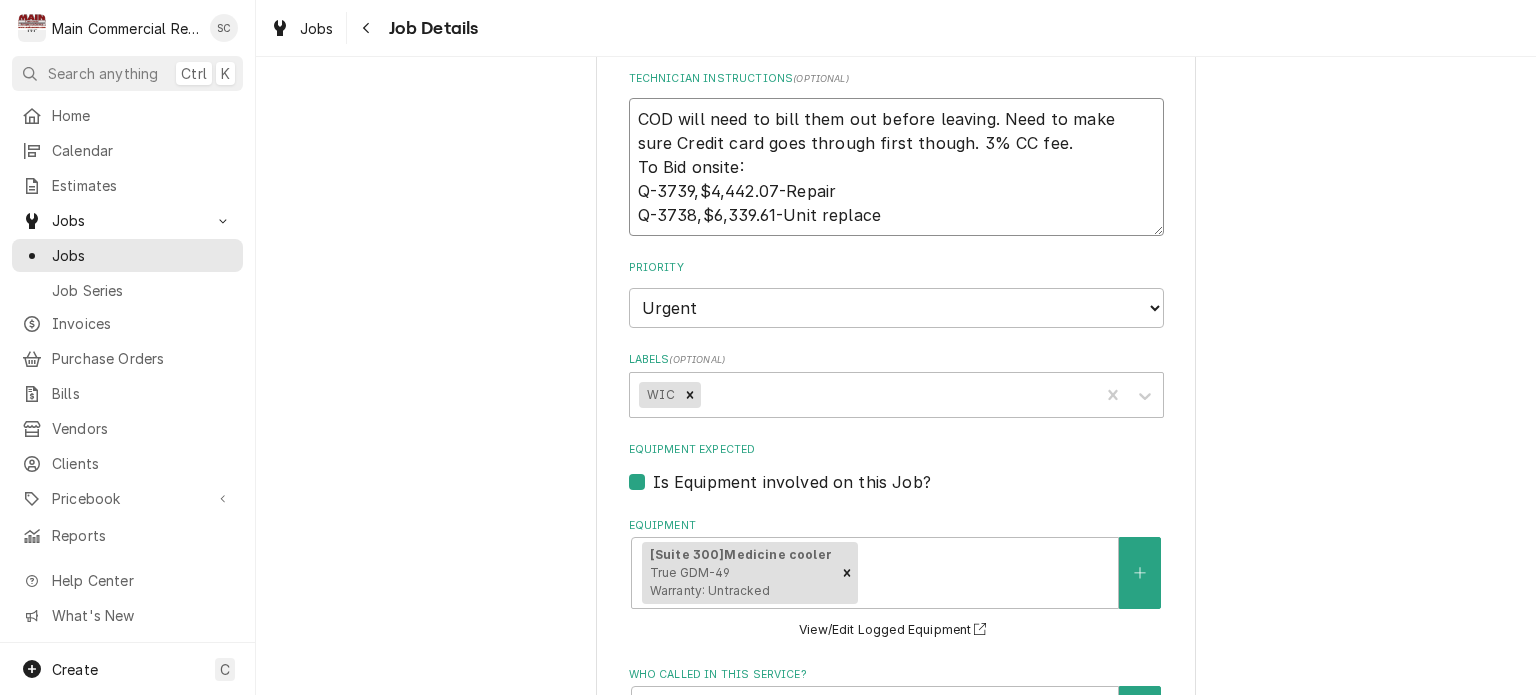 type on "x" 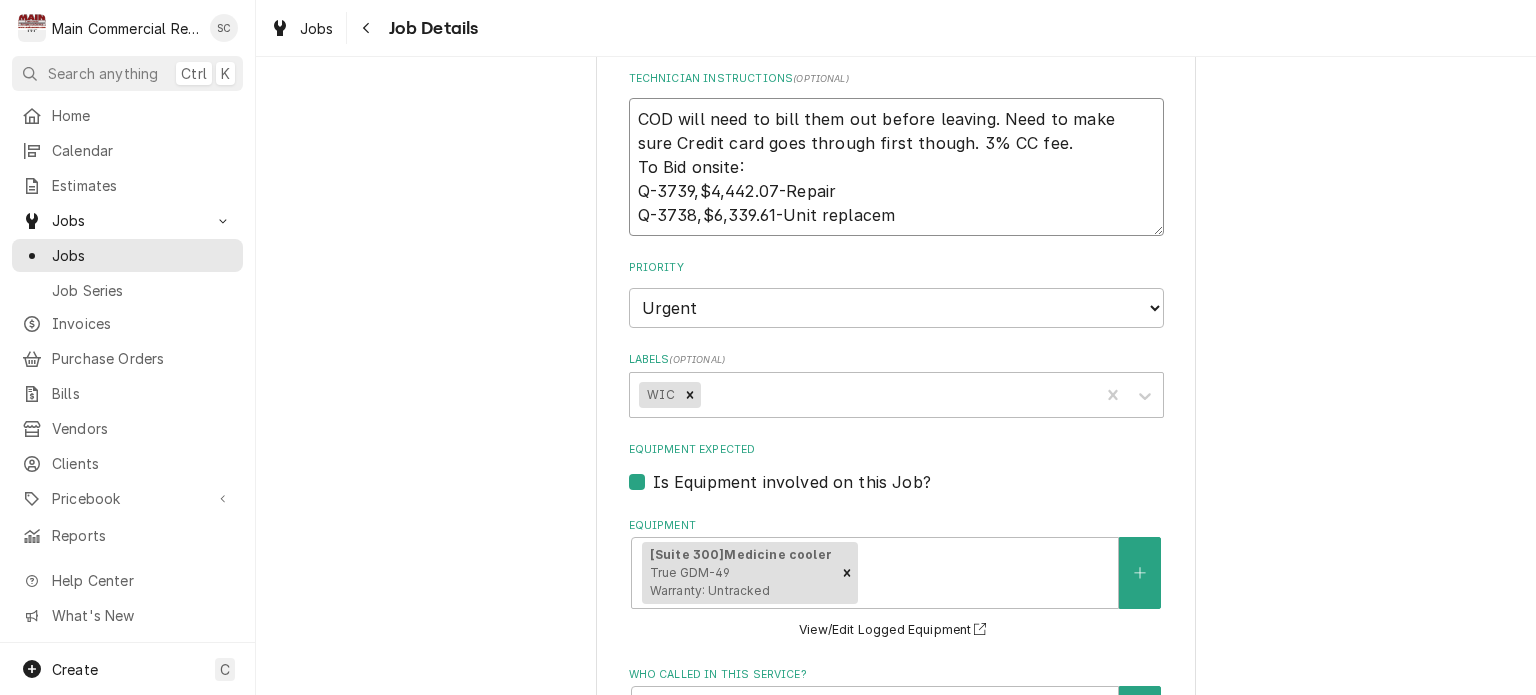 type on "x" 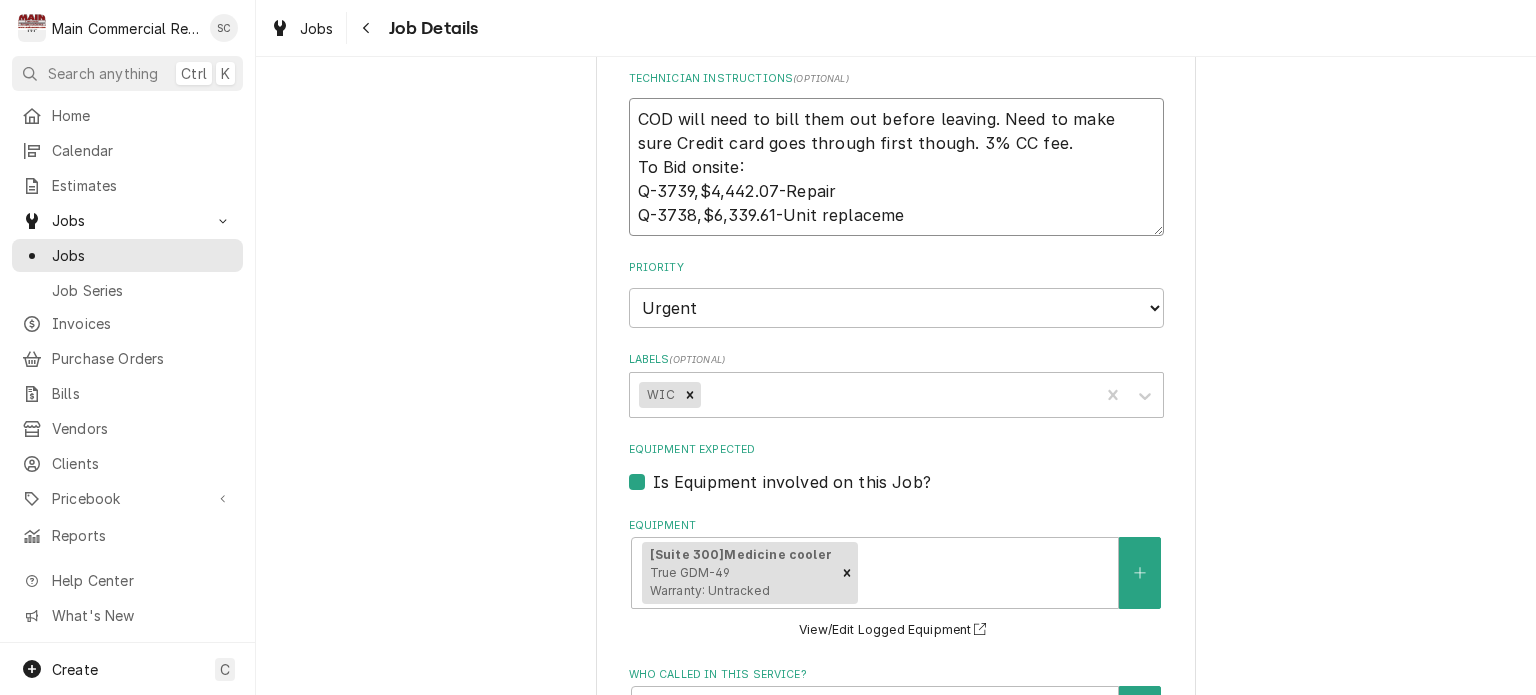 type on "x" 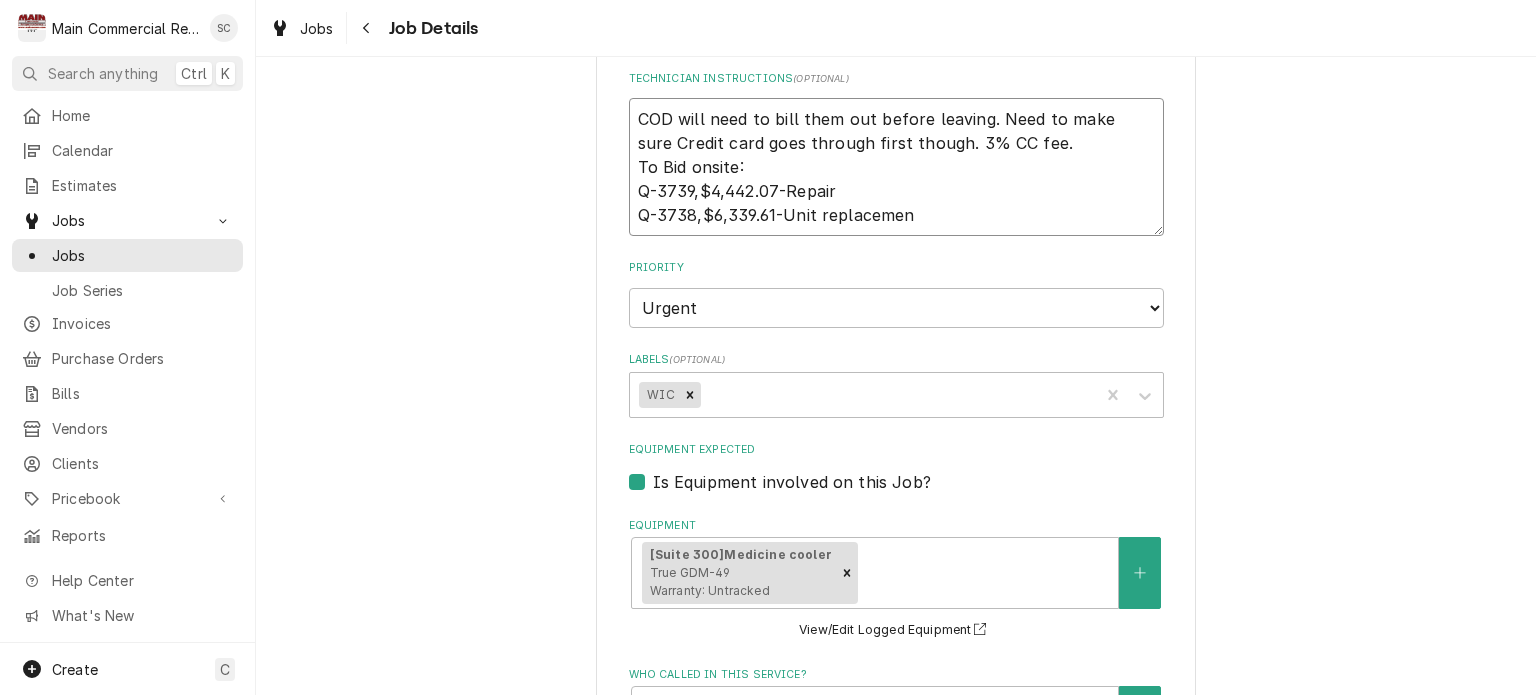type on "x" 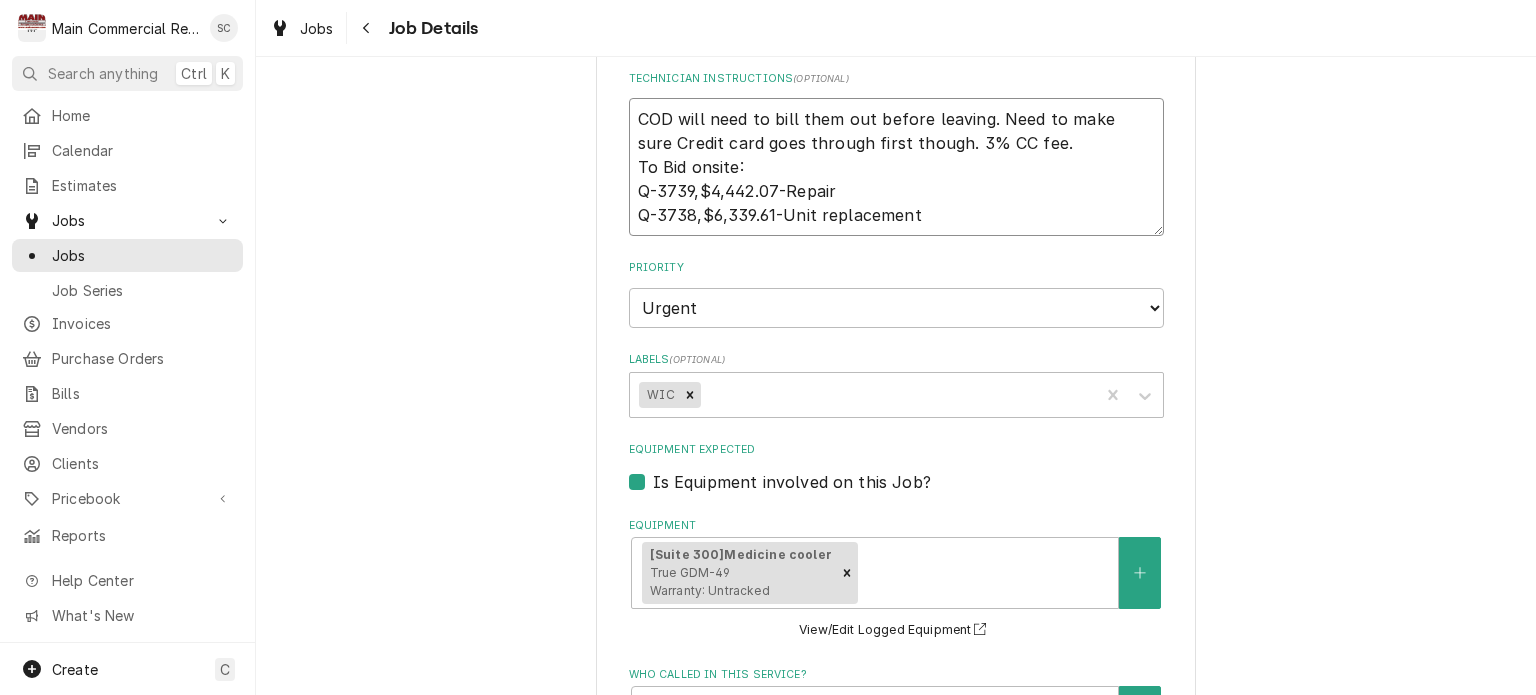 type on "x" 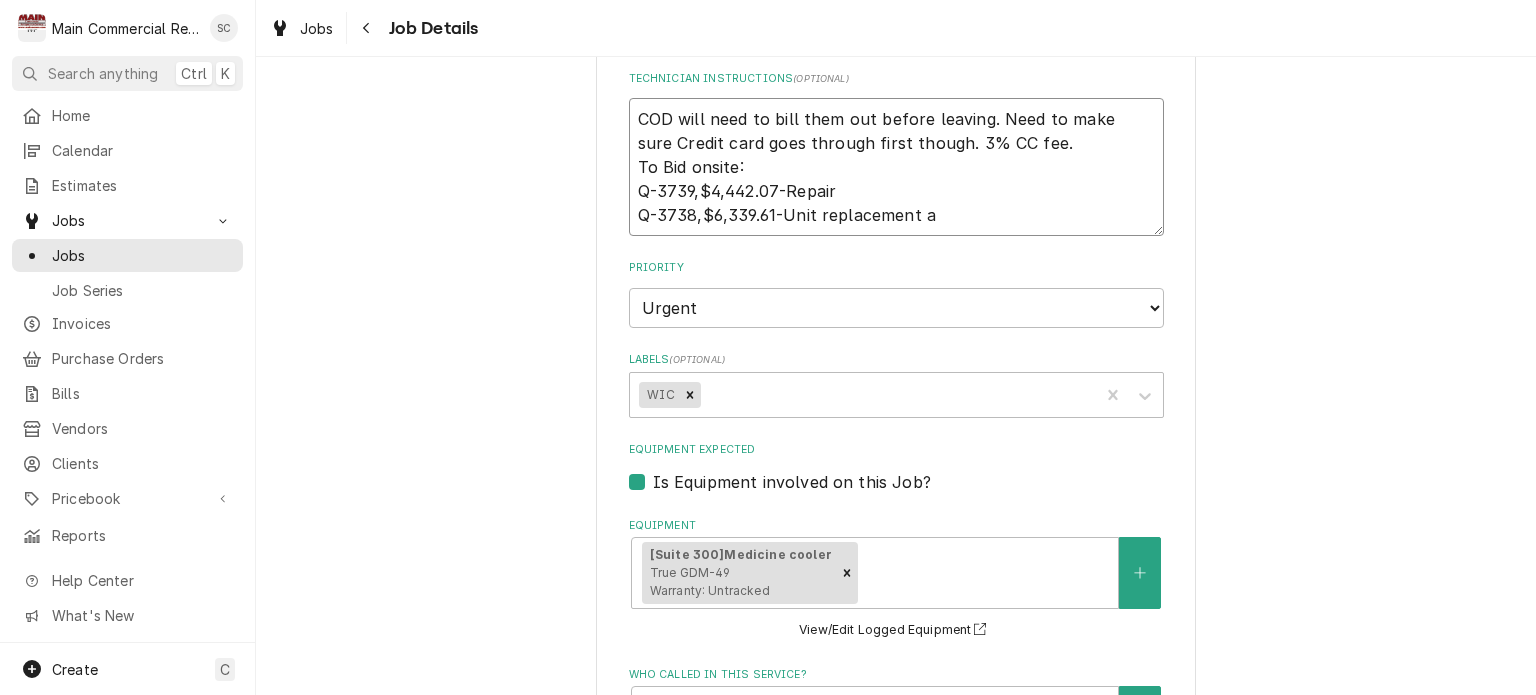type on "x" 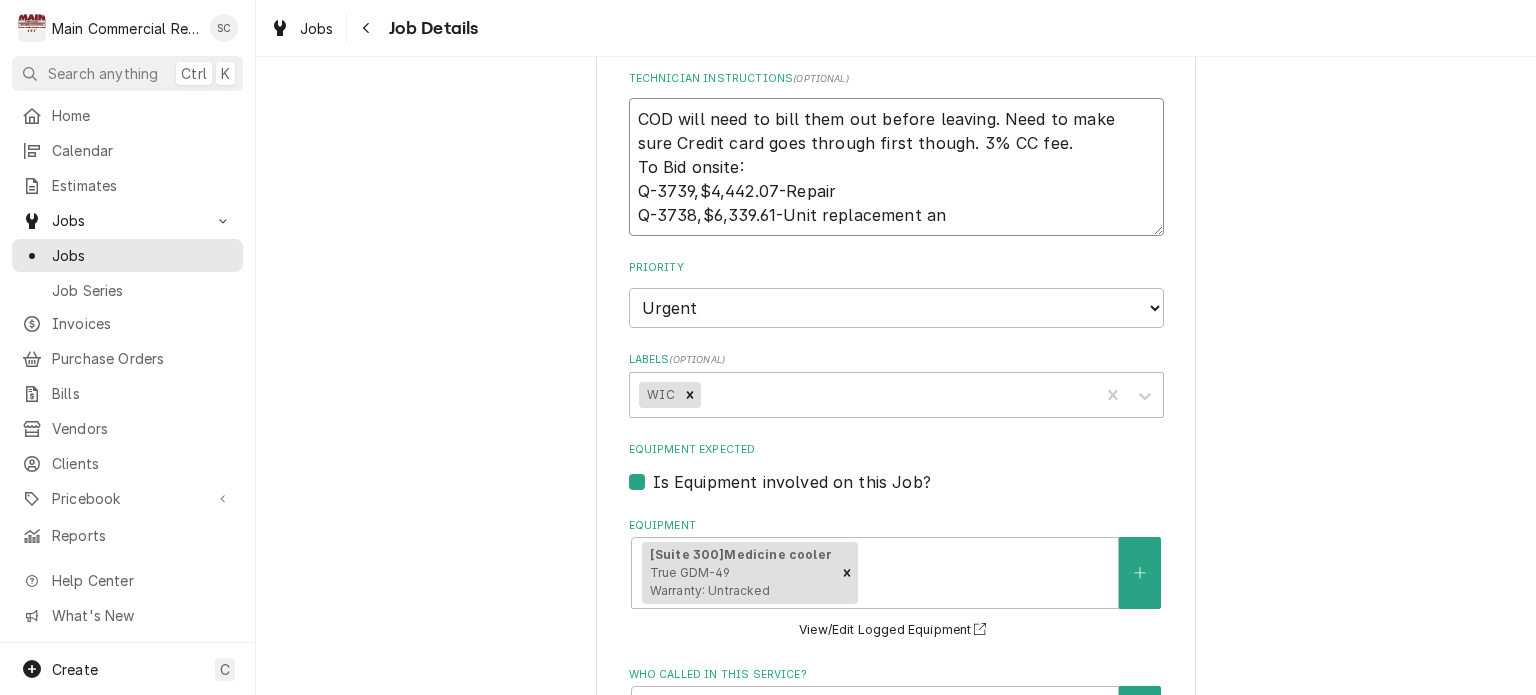 type on "x" 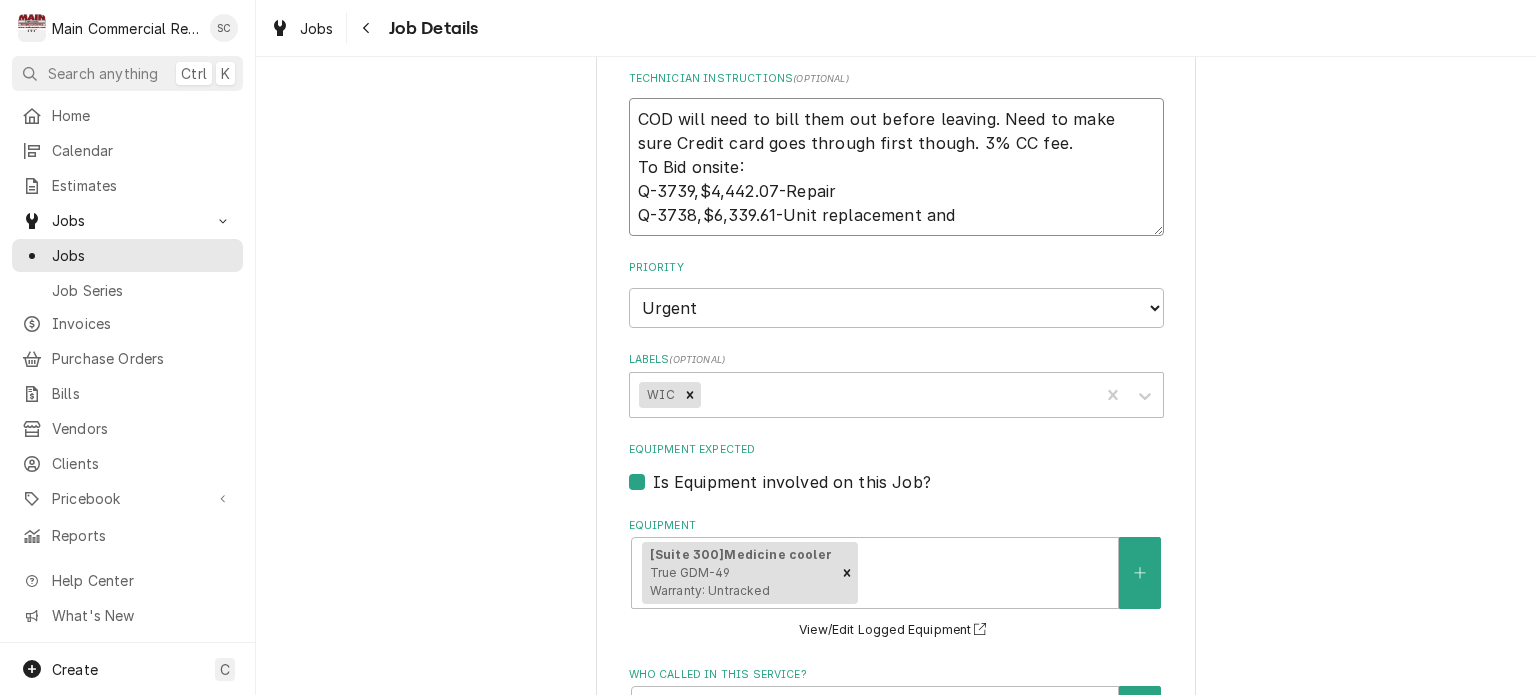 type on "x" 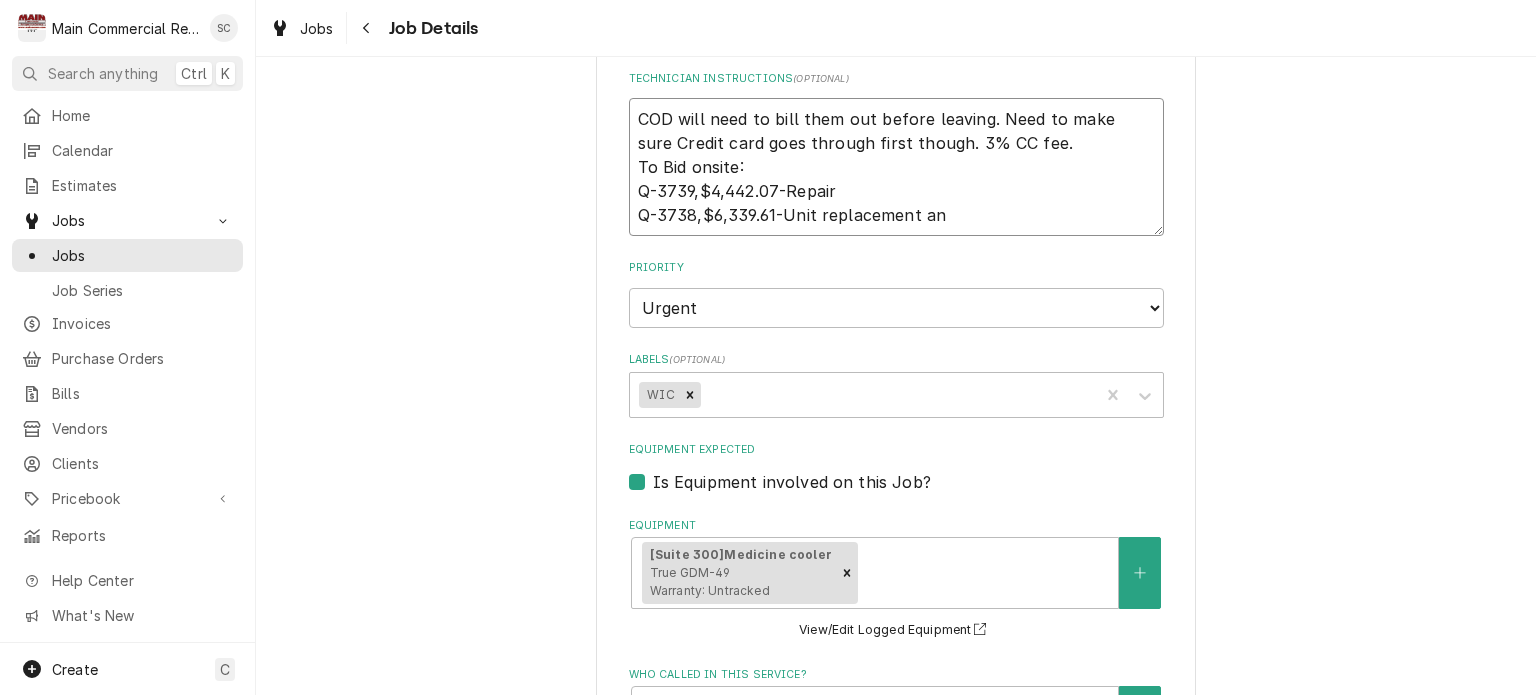 type on "x" 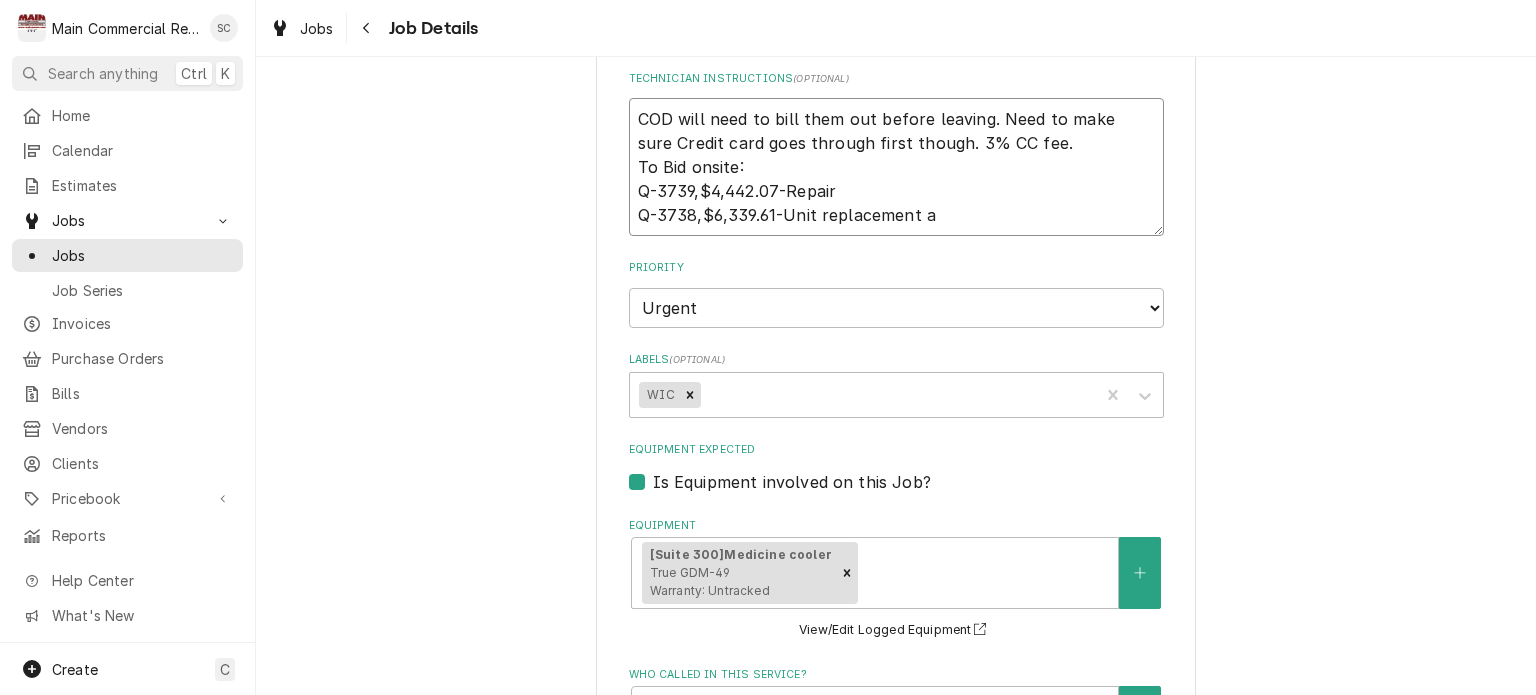 type on "x" 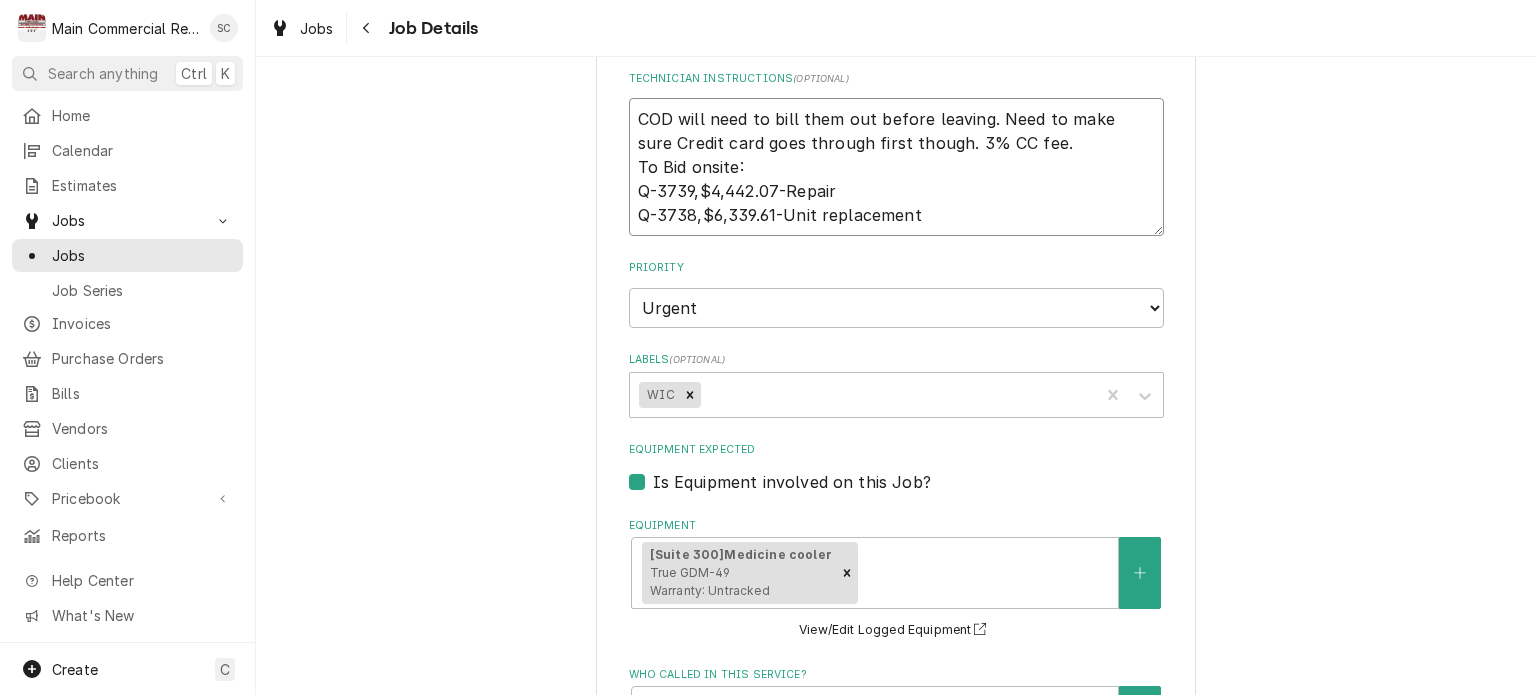 type on "x" 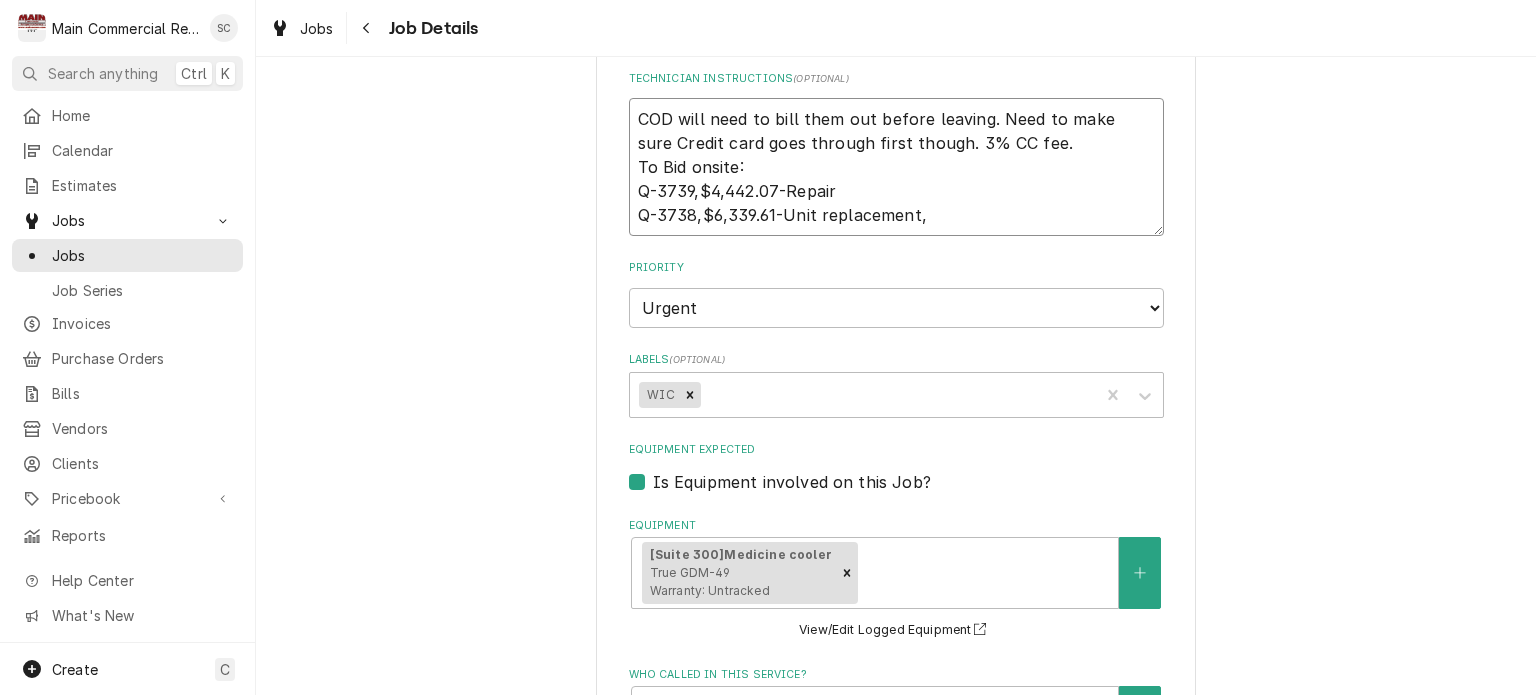 type on "x" 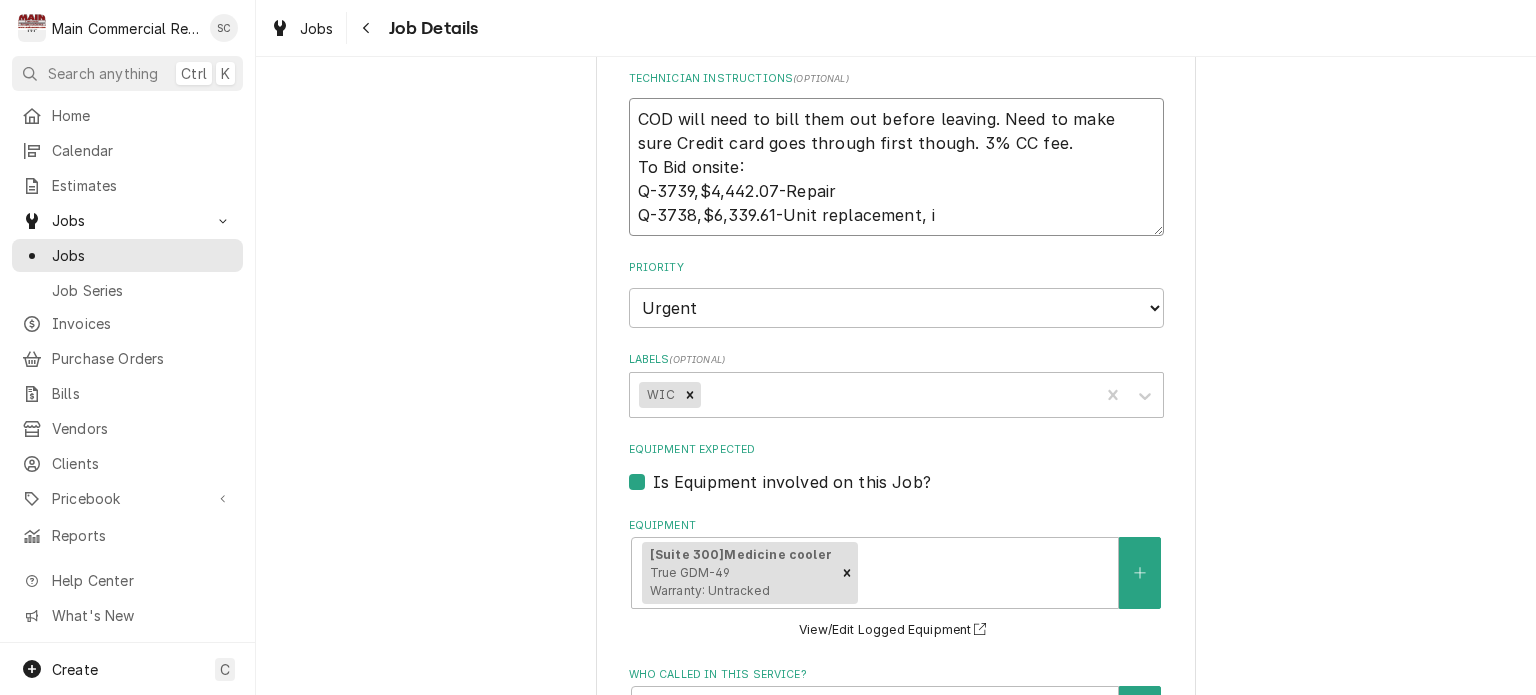 type on "x" 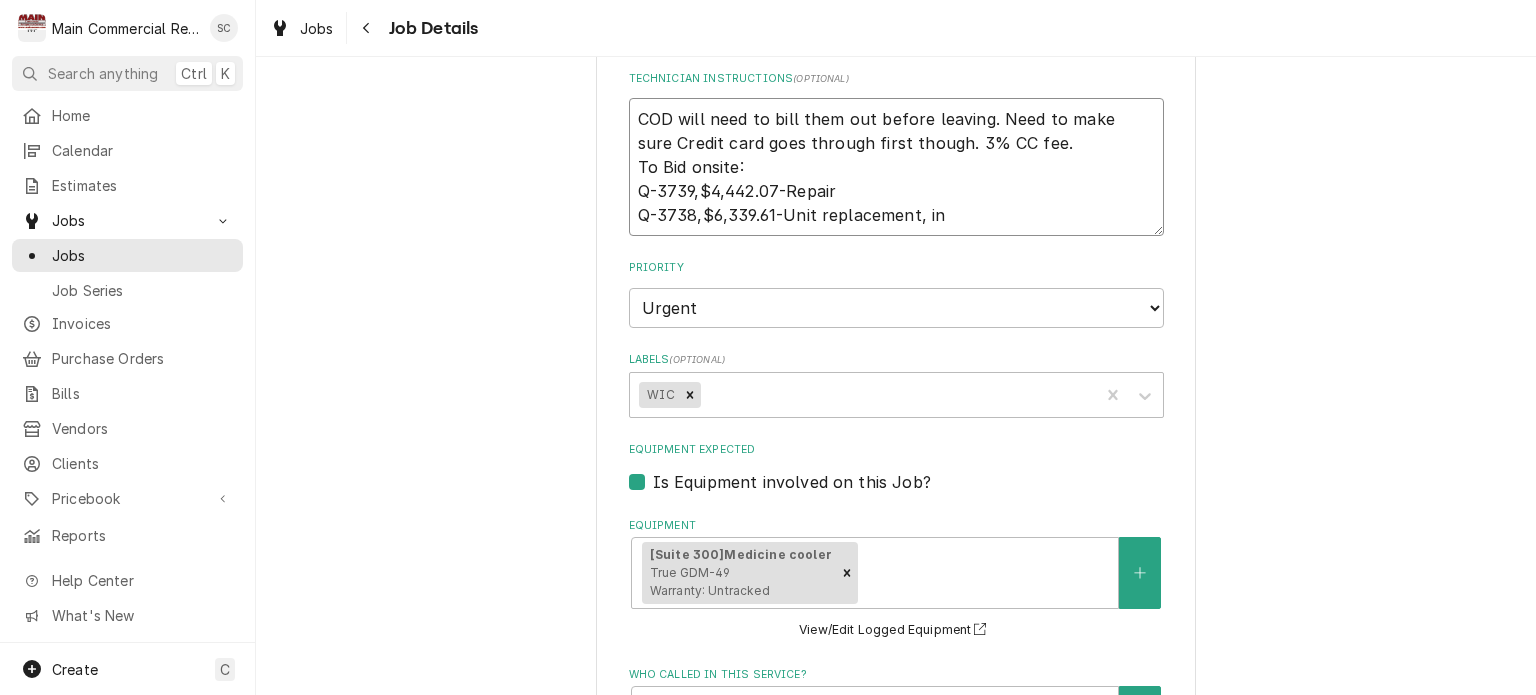 type on "x" 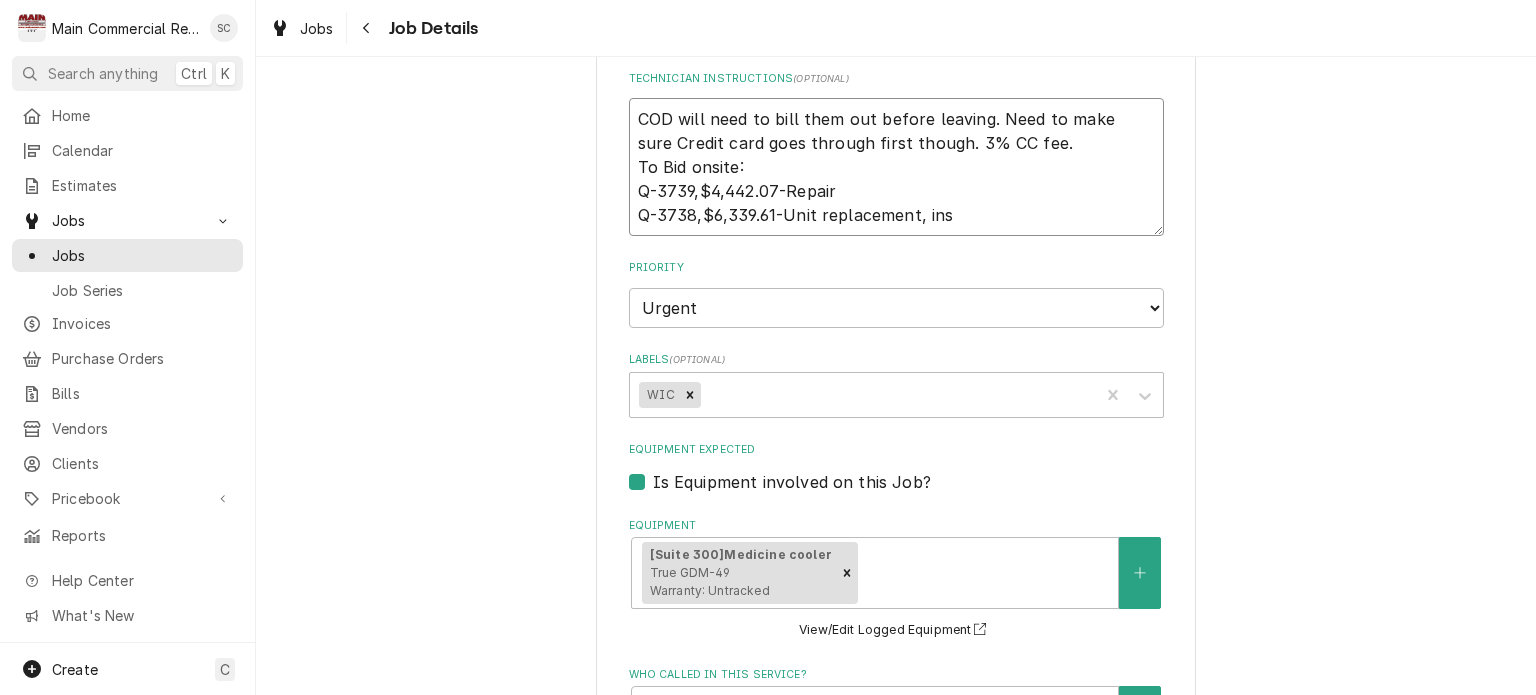type on "x" 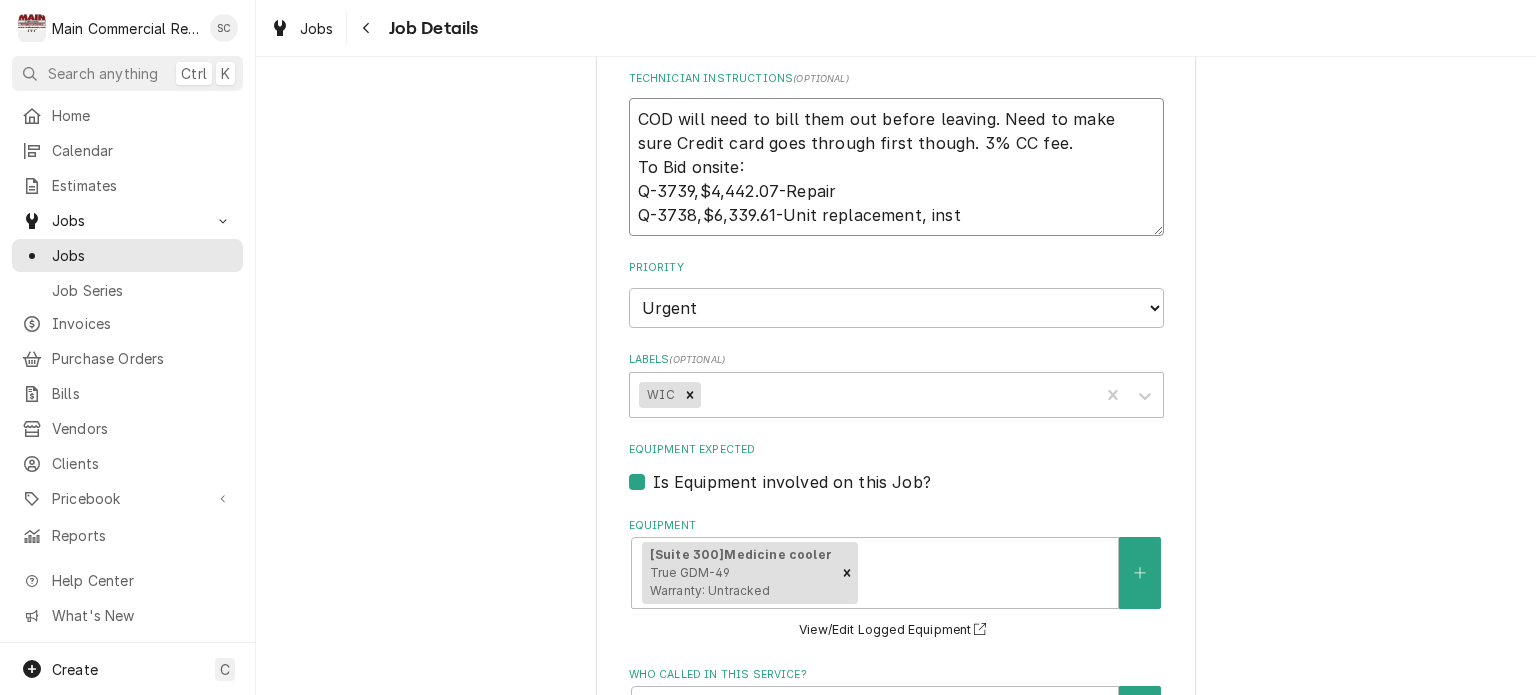 type on "x" 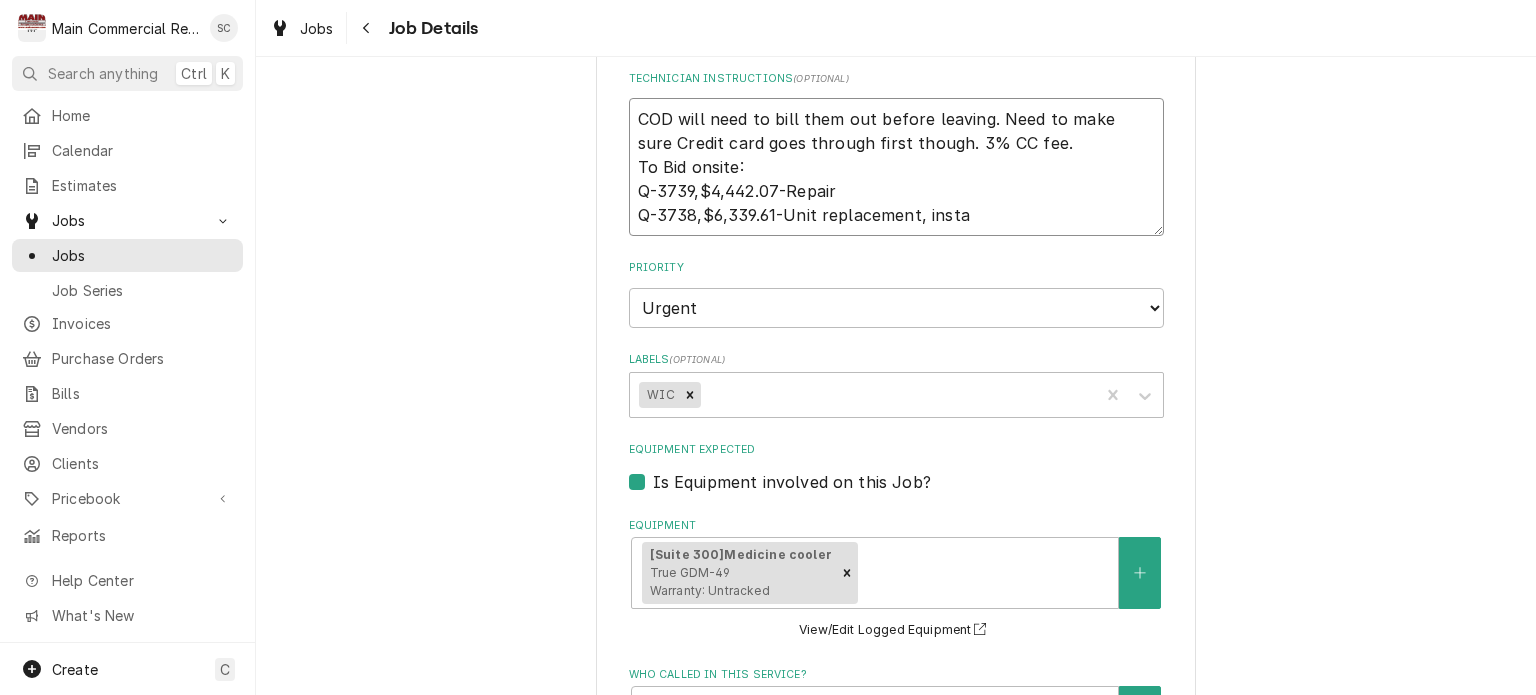 type on "x" 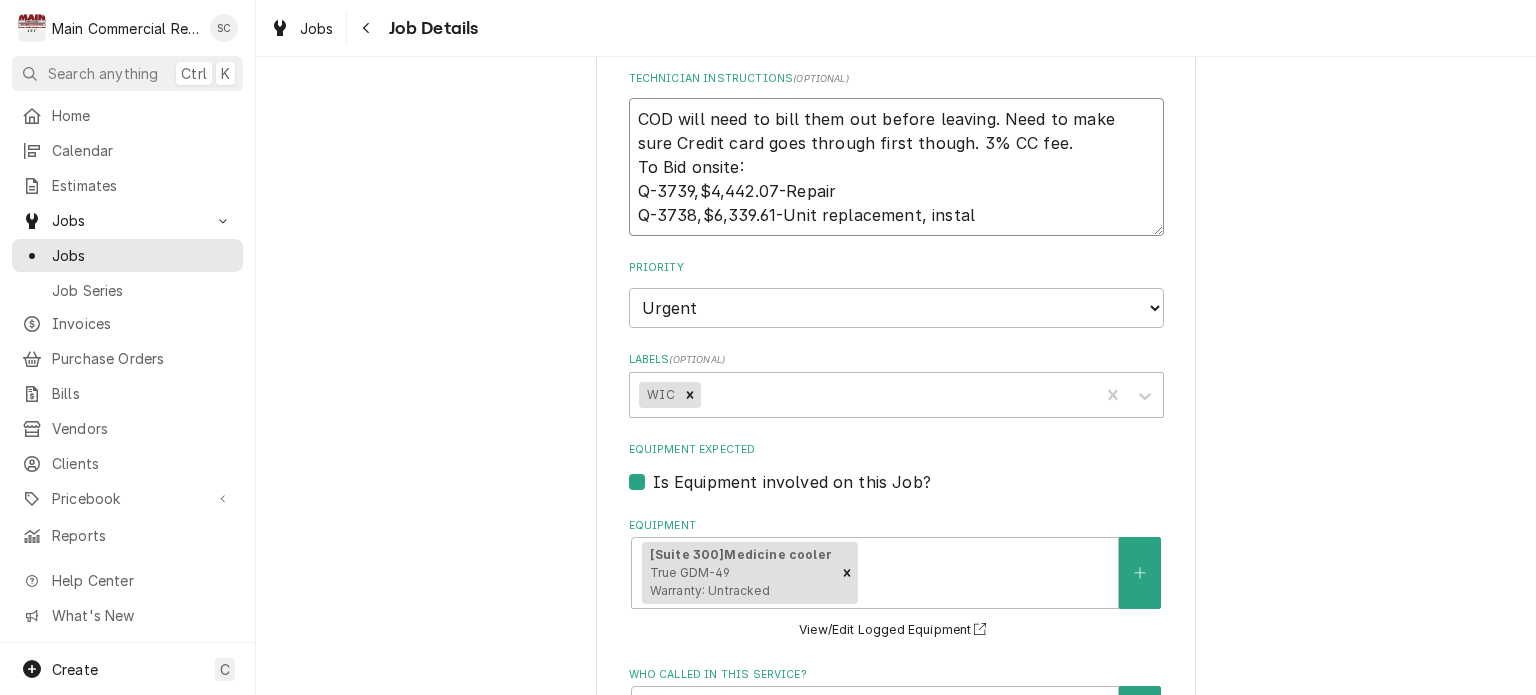 type on "x" 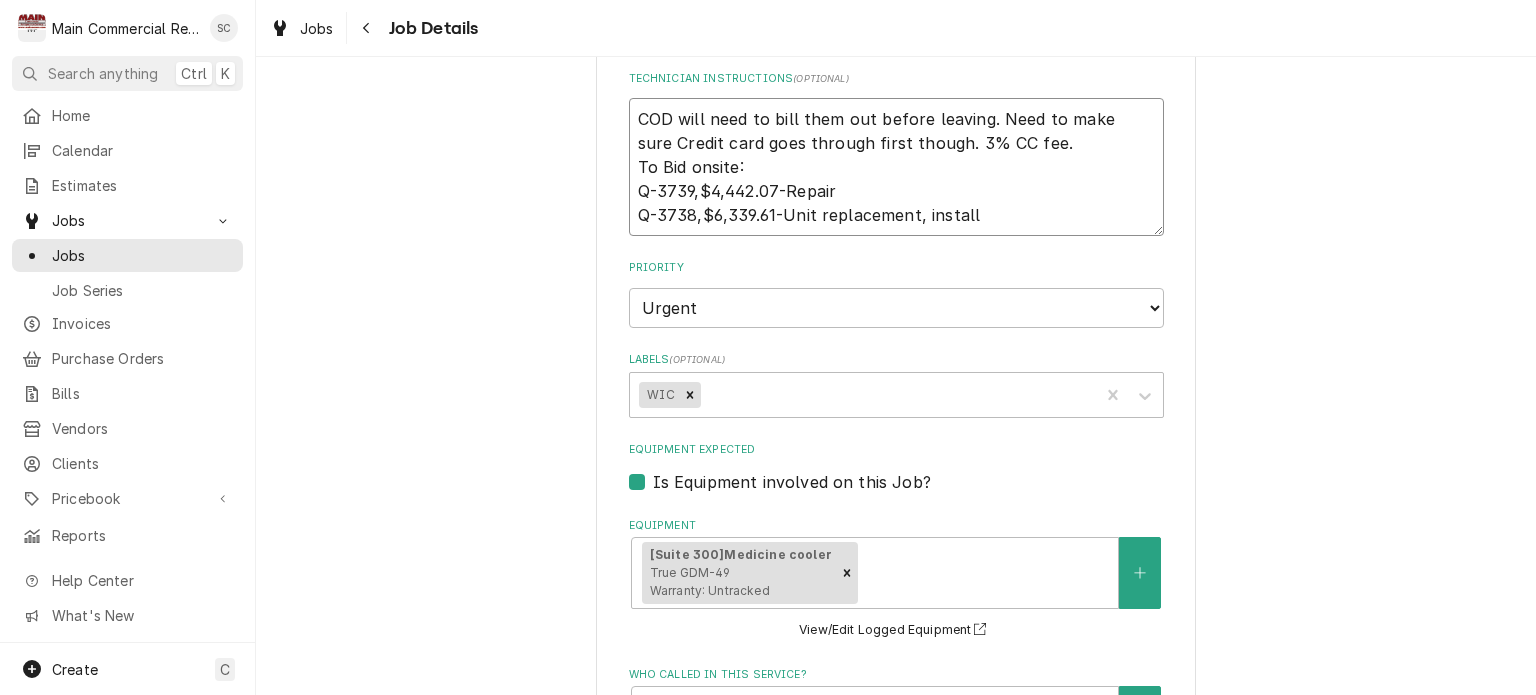 type on "x" 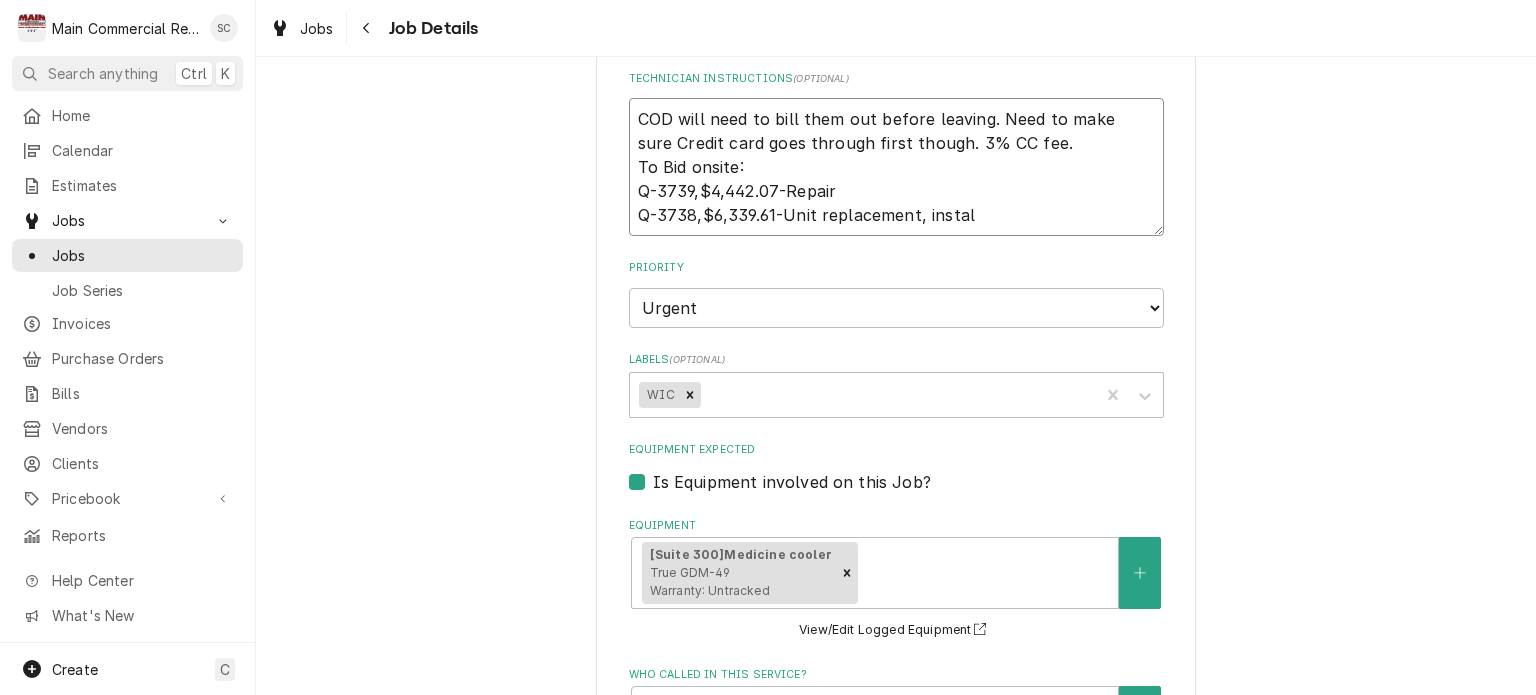 type on "x" 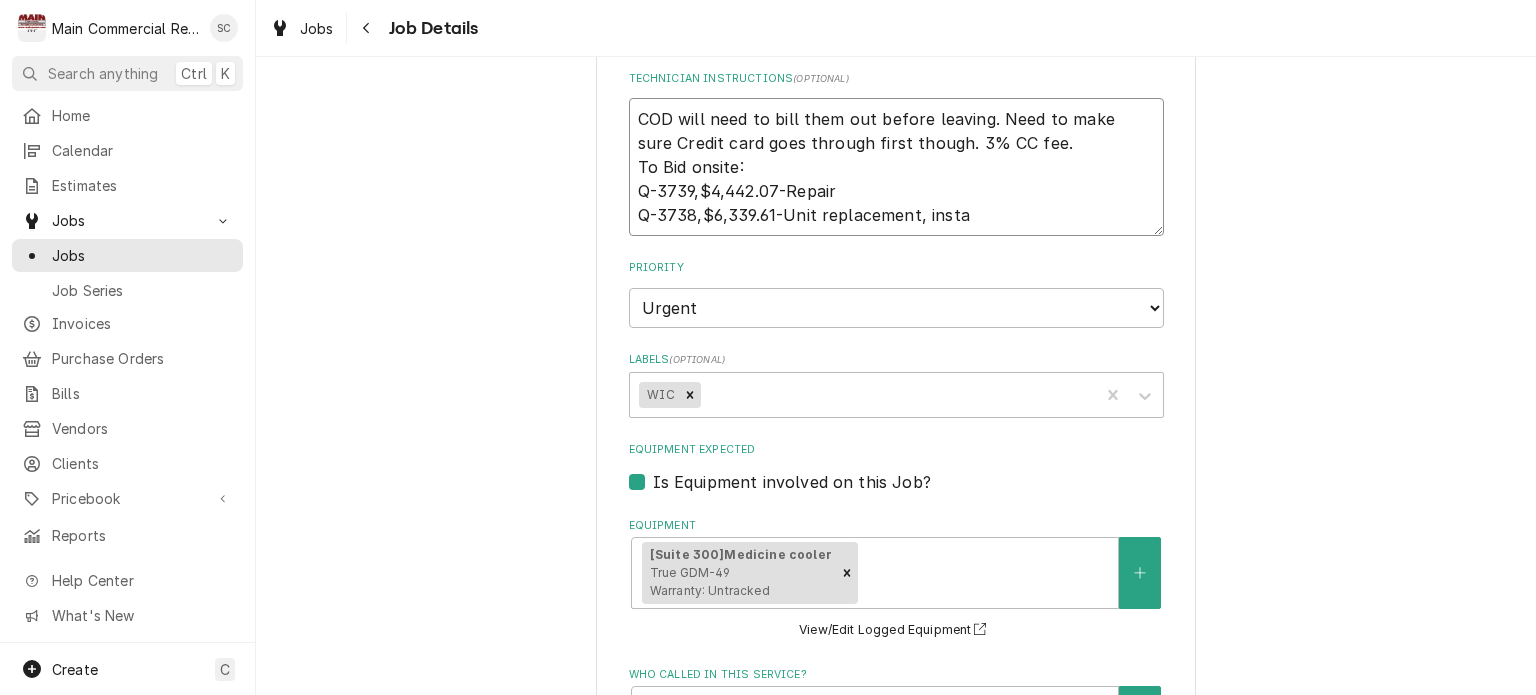 type on "x" 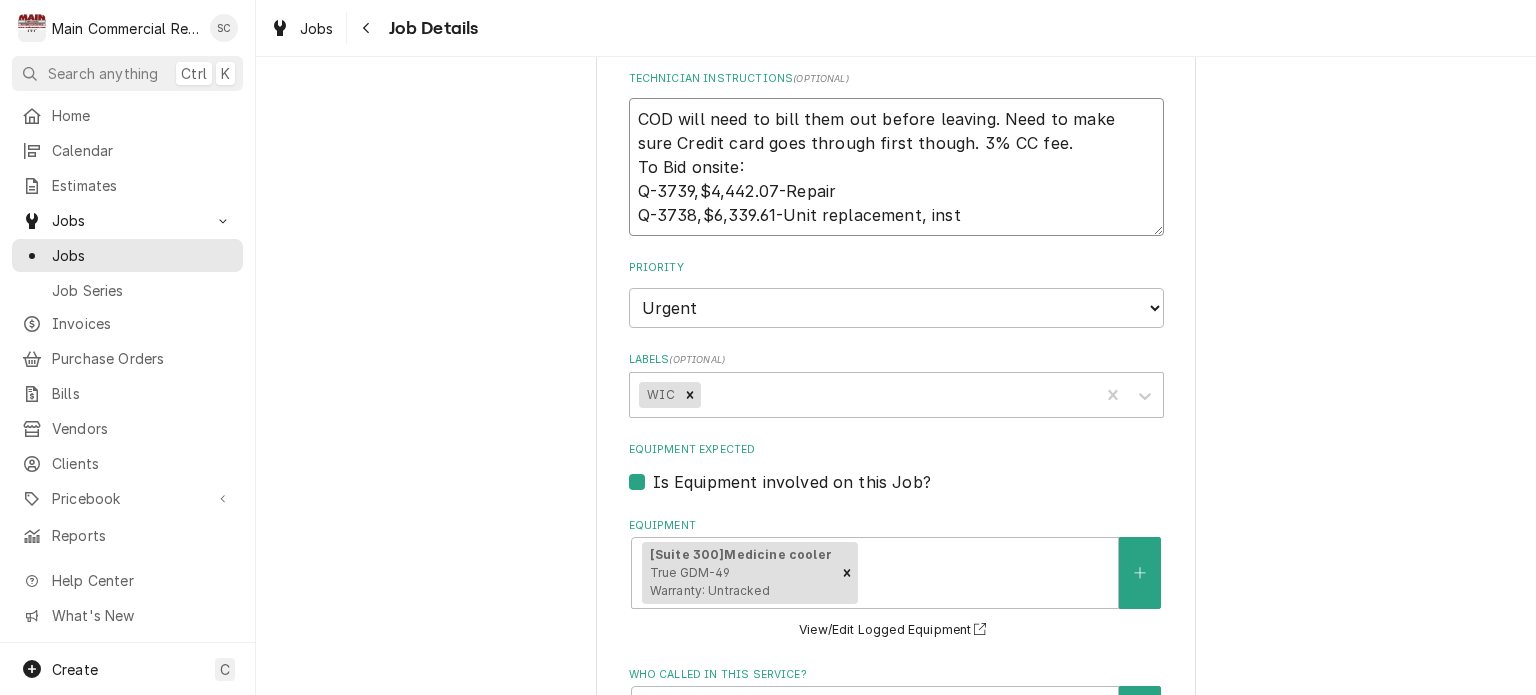 type on "x" 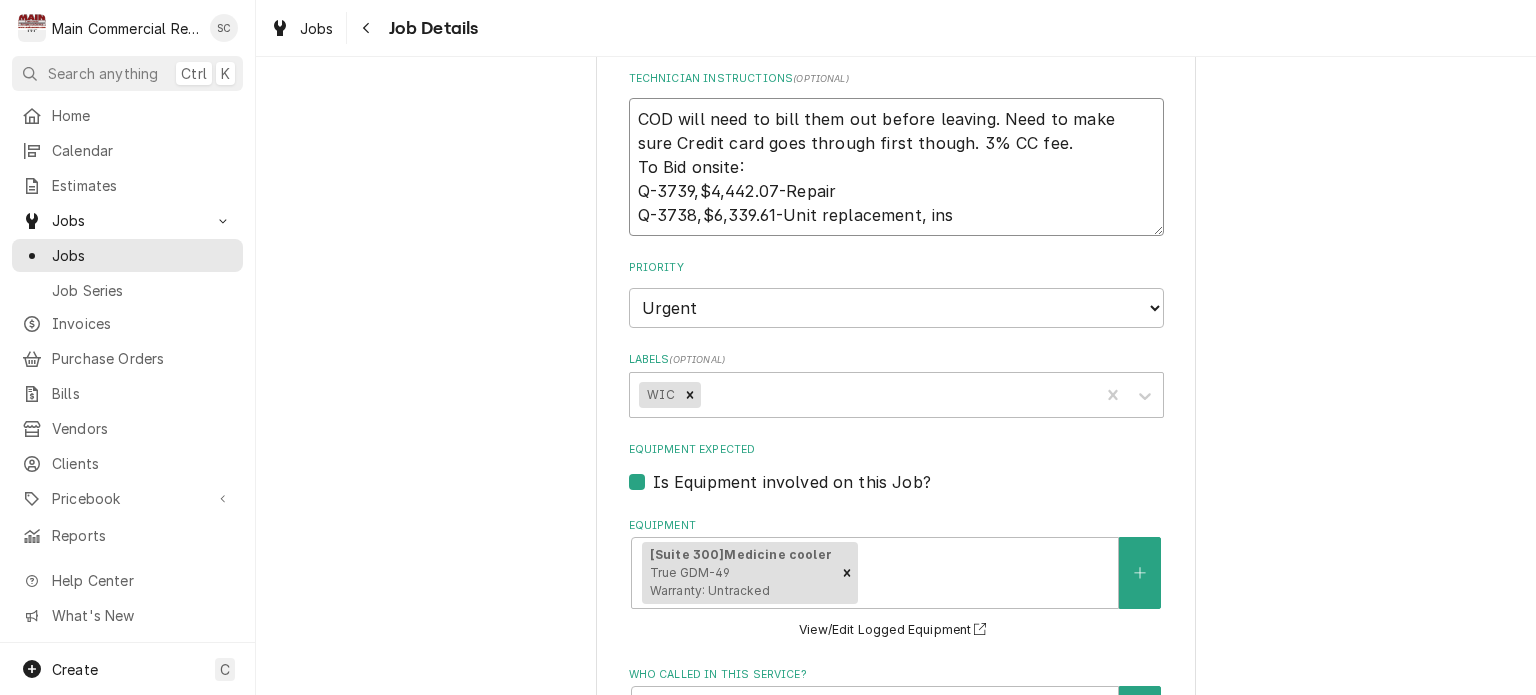 type on "x" 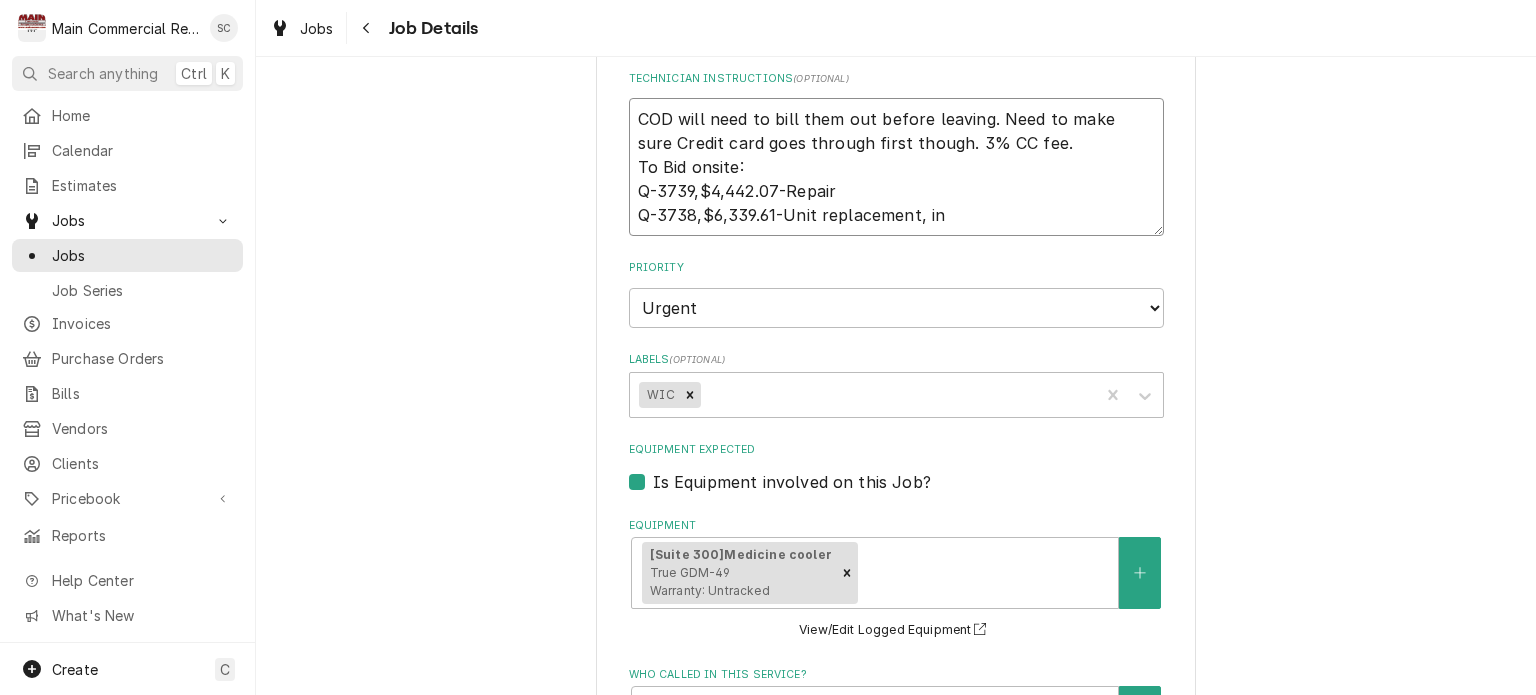 type on "x" 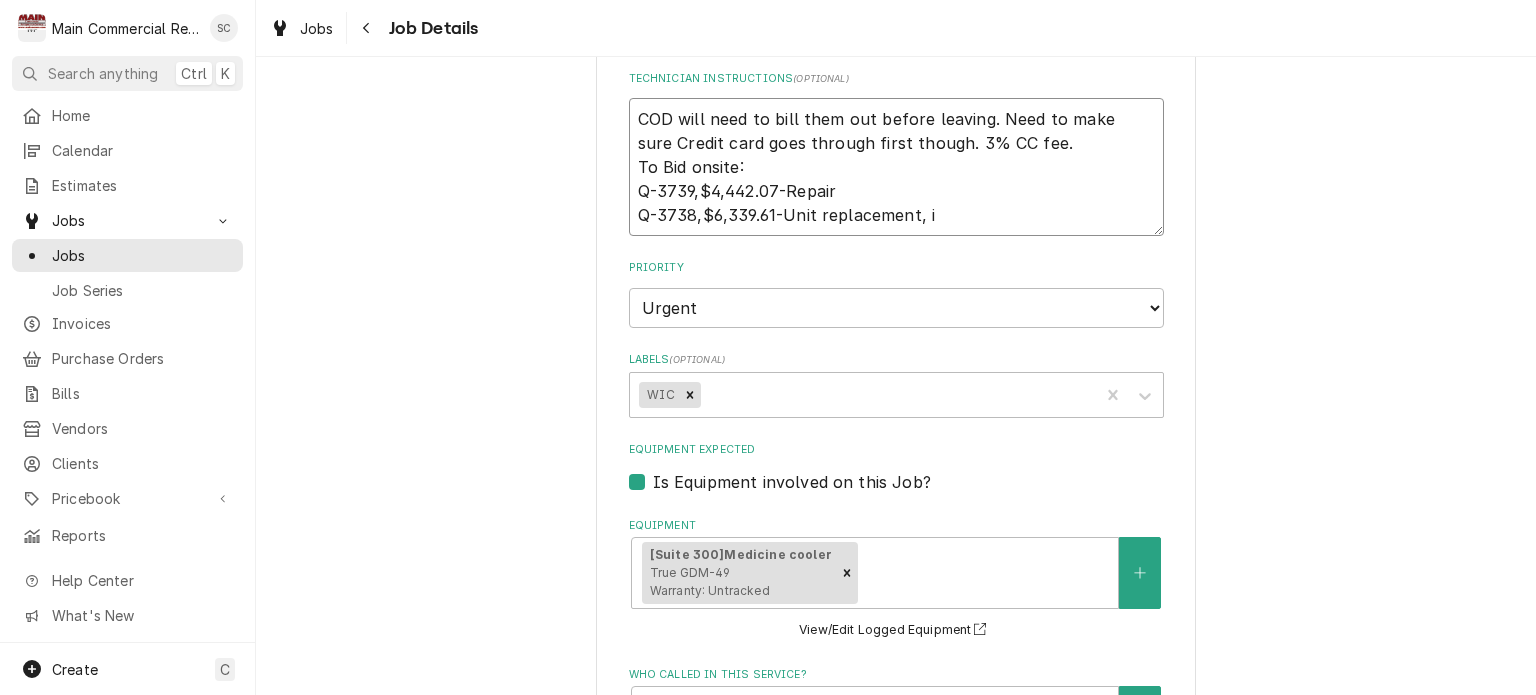 type on "x" 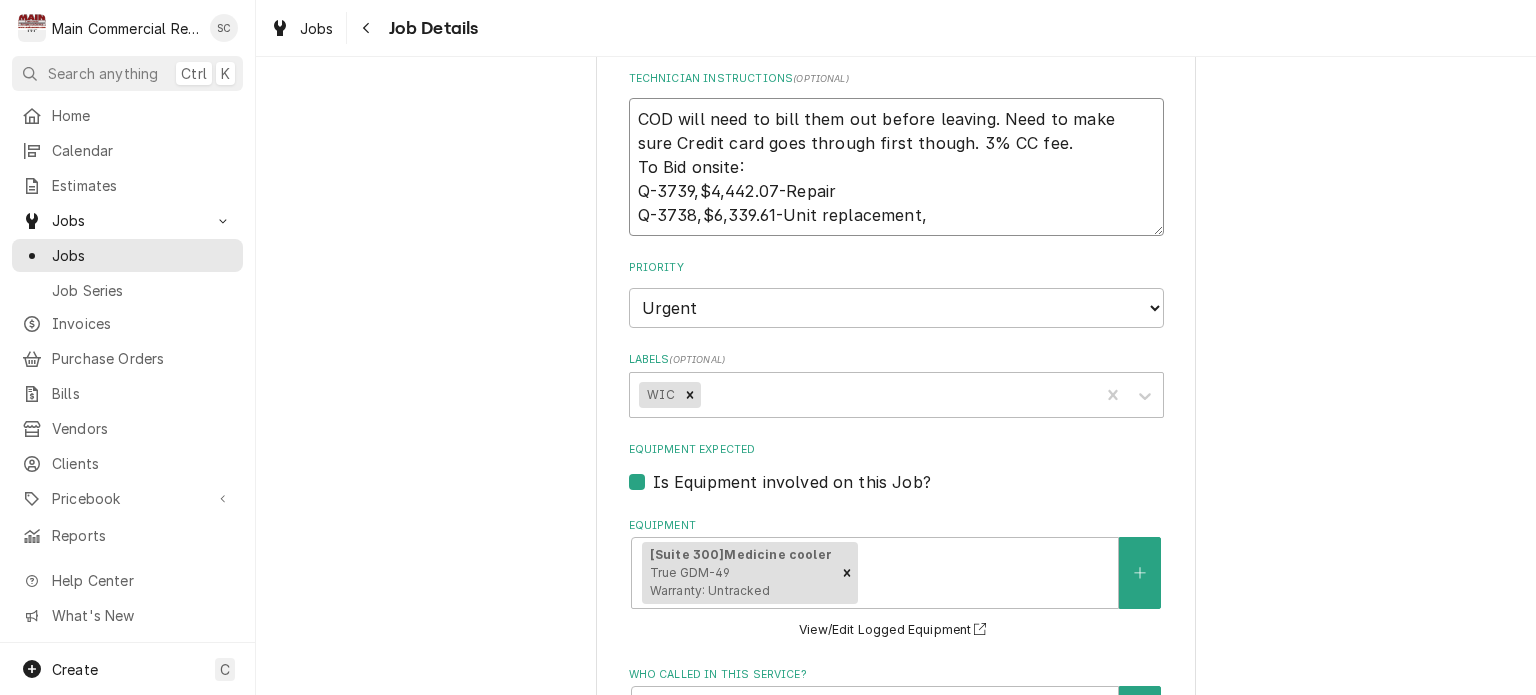 type on "x" 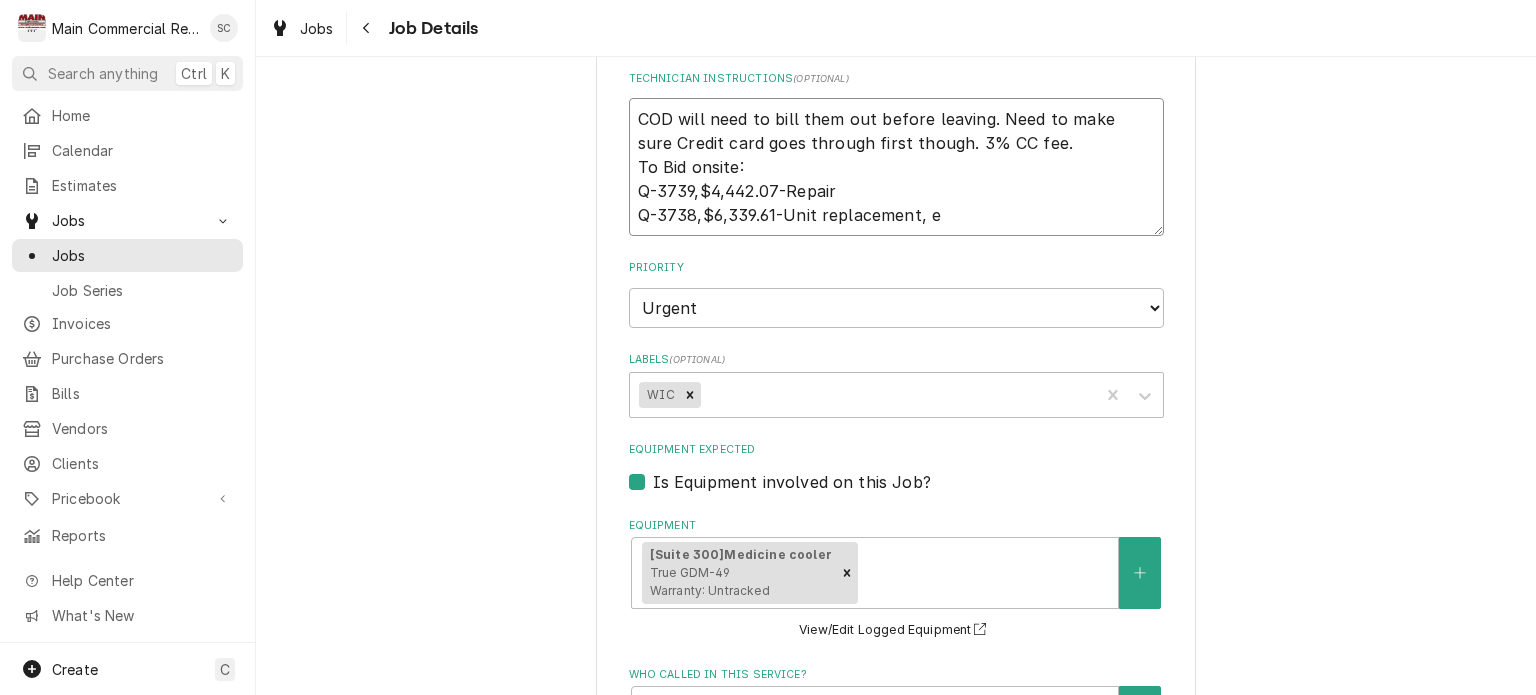 type on "x" 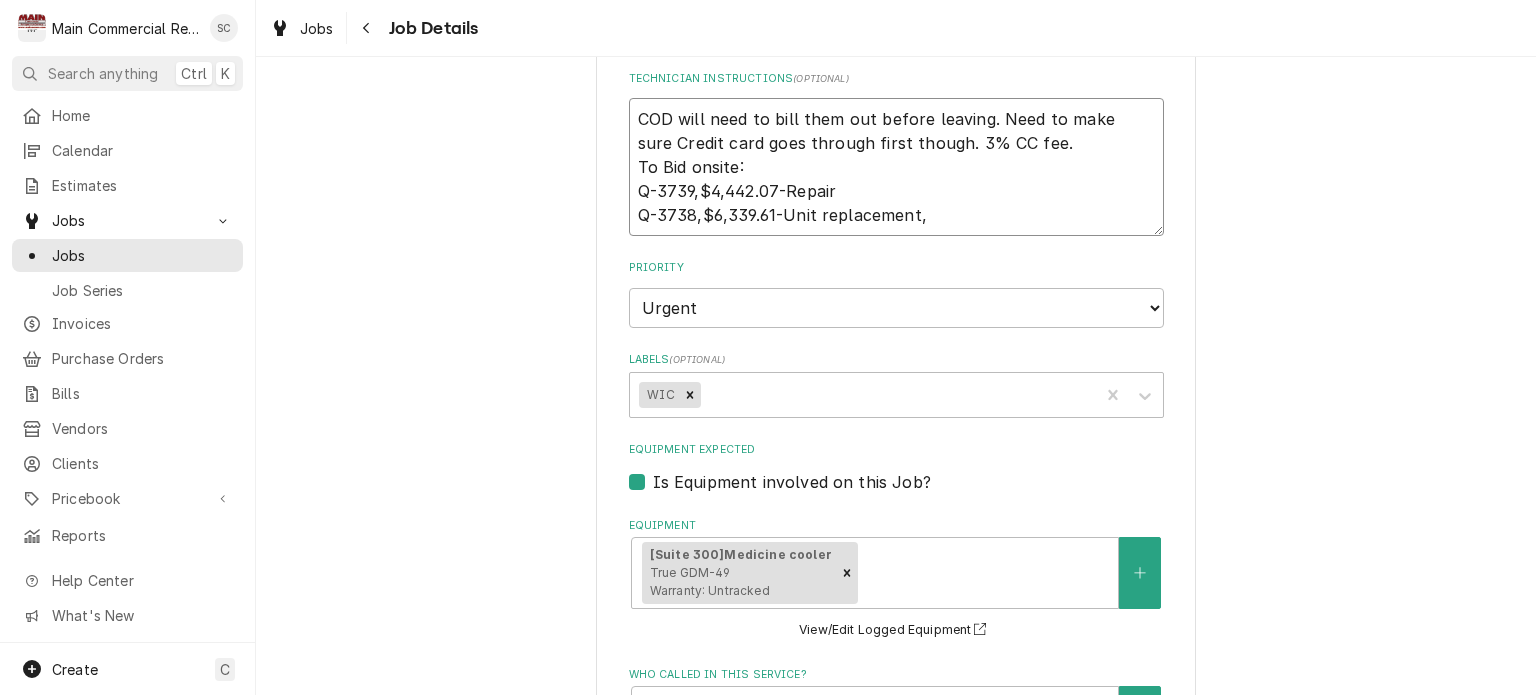 type on "x" 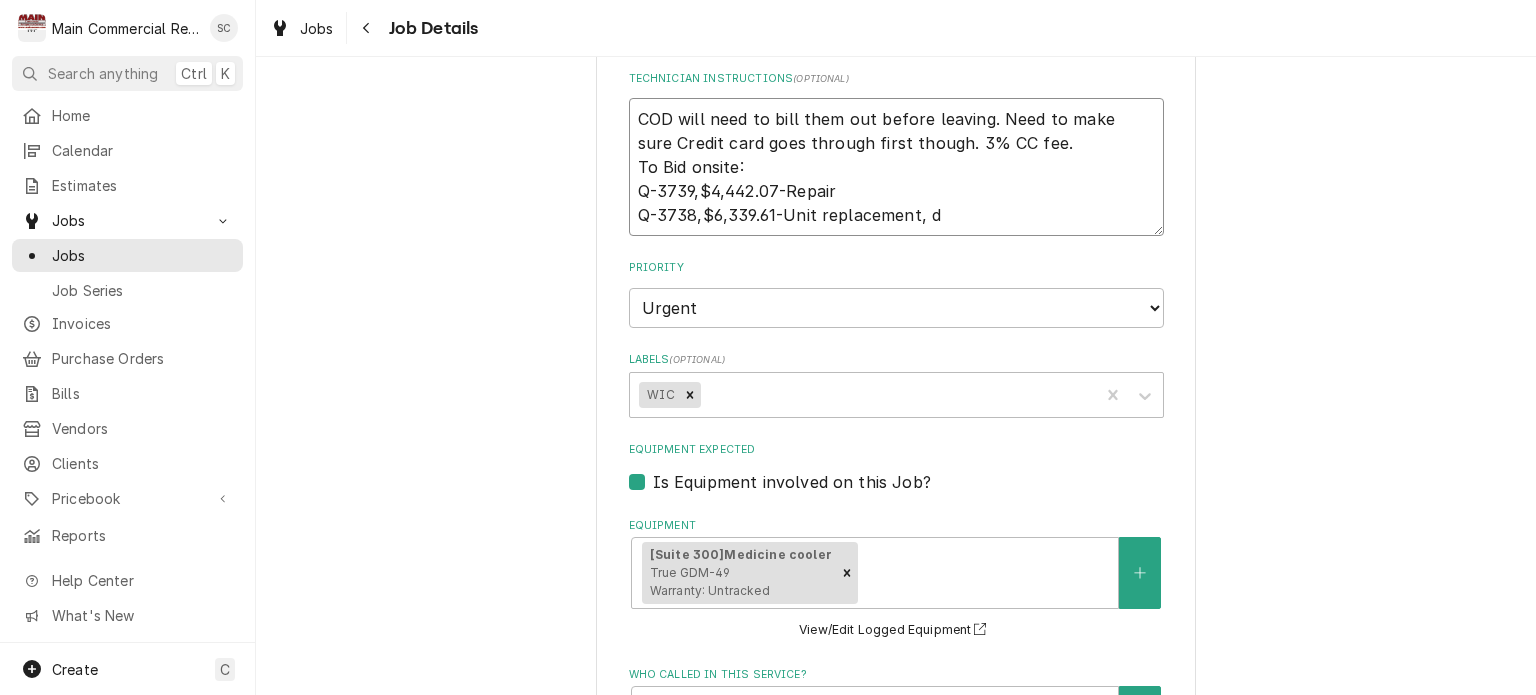 type on "x" 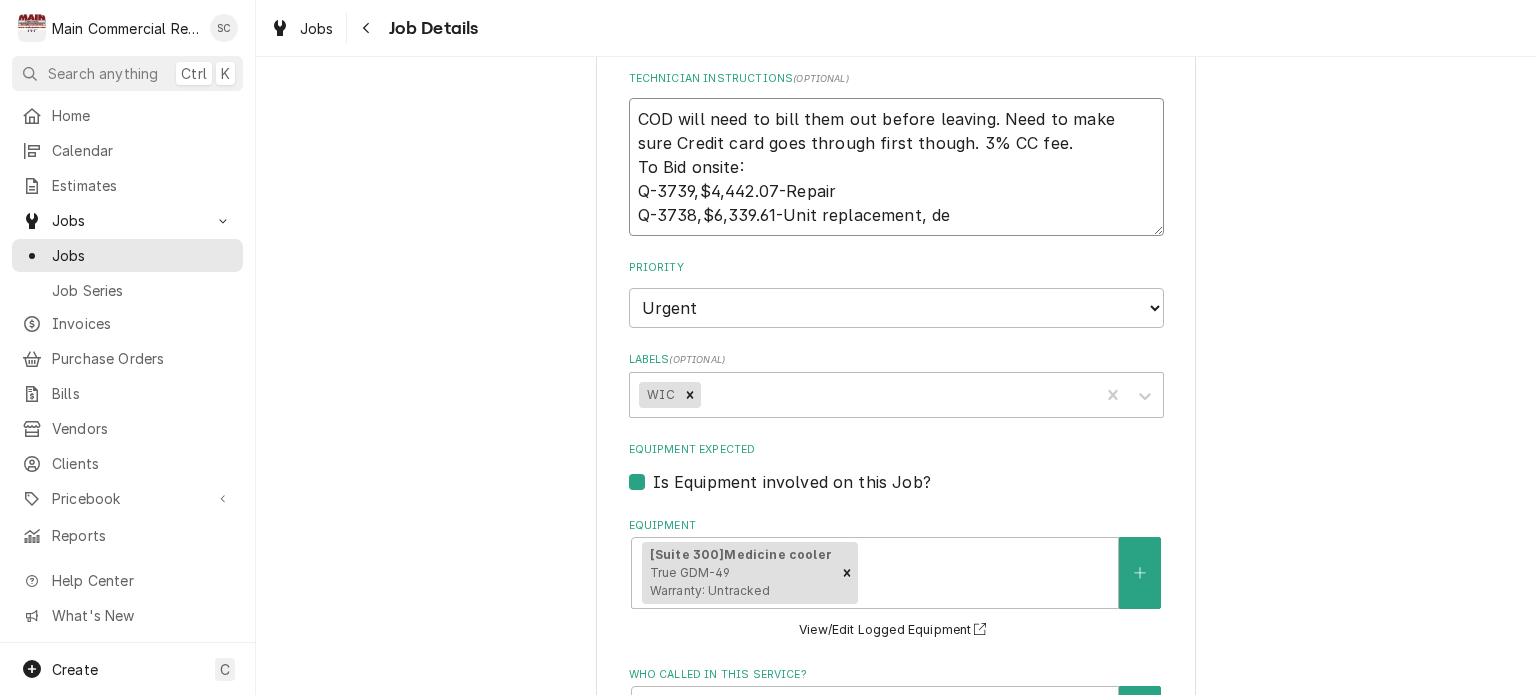 type on "x" 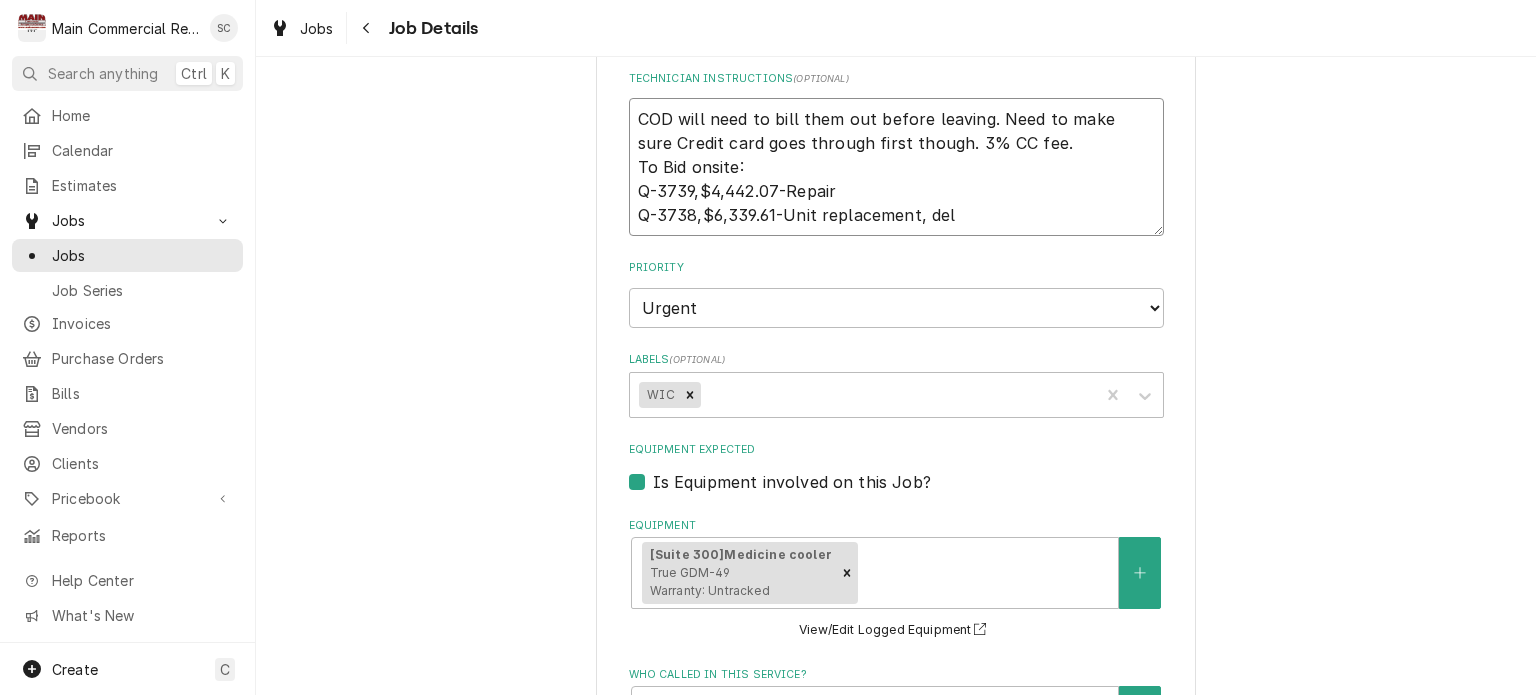 type on "x" 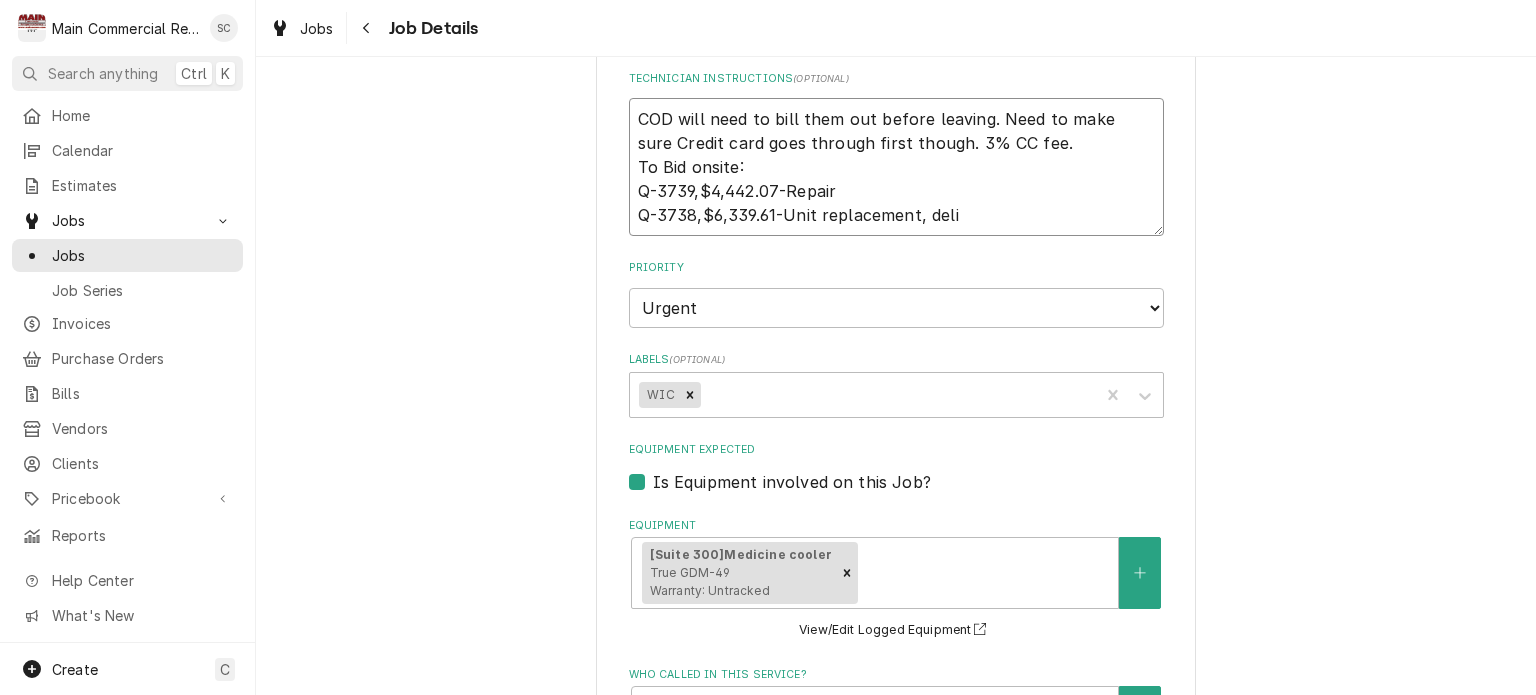 type on "x" 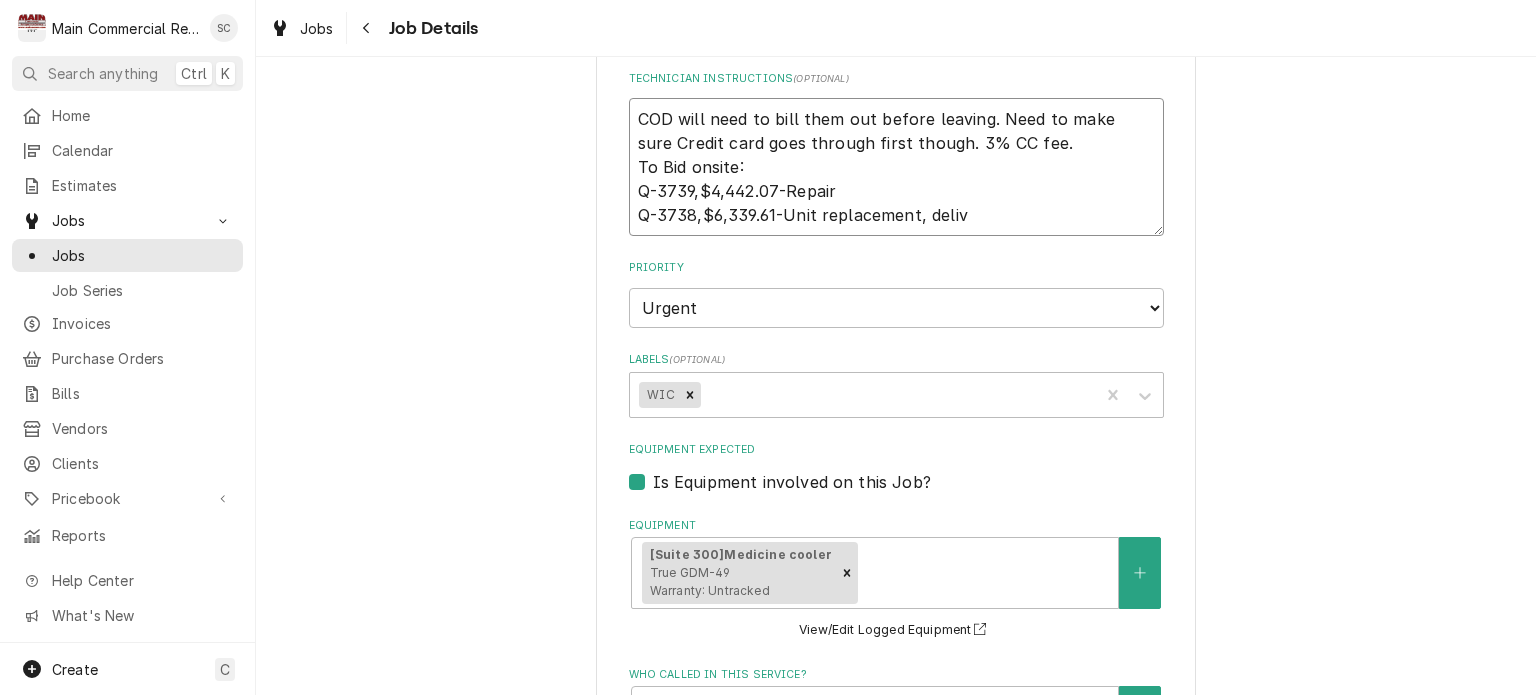 type on "x" 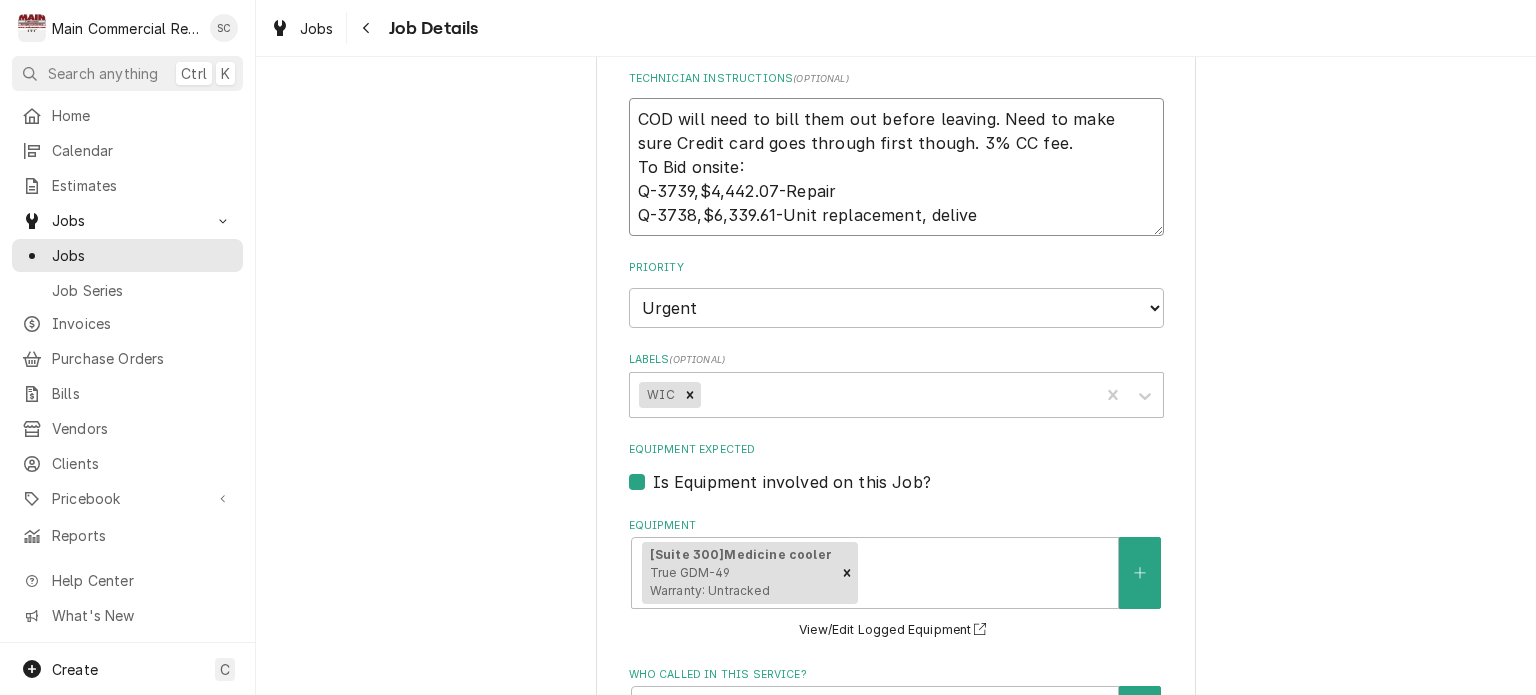 type on "x" 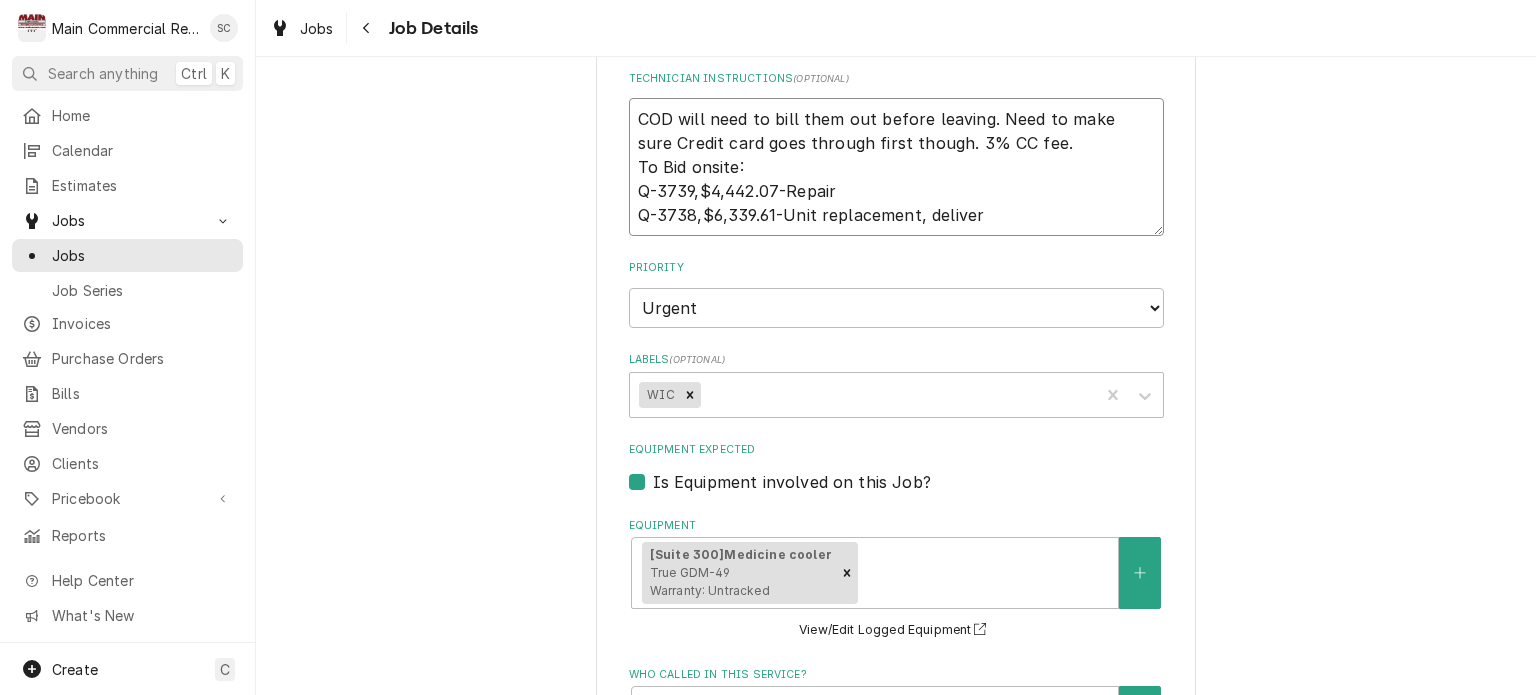 type on "x" 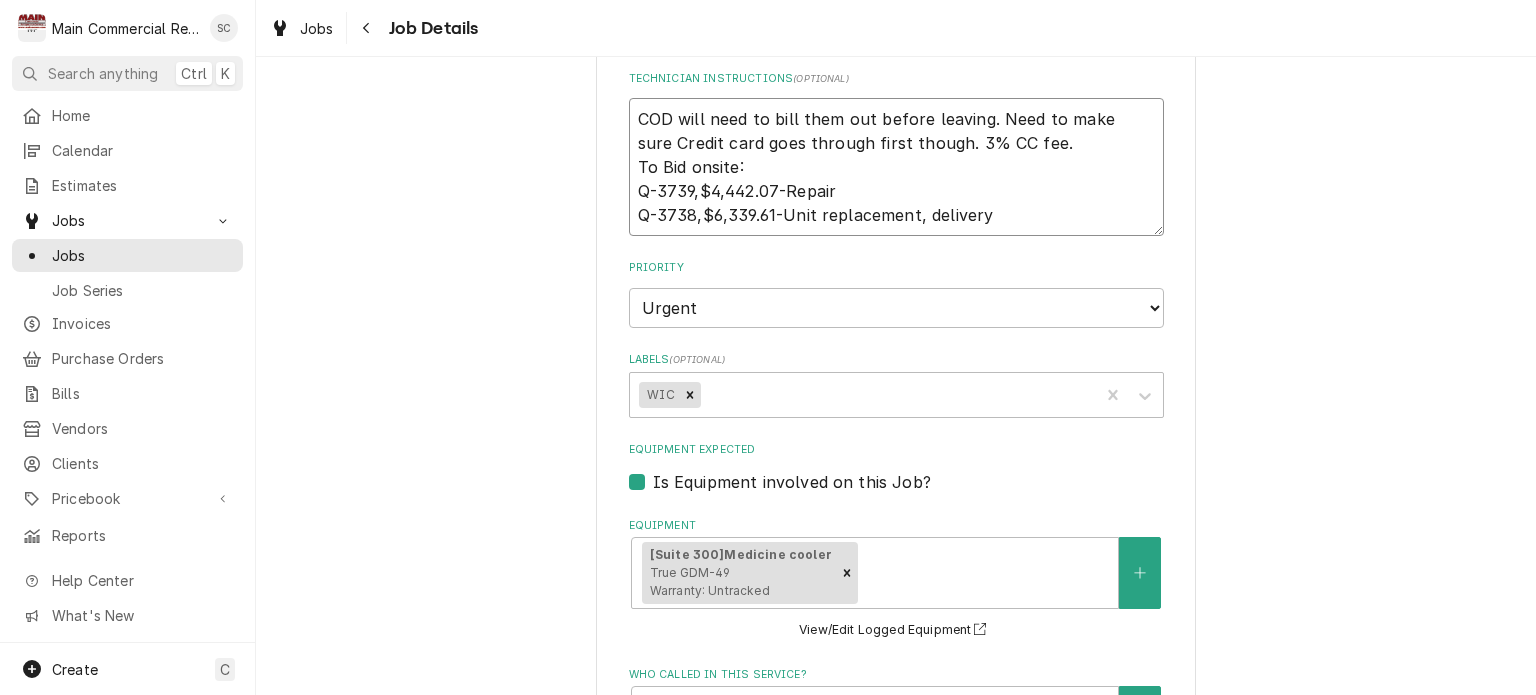 type on "x" 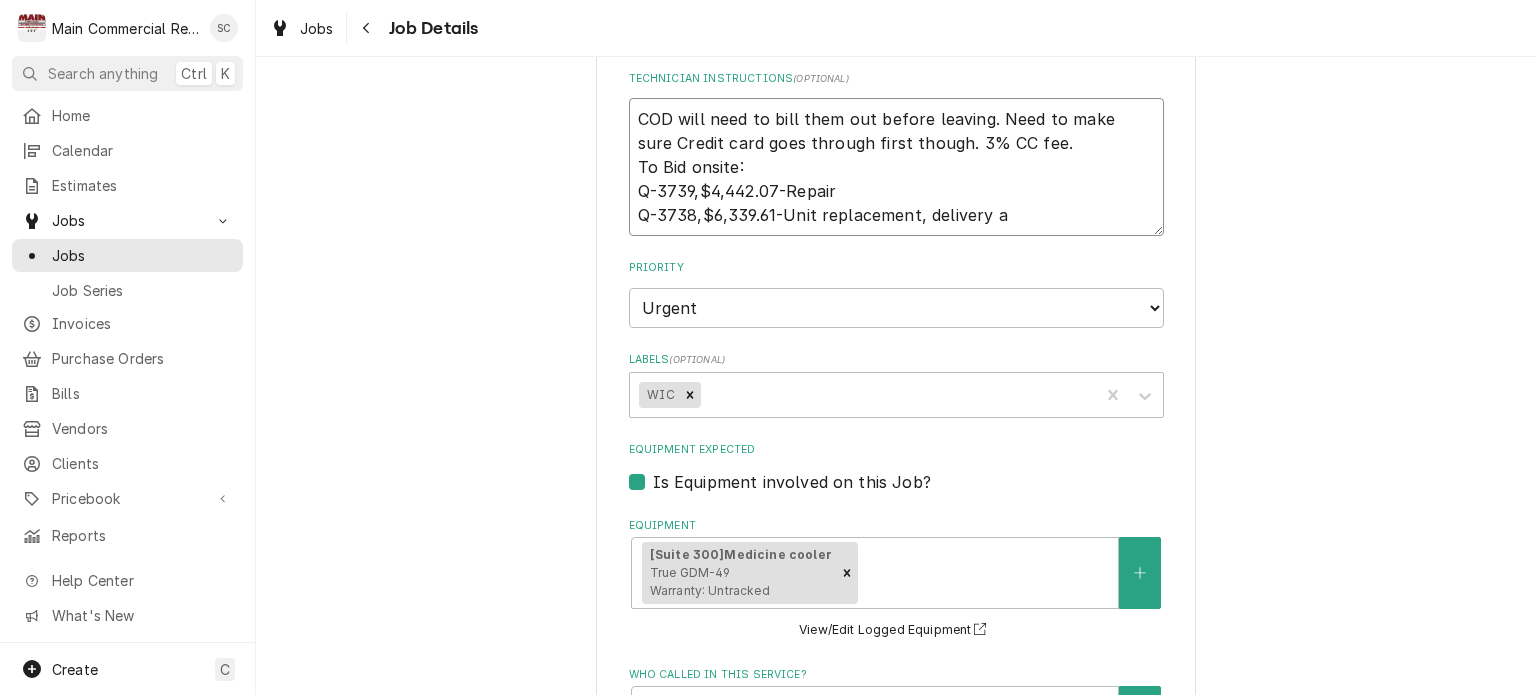 type on "x" 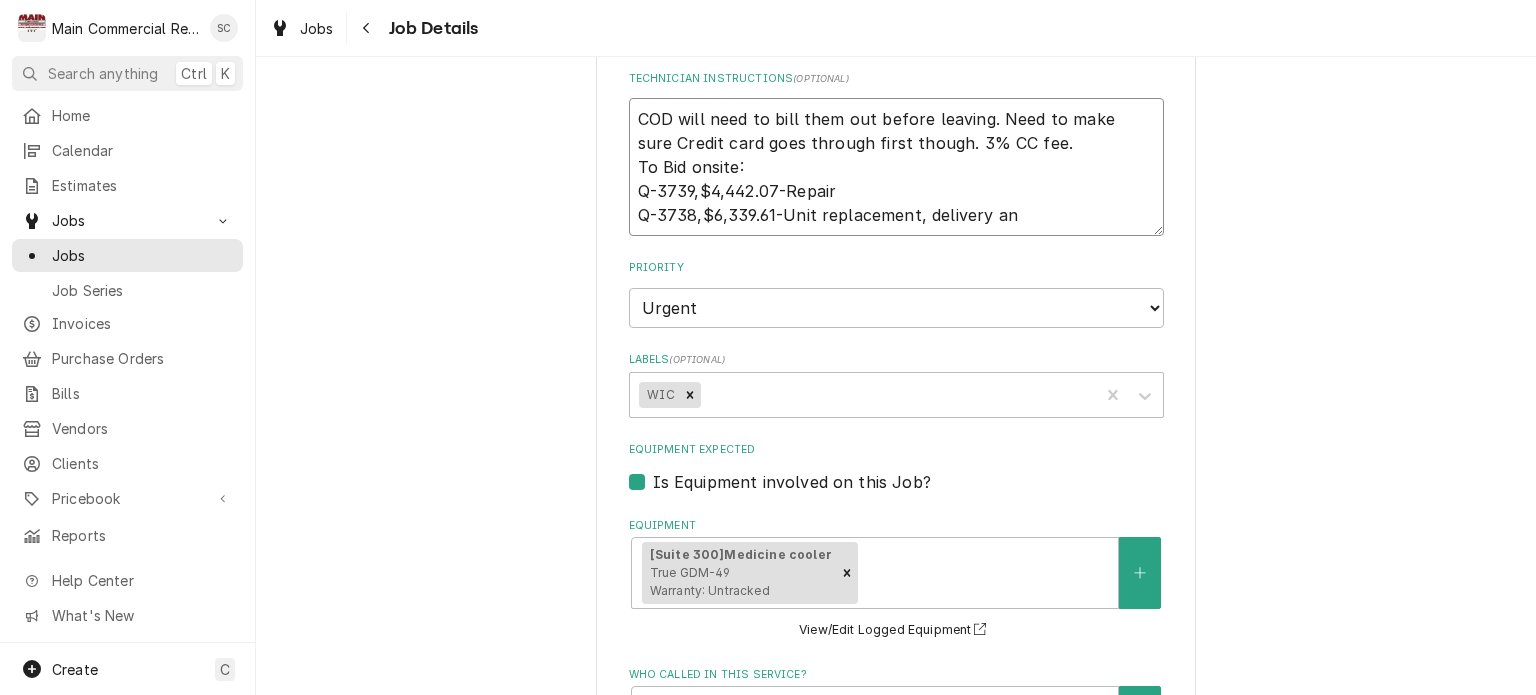 type on "x" 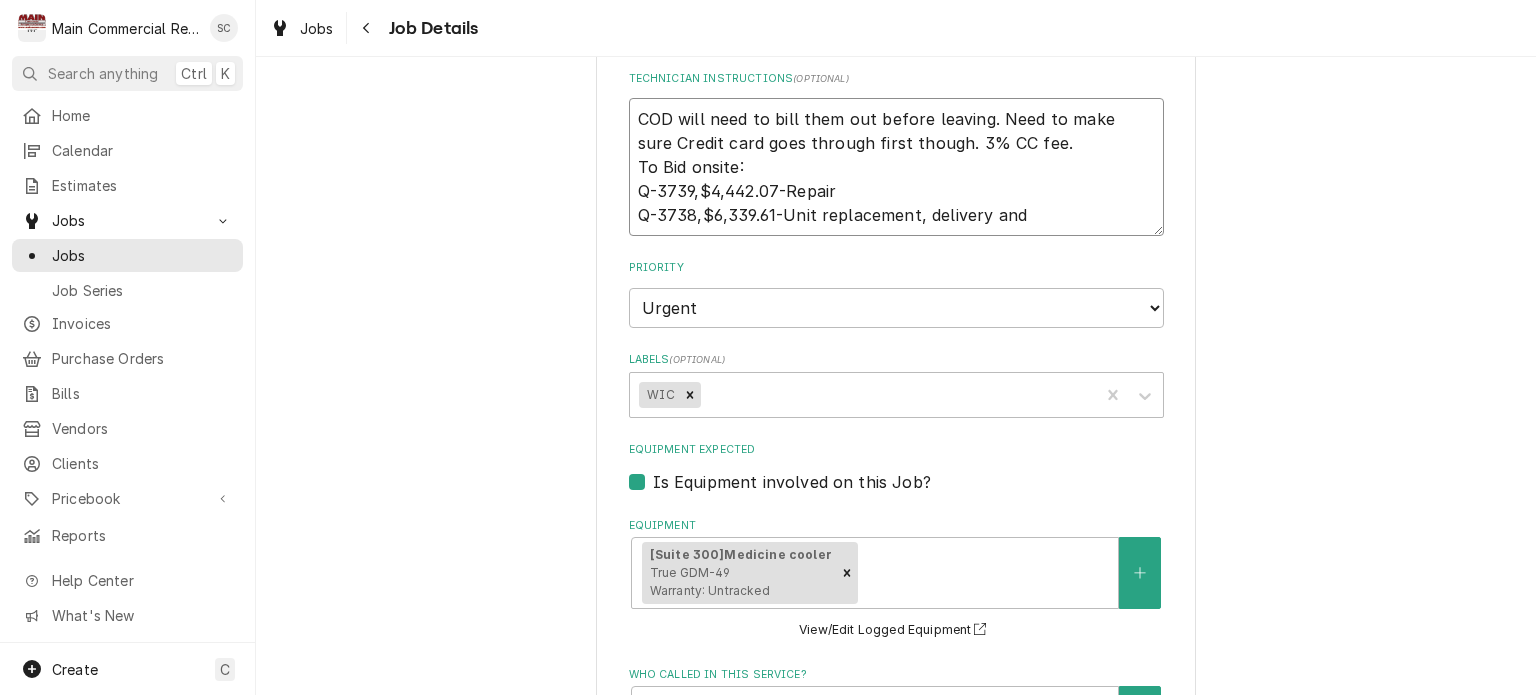 type on "x" 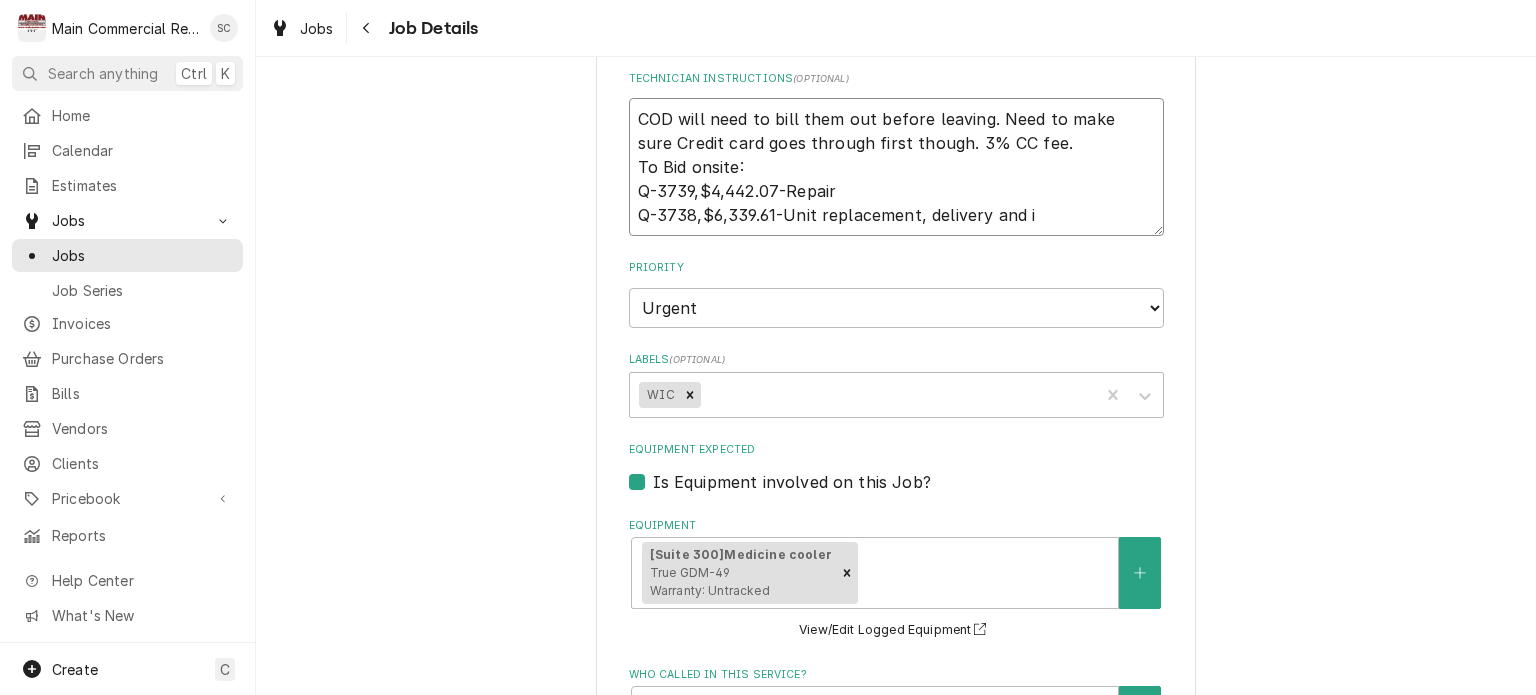type on "x" 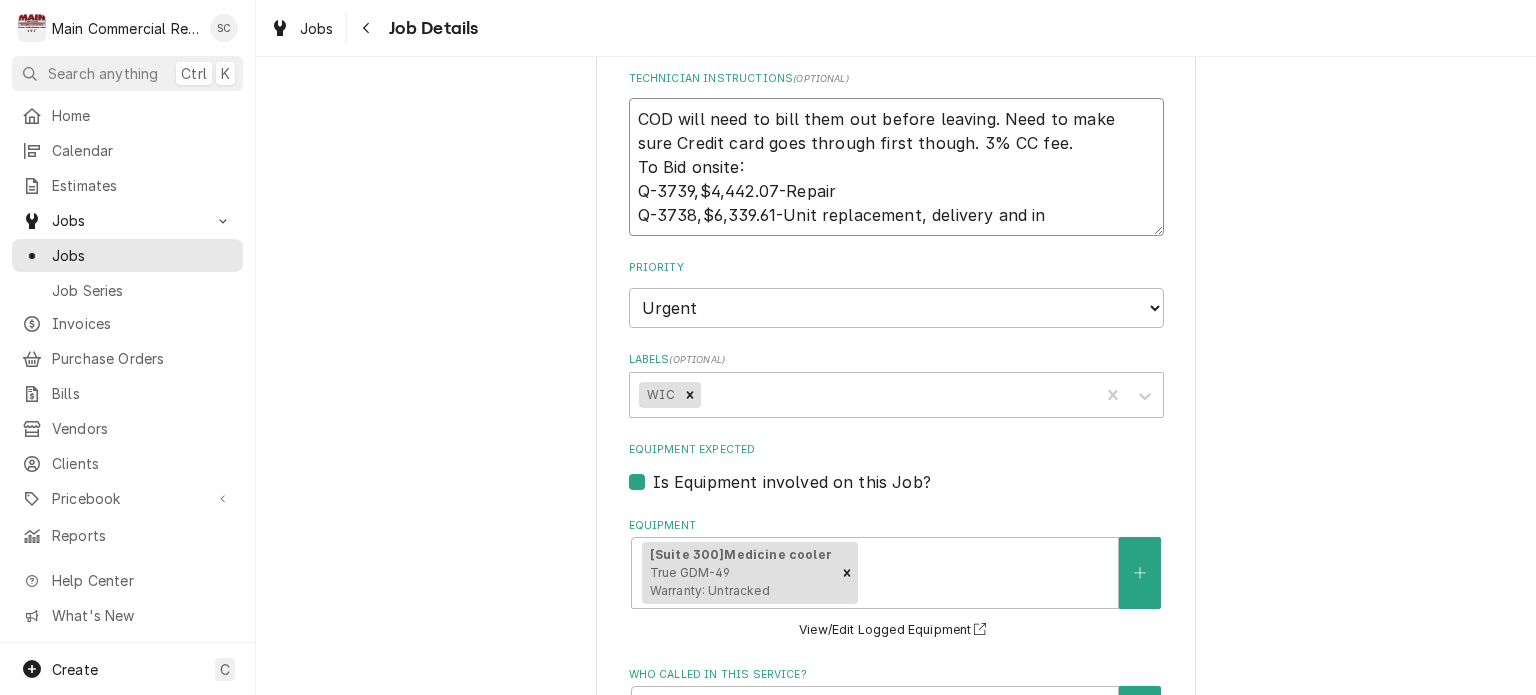 type on "x" 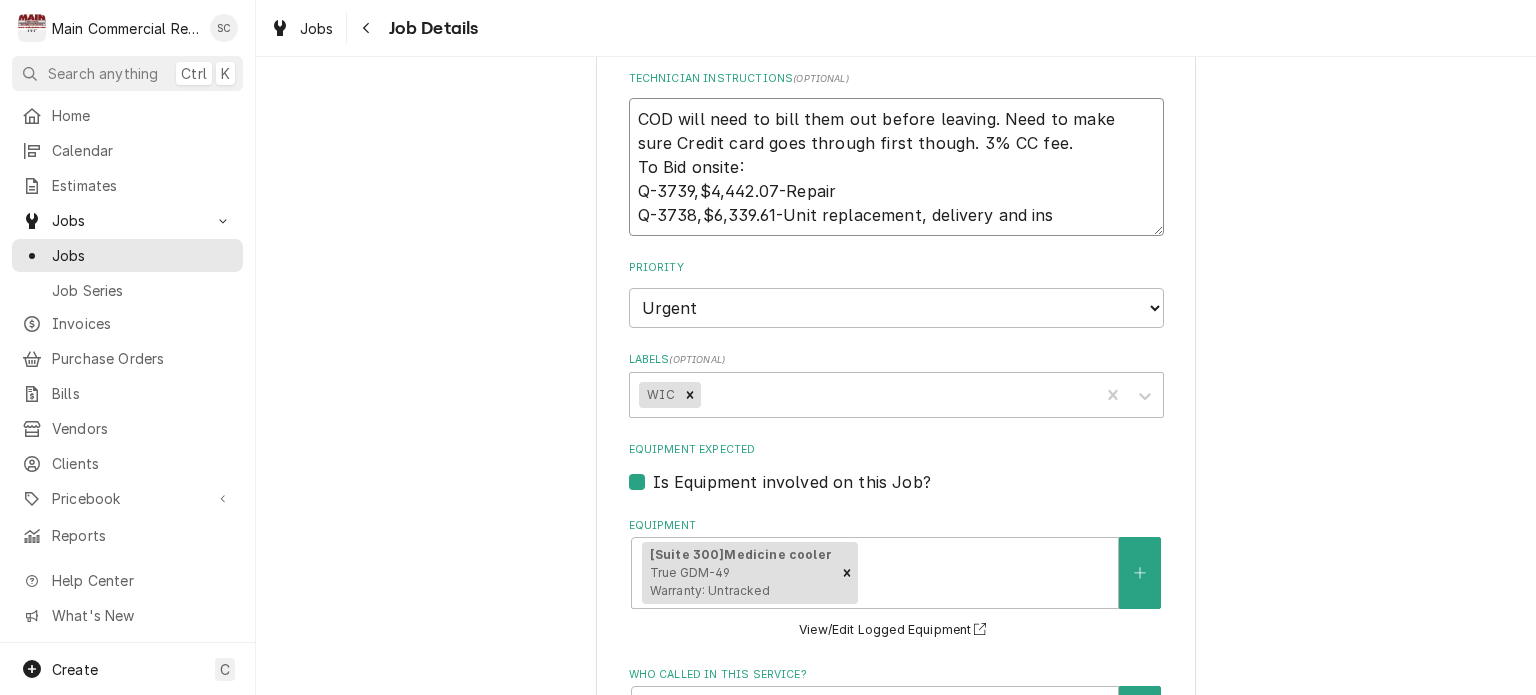 type on "x" 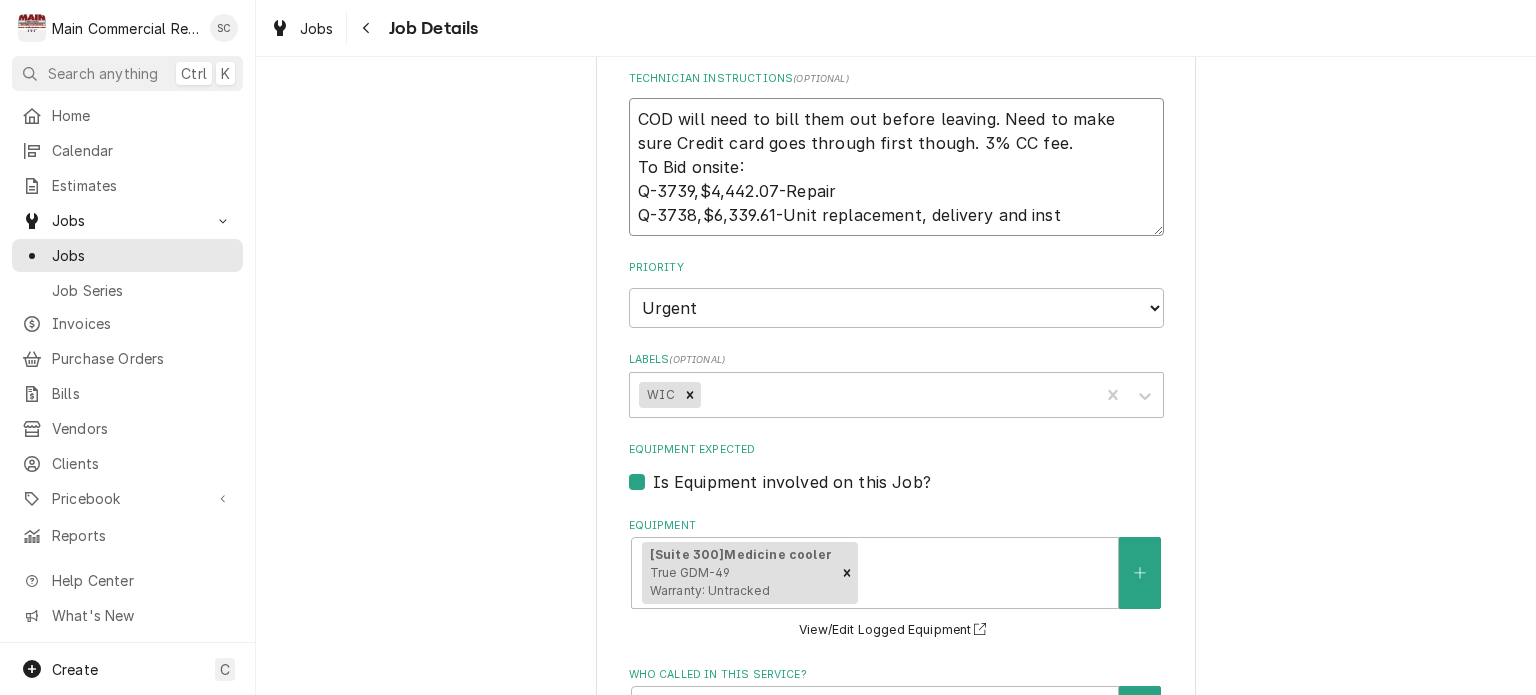 type on "x" 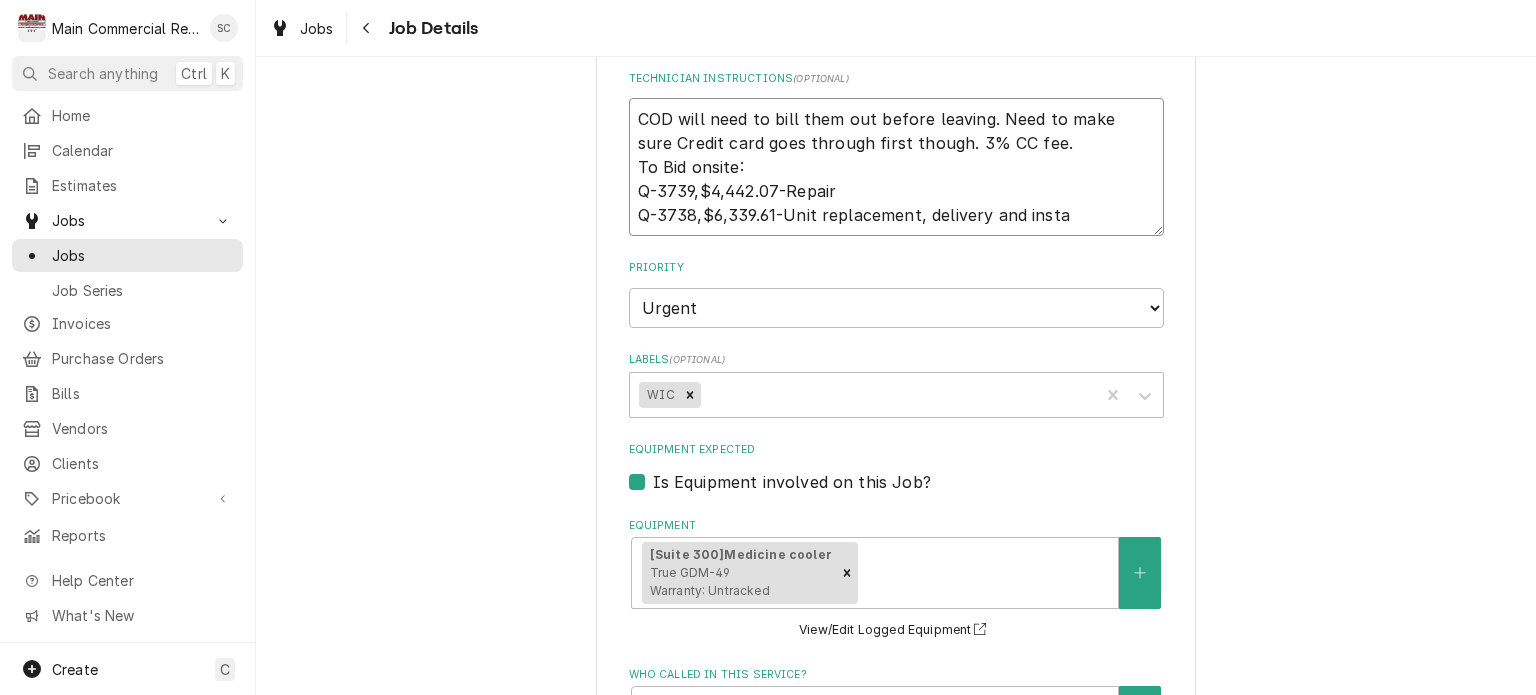 type on "x" 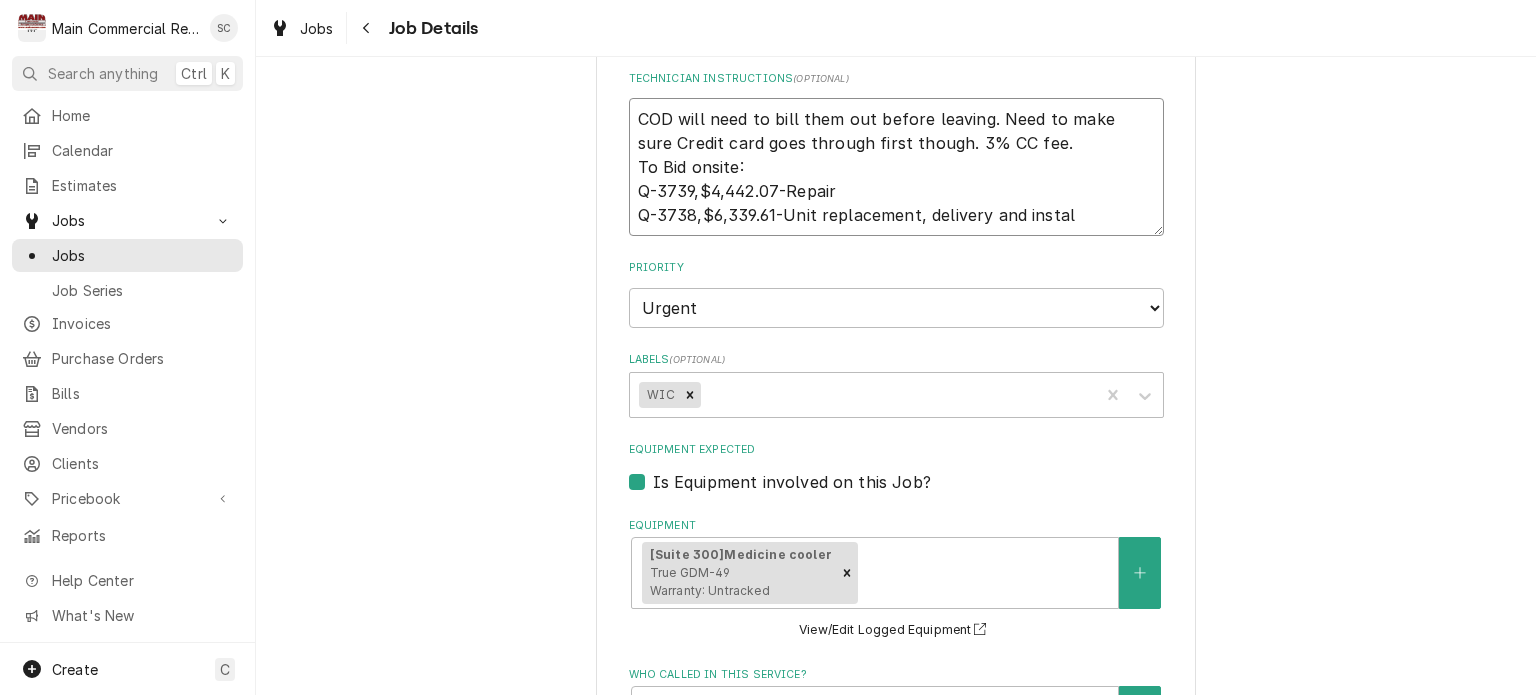 type on "x" 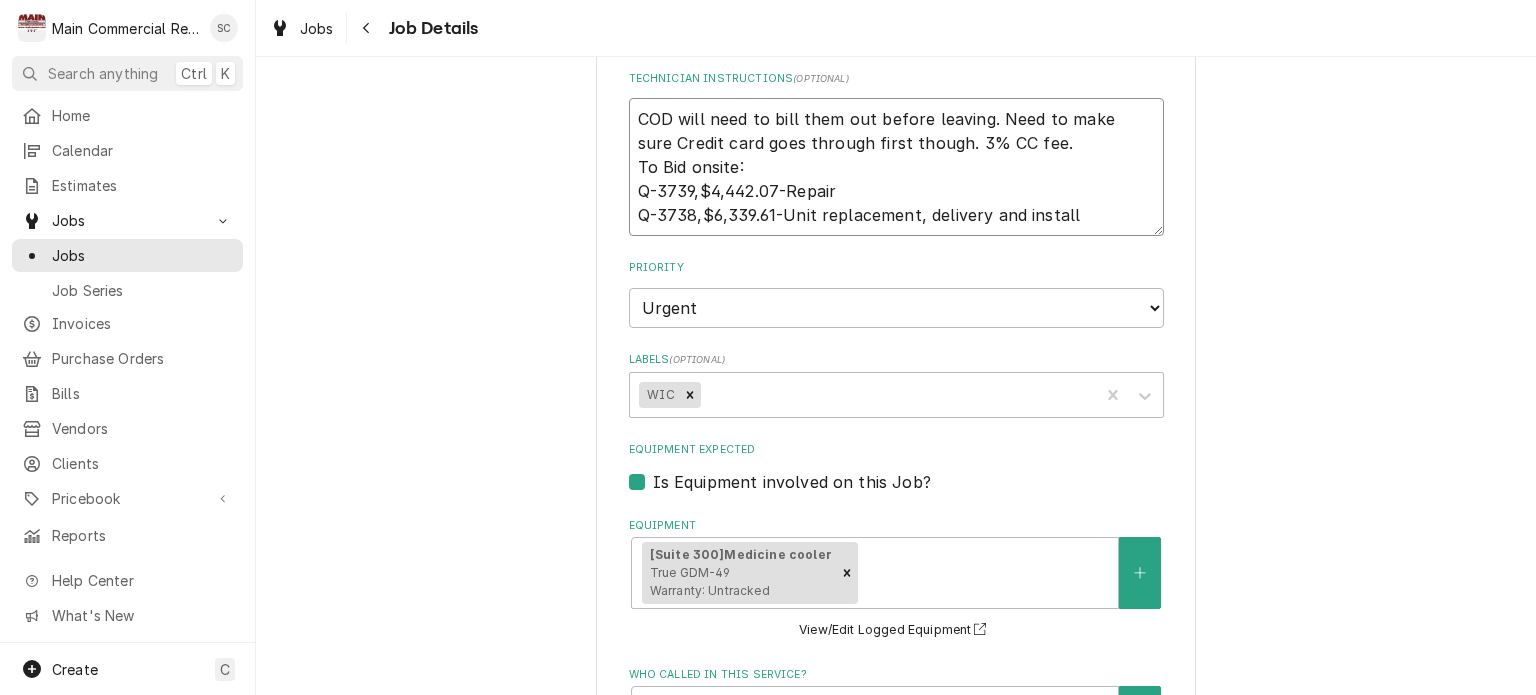 type 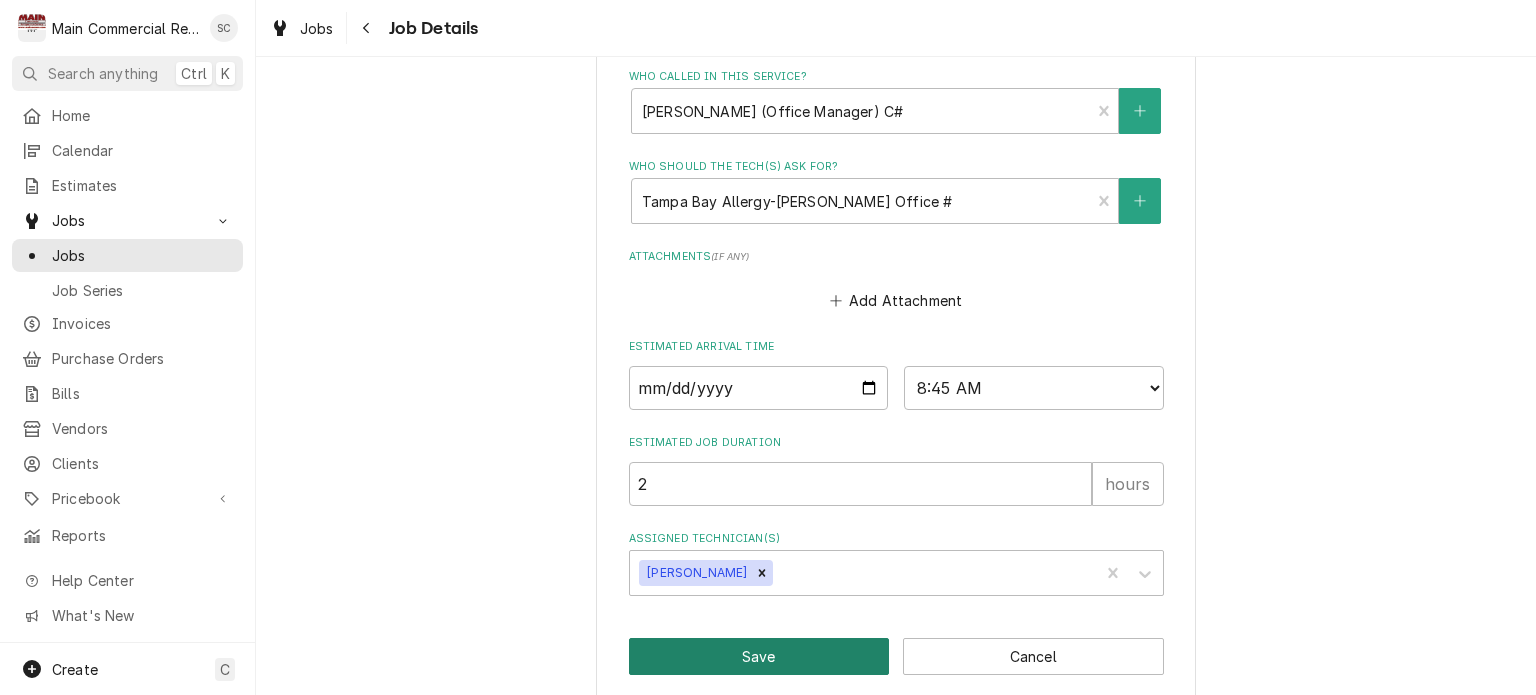 click on "Save" at bounding box center [759, 656] 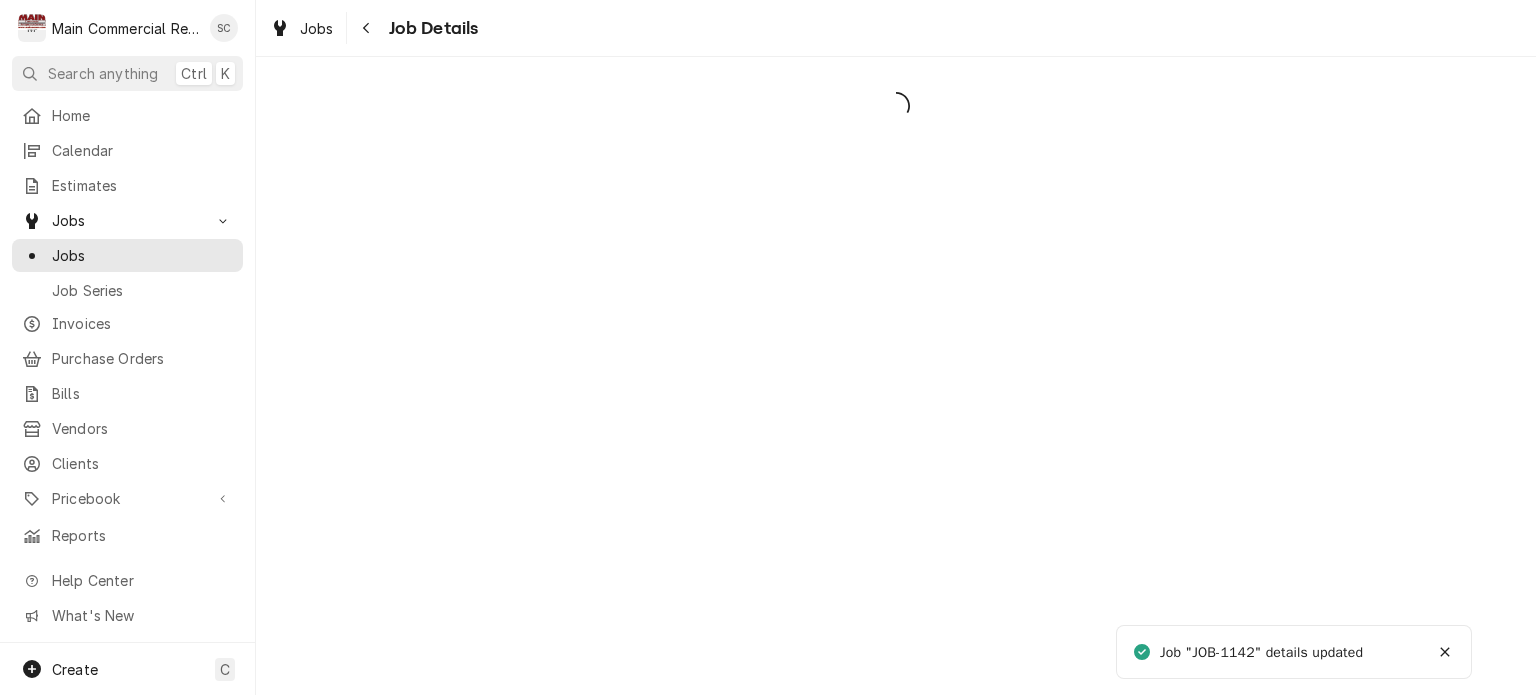 scroll, scrollTop: 0, scrollLeft: 0, axis: both 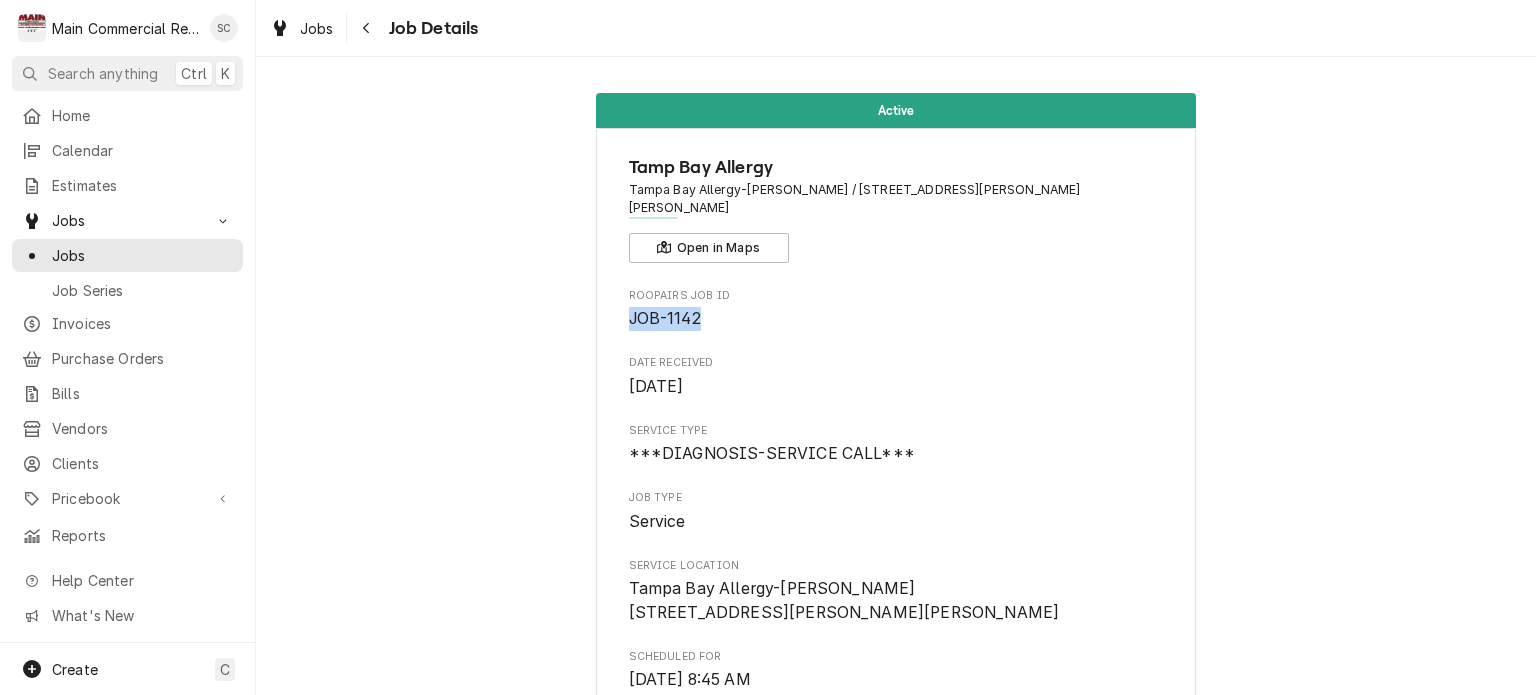 drag, startPoint x: 695, startPoint y: 299, endPoint x: 628, endPoint y: 309, distance: 67.74216 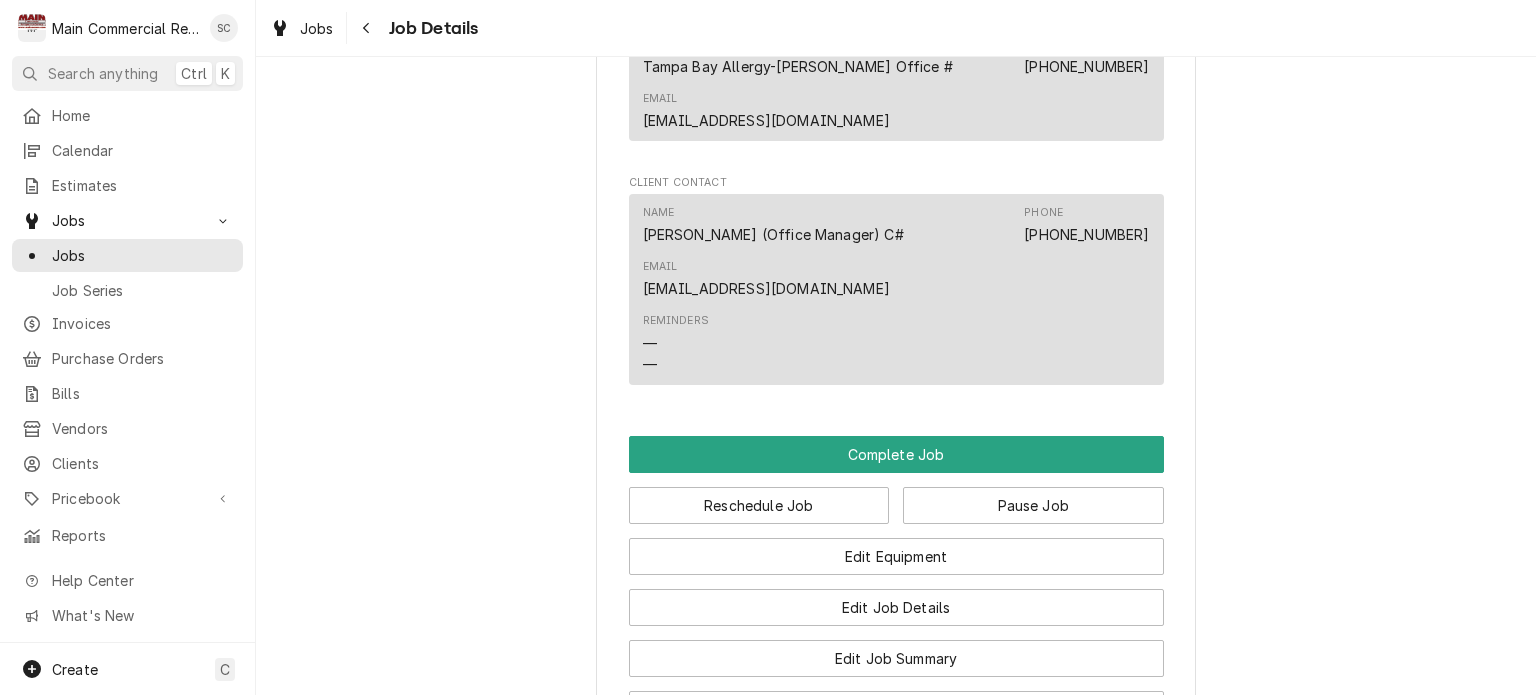 scroll, scrollTop: 2295, scrollLeft: 0, axis: vertical 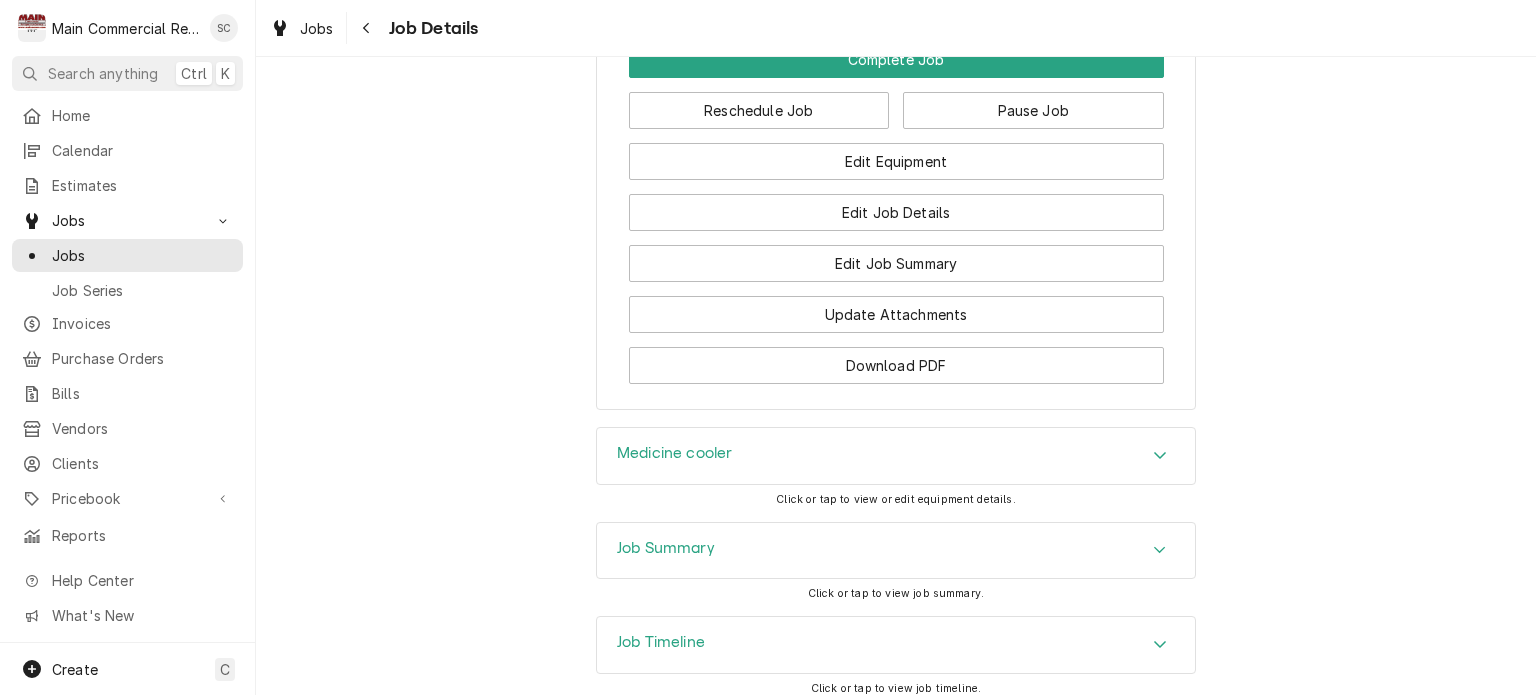 click 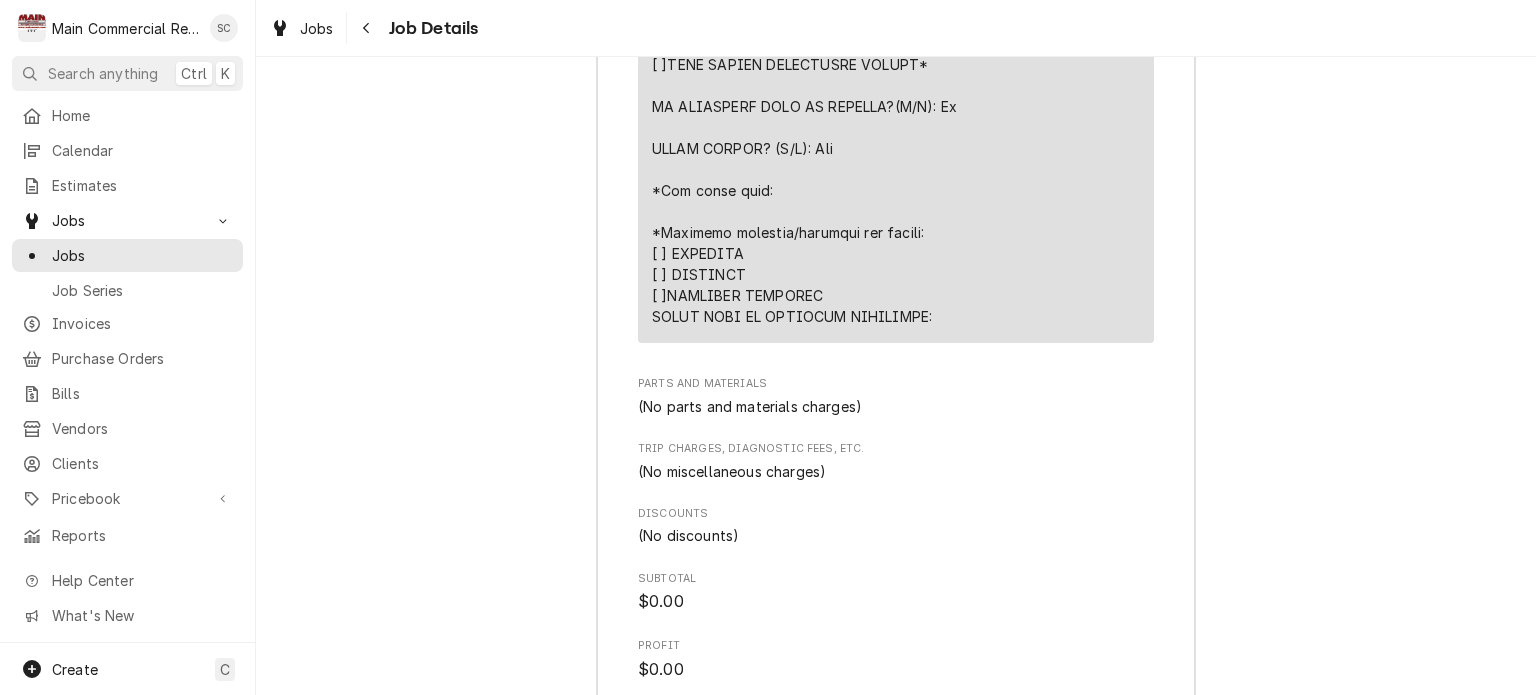 scroll, scrollTop: 4705, scrollLeft: 0, axis: vertical 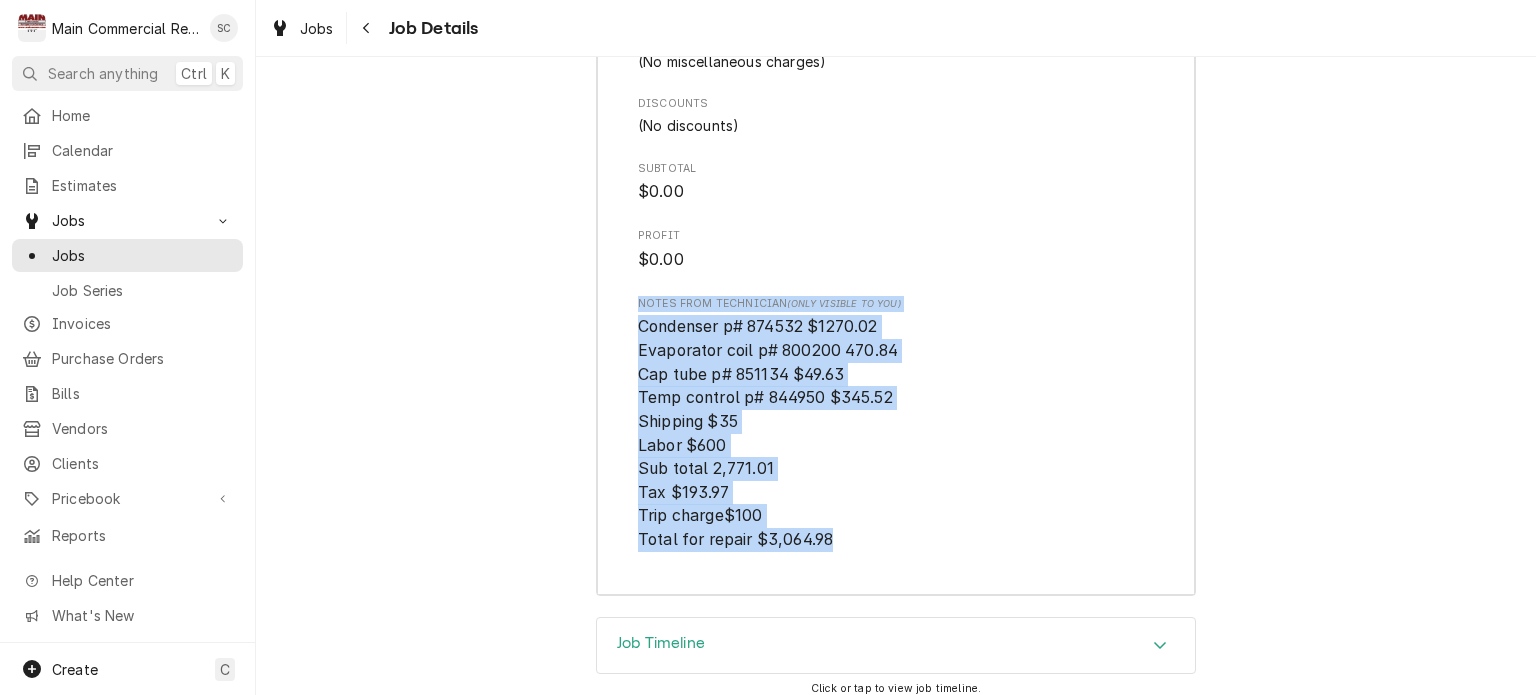drag, startPoint x: 825, startPoint y: 428, endPoint x: 635, endPoint y: 214, distance: 286.17477 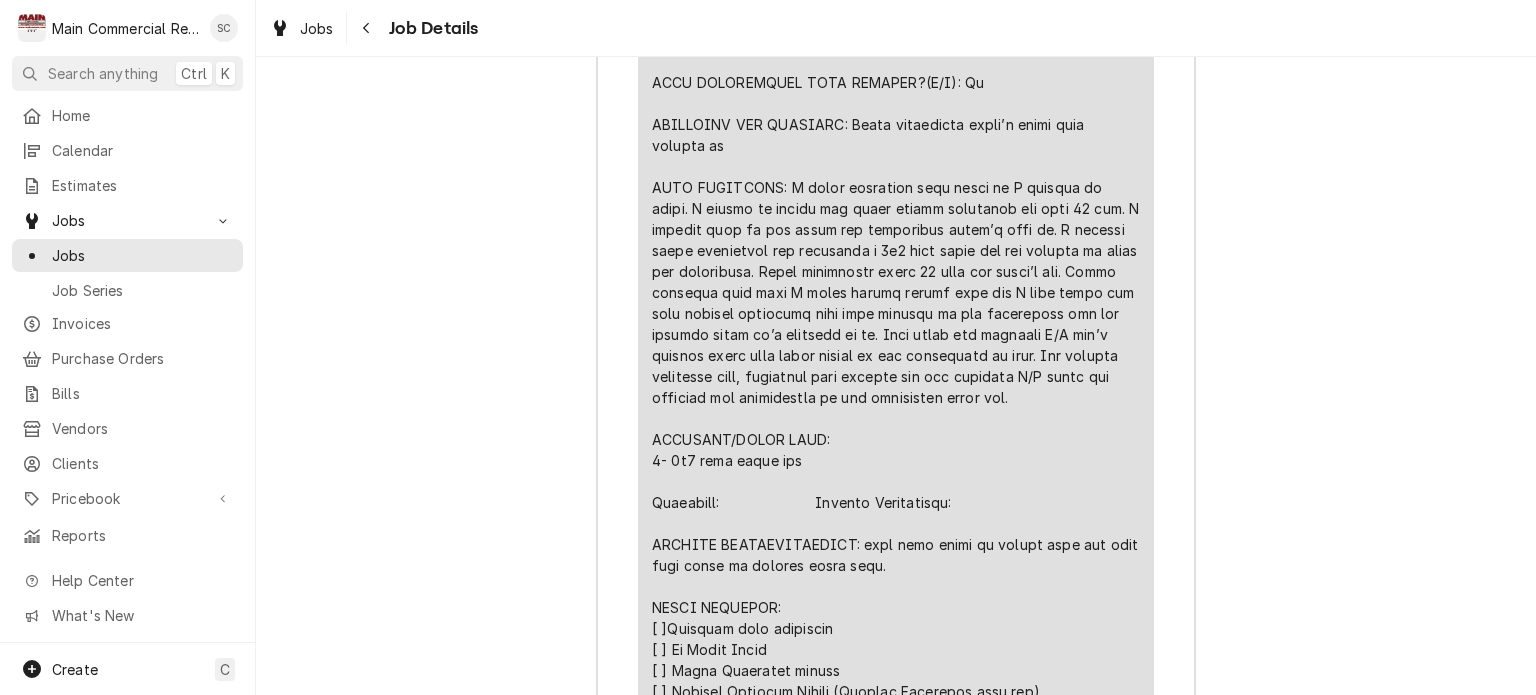 scroll, scrollTop: 3705, scrollLeft: 0, axis: vertical 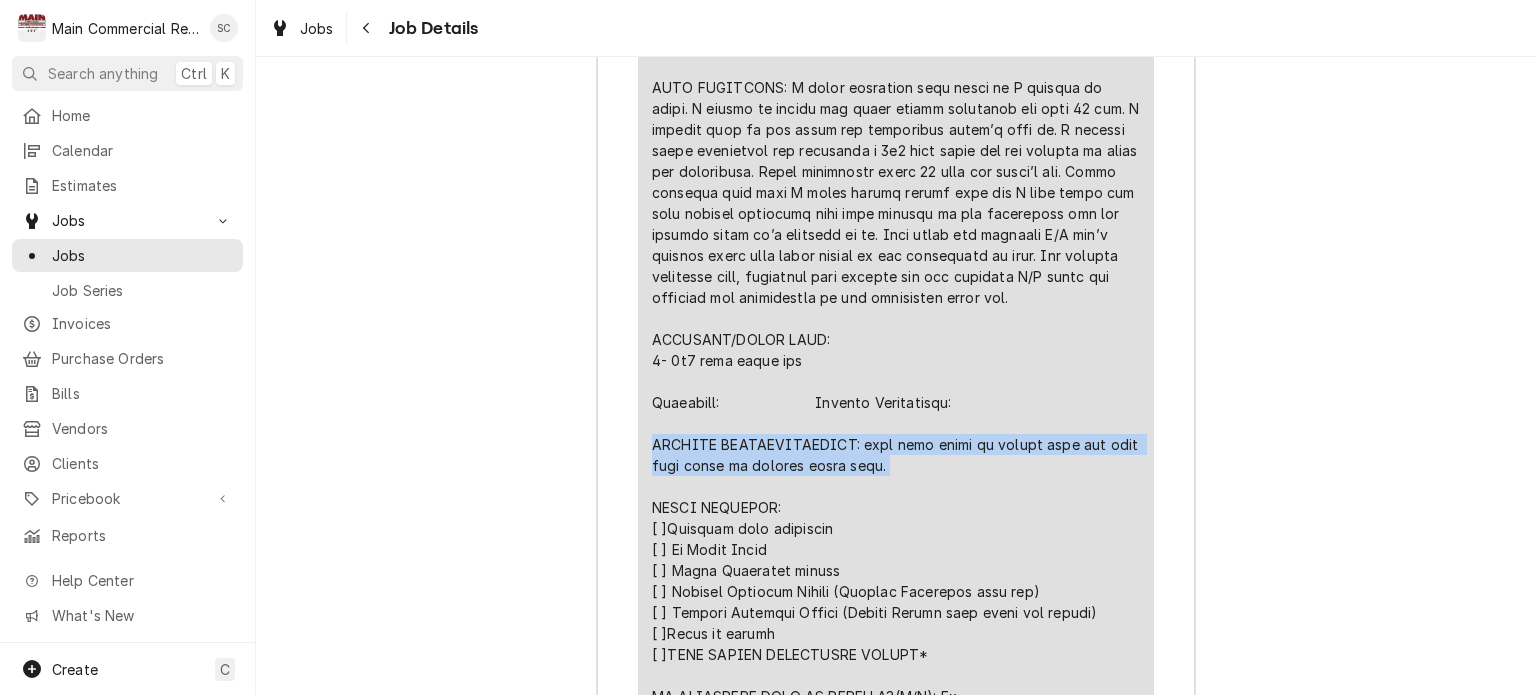 drag, startPoint x: 900, startPoint y: 348, endPoint x: 651, endPoint y: 342, distance: 249.07228 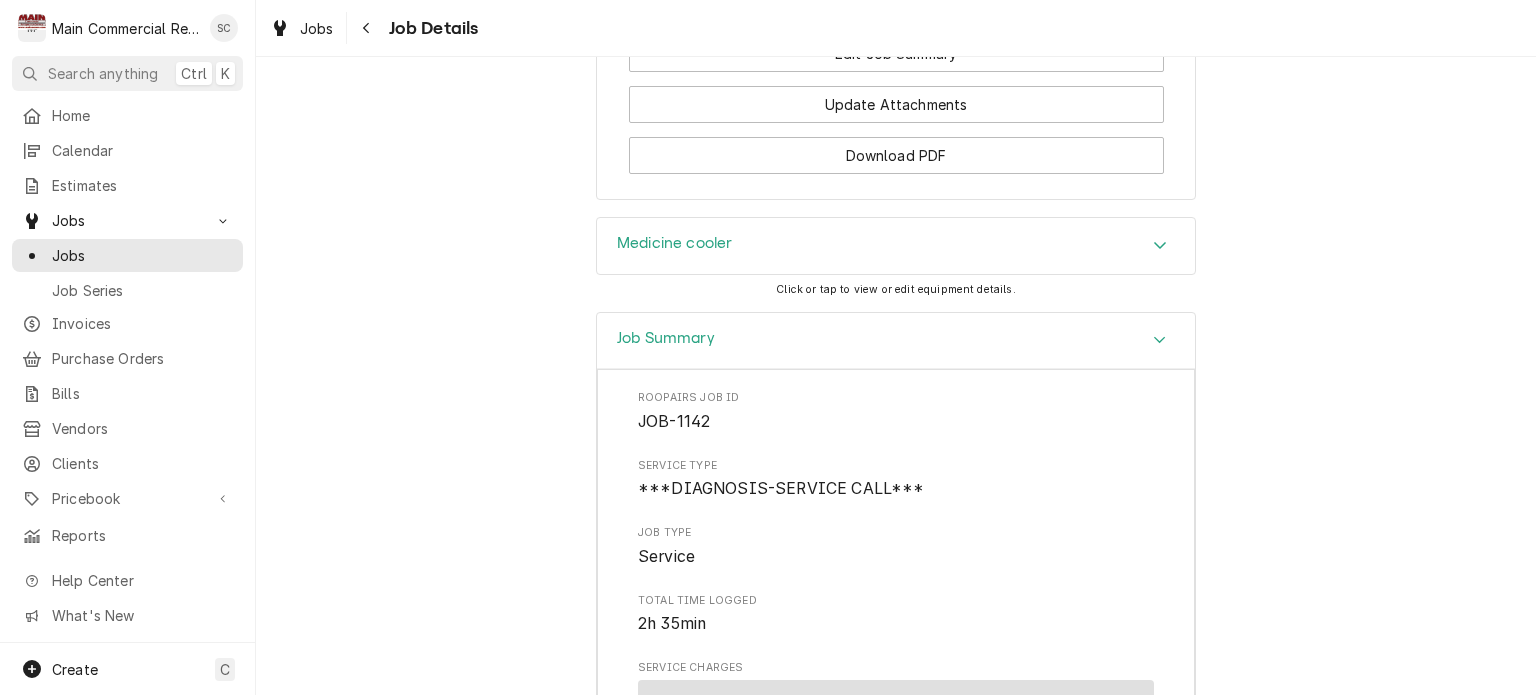 scroll, scrollTop: 2305, scrollLeft: 0, axis: vertical 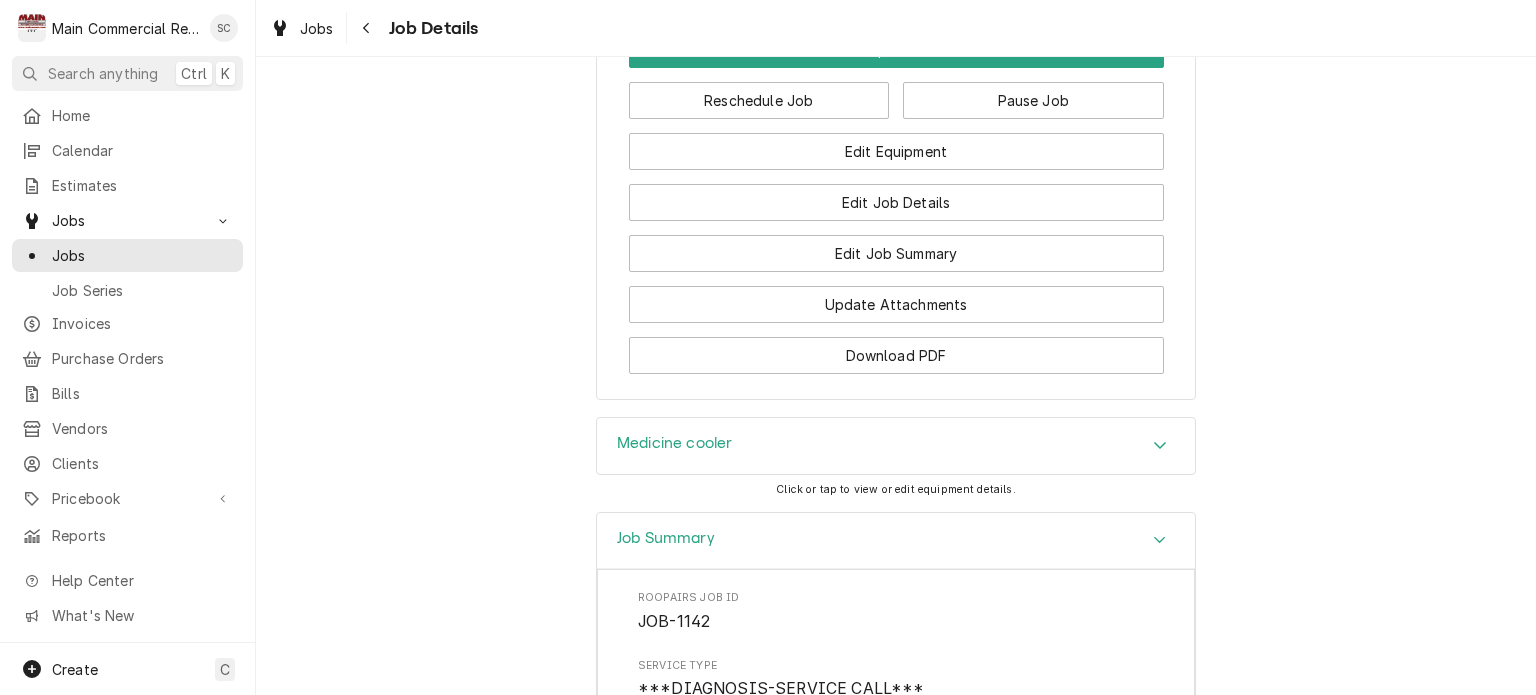 click on "Medicine cooler" at bounding box center [896, 446] 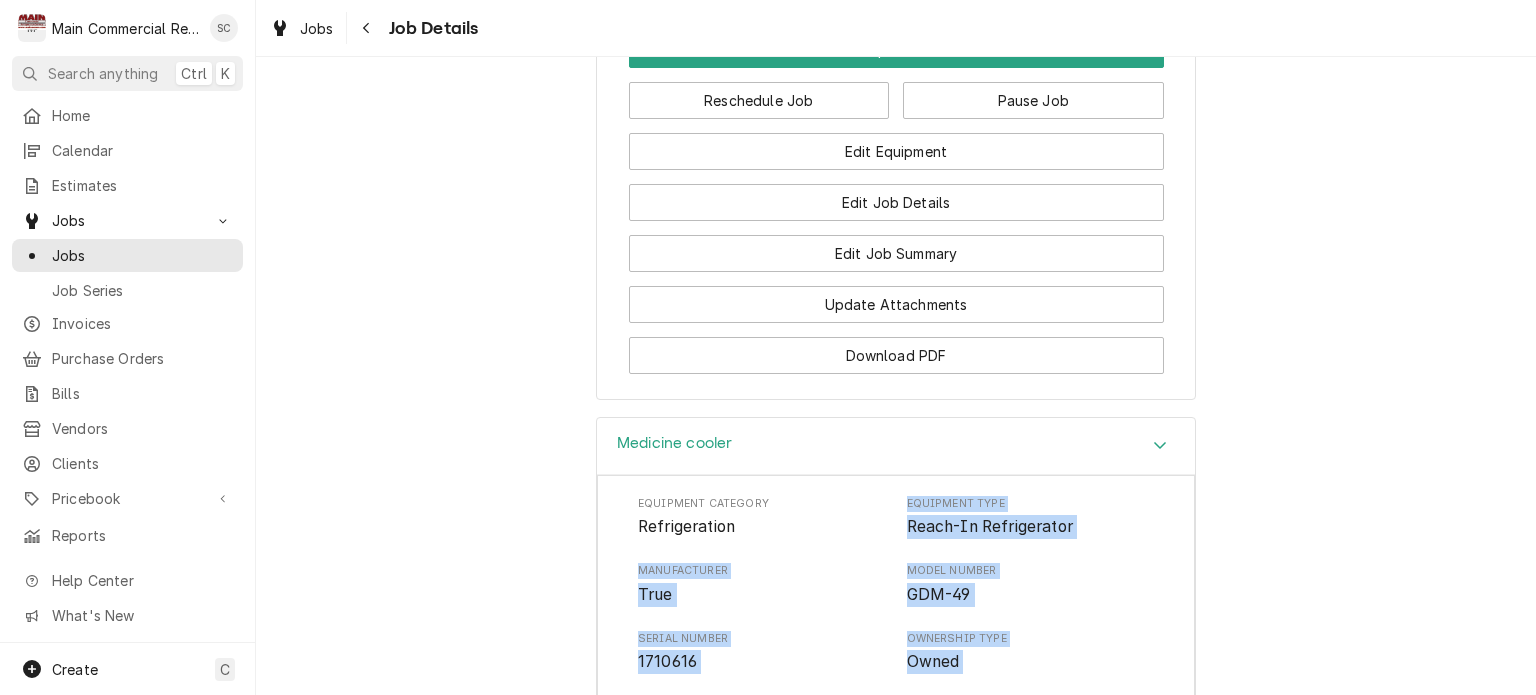 drag, startPoint x: 711, startPoint y: 615, endPoint x: 883, endPoint y: 416, distance: 263.03043 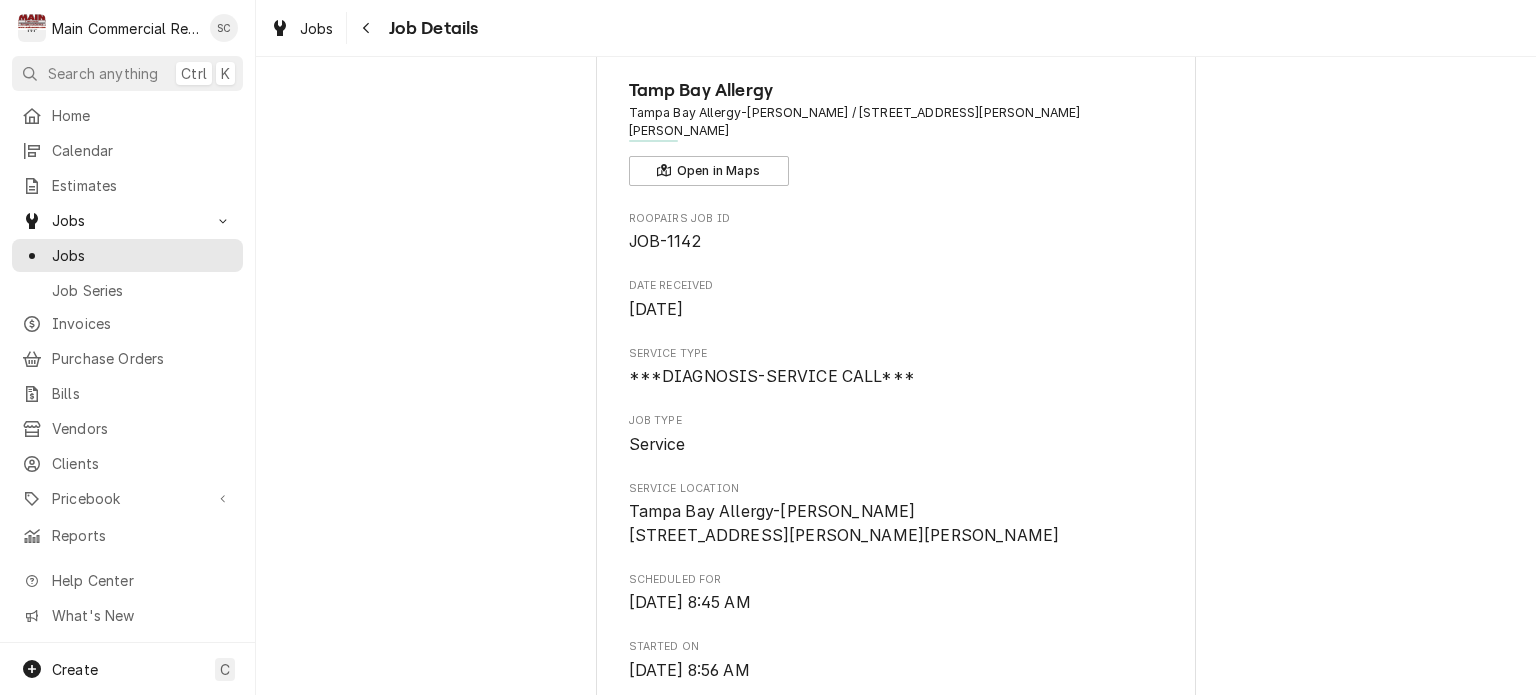 scroll, scrollTop: 0, scrollLeft: 0, axis: both 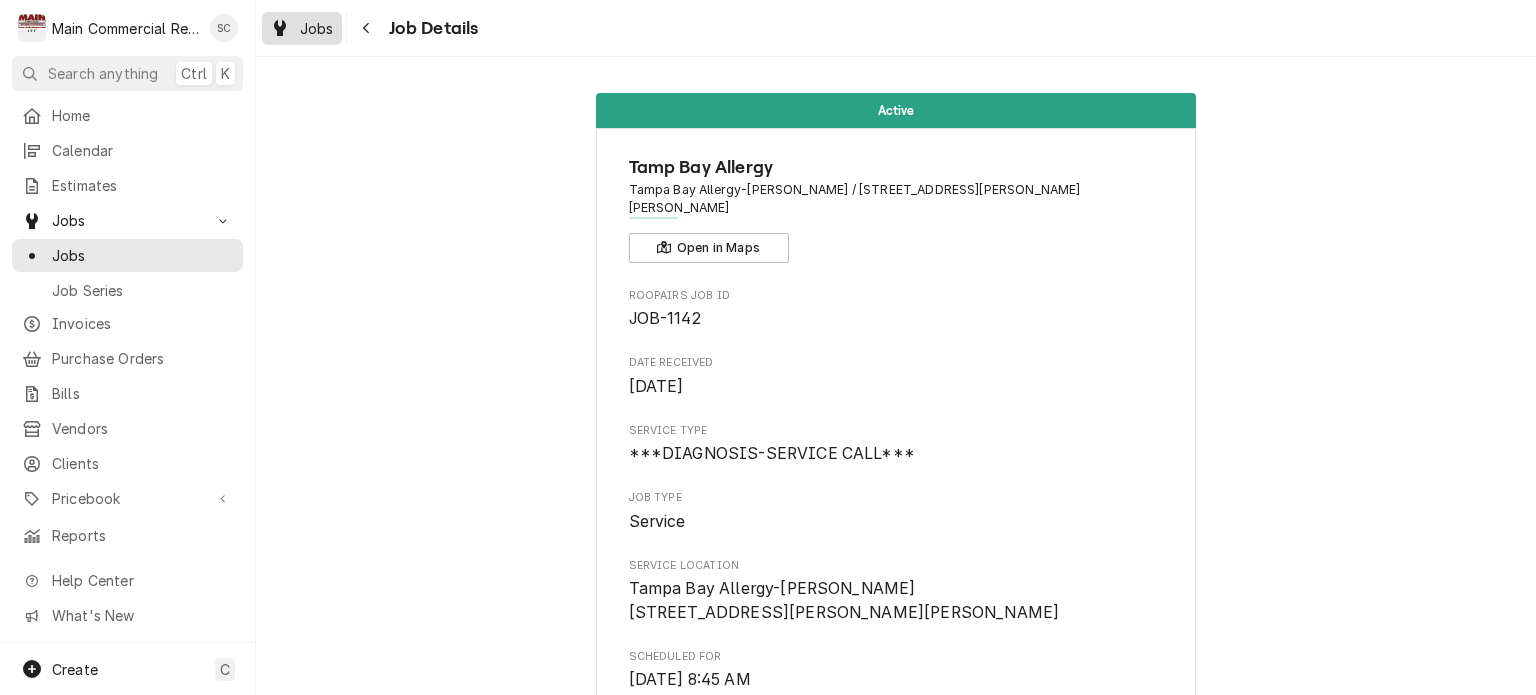 click on "Jobs" at bounding box center (317, 28) 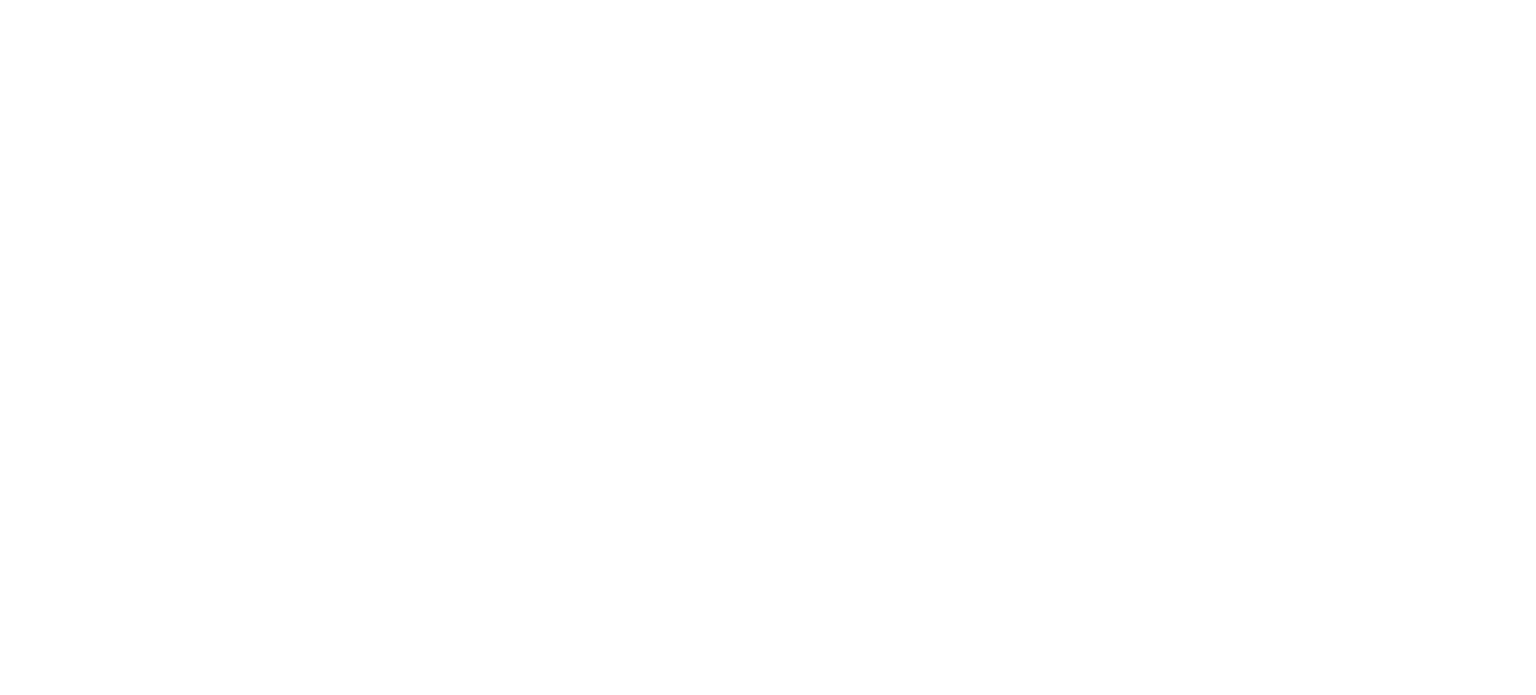 scroll, scrollTop: 0, scrollLeft: 0, axis: both 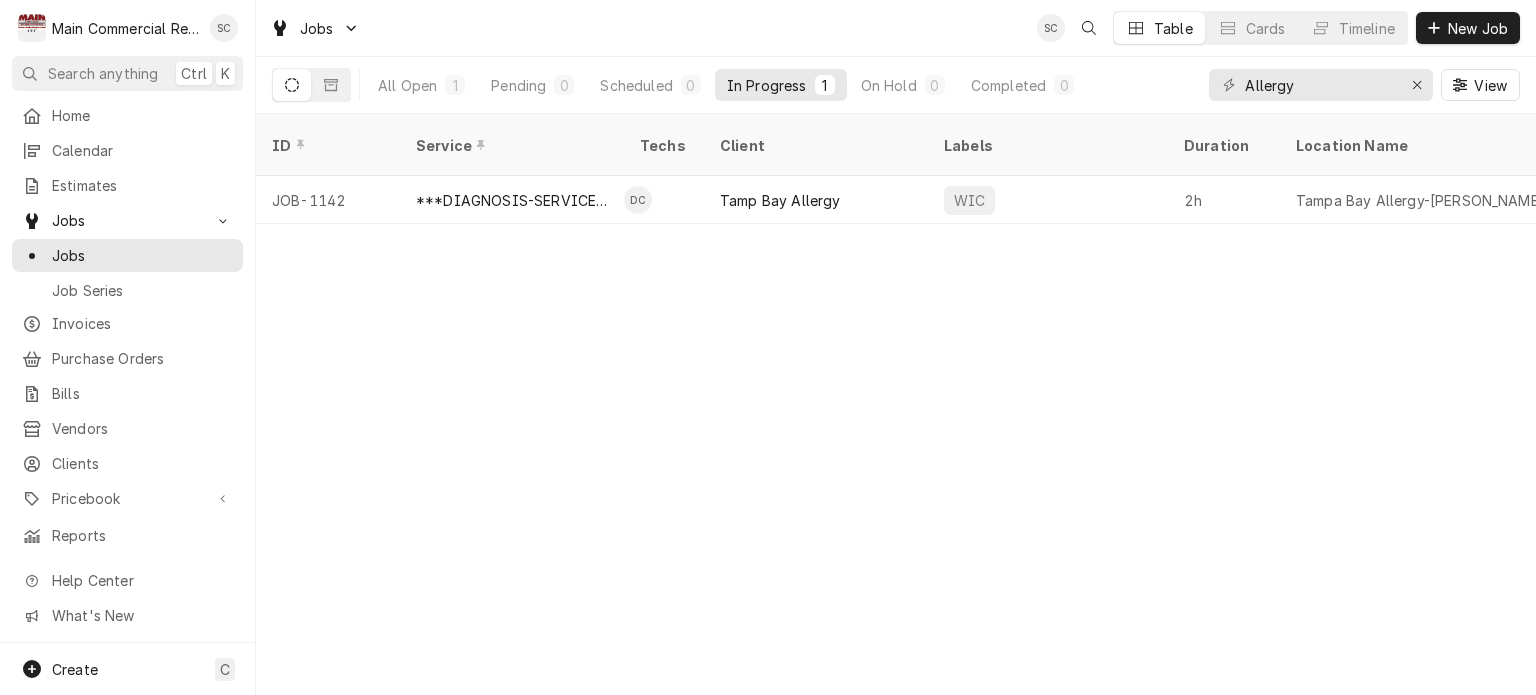 click on "ID Service Techs Client Labels Duration Location Name Date Received Status Priority Location Address Scheduled For Status Changed Last Modified Job Type JOB-1142 ***DIAGNOSIS-SERVICE CALL*** [GEOGRAPHIC_DATA] [GEOGRAPHIC_DATA] 2h [GEOGRAPHIC_DATA] Allergy-[PERSON_NAME] [DATE]   Active Urgent [STREET_ADDRESS][PERSON_NAME][PERSON_NAME] [DATE]   • 8:45 AM [DATE] [DATE]   Service Date — Time — Duration — Labels No labels Reason For Call Not mentioned" at bounding box center (896, 404) 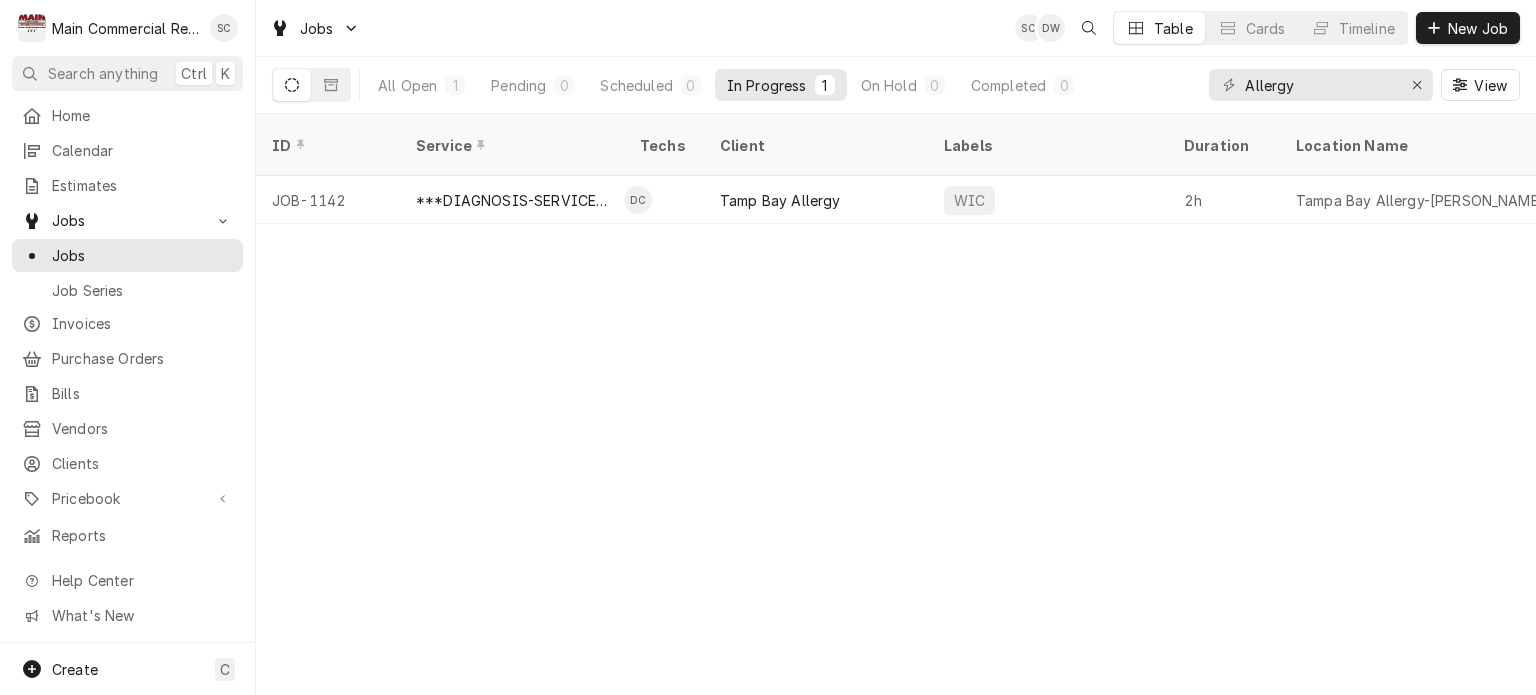 click on "ID Service Techs Client Labels Duration Location Name Date Received Status Priority Location Address Scheduled For Status Changed Last Modified Job Type JOB-1142 ***DIAGNOSIS-SERVICE CALL*** DC Tamp Bay Allergy WIC 2h Tampa Bay Allergy-Dr. Weiss Jul 30   Active Urgent 3251 McMullen Booth Rd, Clearwater, FL 33761 Jul 30   • 8:45 AM Jul 30   Jul 30   Service Date — Time — Duration — Labels No labels Reason For Call Not mentioned" at bounding box center (896, 404) 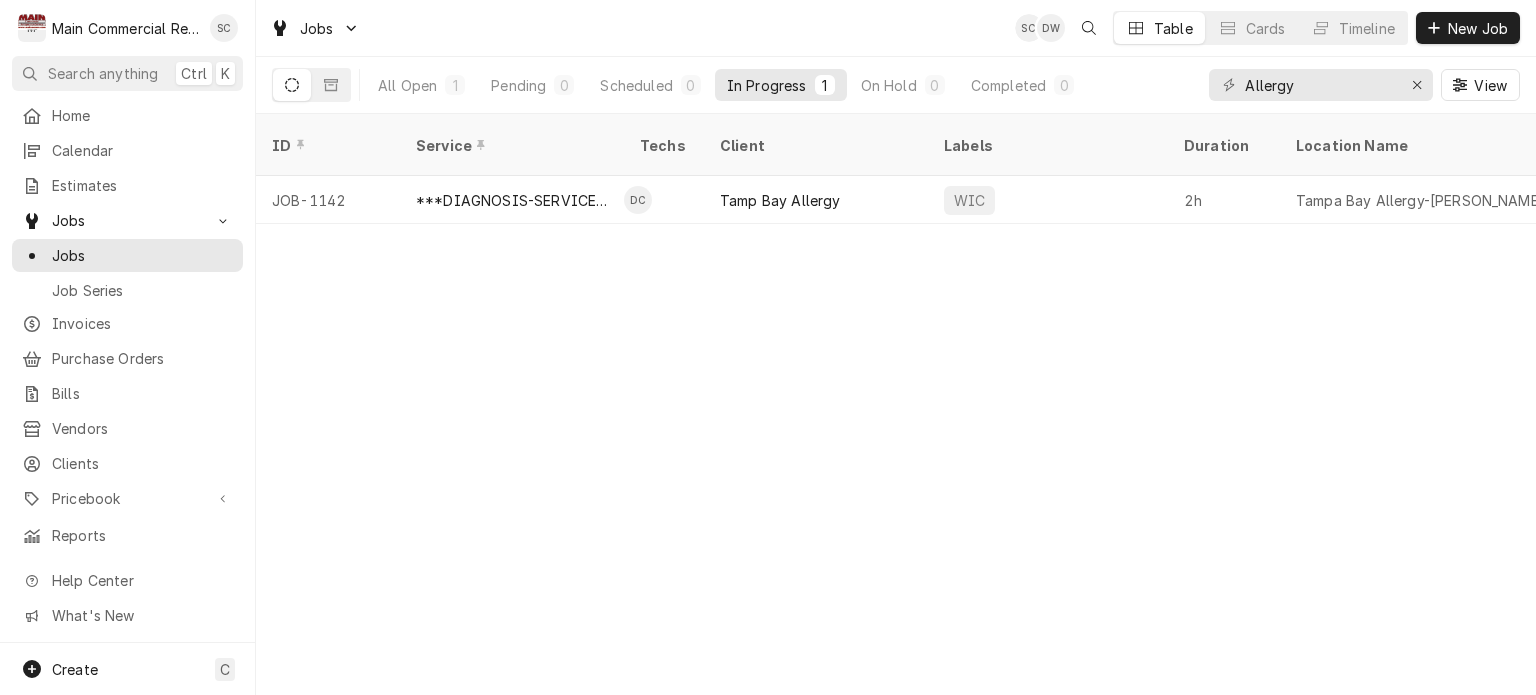 click on "ID Service Techs Client Labels Duration Location Name Date Received Status Priority Location Address Scheduled For Status Changed Last Modified Job Type JOB-1142 ***DIAGNOSIS-SERVICE CALL*** DC Tamp Bay Allergy WIC 2h Tampa Bay Allergy-Dr. Weiss Jul 30   Active Urgent 3251 McMullen Booth Rd, Clearwater, FL 33761 Jul 30   • 8:45 AM Jul 30   Jul 30   Service Date — Time — Duration — Labels No labels Reason For Call Not mentioned" at bounding box center [896, 404] 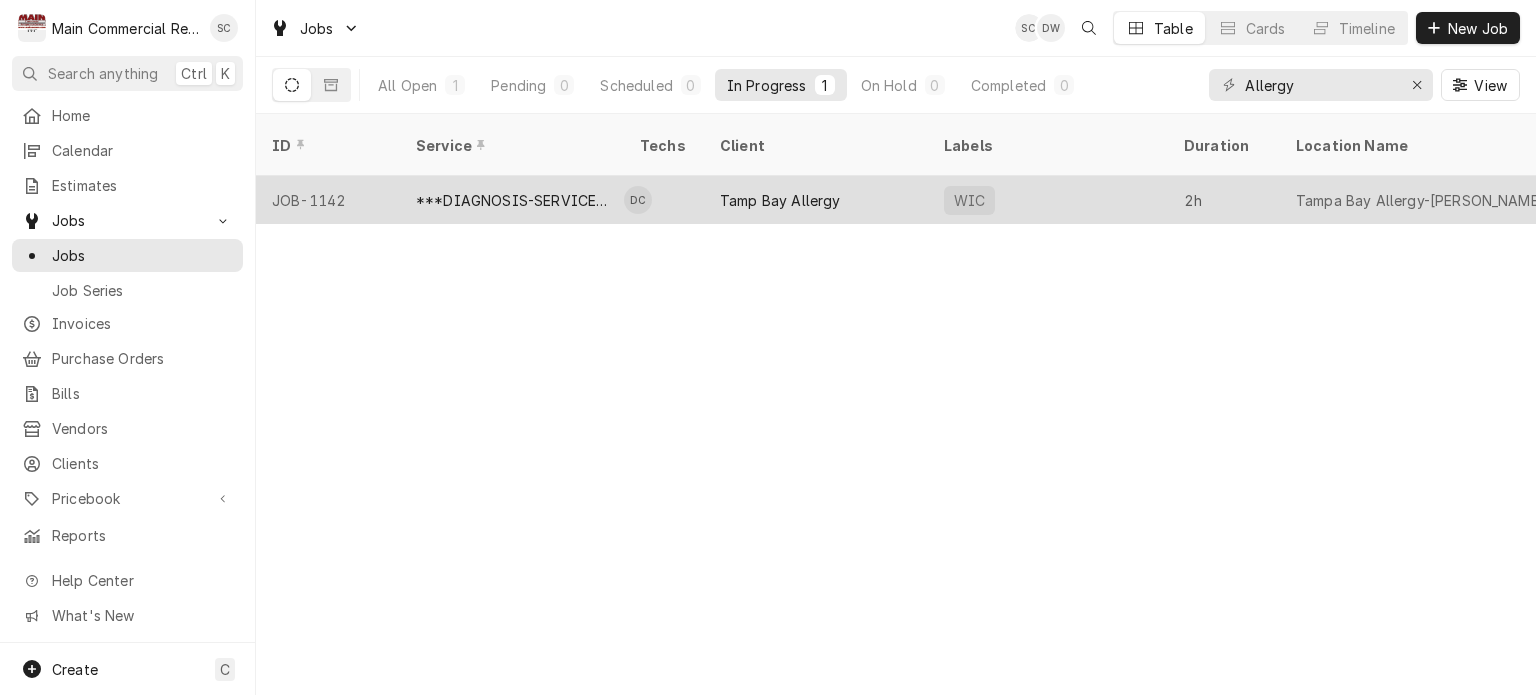 click on "Tamp Bay Allergy" at bounding box center [780, 200] 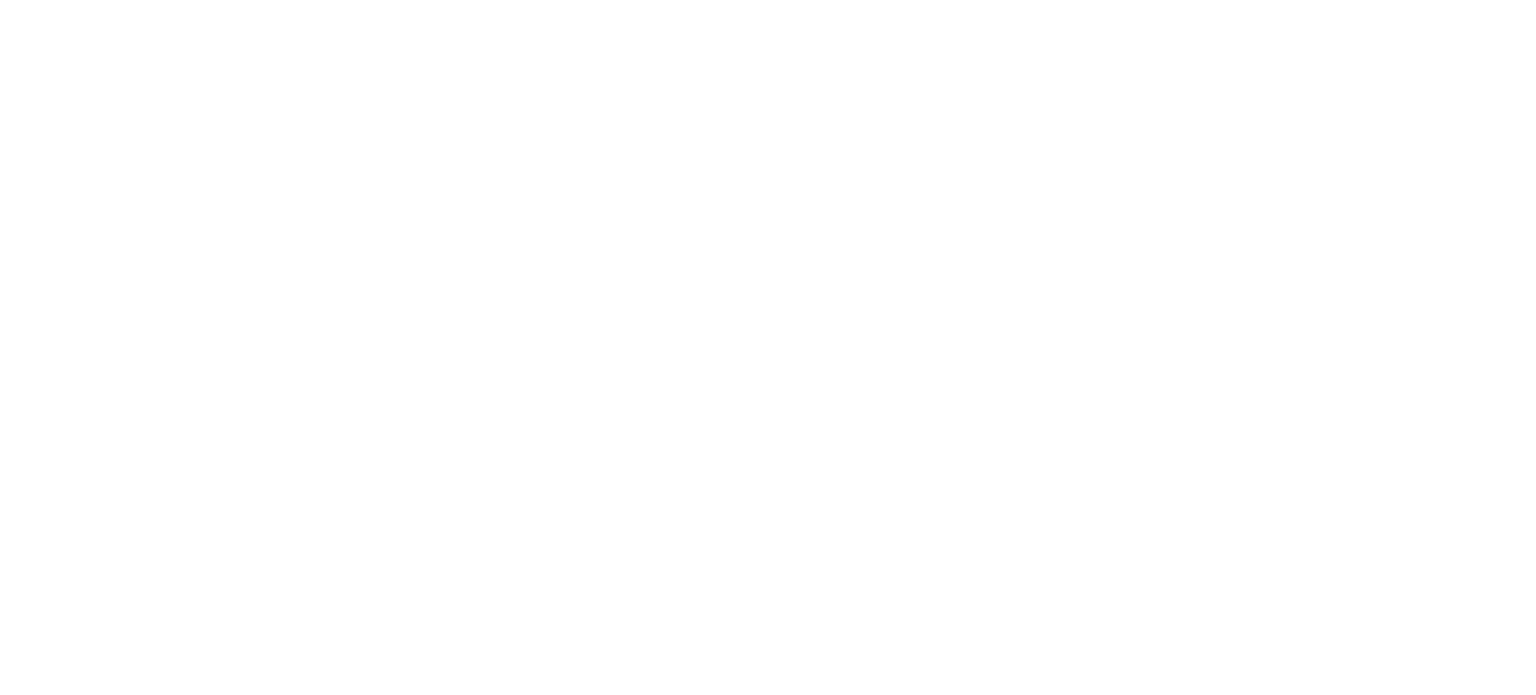 scroll, scrollTop: 0, scrollLeft: 0, axis: both 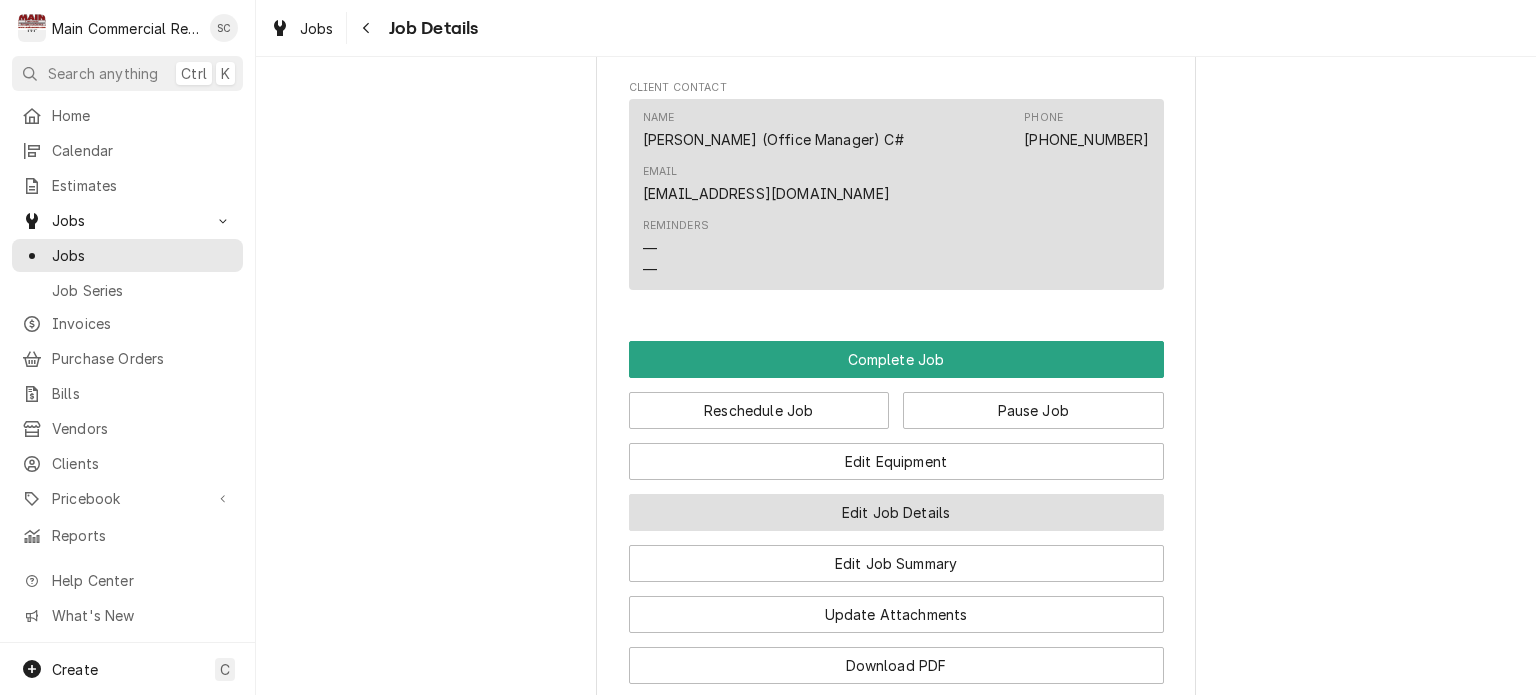click on "Edit Job Details" at bounding box center [896, 512] 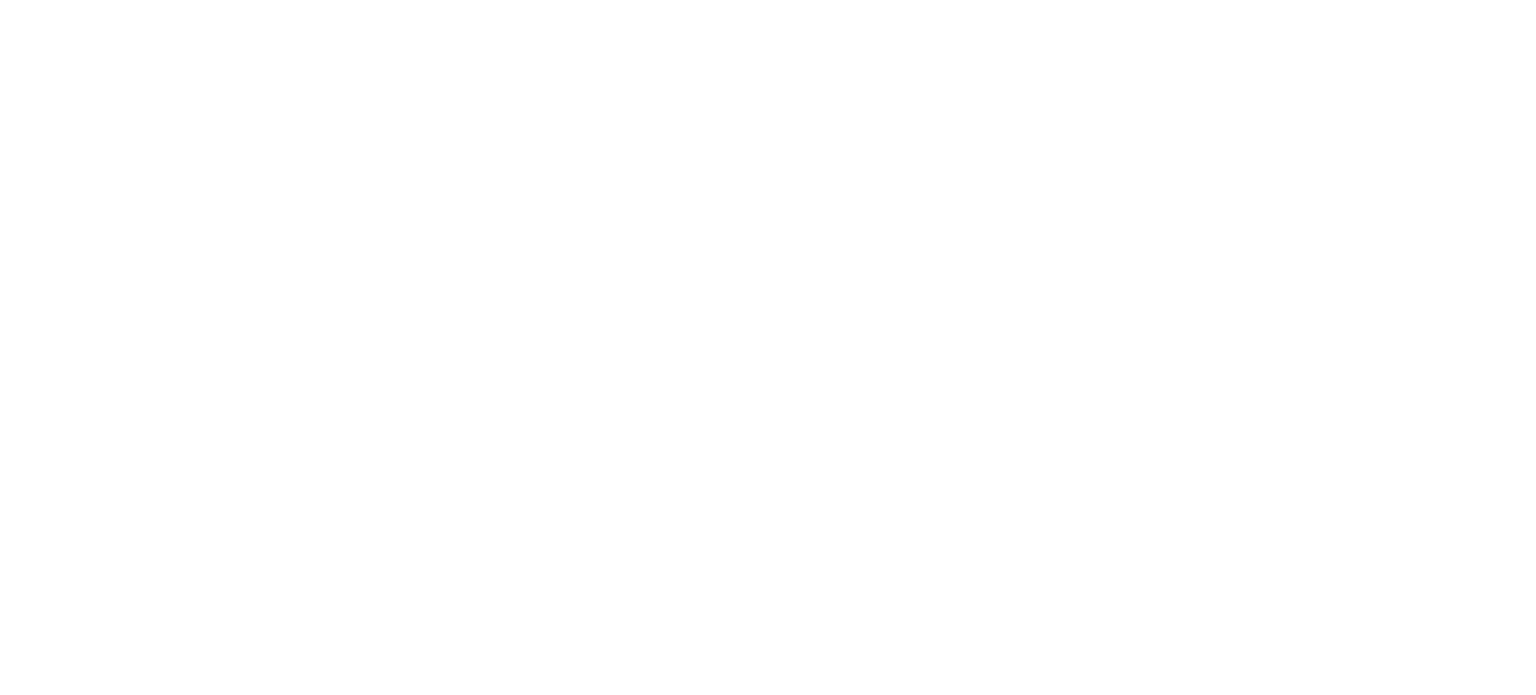 scroll, scrollTop: 0, scrollLeft: 0, axis: both 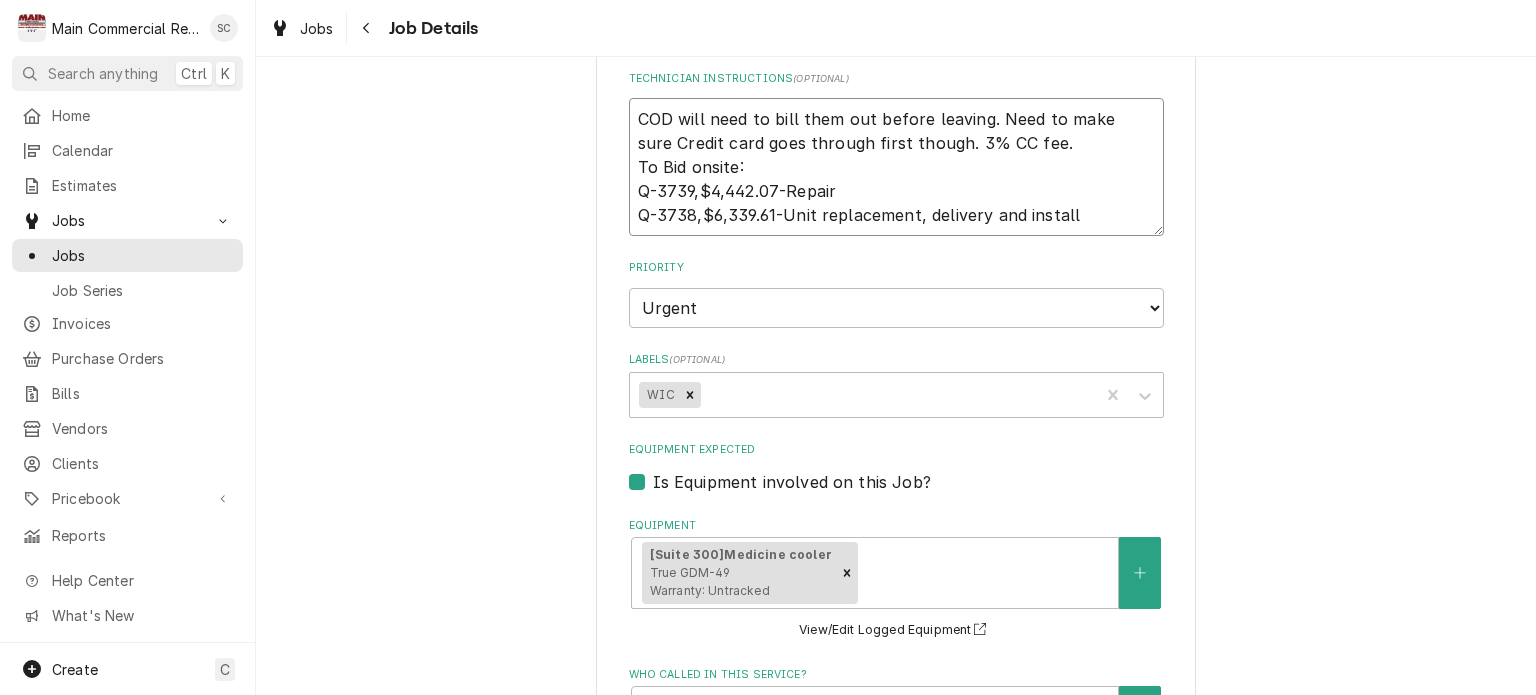 click on "COD will need to bill them out before leaving. Need to make sure Credit card goes through first though. 3% CC fee.
To Bid onsite:
Q-3739,$4,442.07-Repair
Q-3738,$6,339.61-Unit replacement, delivery and install" at bounding box center (896, 167) 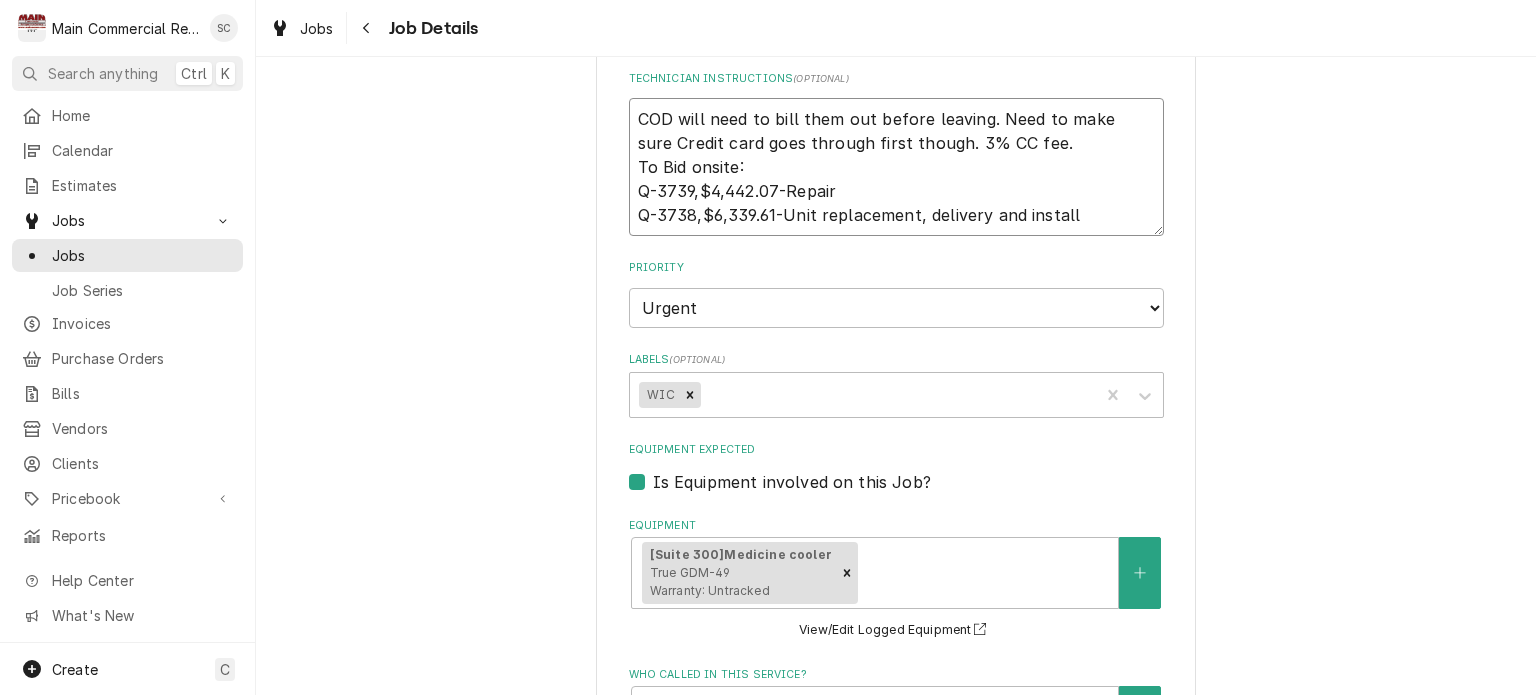 type on "x" 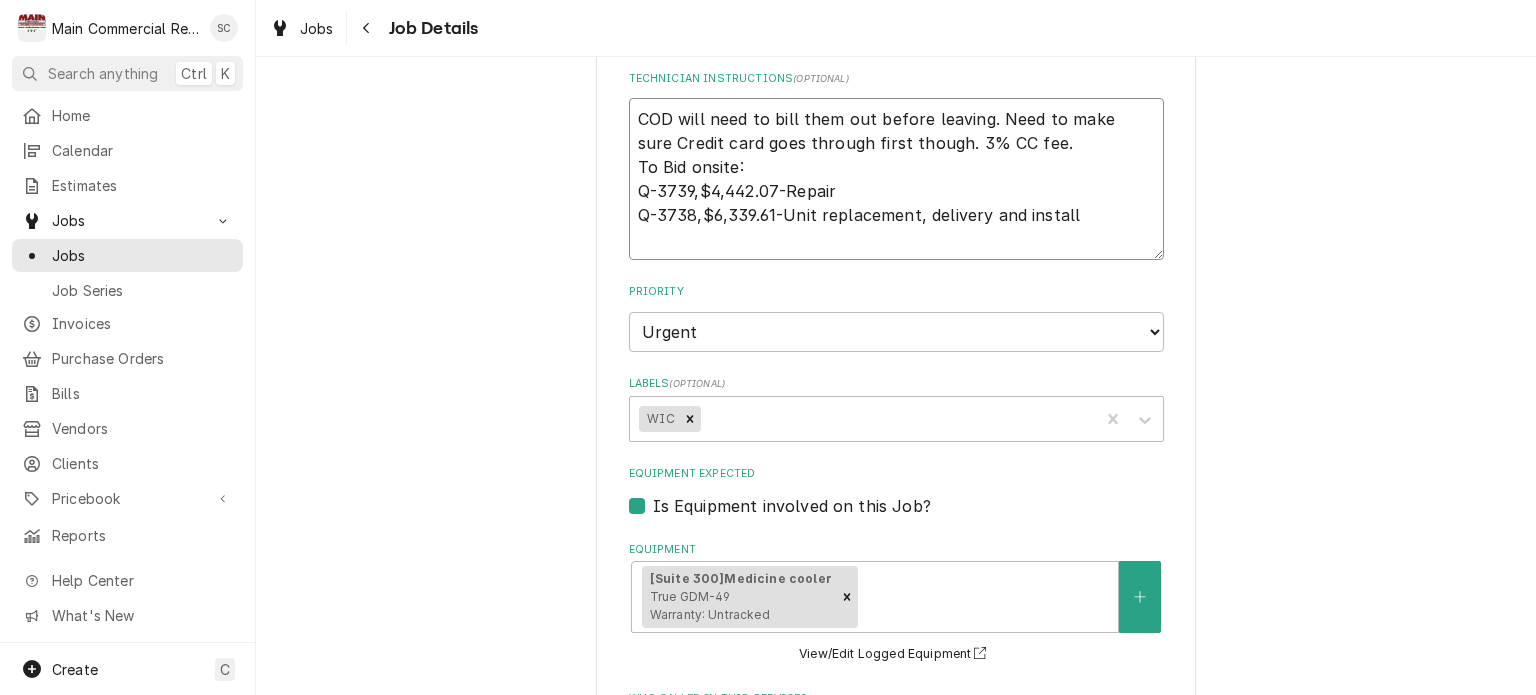 type on "x" 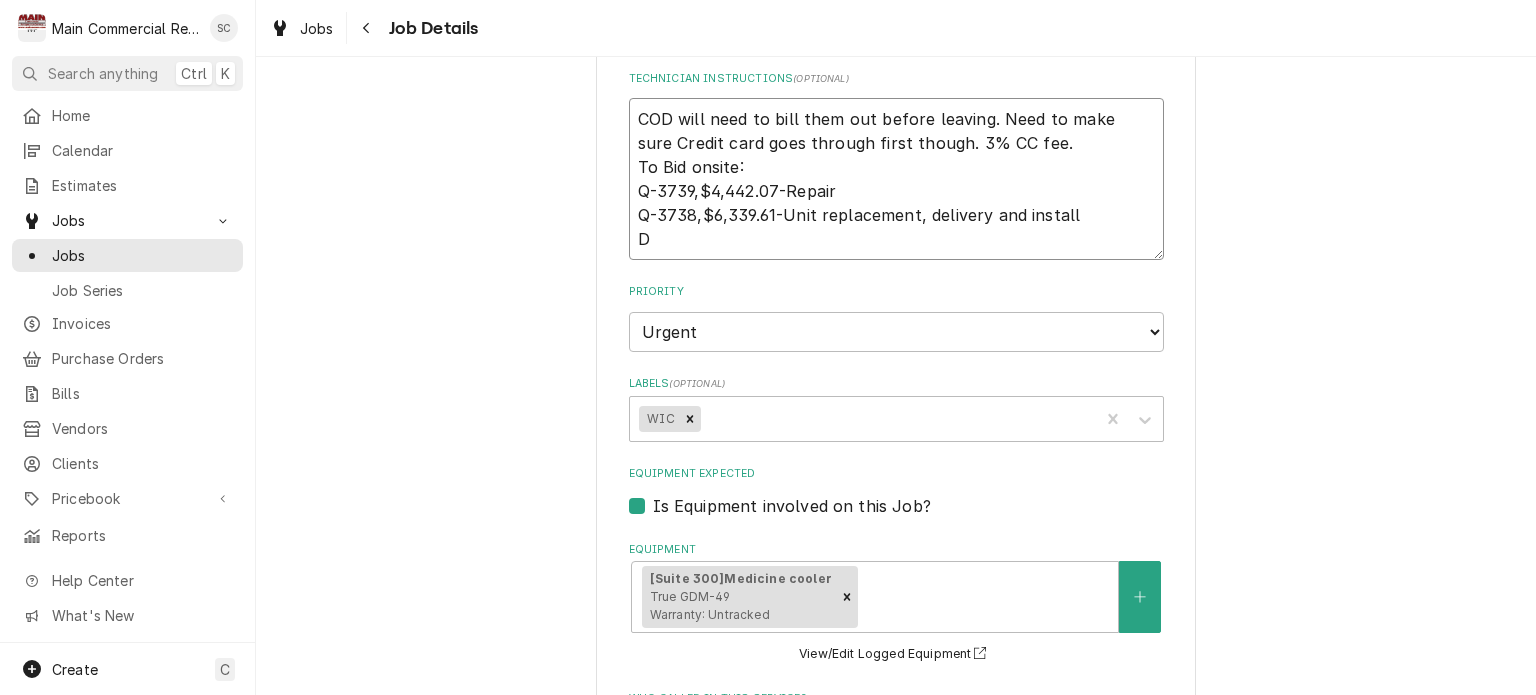 type on "x" 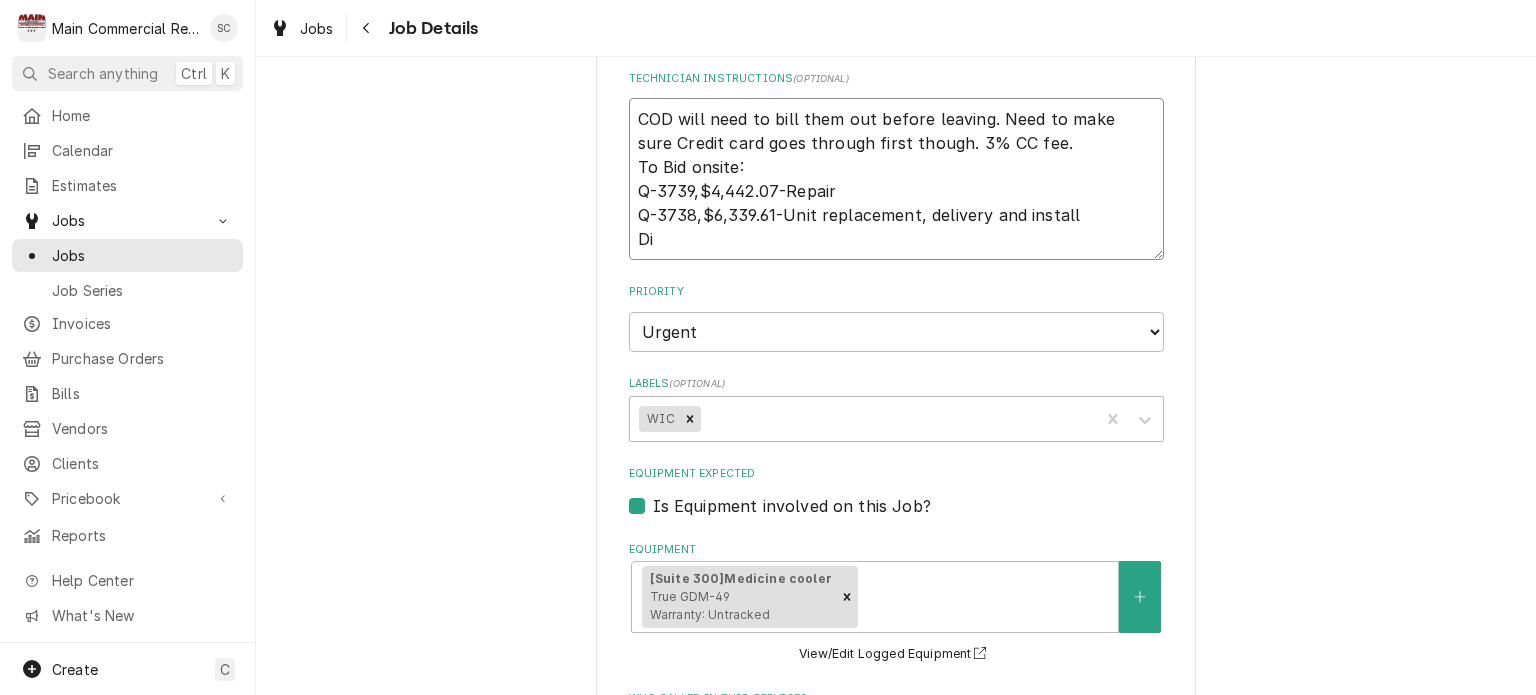 type on "x" 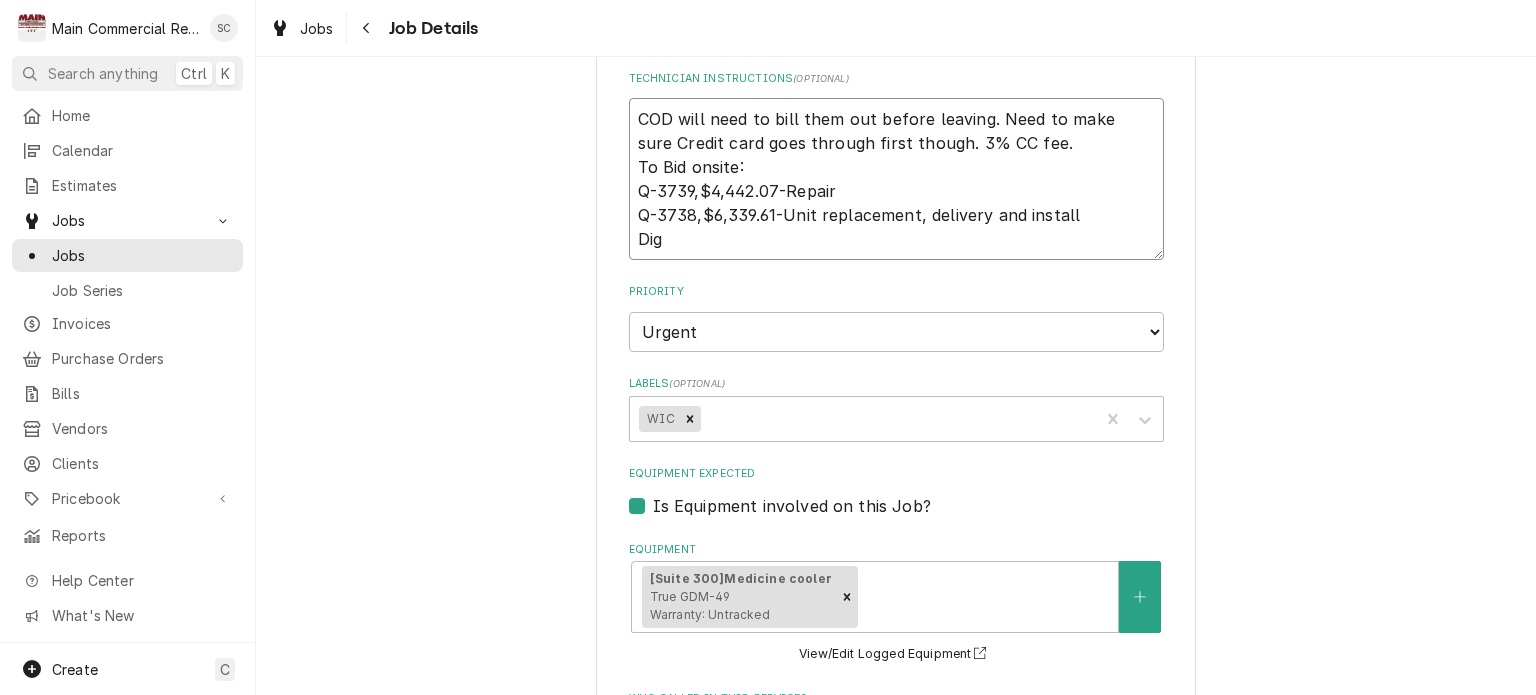 type on "x" 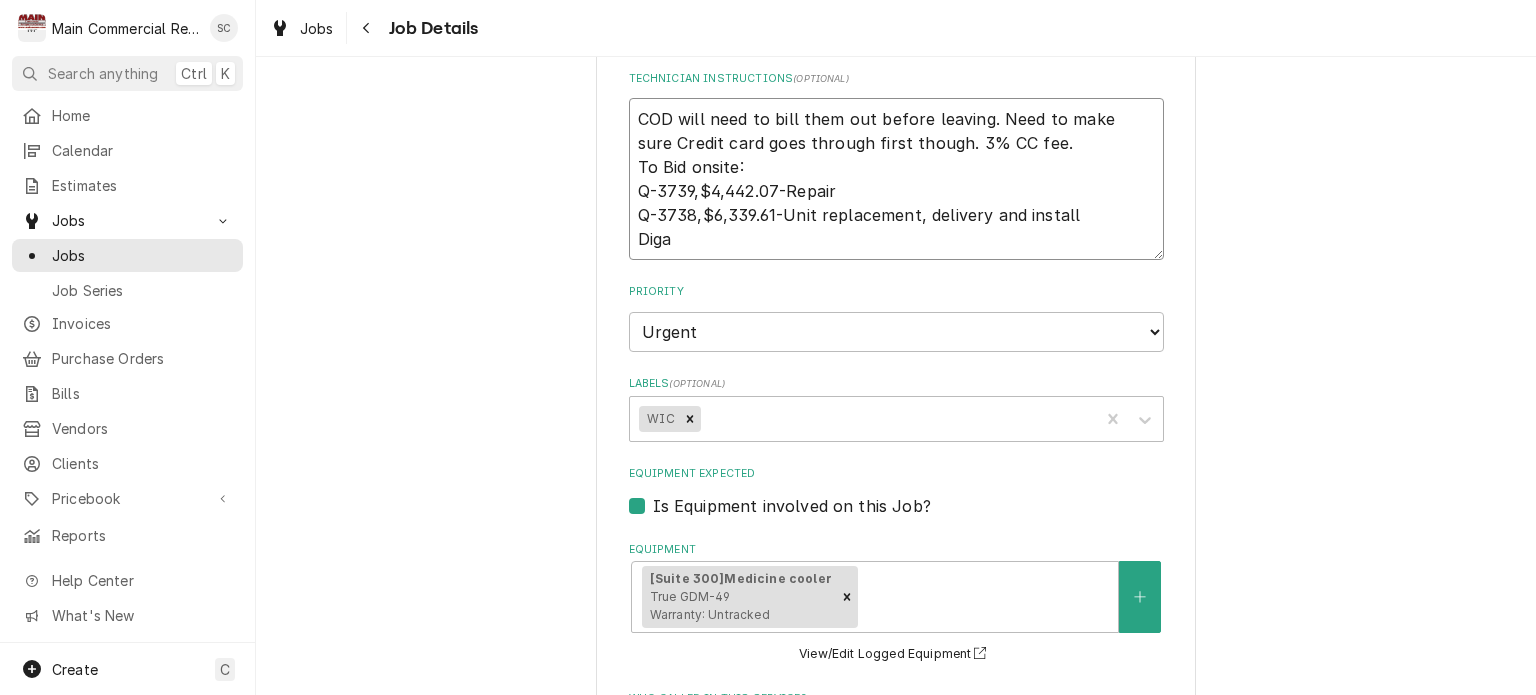 type on "x" 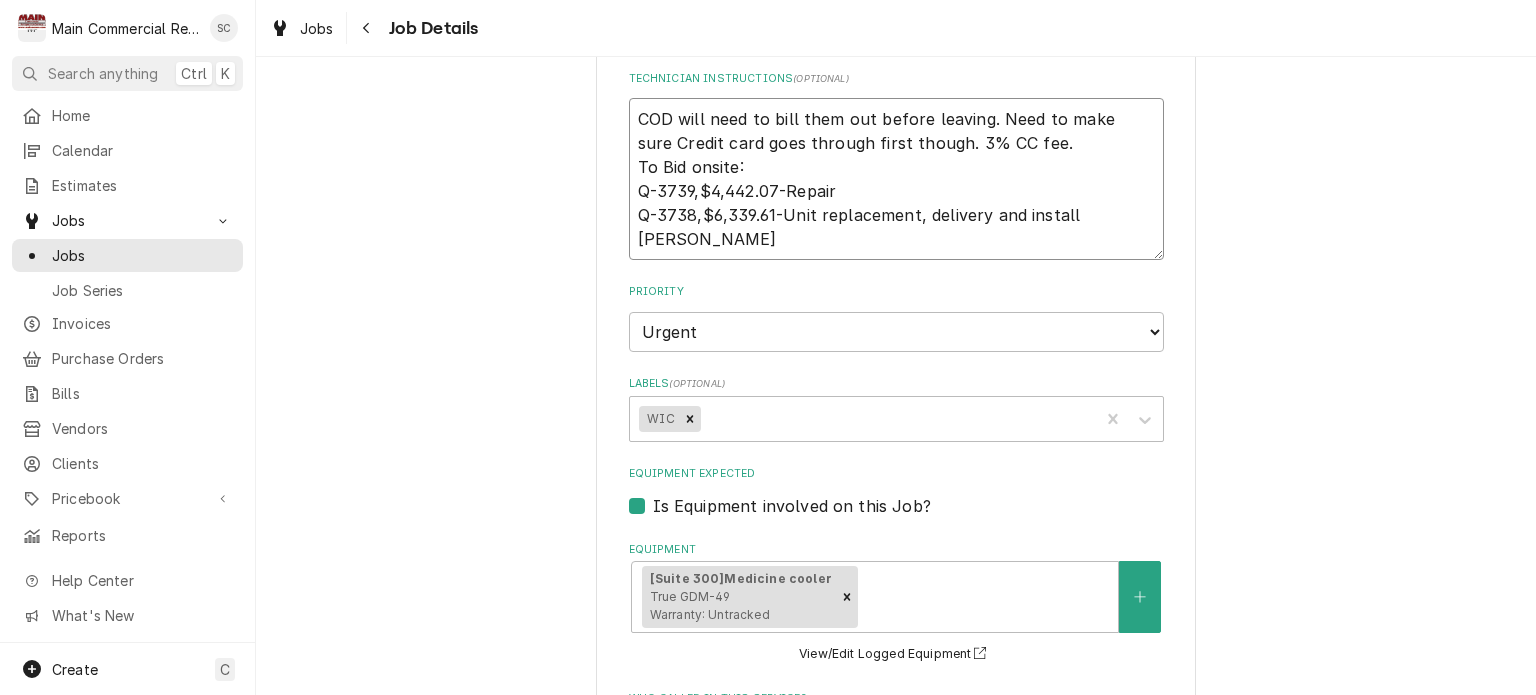 type on "x" 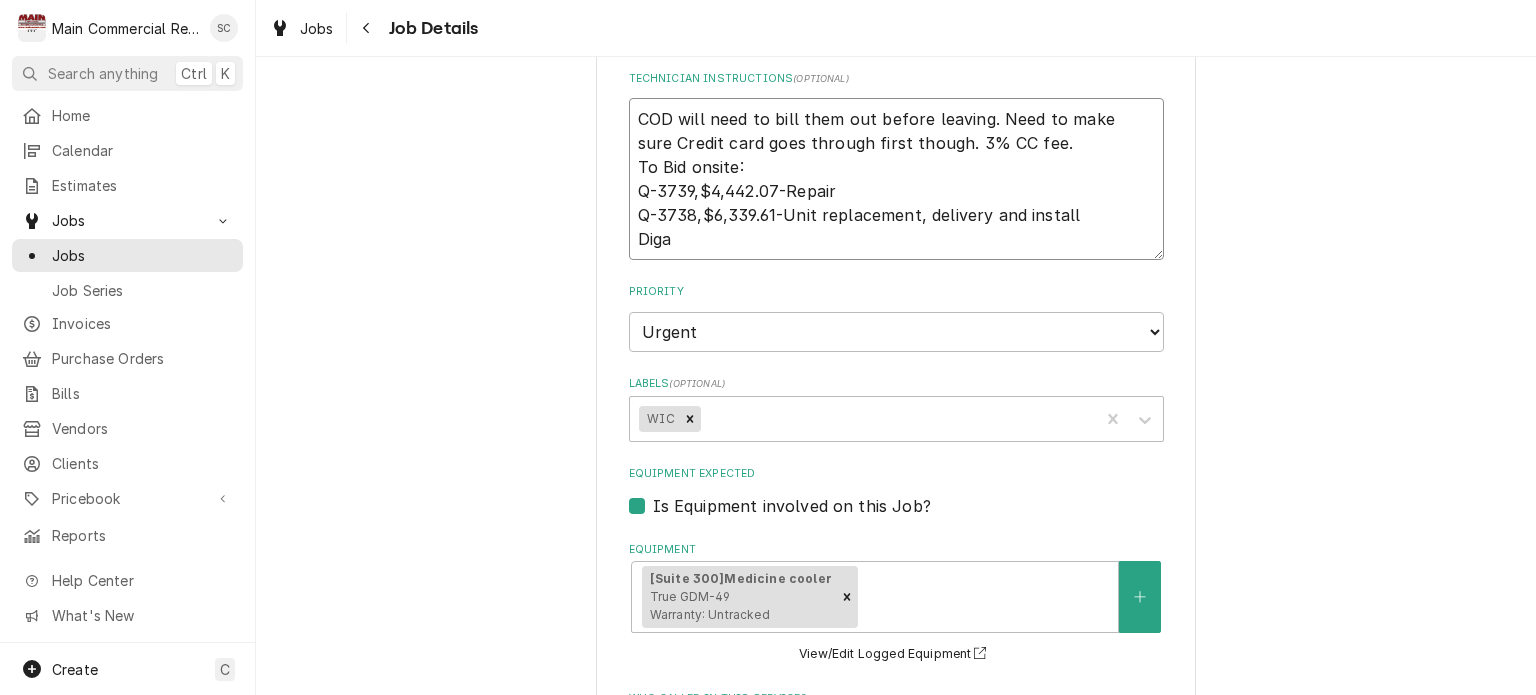 type on "x" 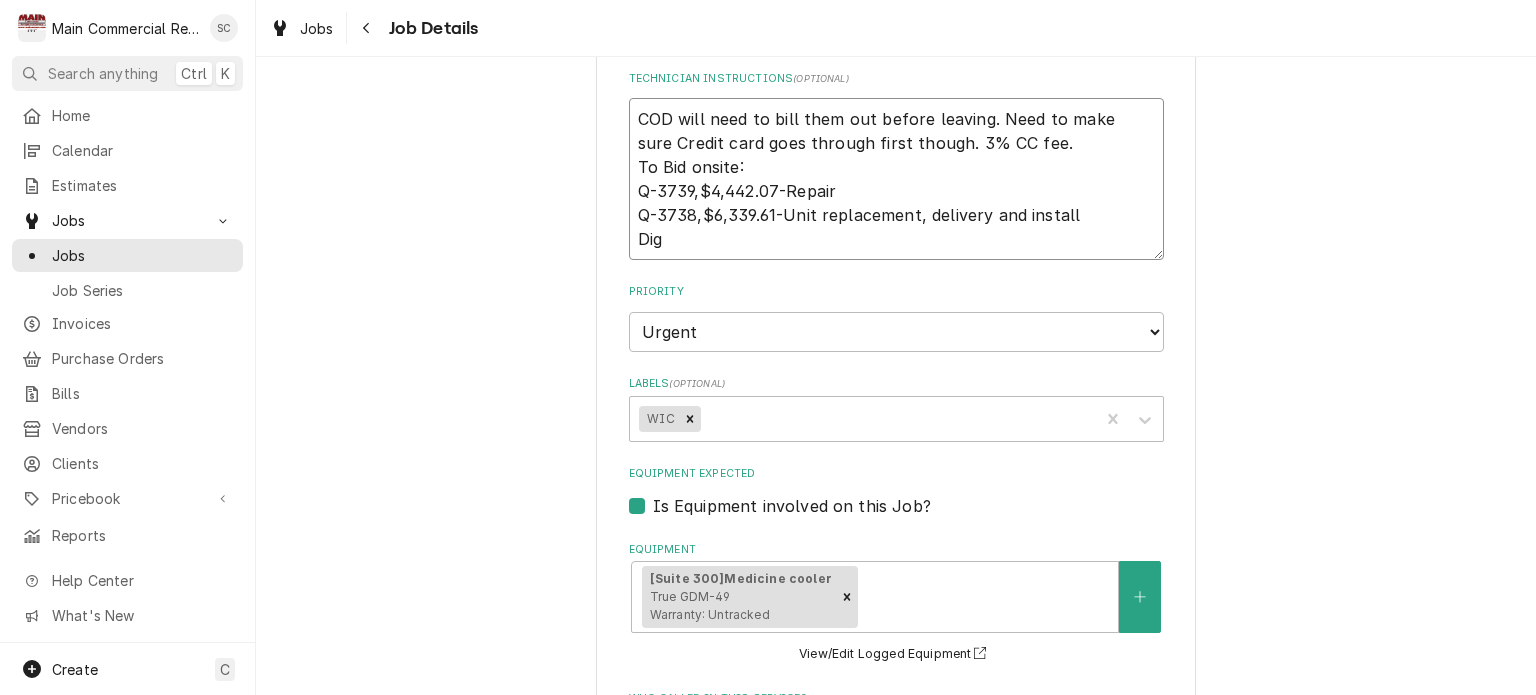 type on "x" 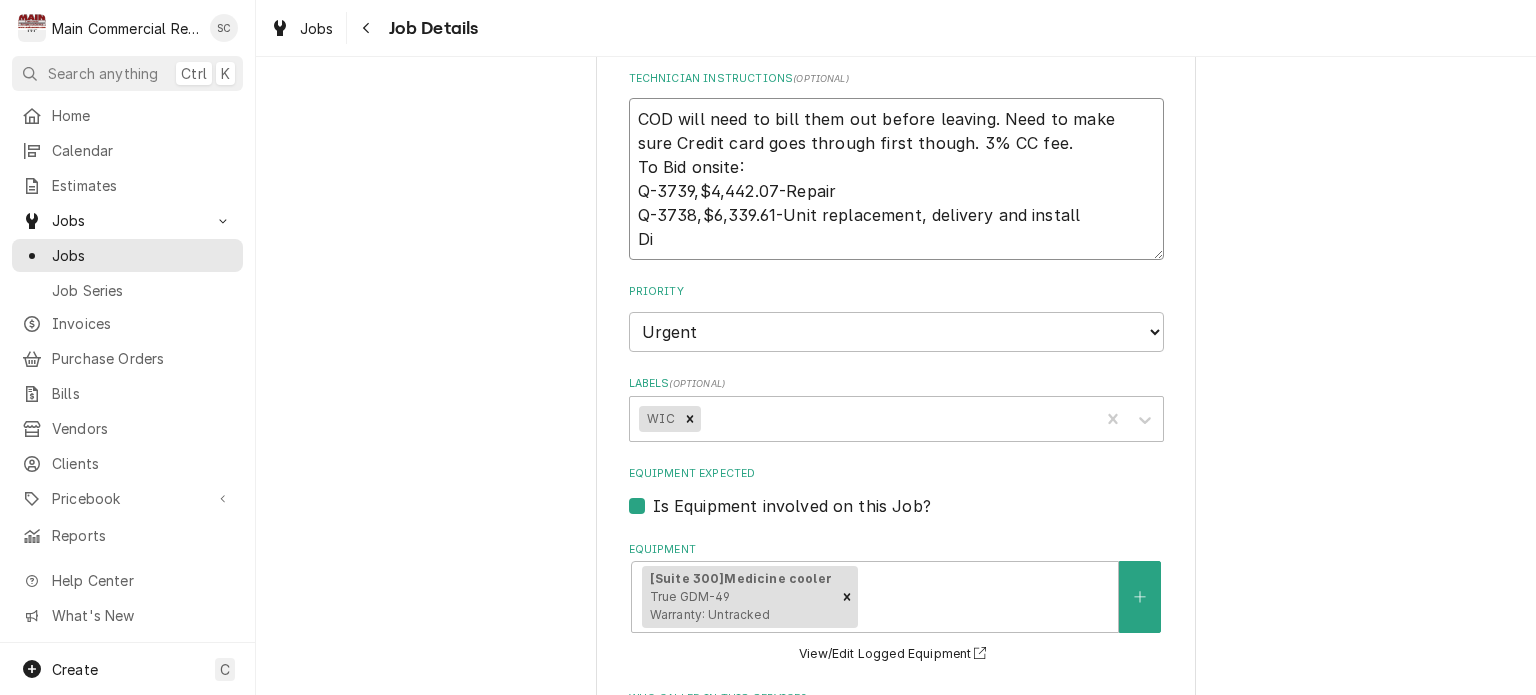 type on "x" 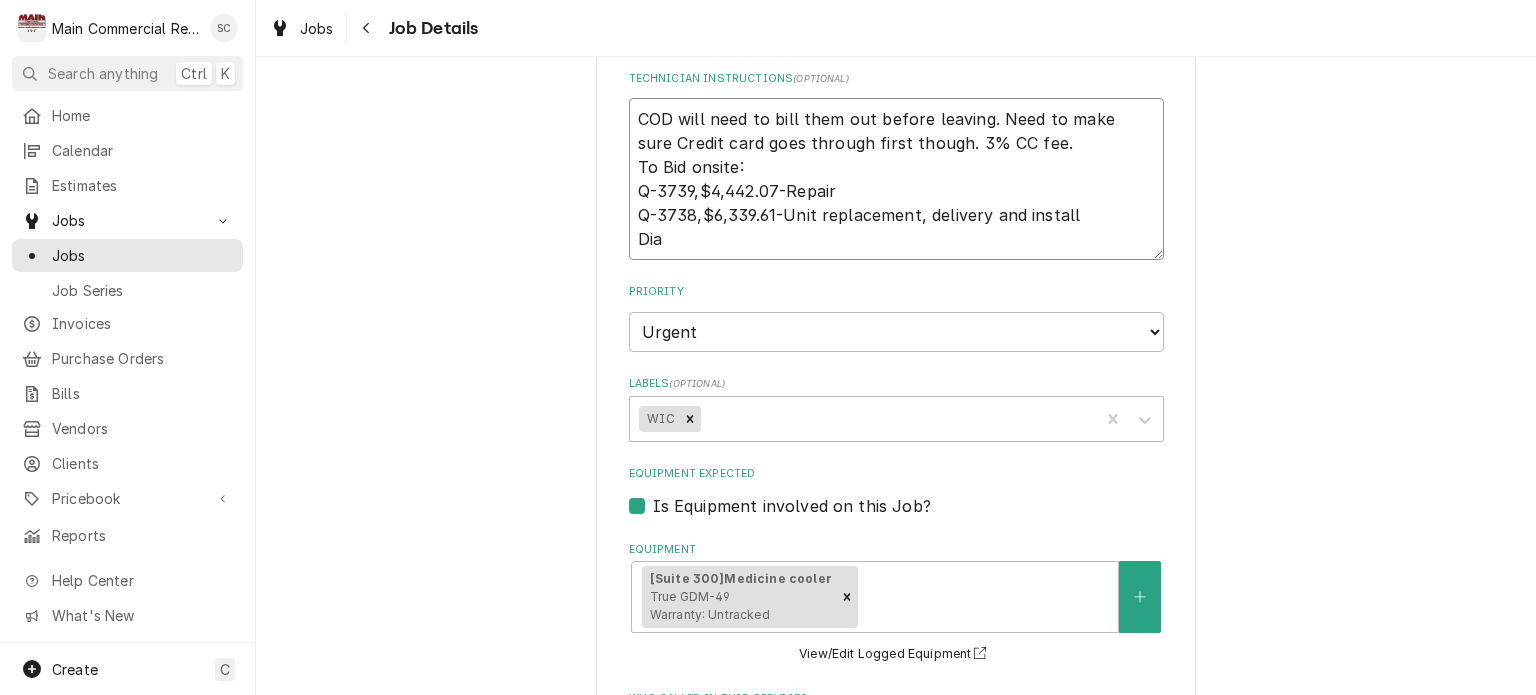 type on "x" 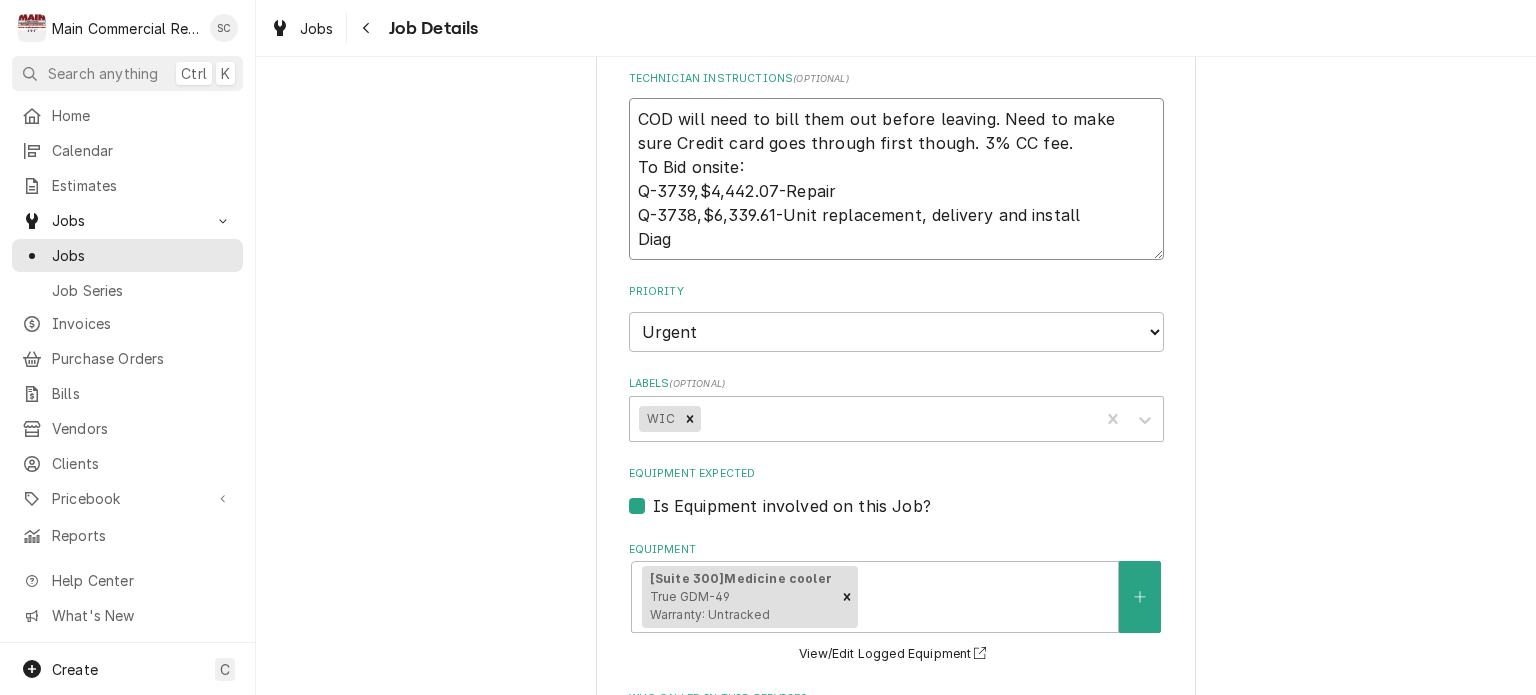 type on "x" 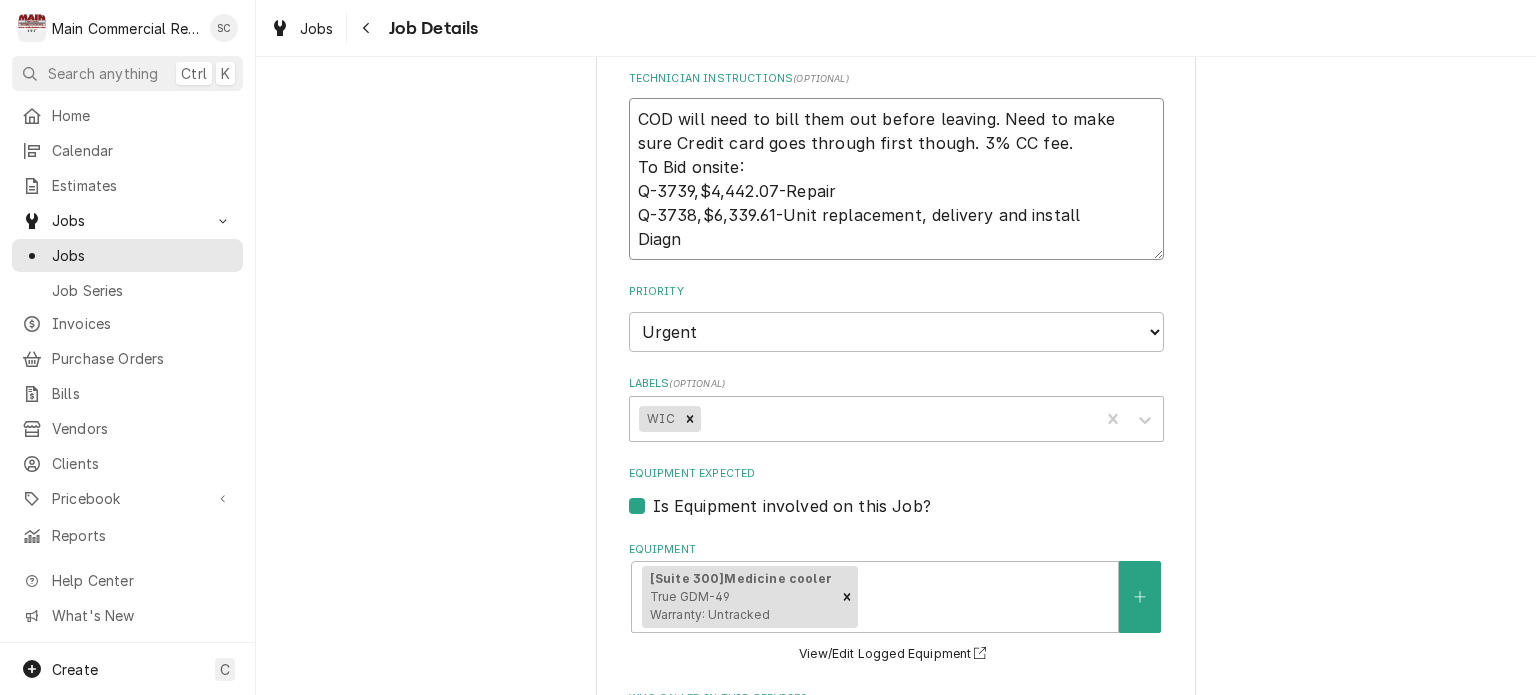 type on "x" 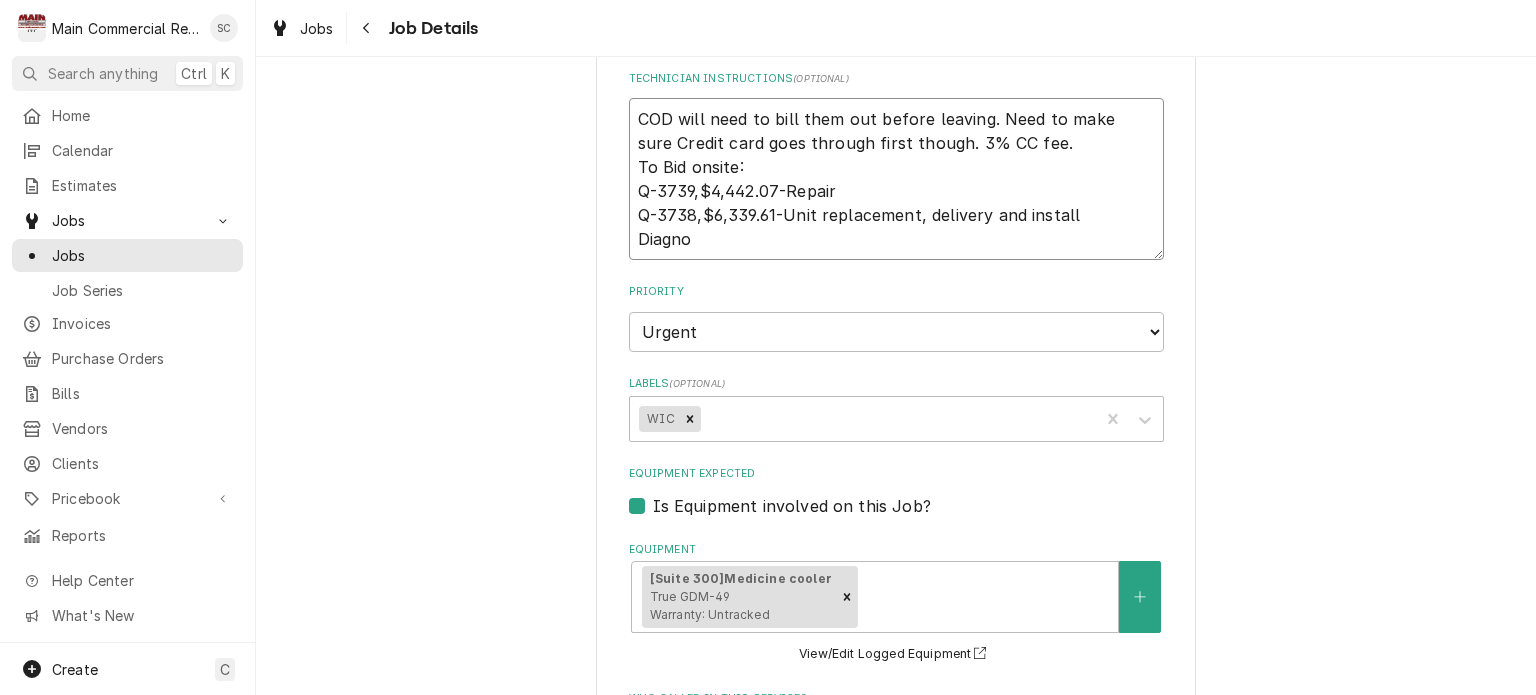 type on "x" 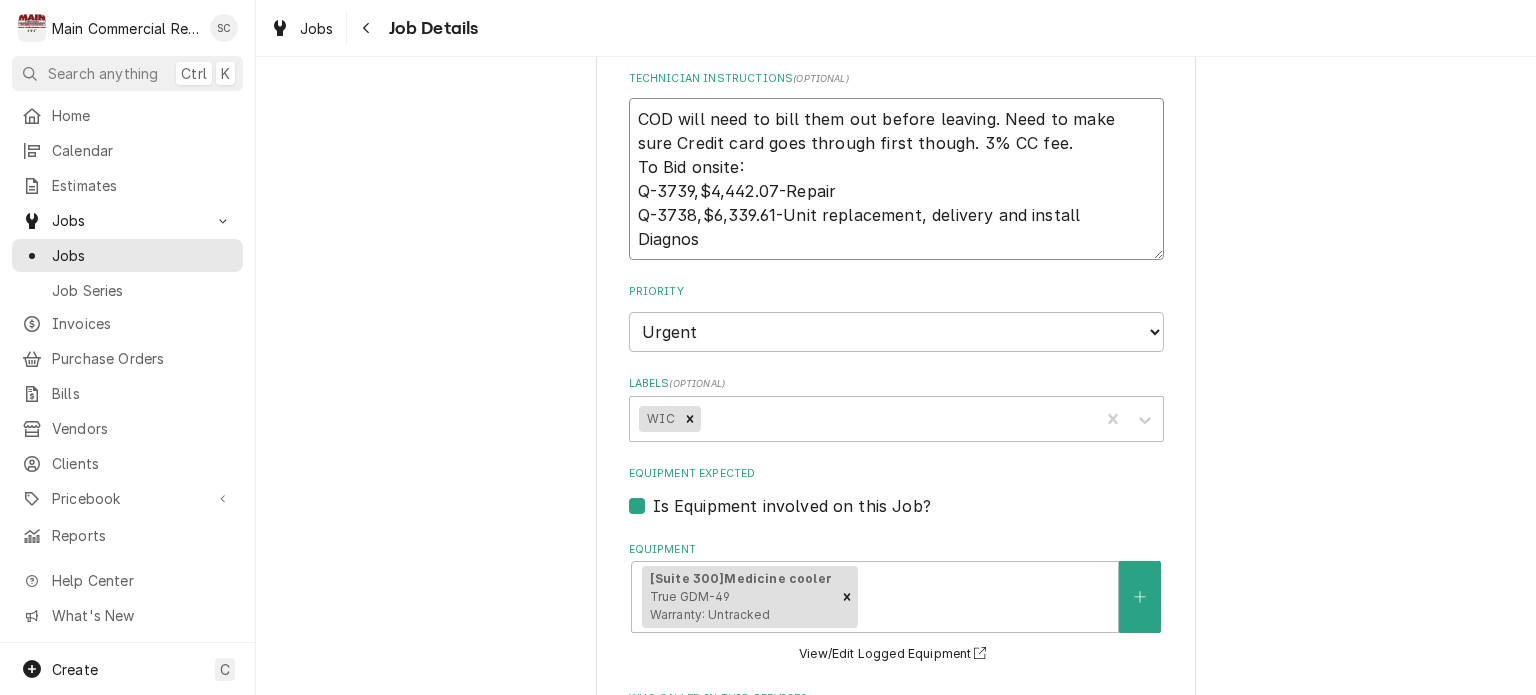 type on "x" 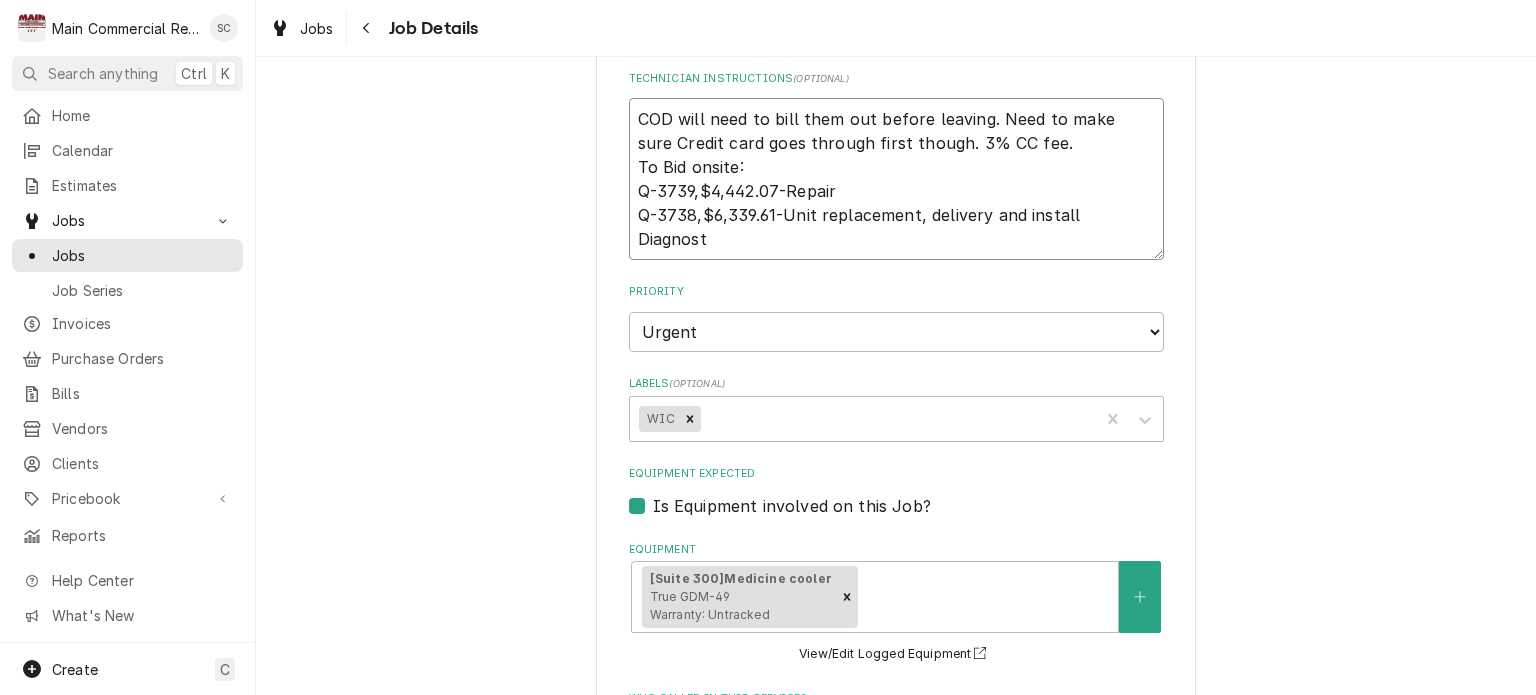 type on "x" 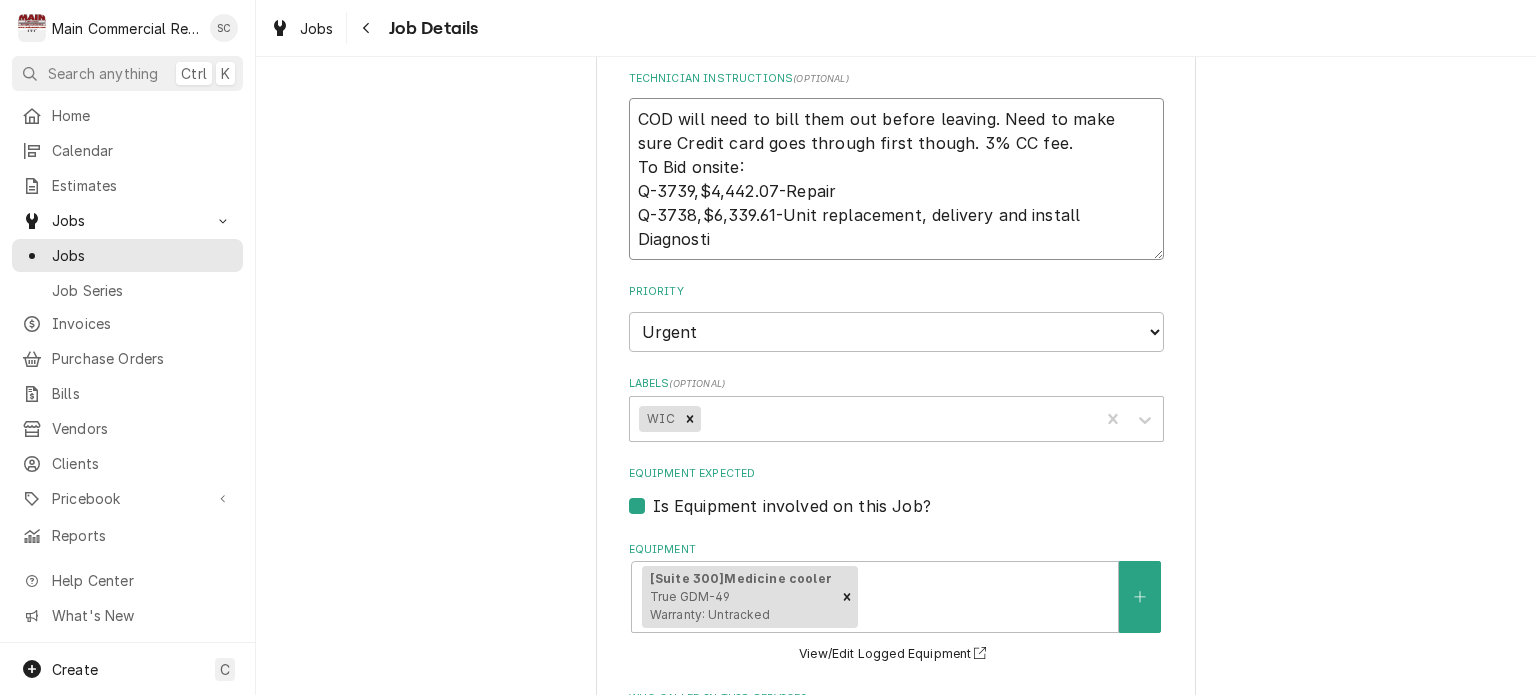 type on "x" 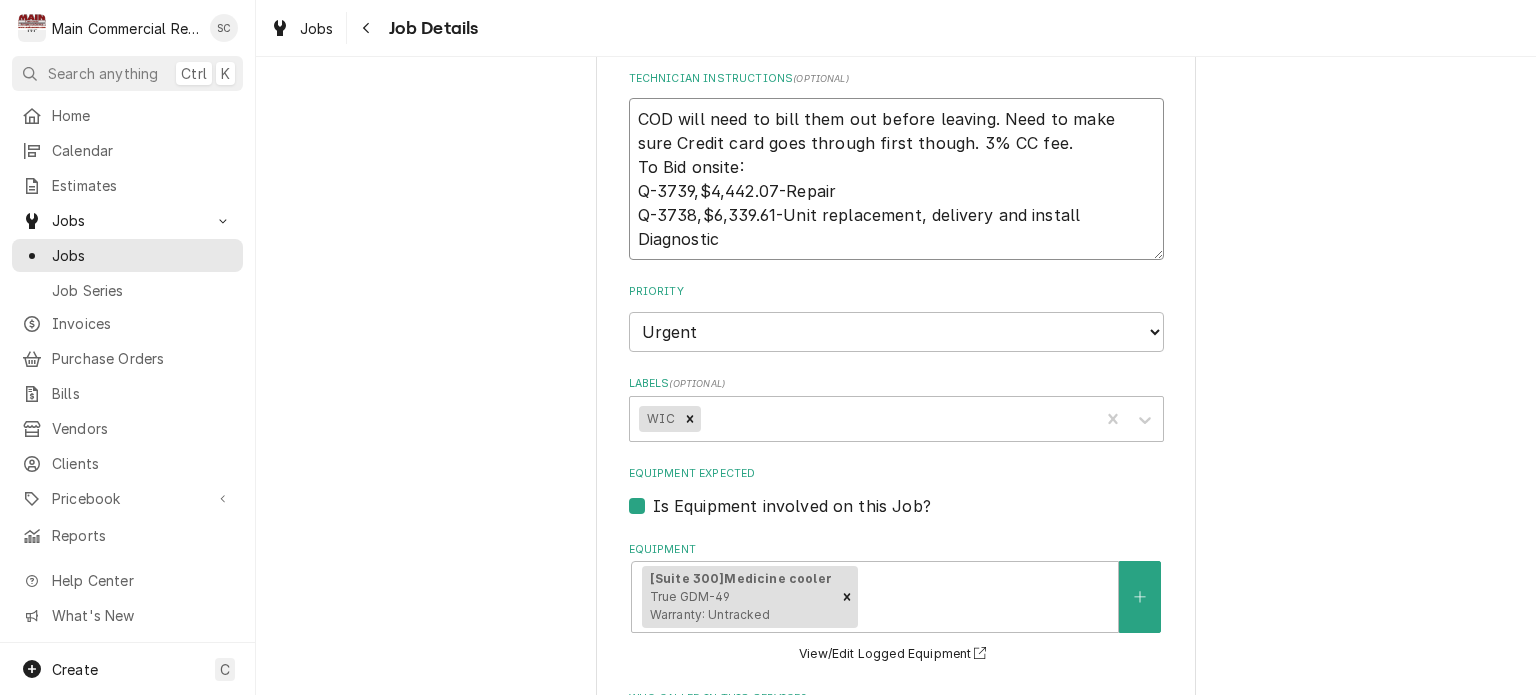 type on "x" 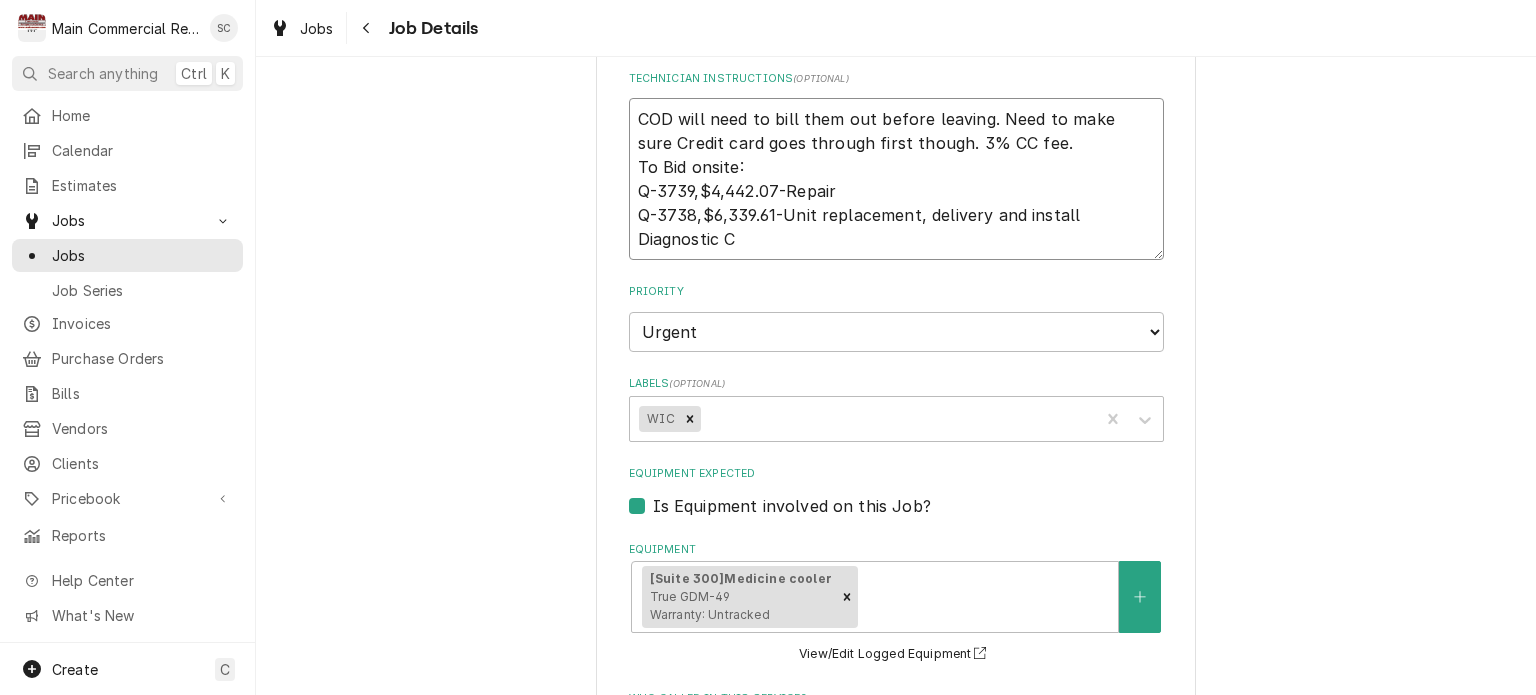 type on "x" 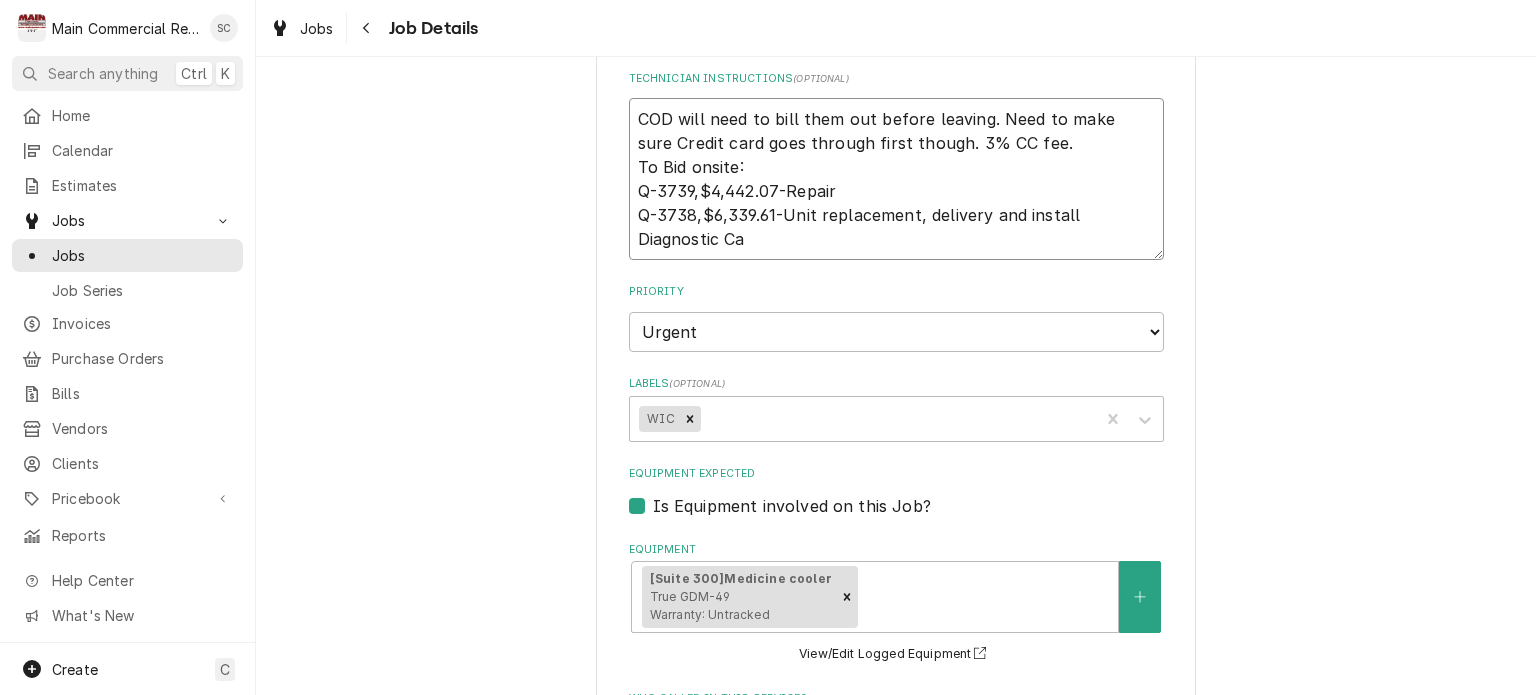 type on "x" 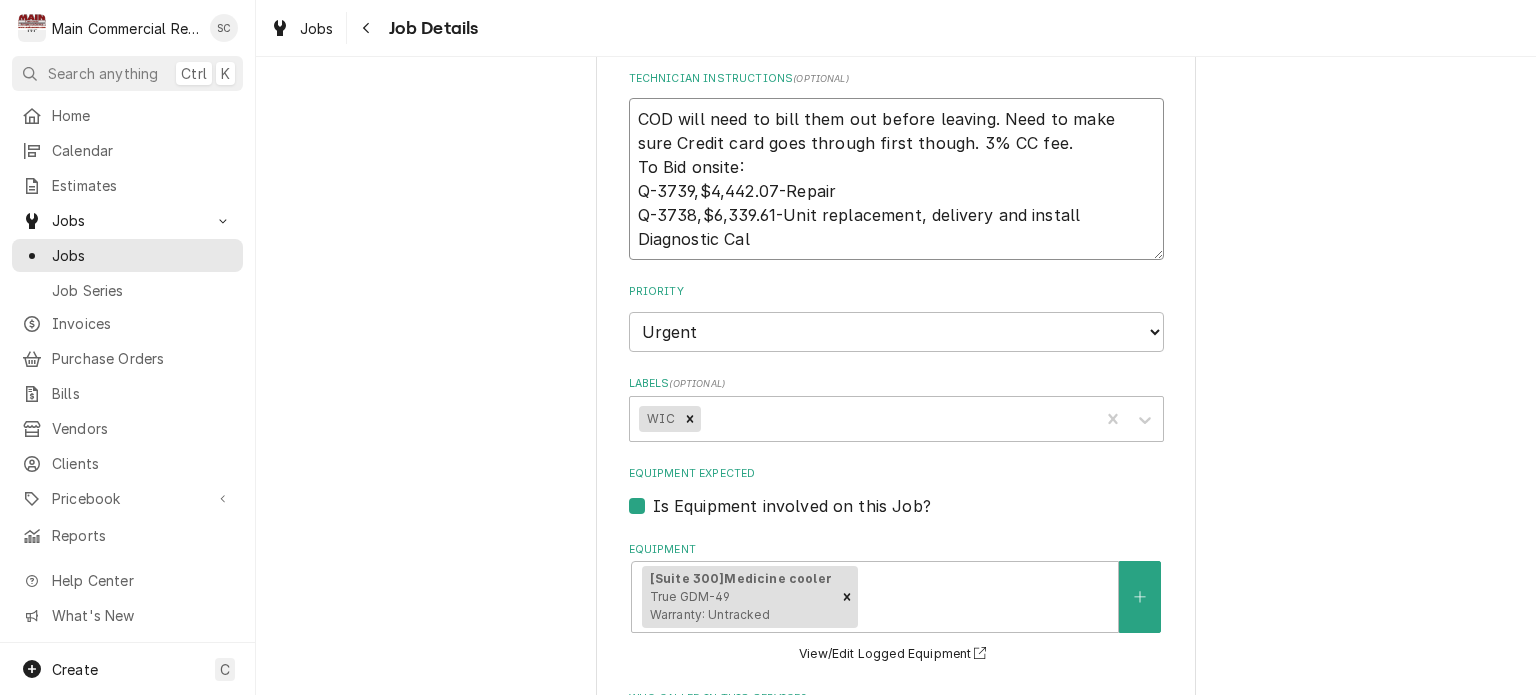 type on "x" 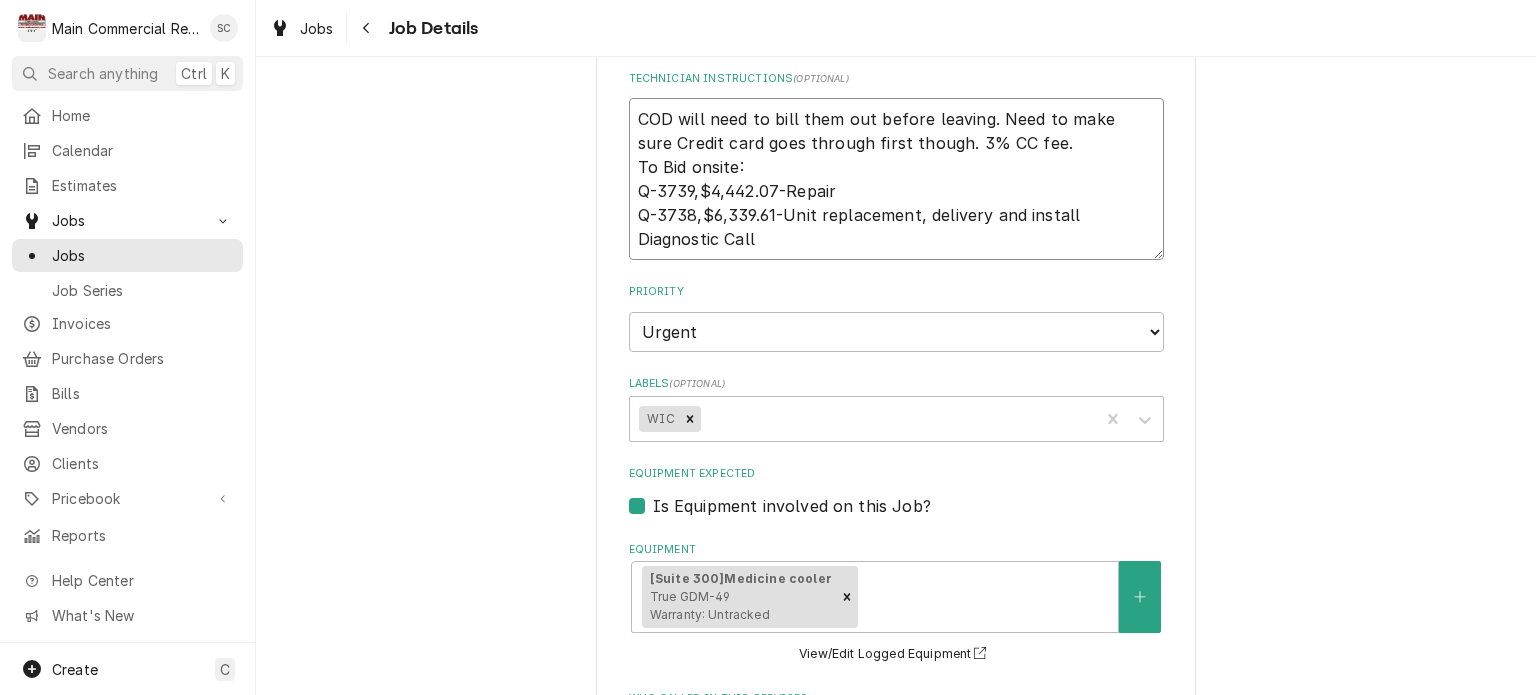 type on "x" 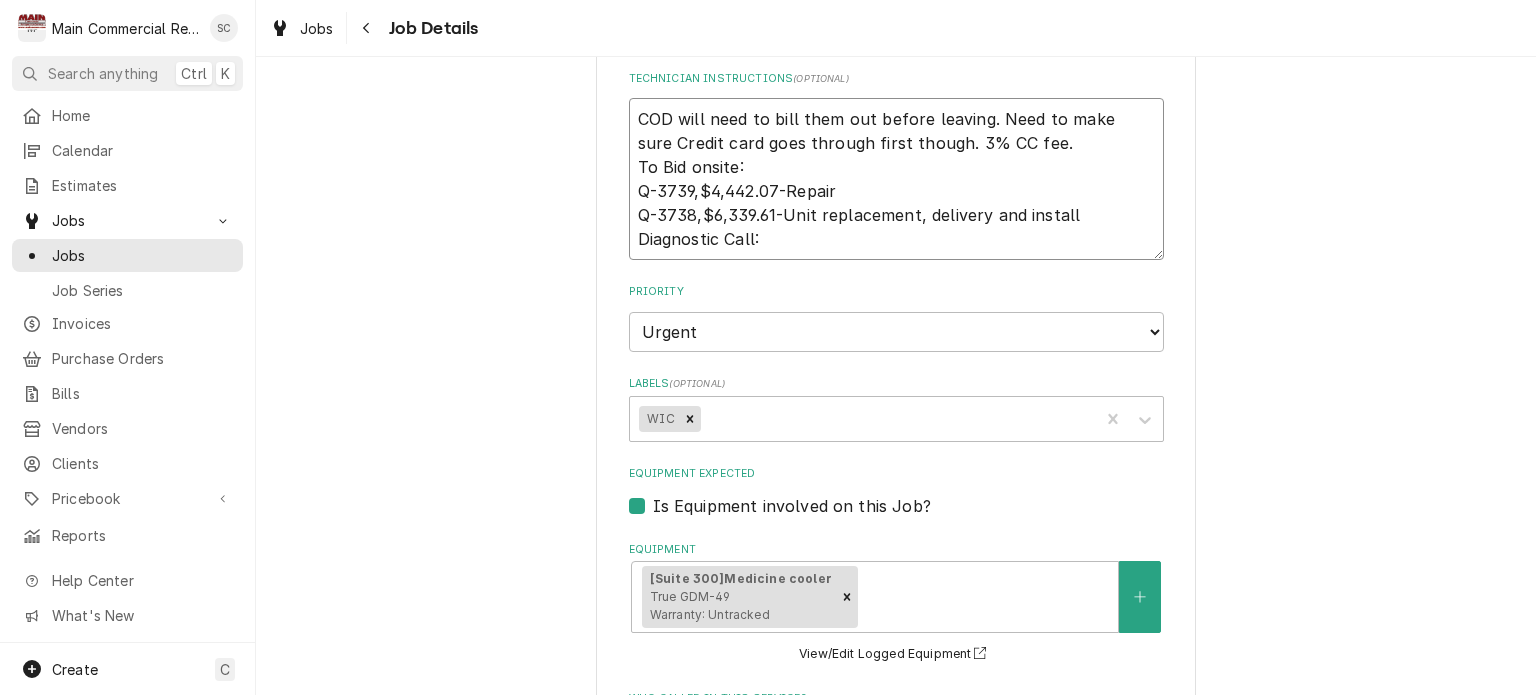 type on "x" 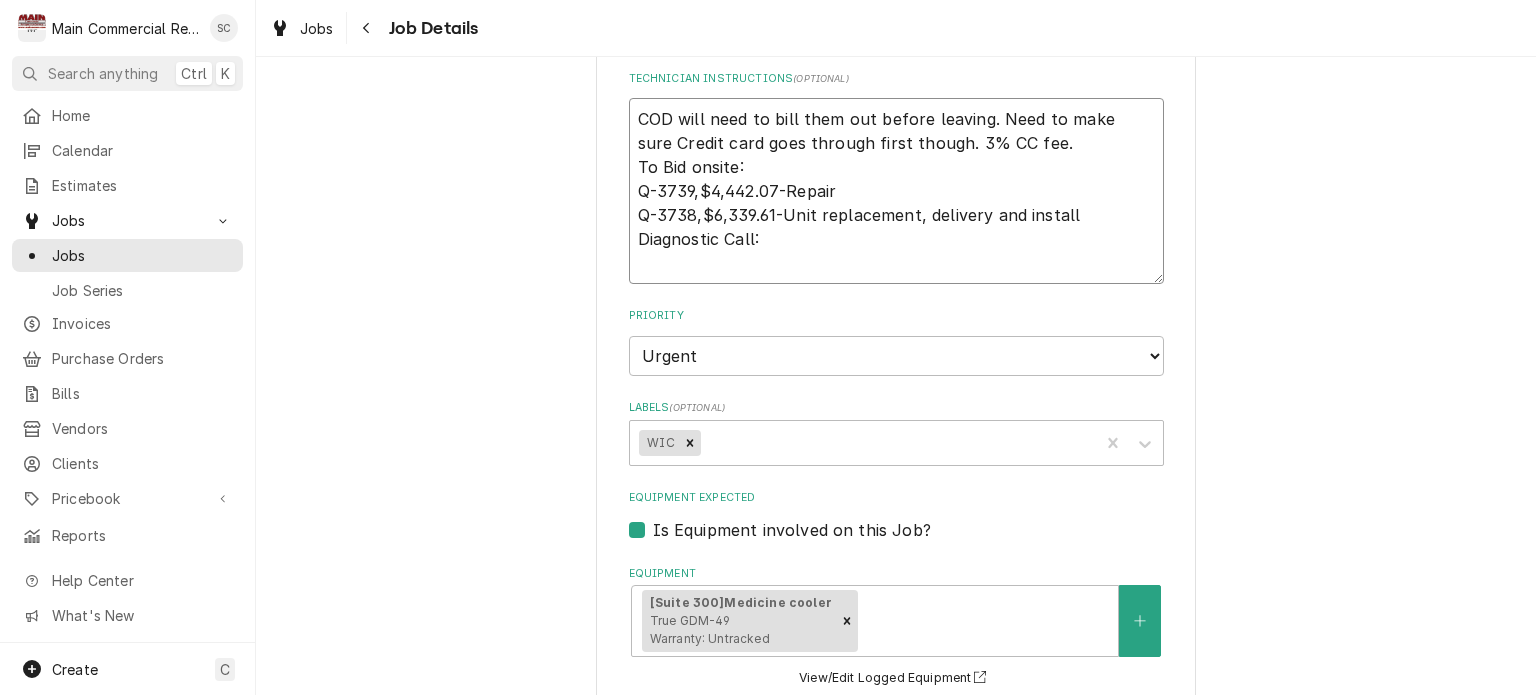 type on "x" 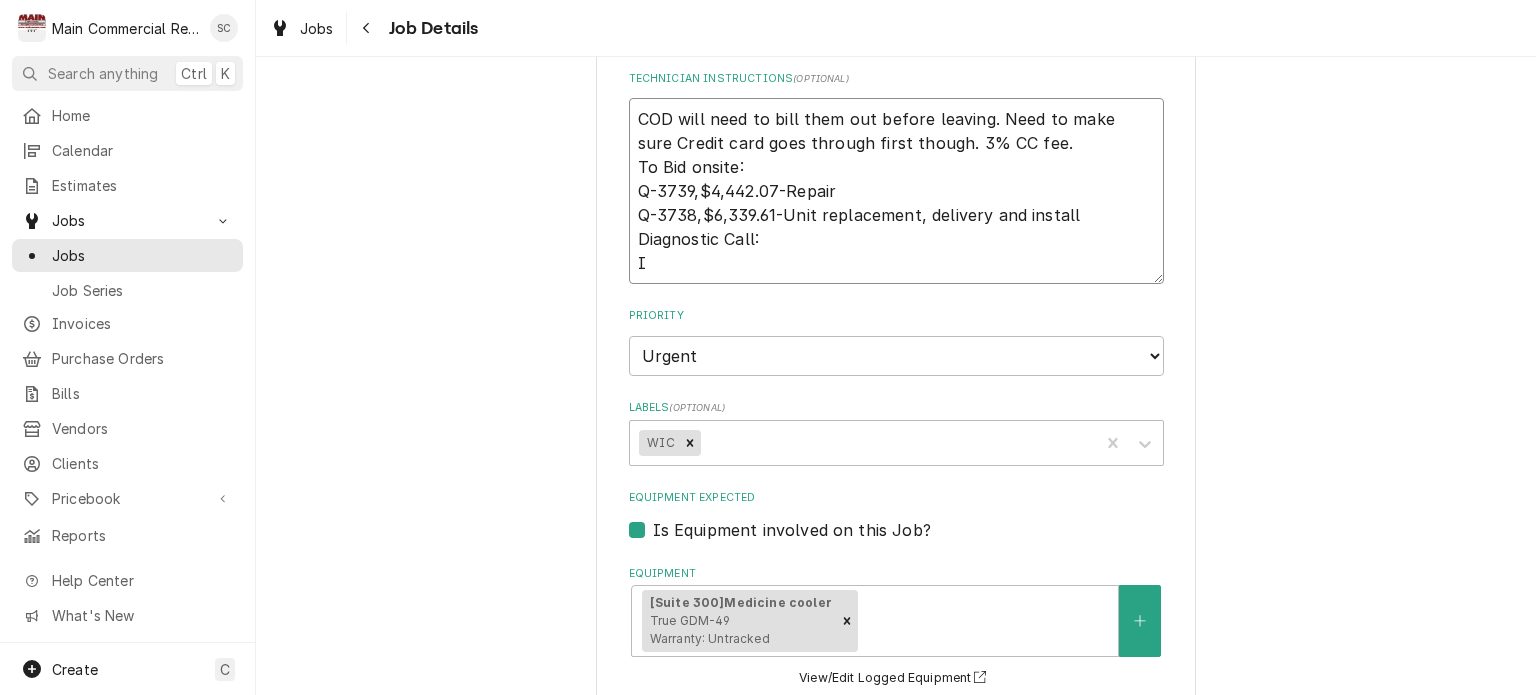 type on "x" 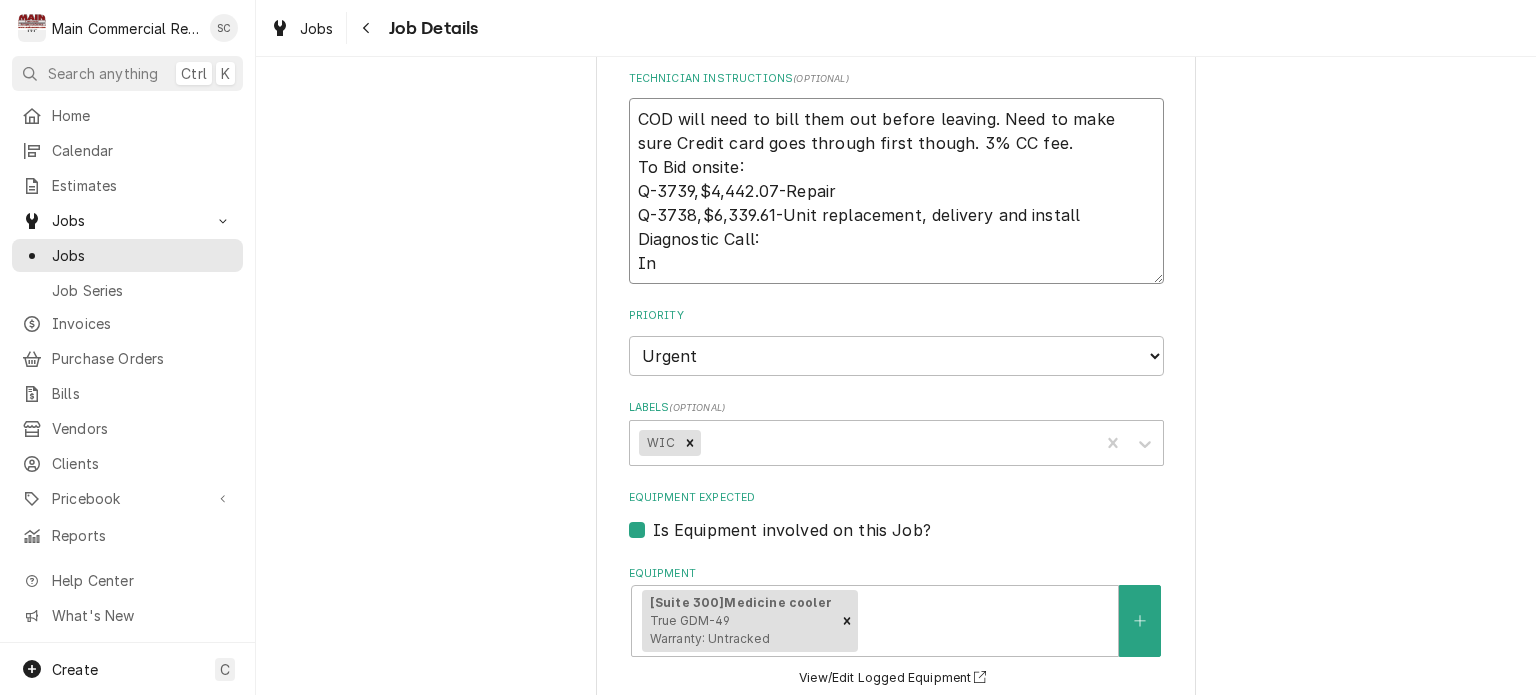 type on "x" 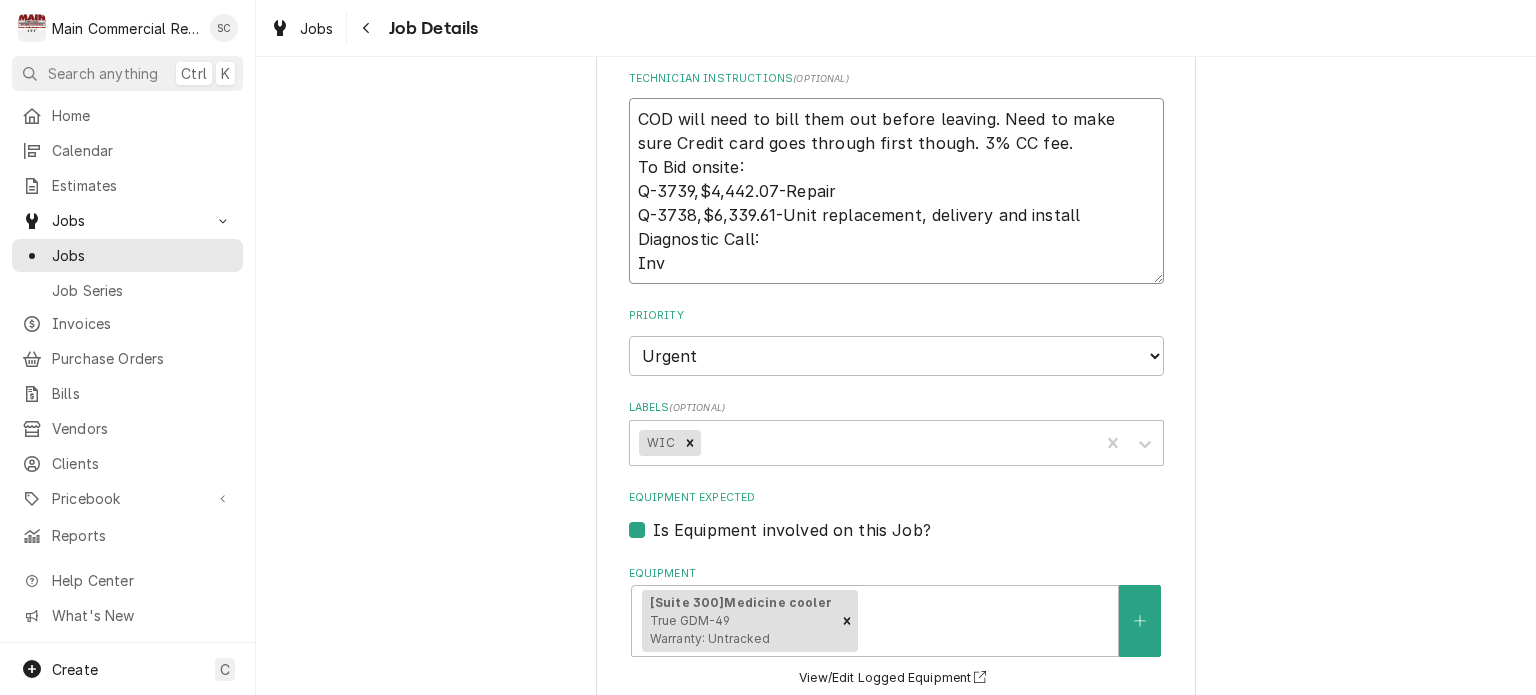 type on "x" 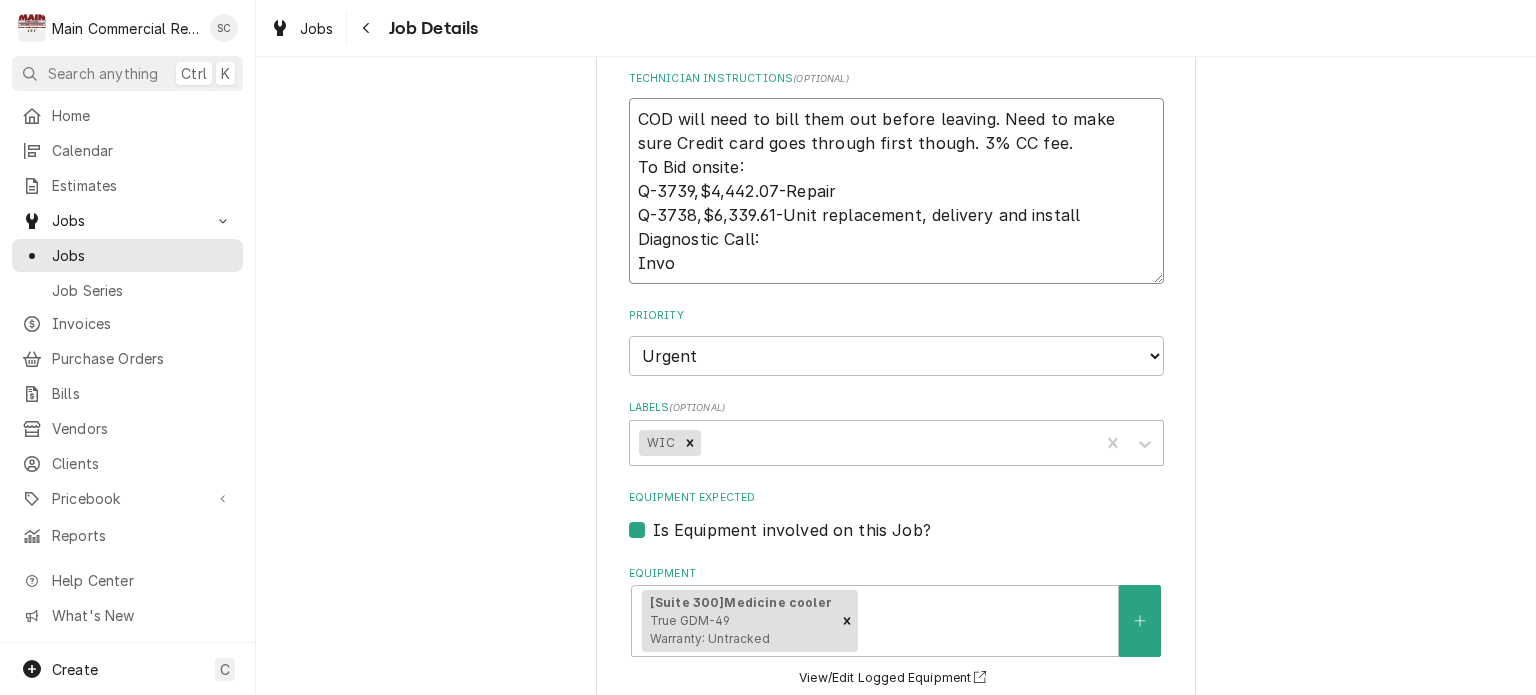 type on "x" 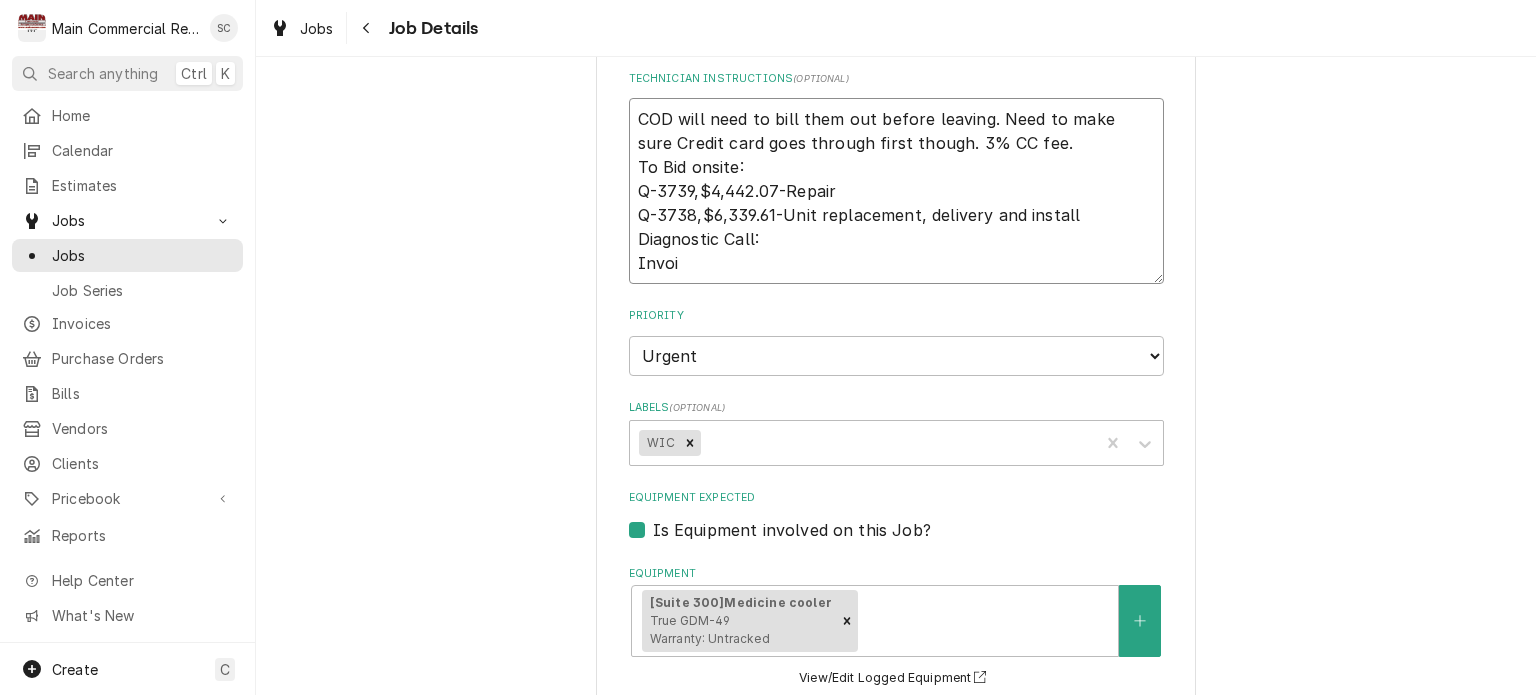 type on "x" 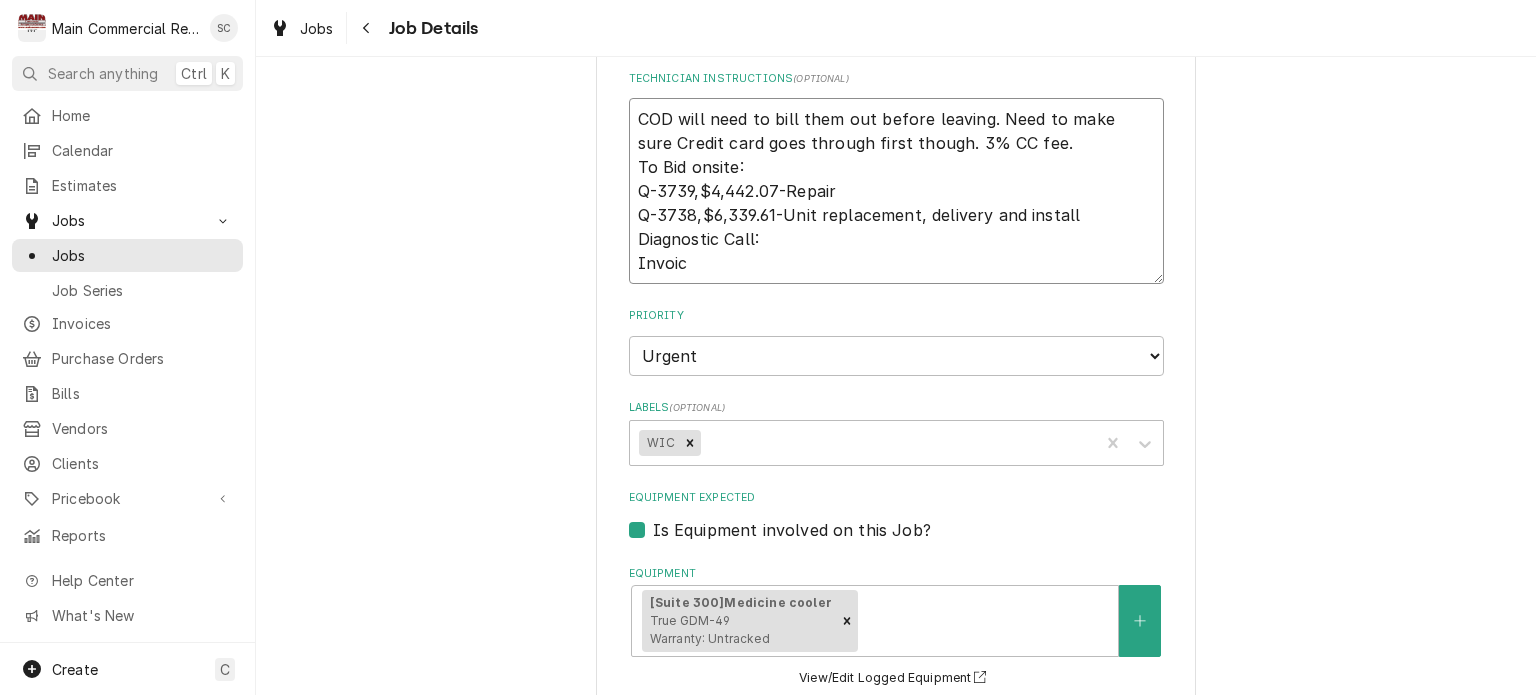 type on "x" 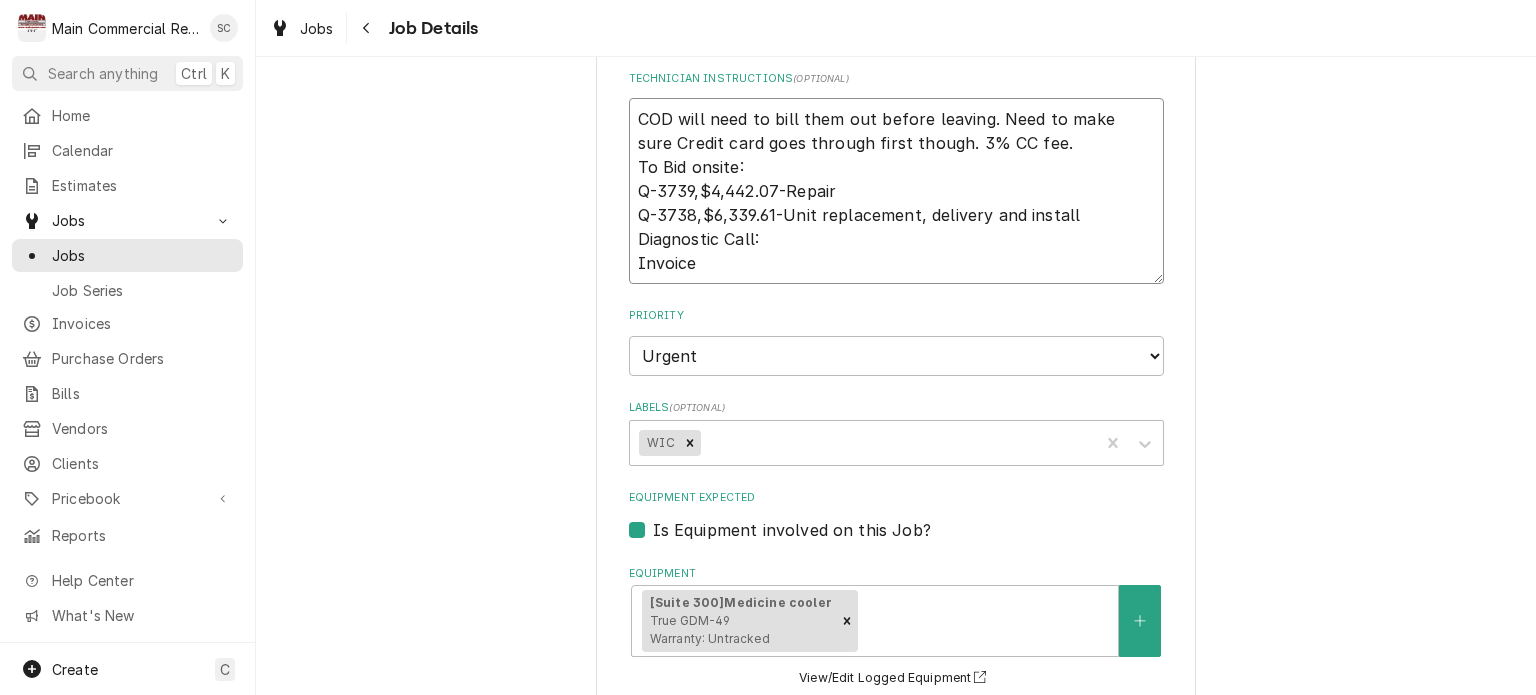 type on "x" 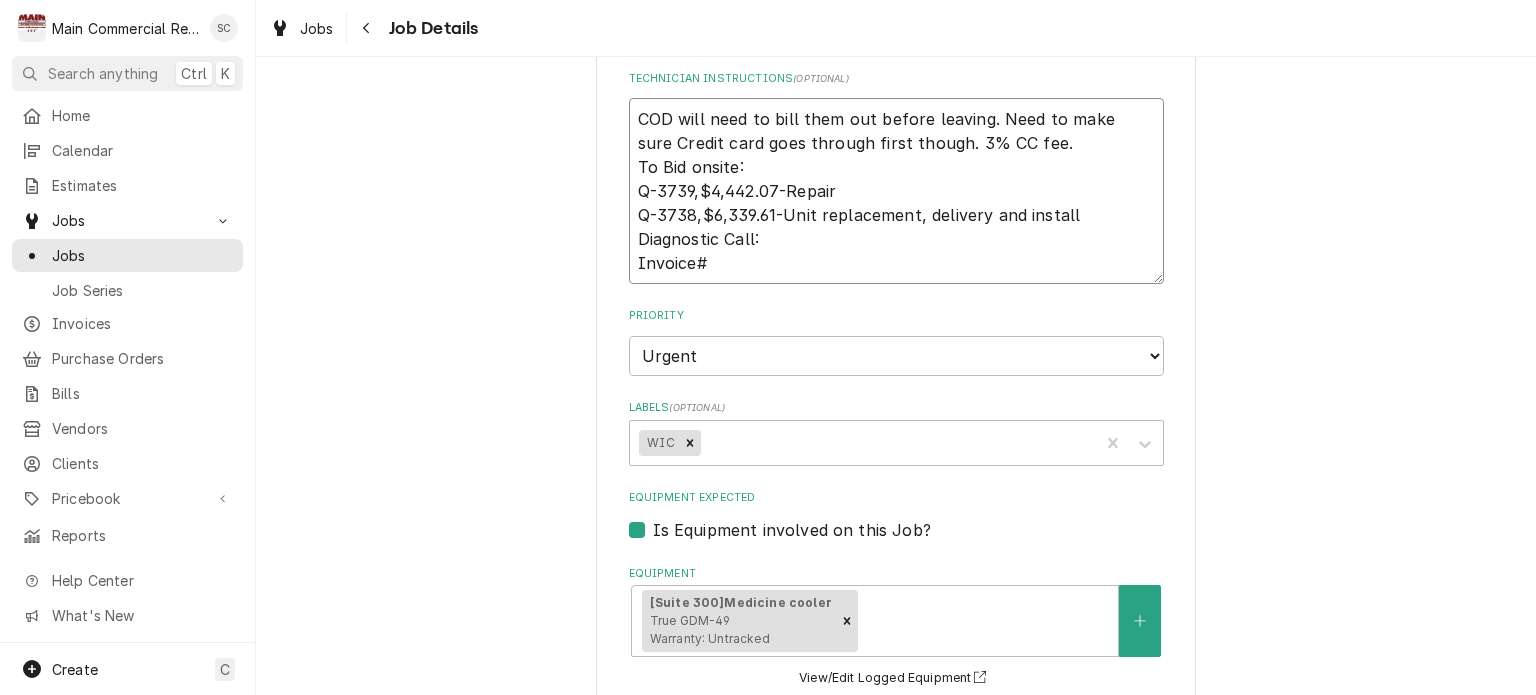 type on "x" 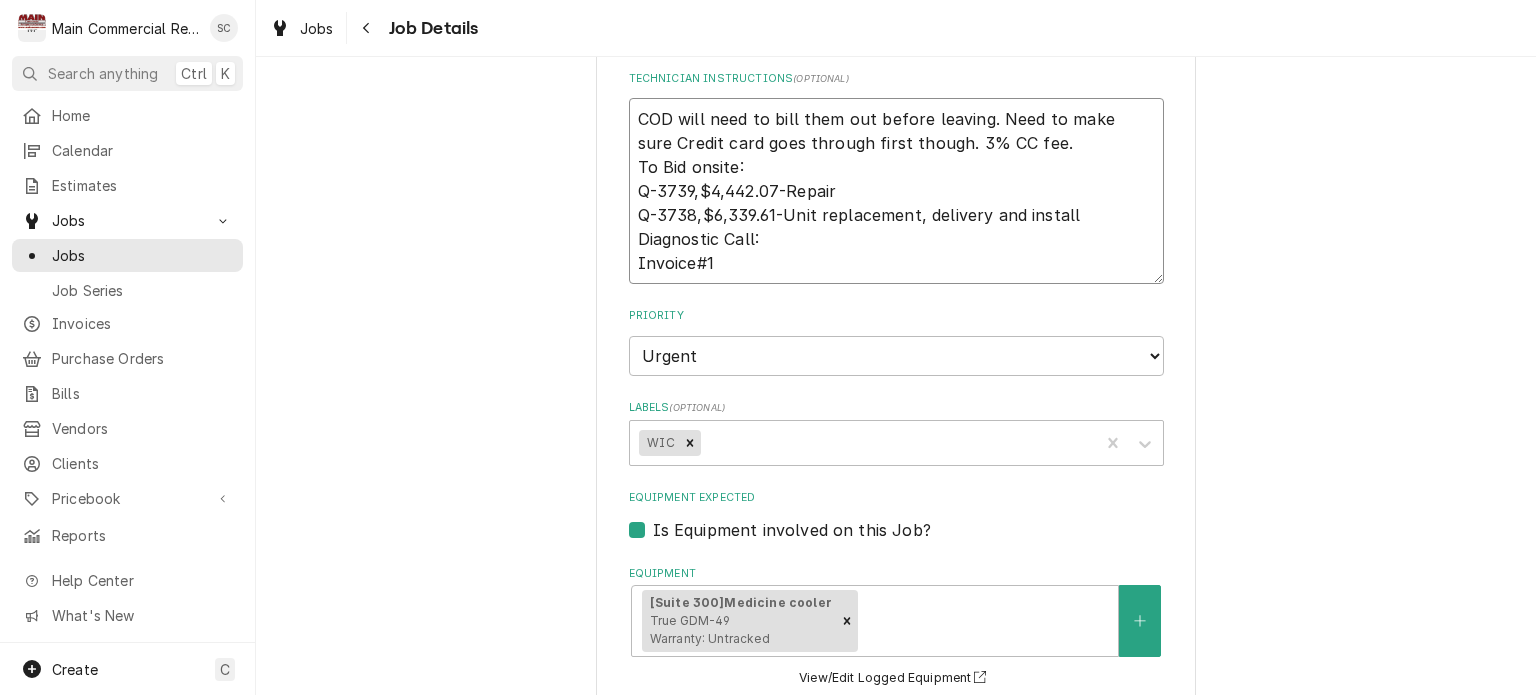 type on "x" 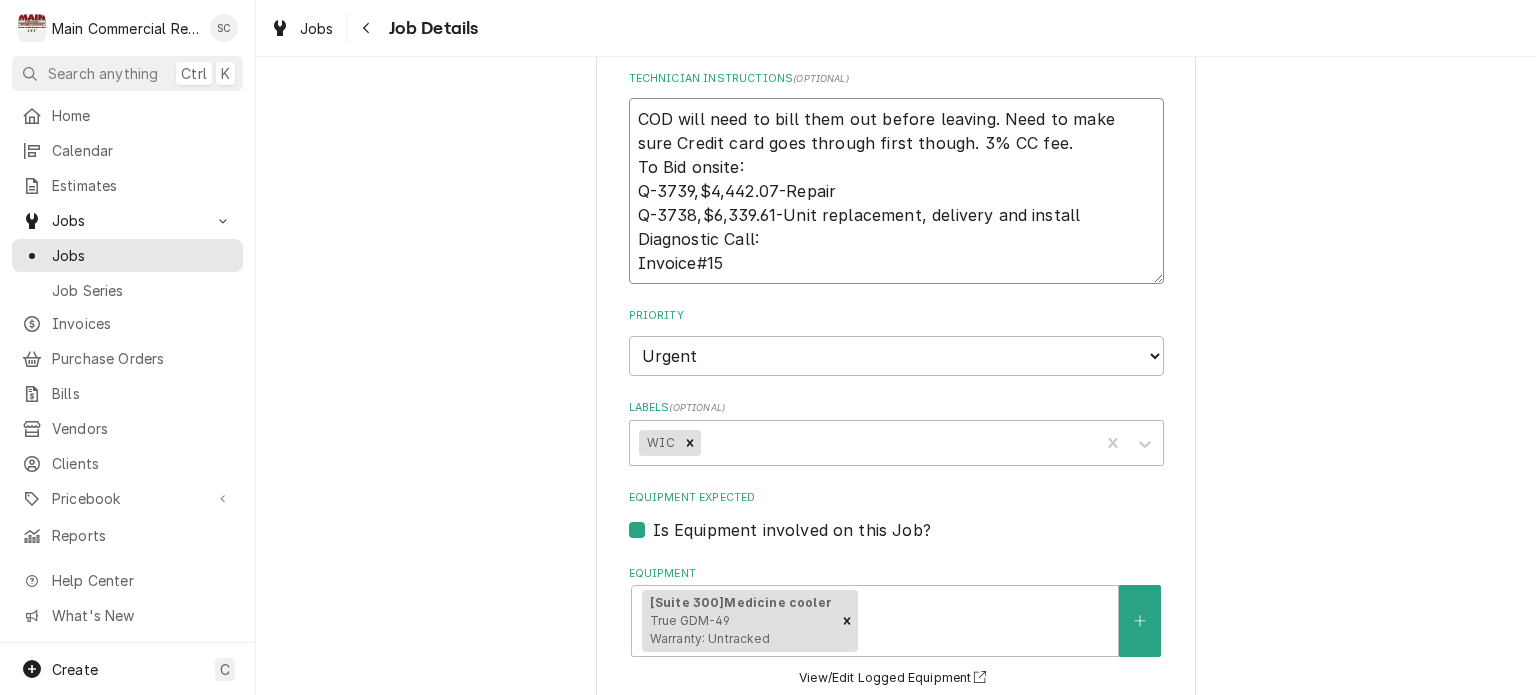 type on "x" 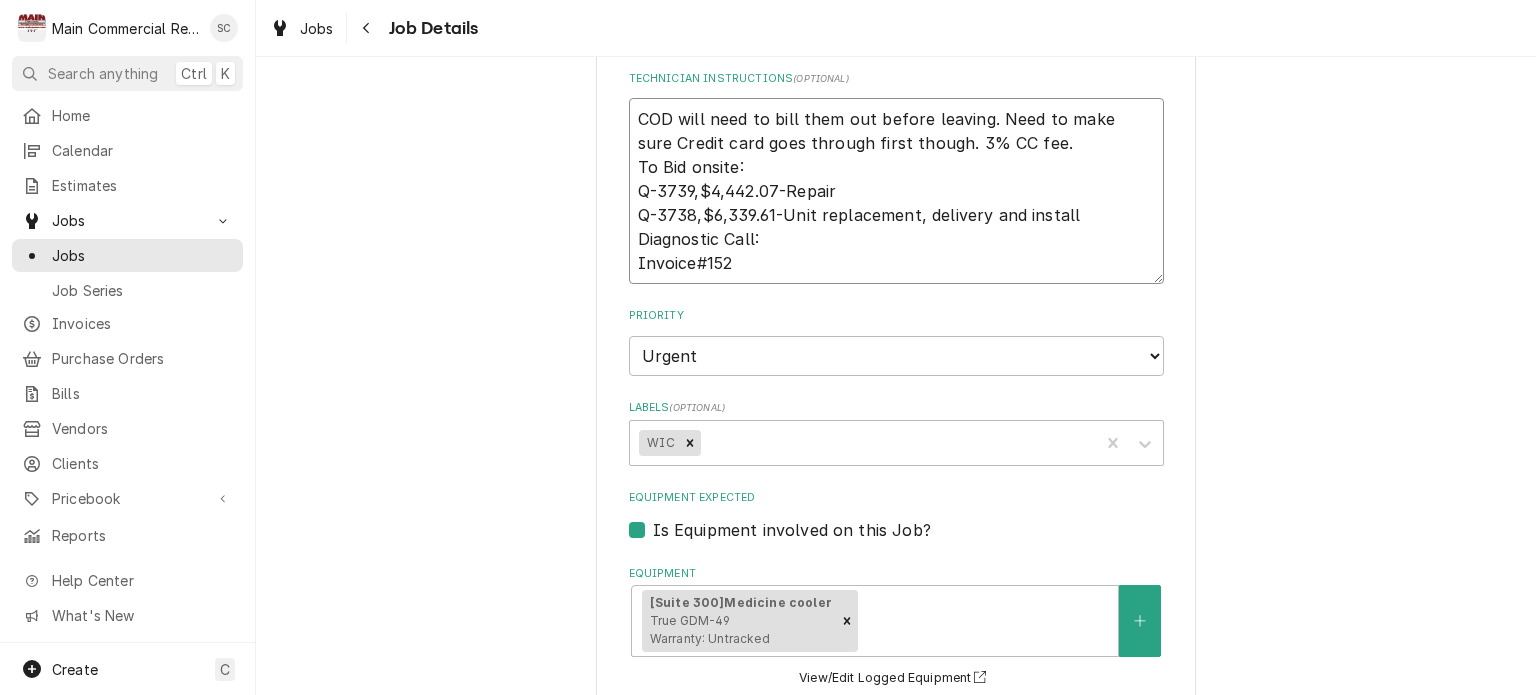 type on "x" 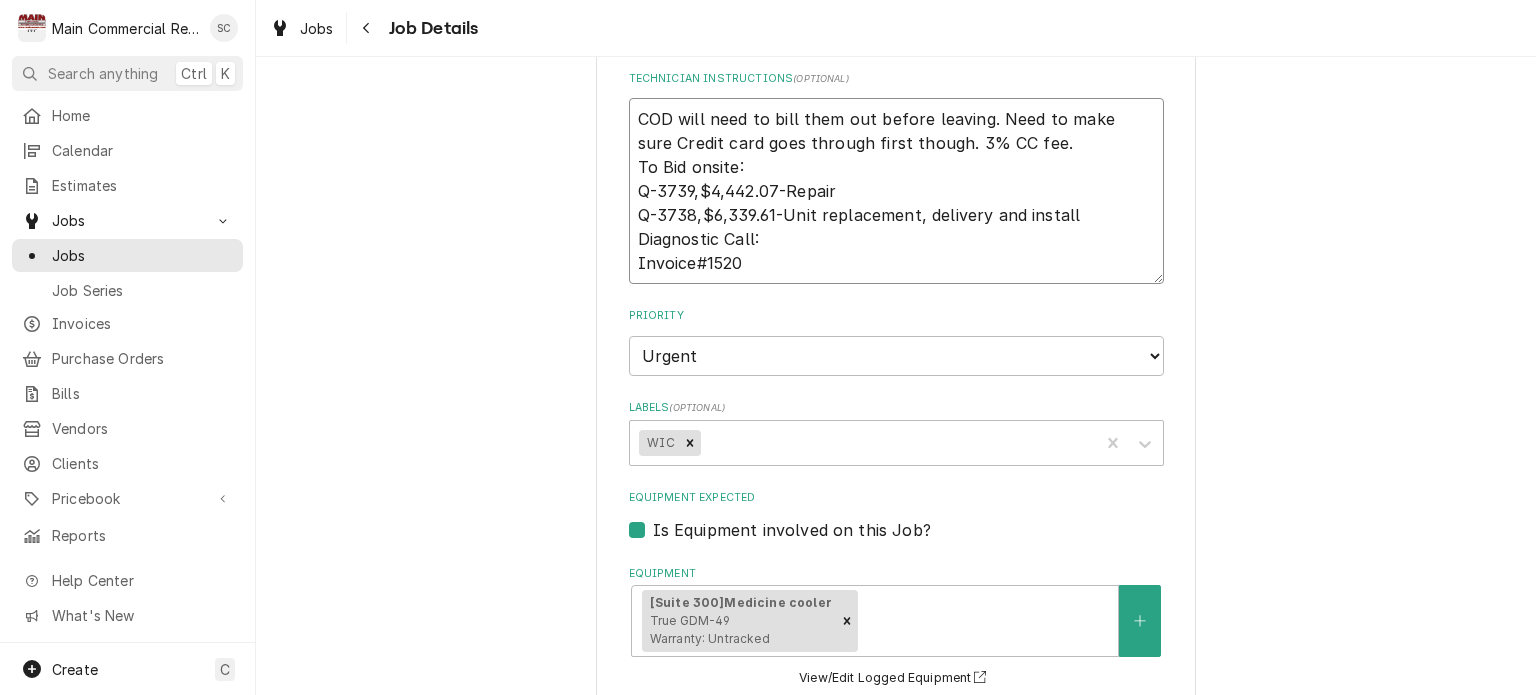 type on "x" 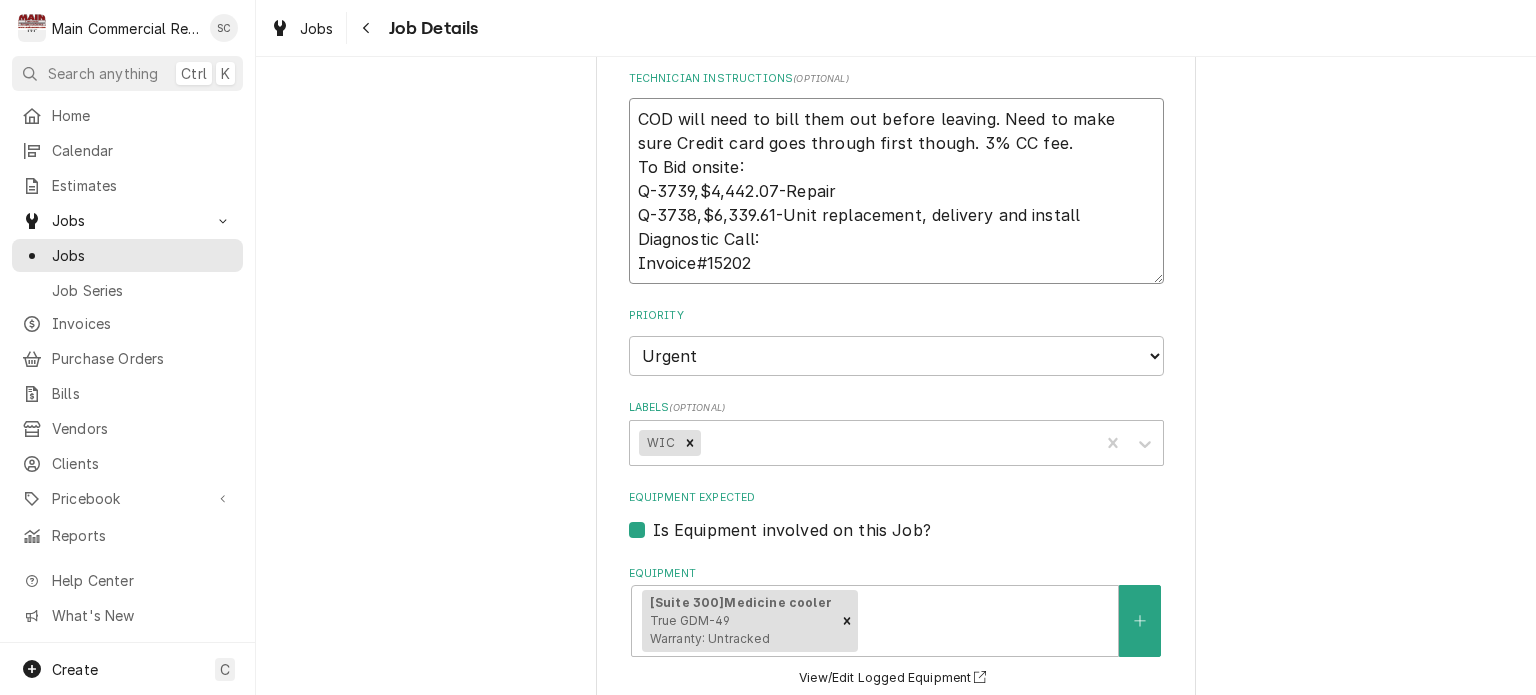 type on "x" 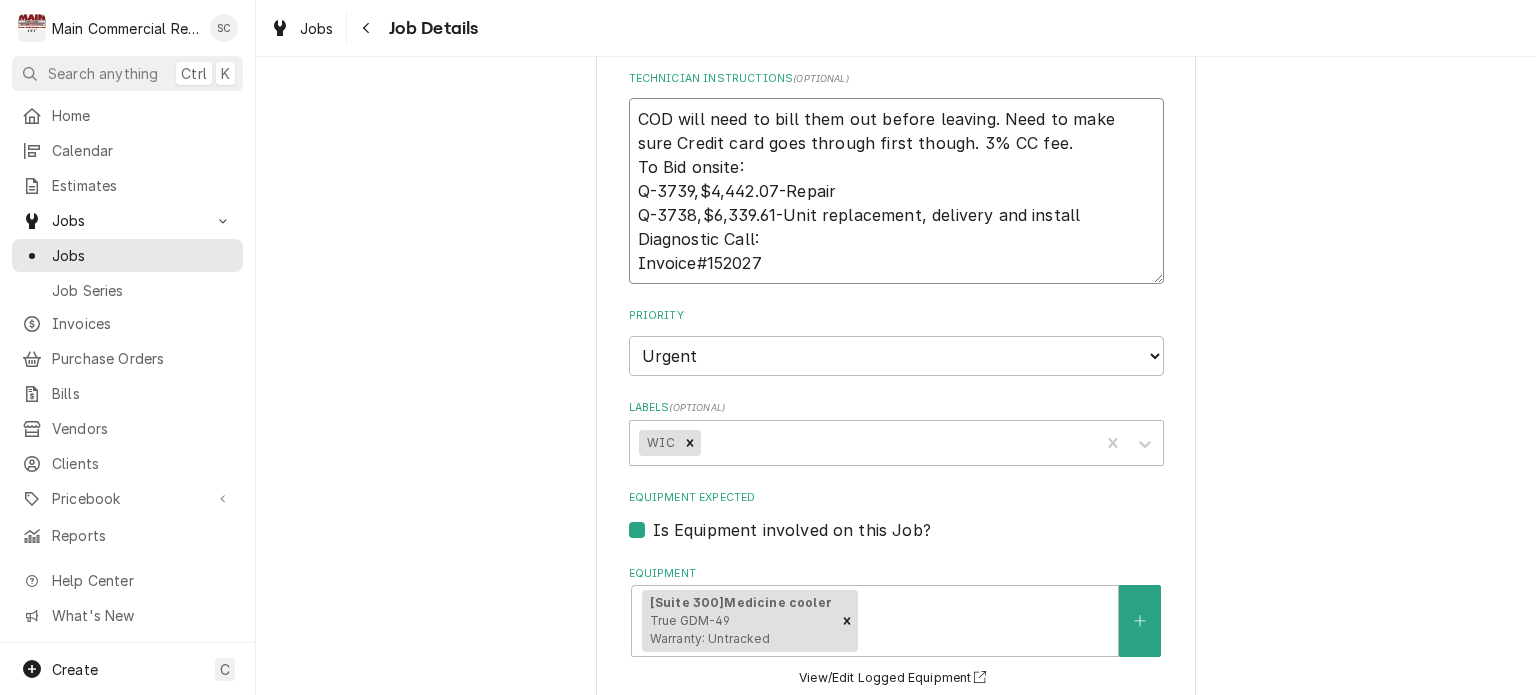 type on "x" 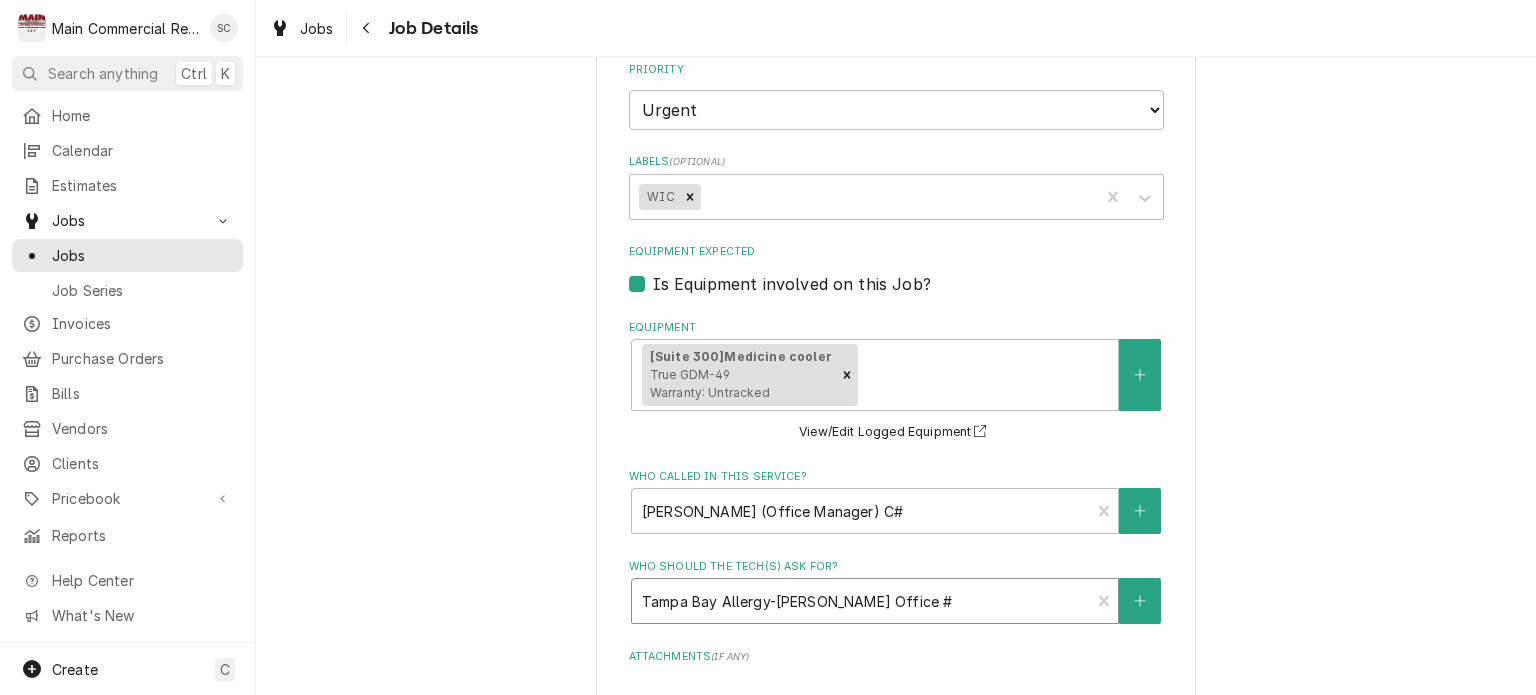 scroll, scrollTop: 546, scrollLeft: 0, axis: vertical 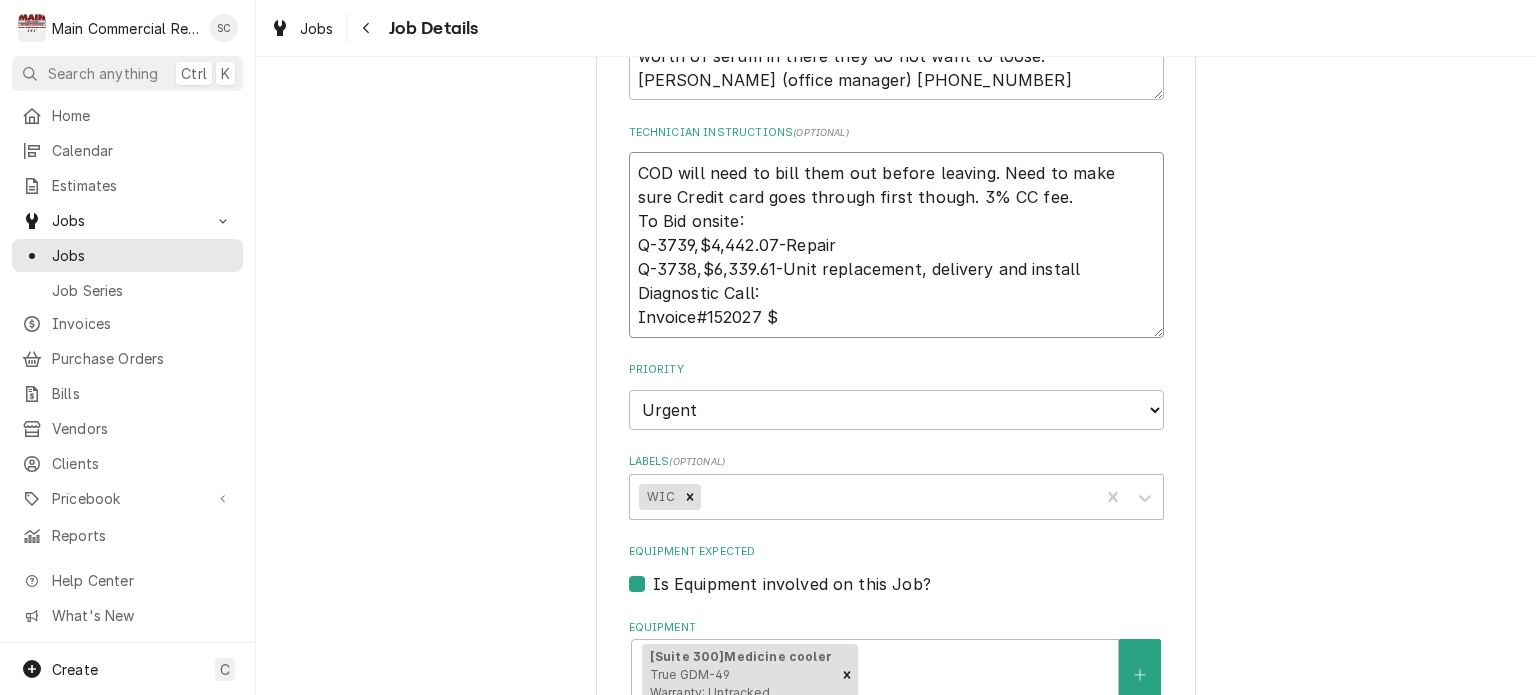 type on "x" 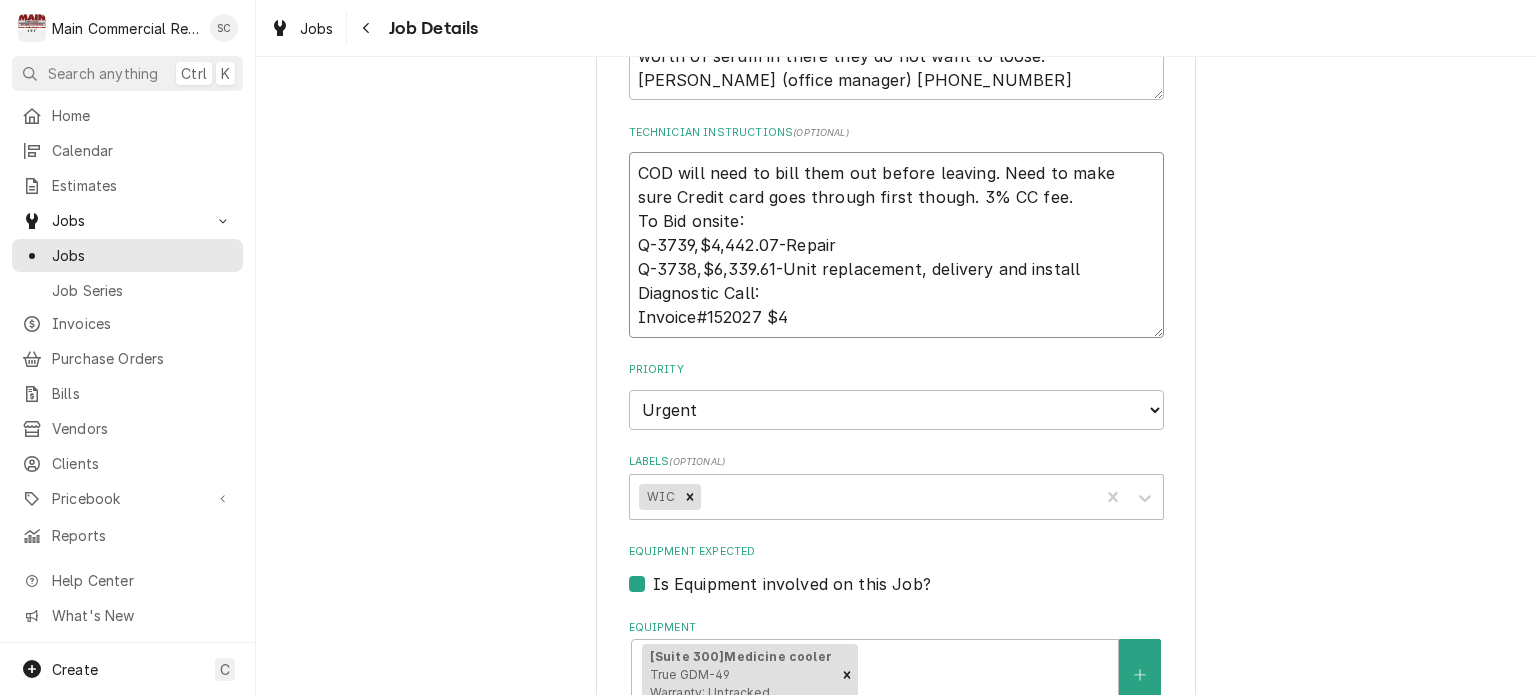 type on "x" 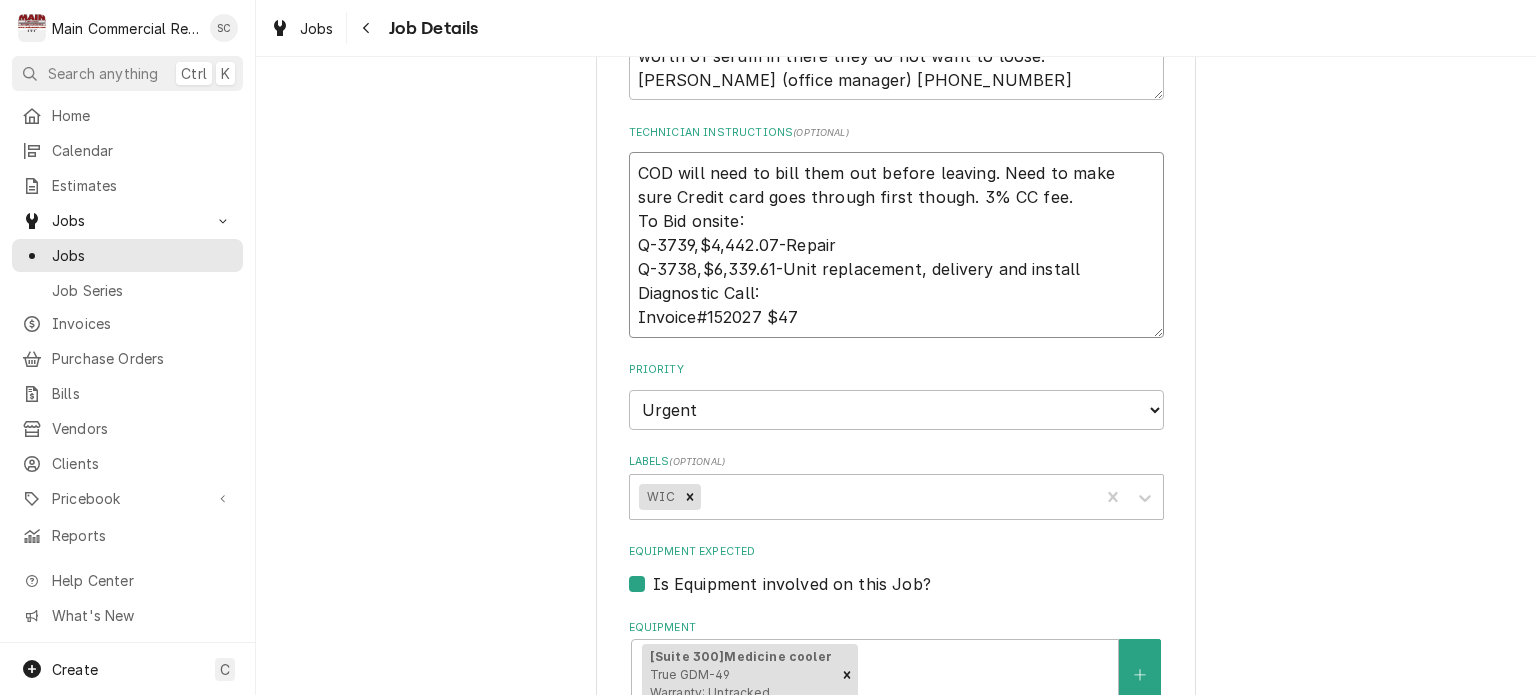 type on "x" 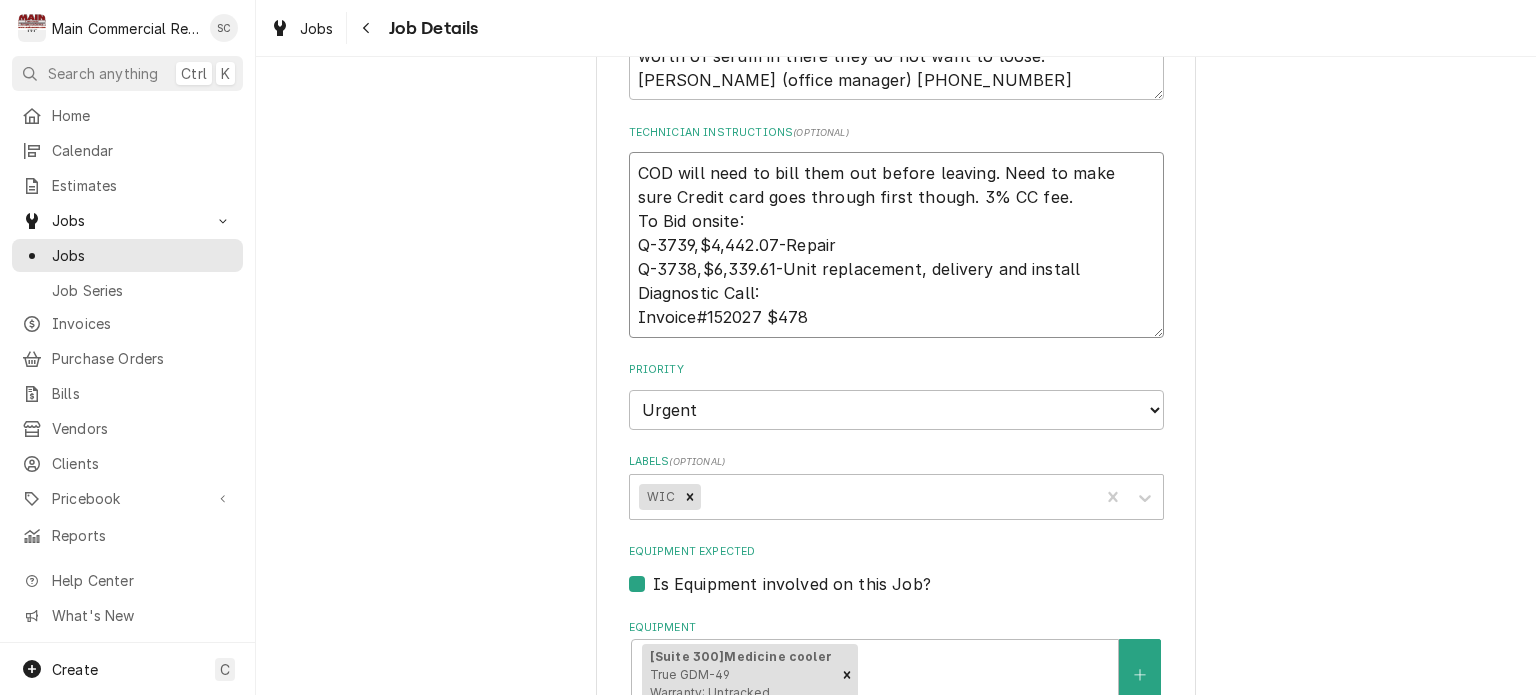 type on "x" 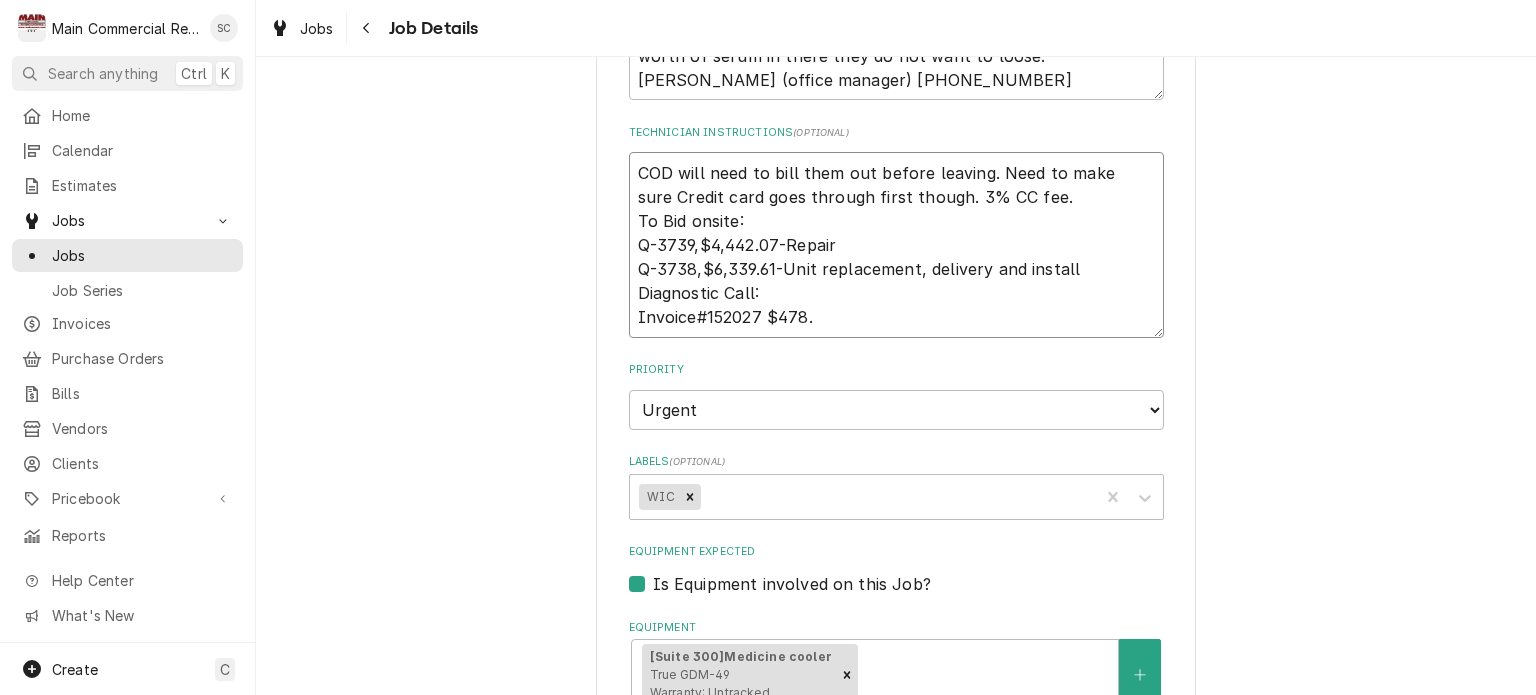 type on "x" 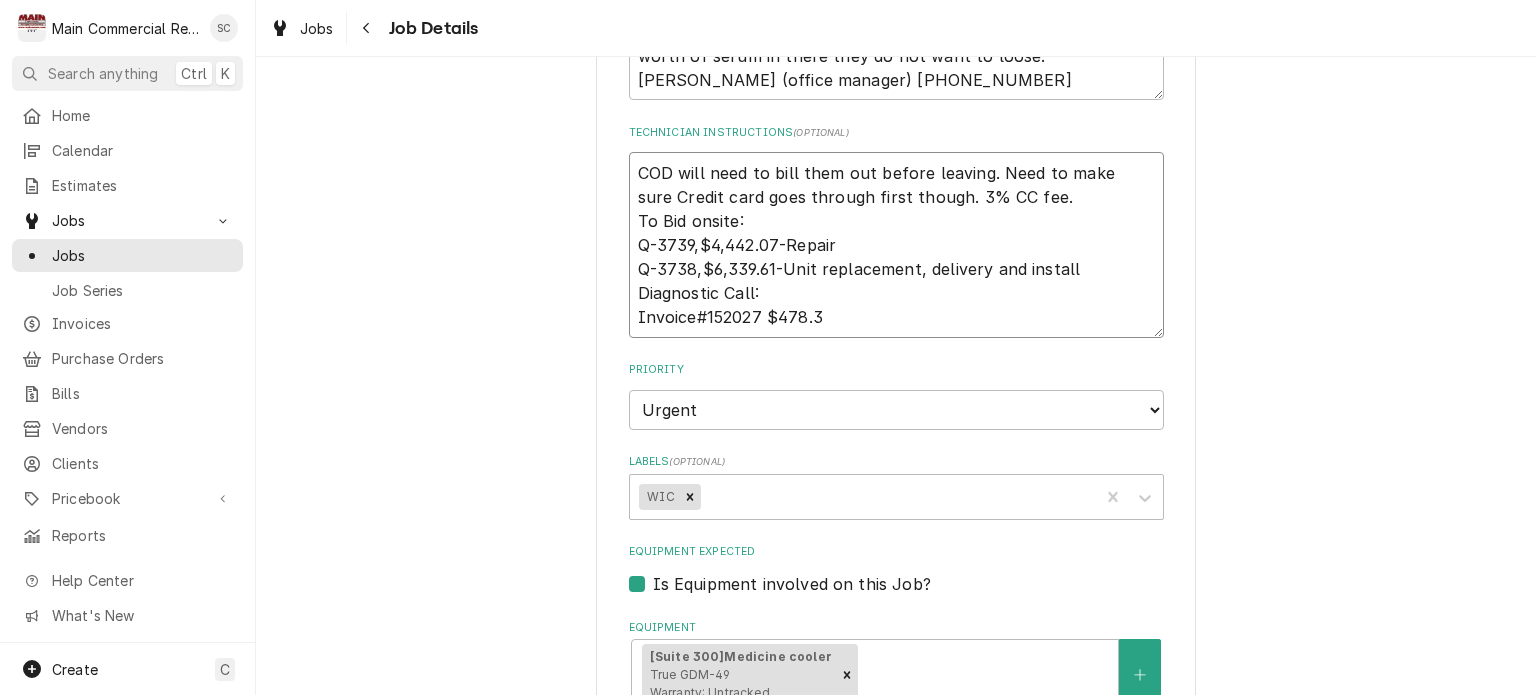 type on "x" 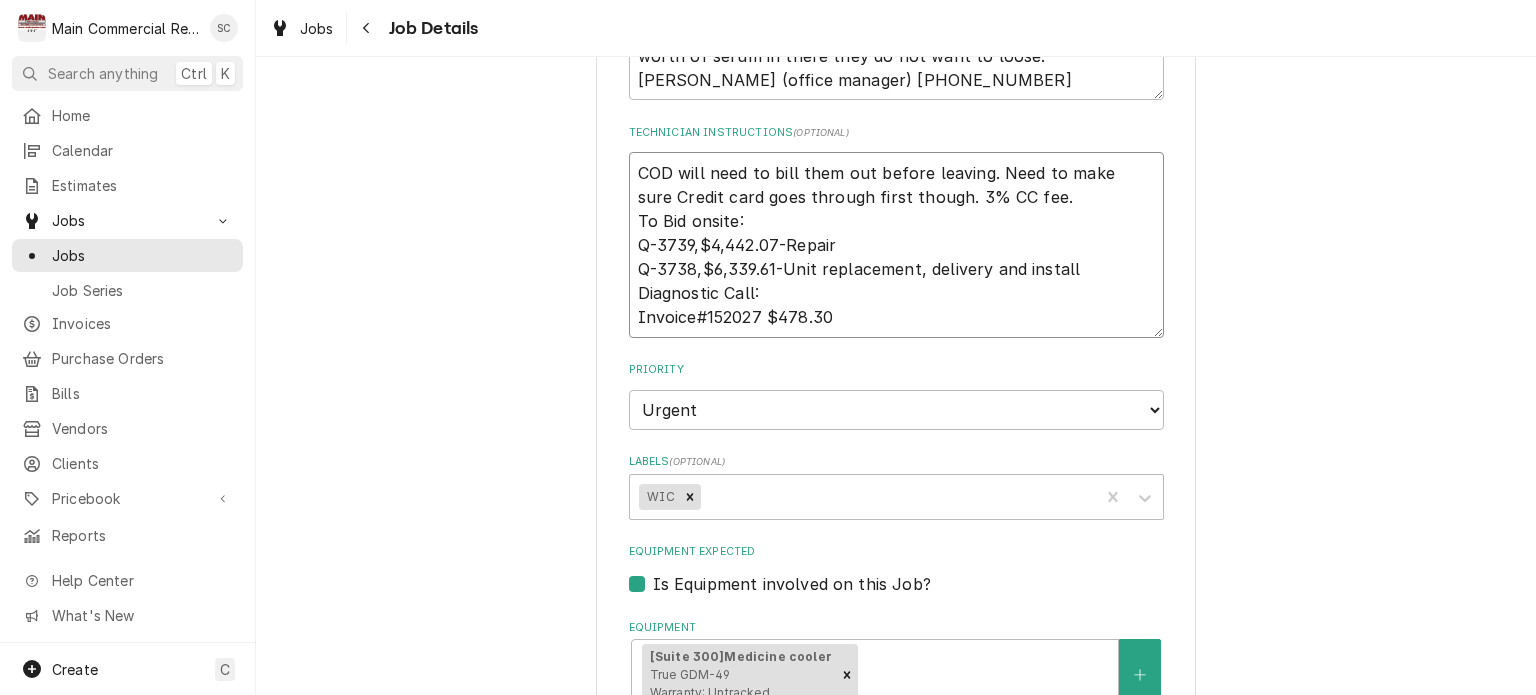 type on "x" 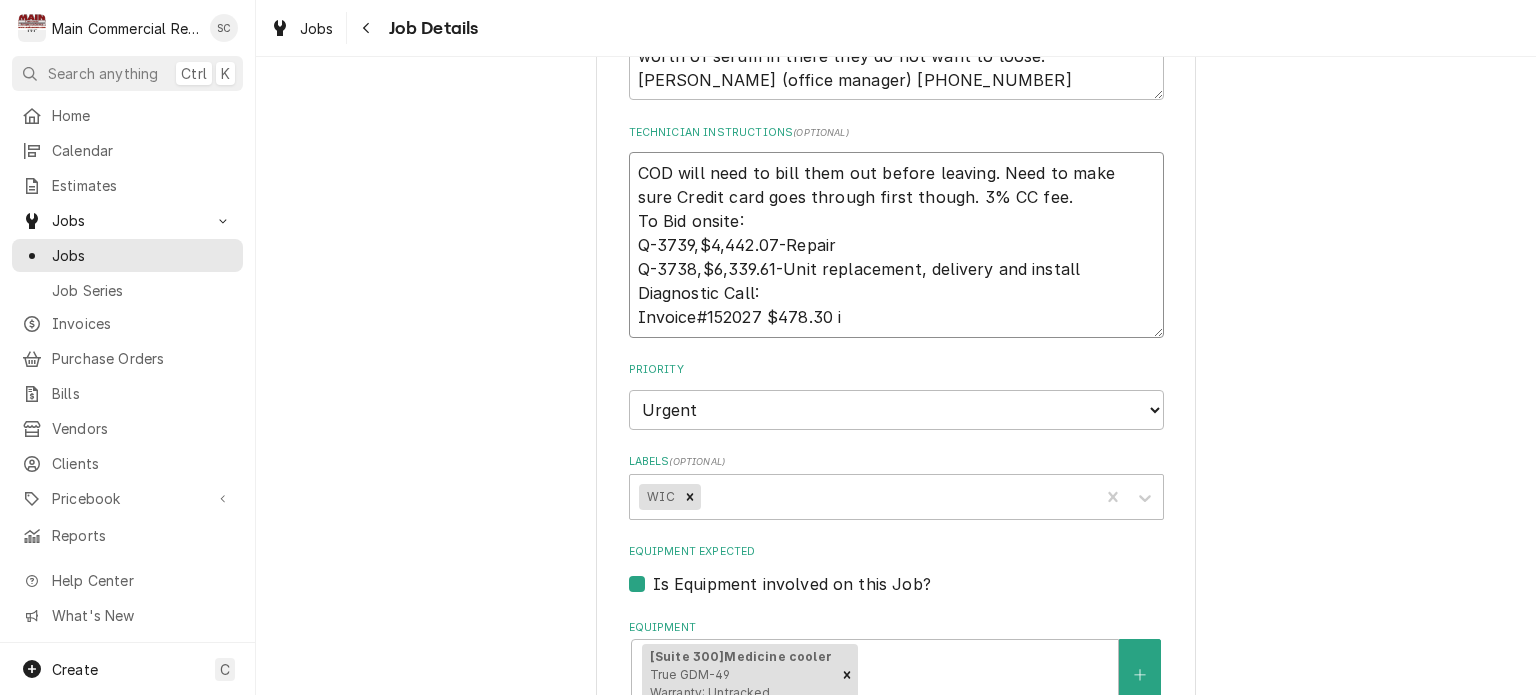 type on "x" 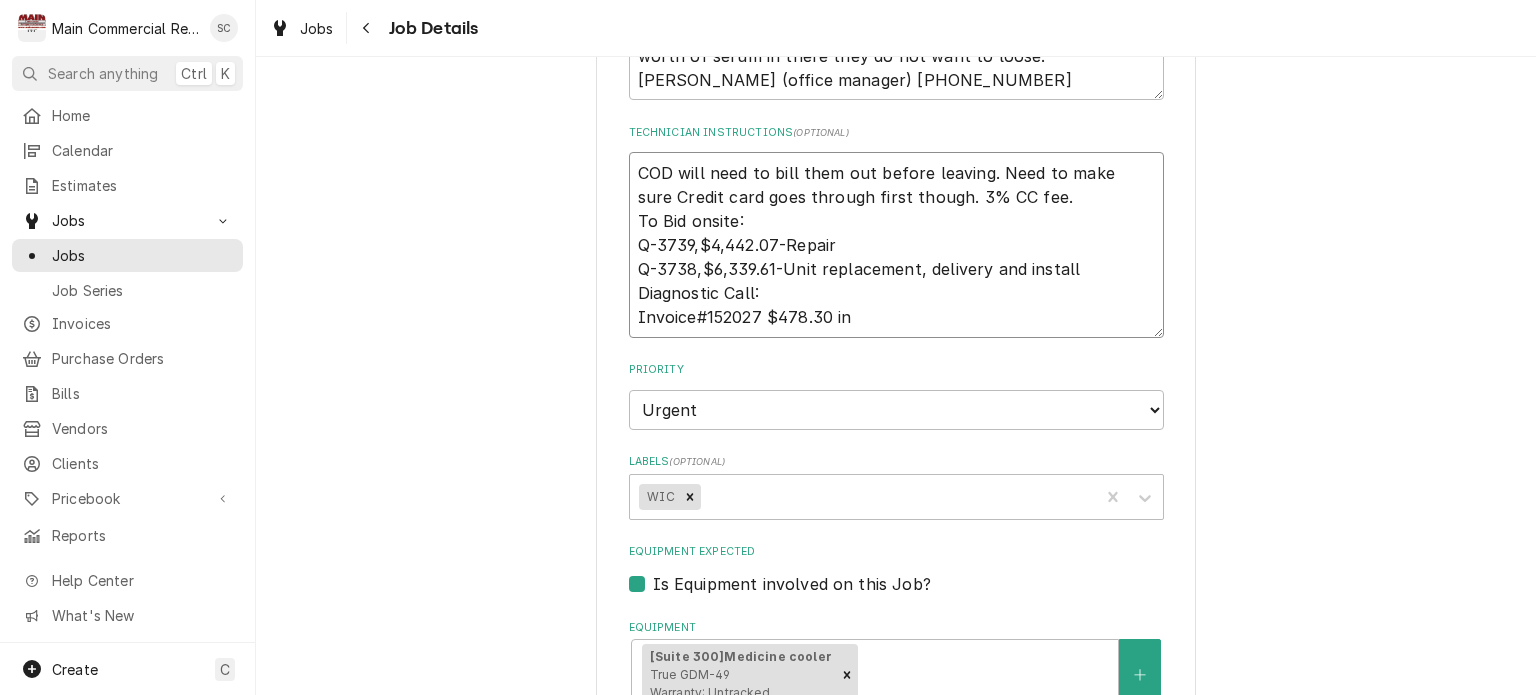 type on "x" 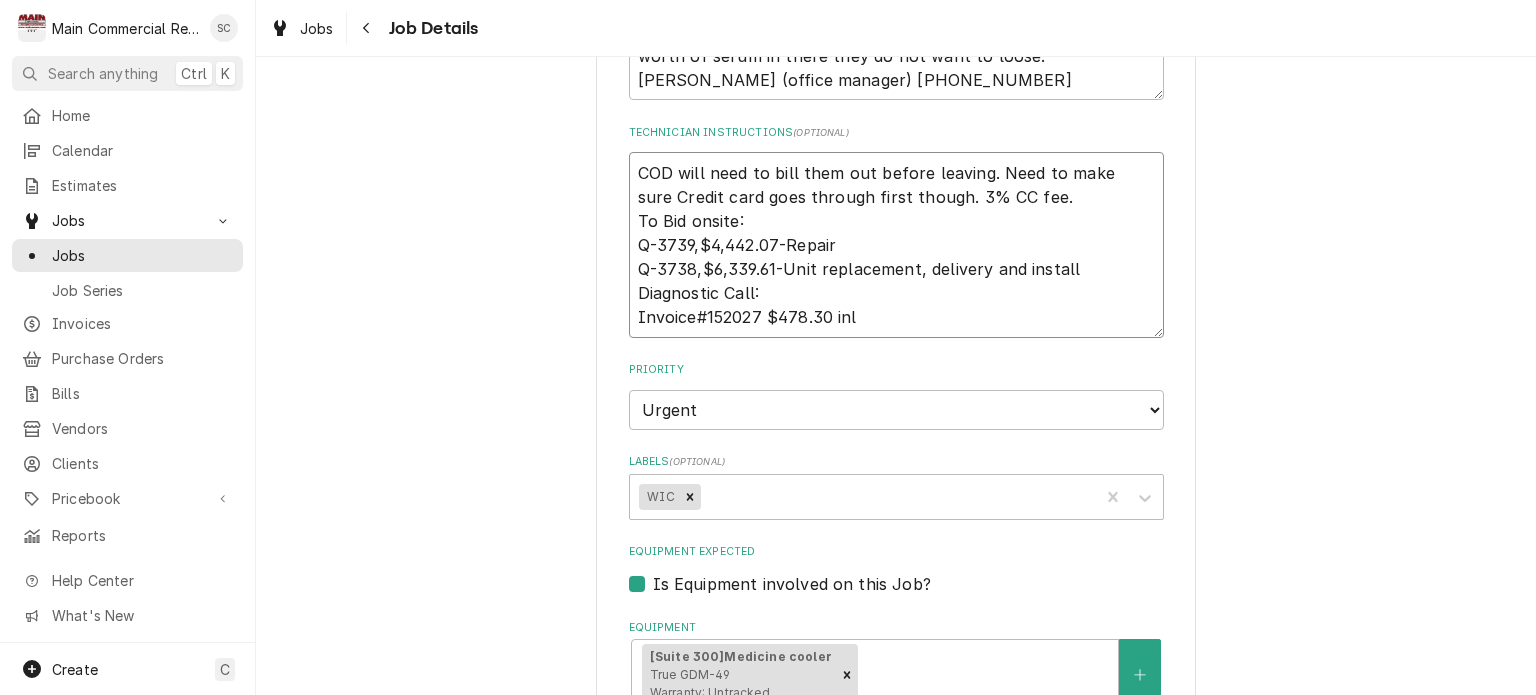 type on "x" 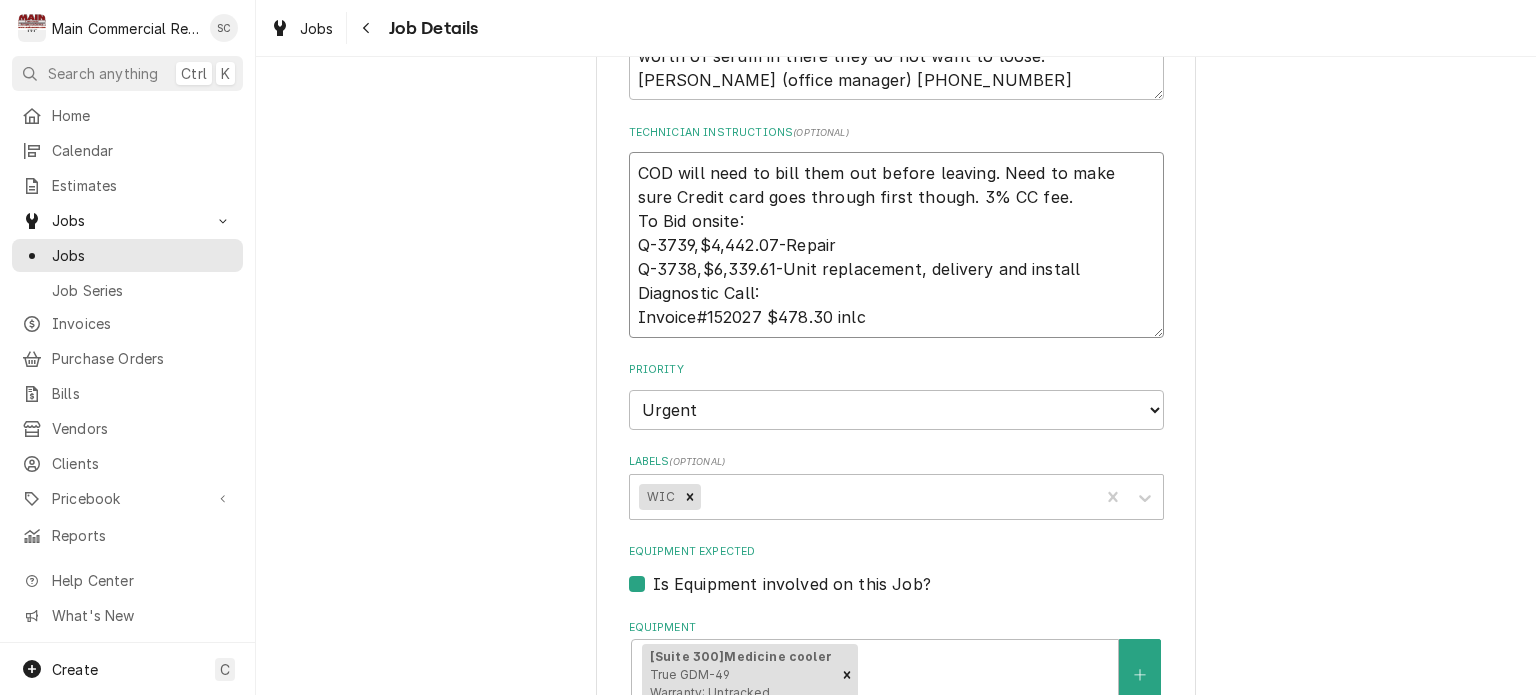 type on "x" 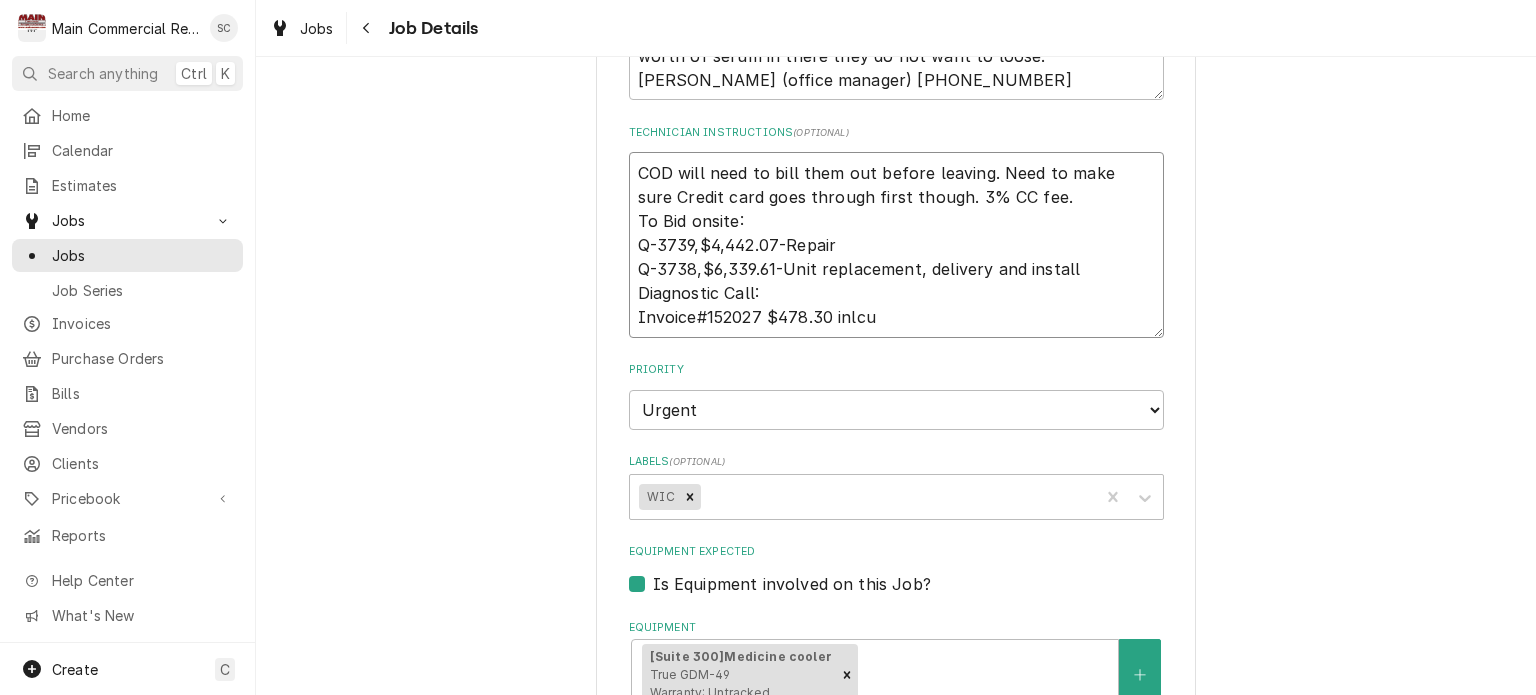 type on "x" 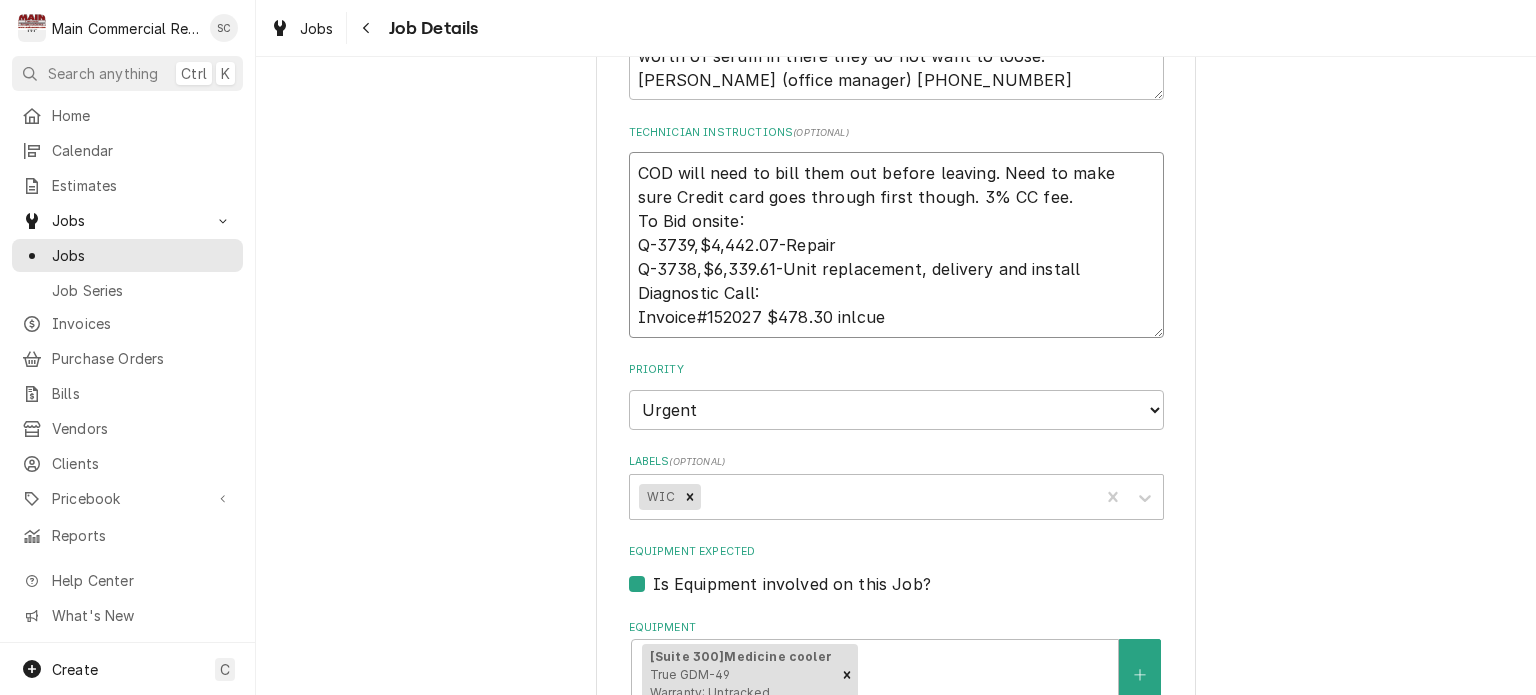 type on "x" 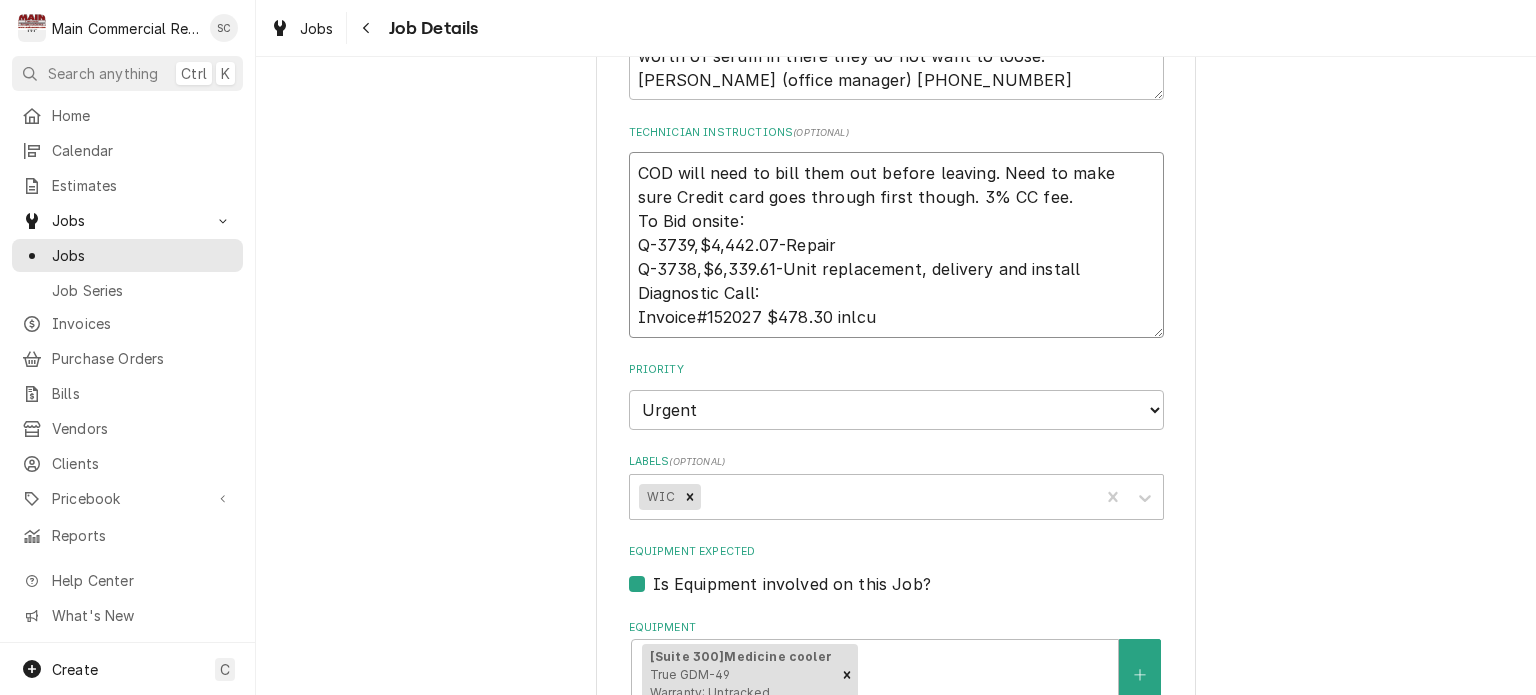 type on "x" 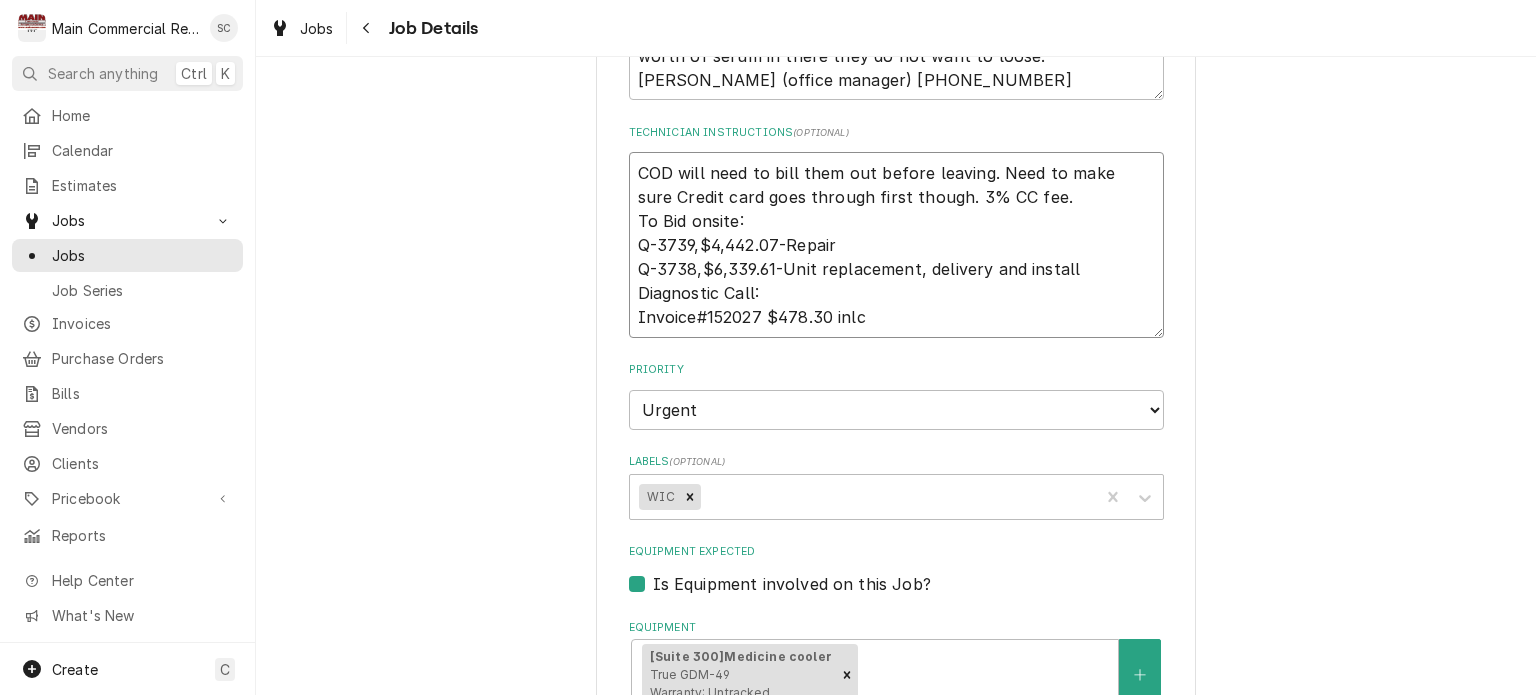type on "x" 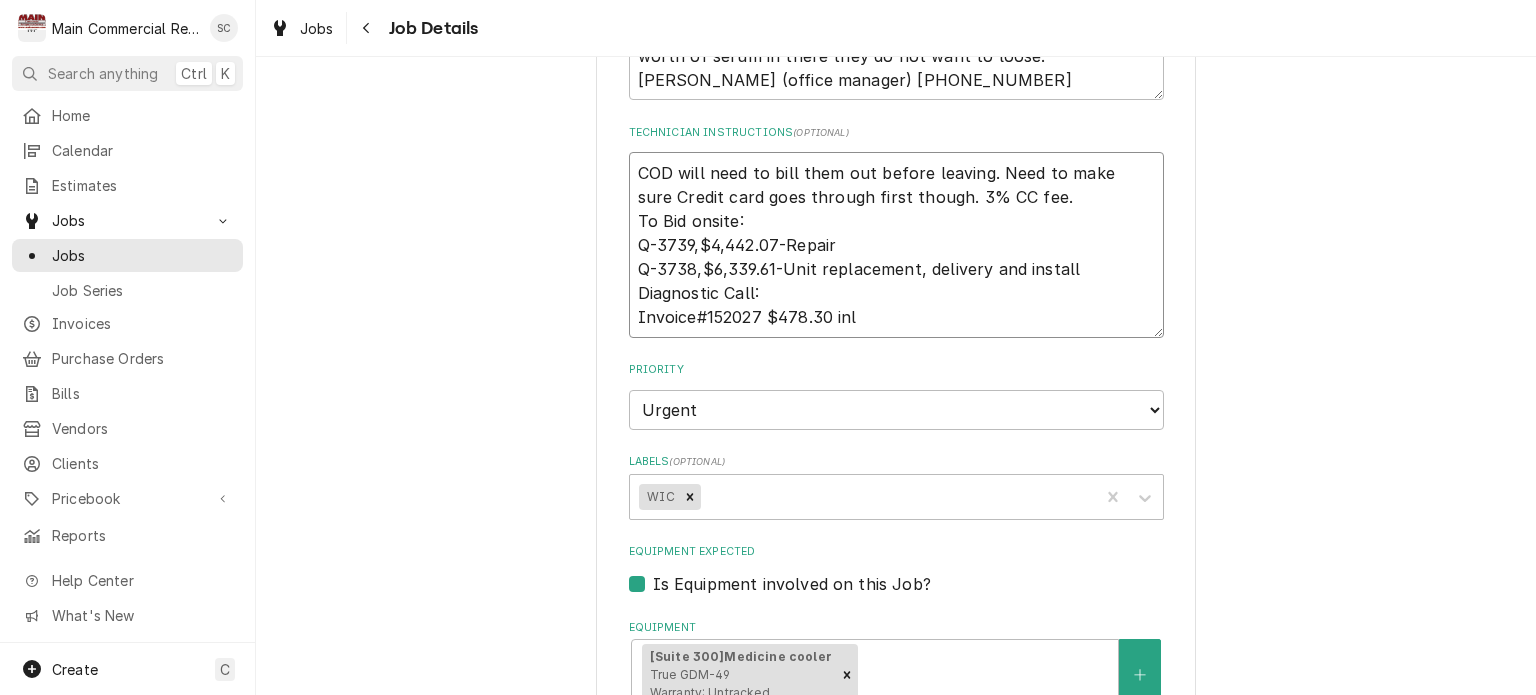 type on "x" 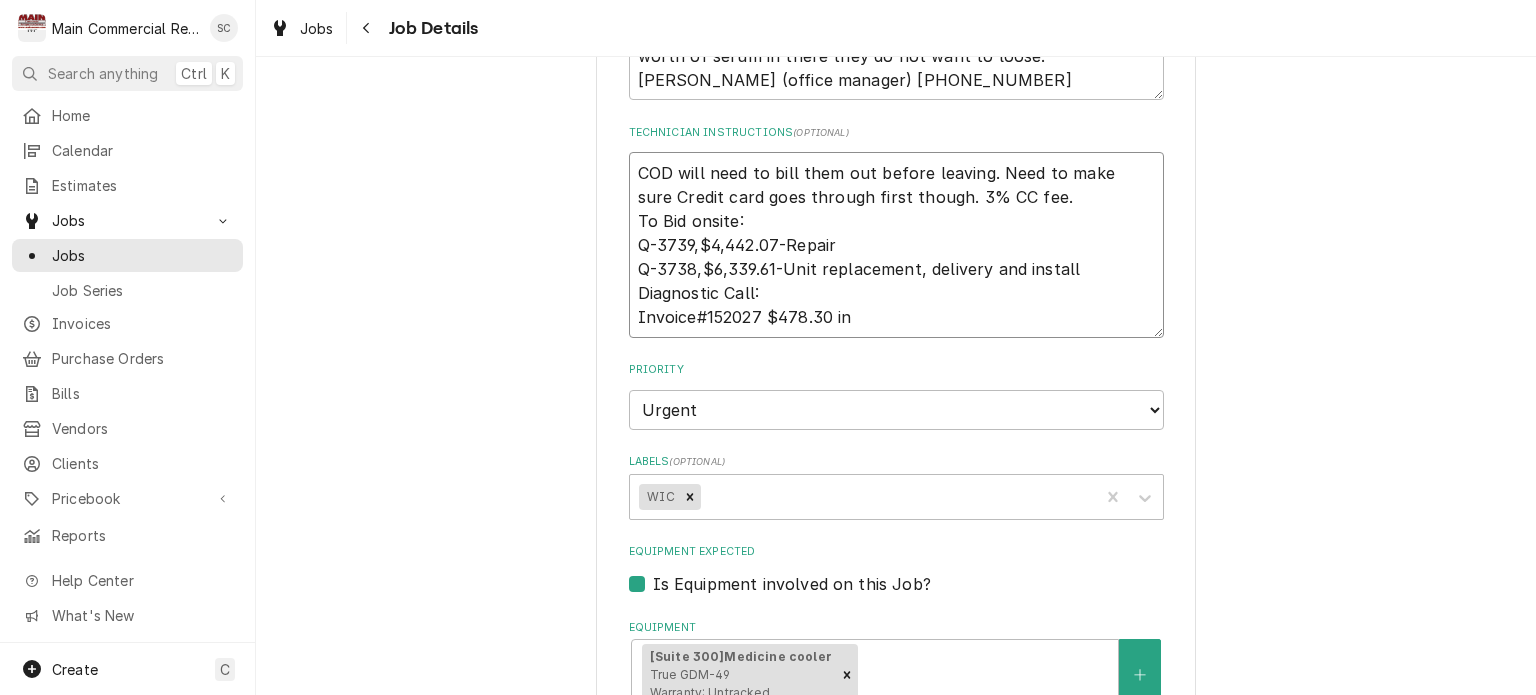 type on "x" 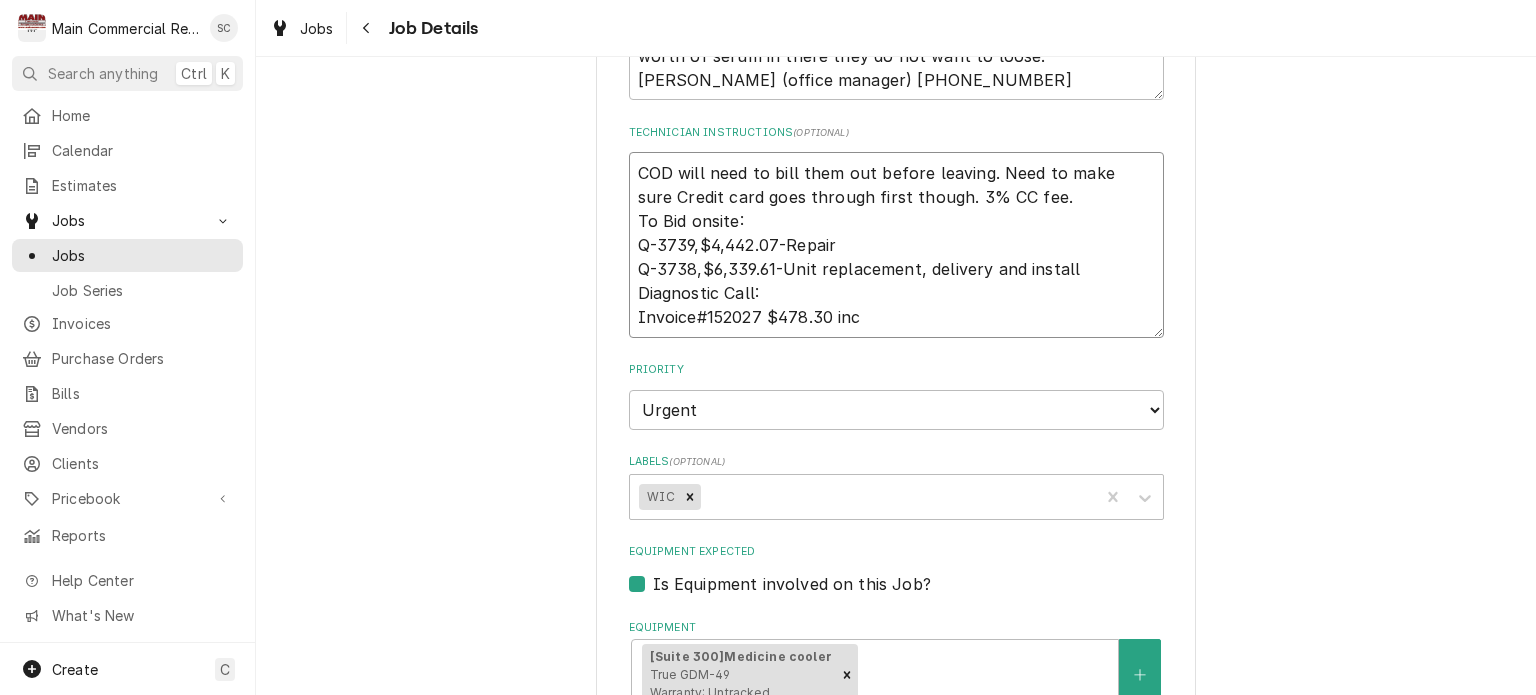 type on "x" 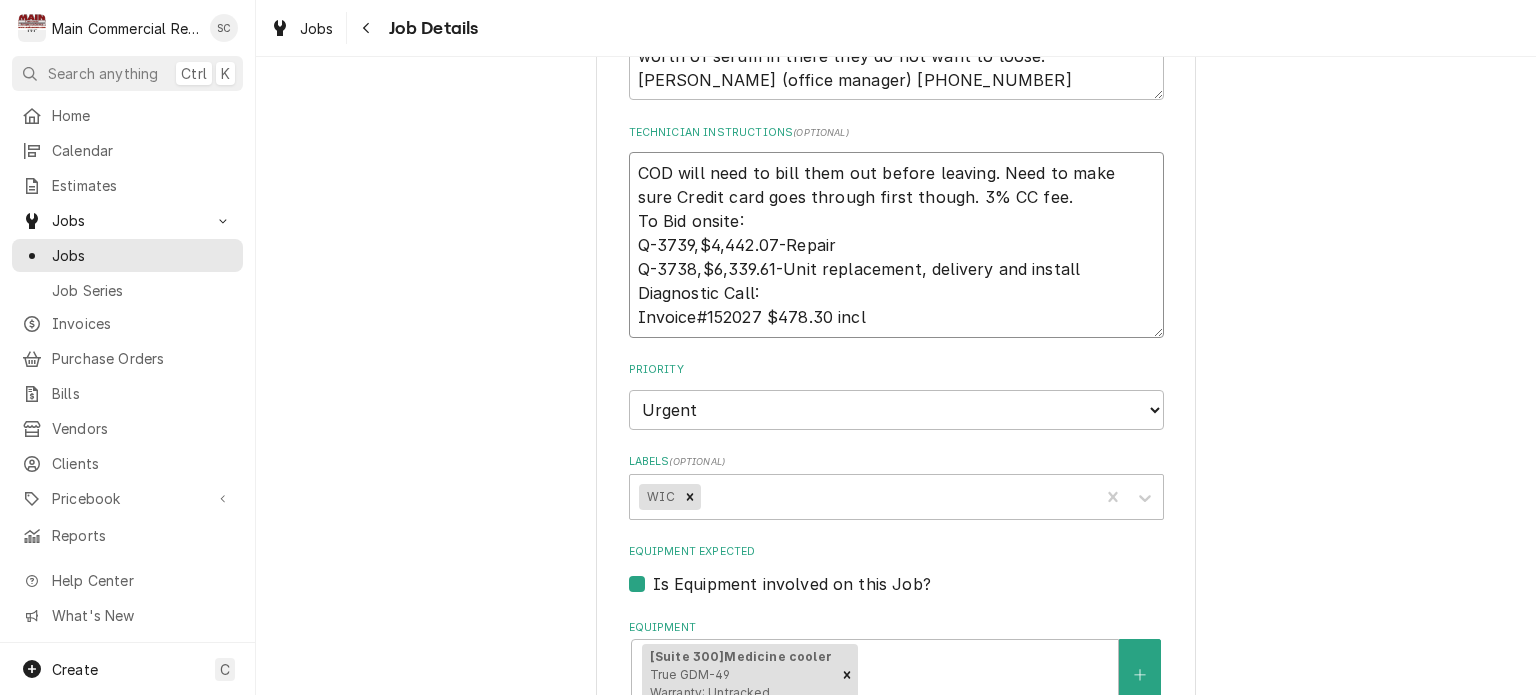 type on "x" 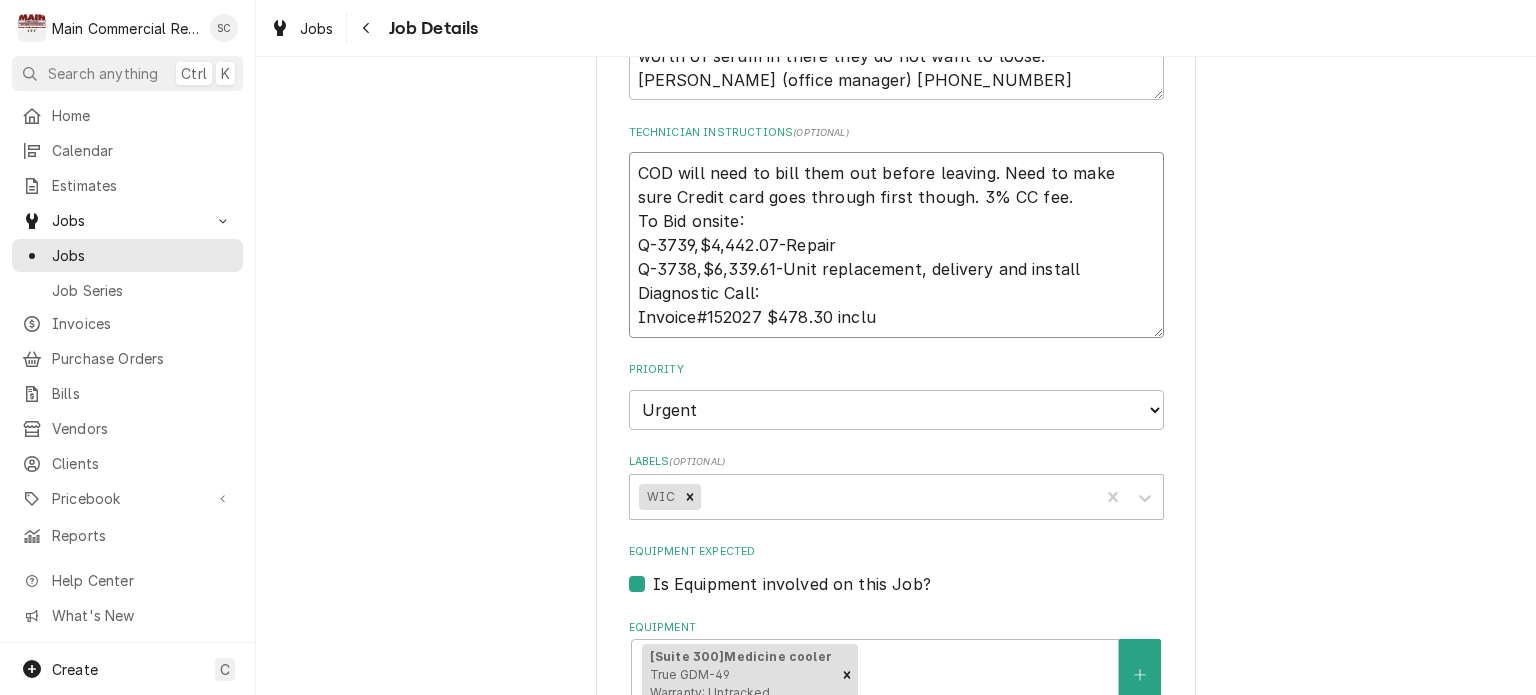 type on "x" 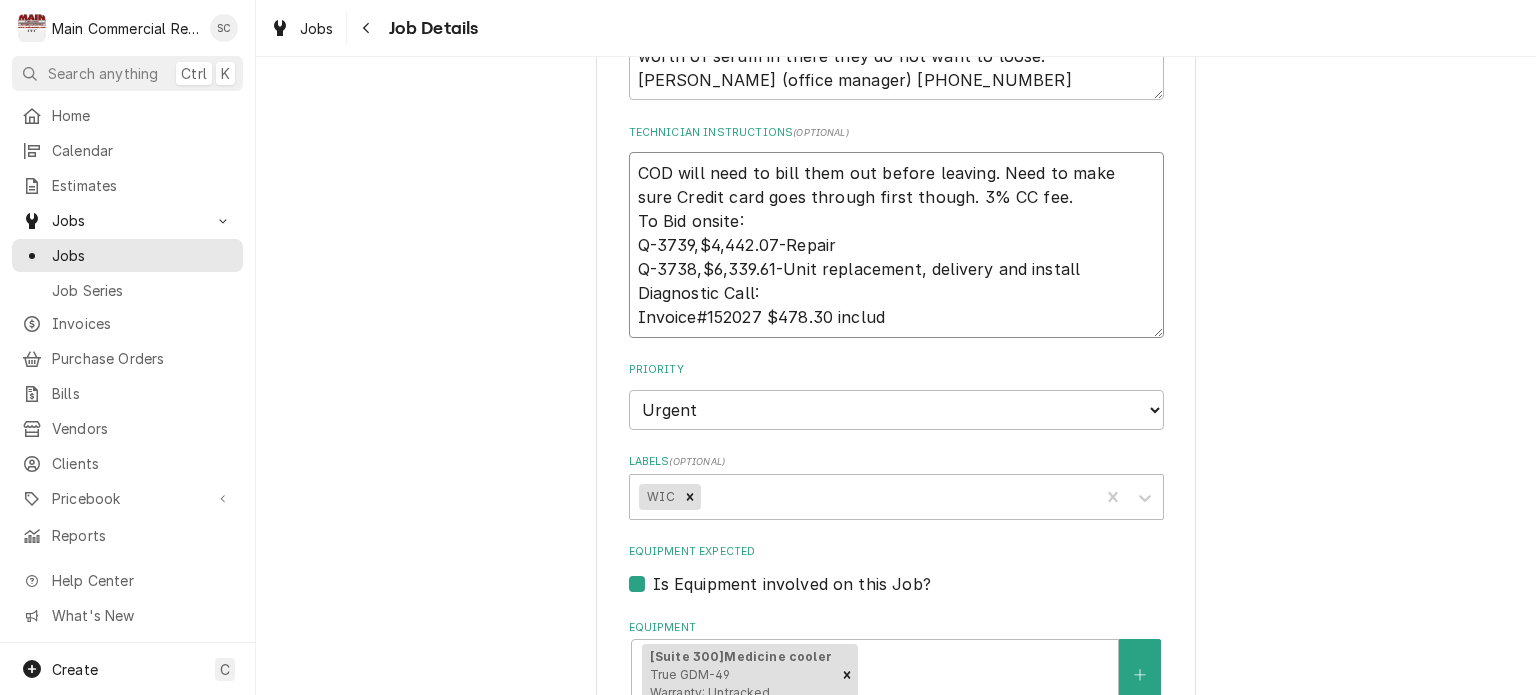 type on "x" 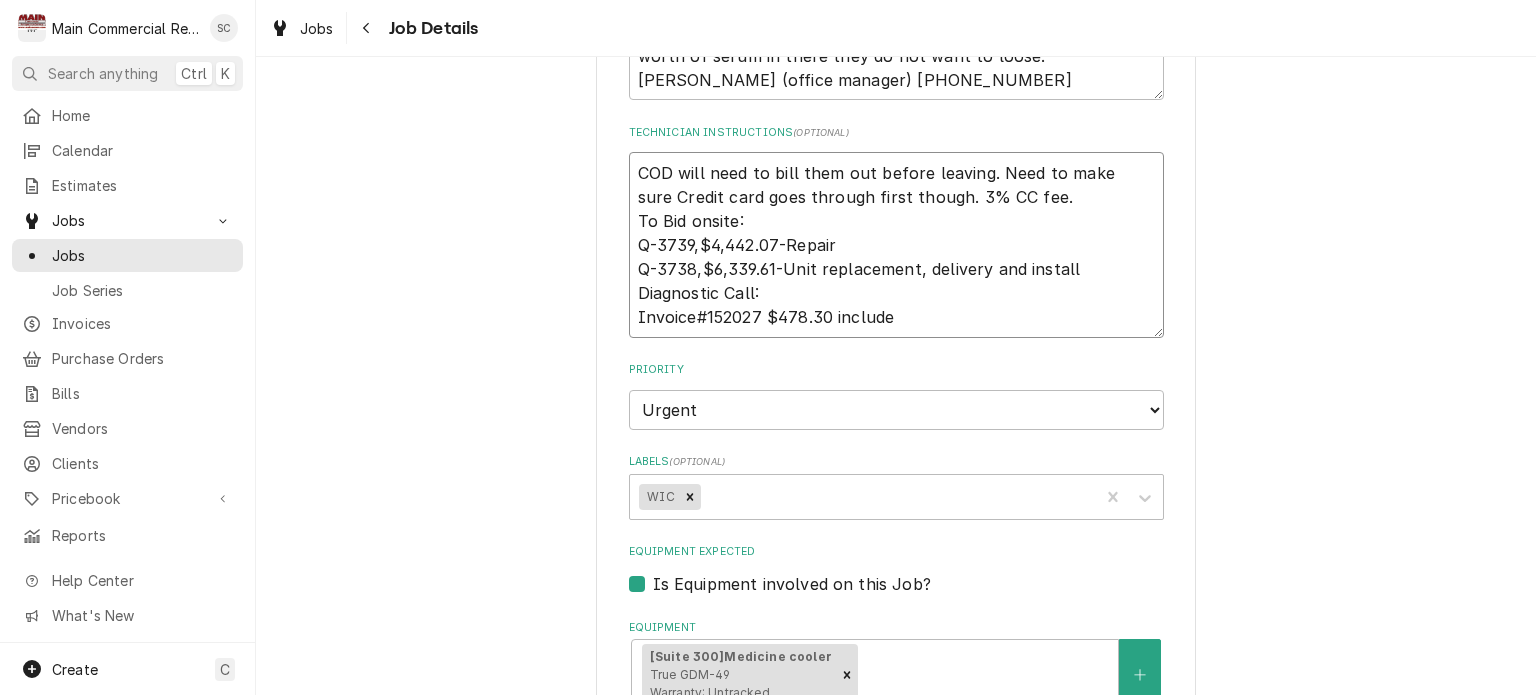 type on "x" 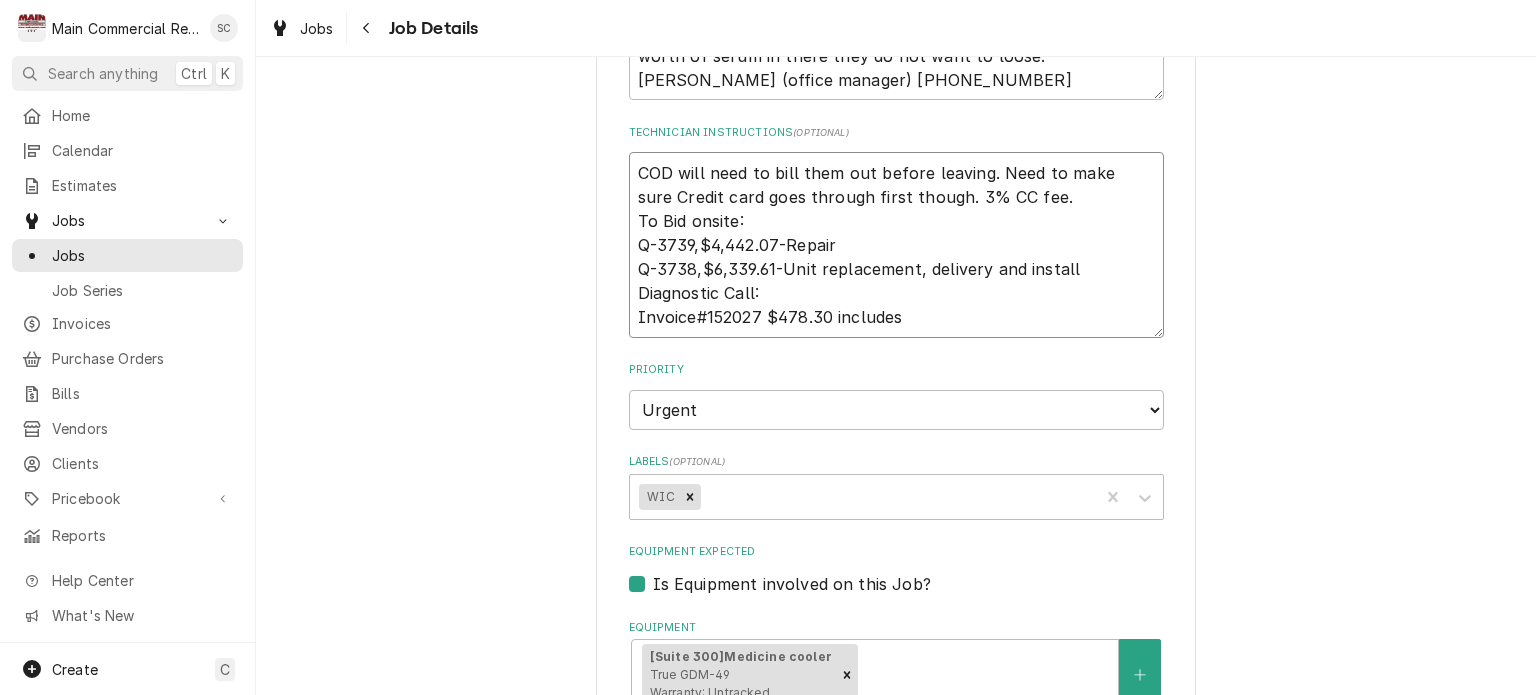 type on "x" 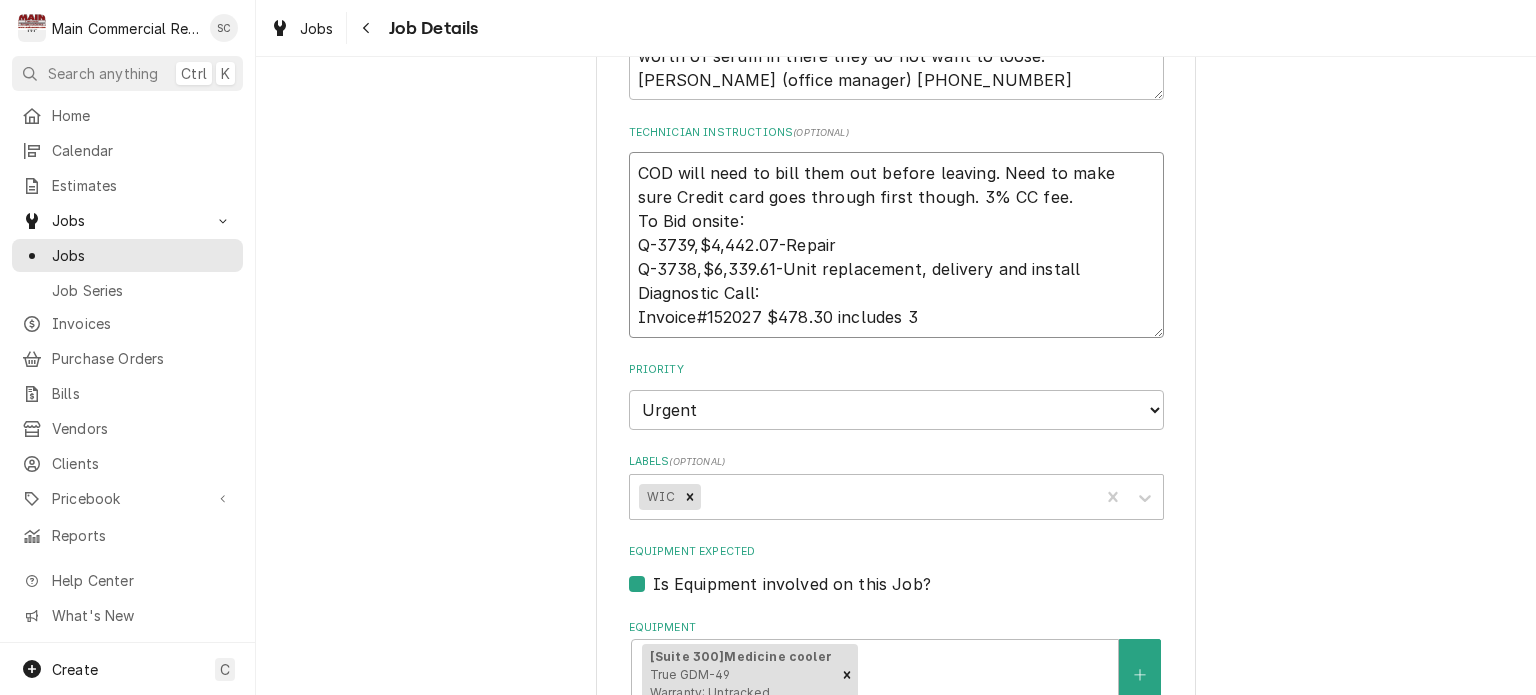 type on "x" 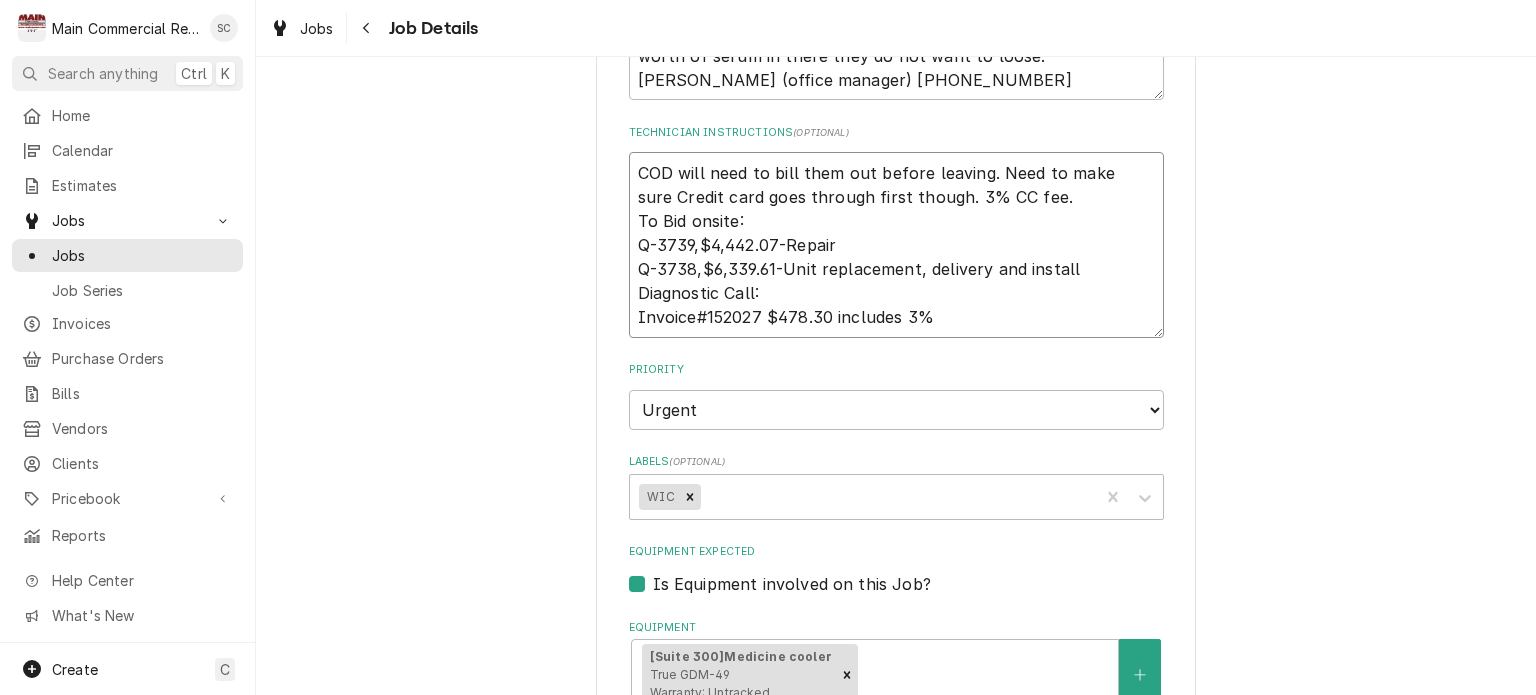 type on "x" 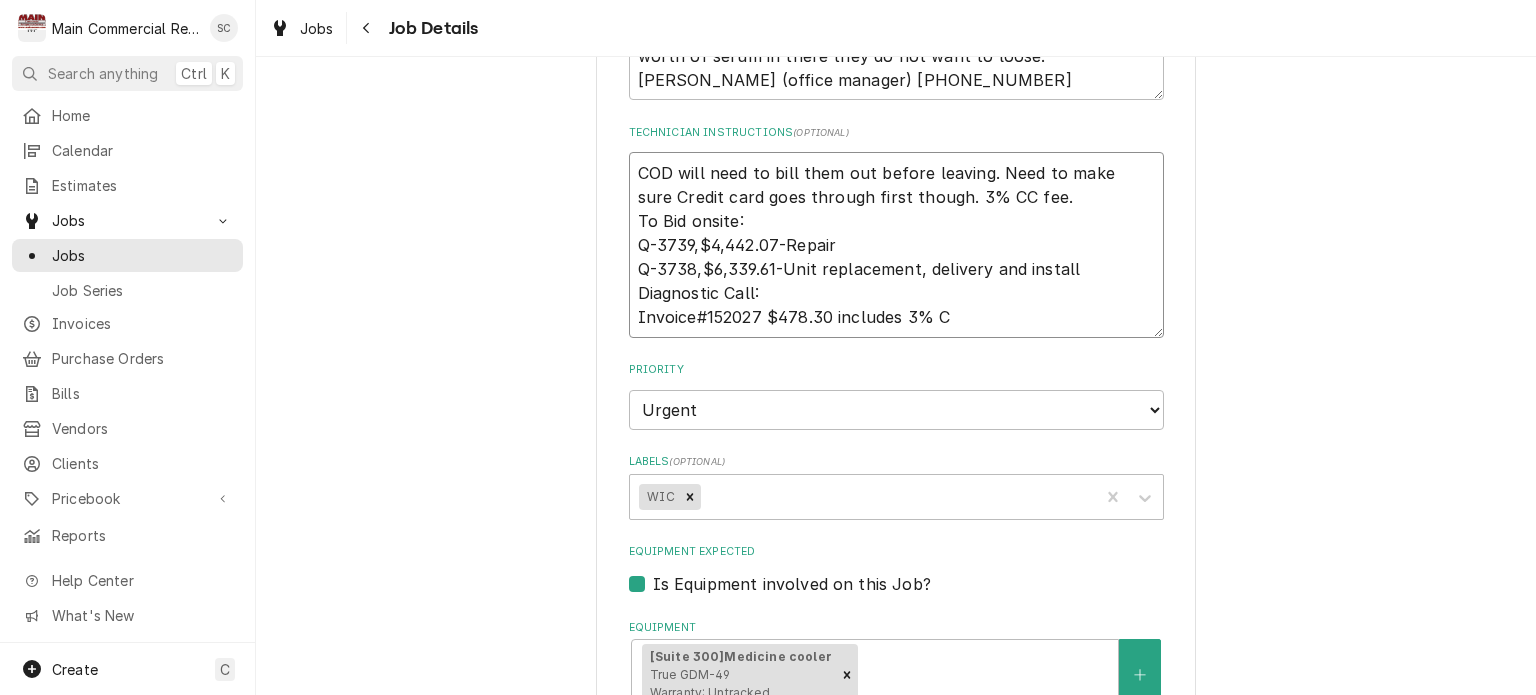 type on "x" 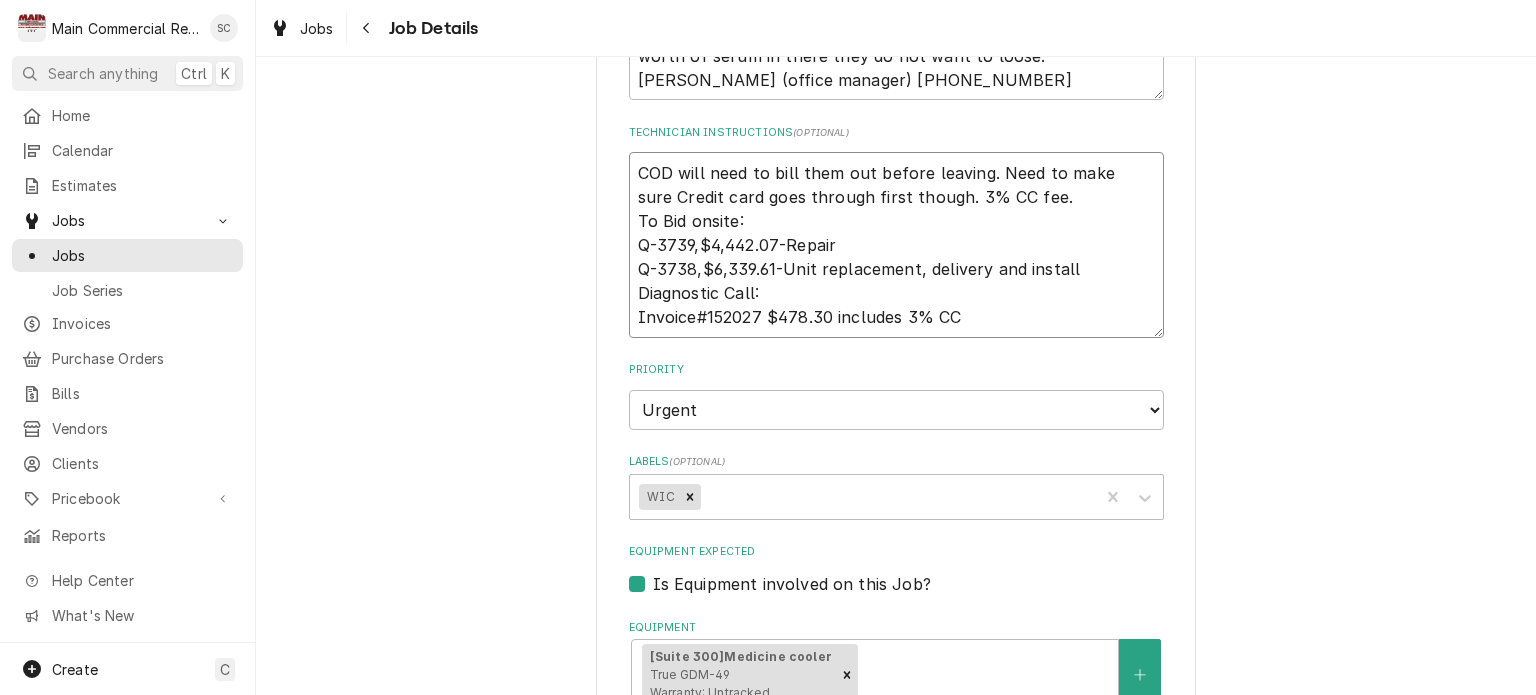 type on "x" 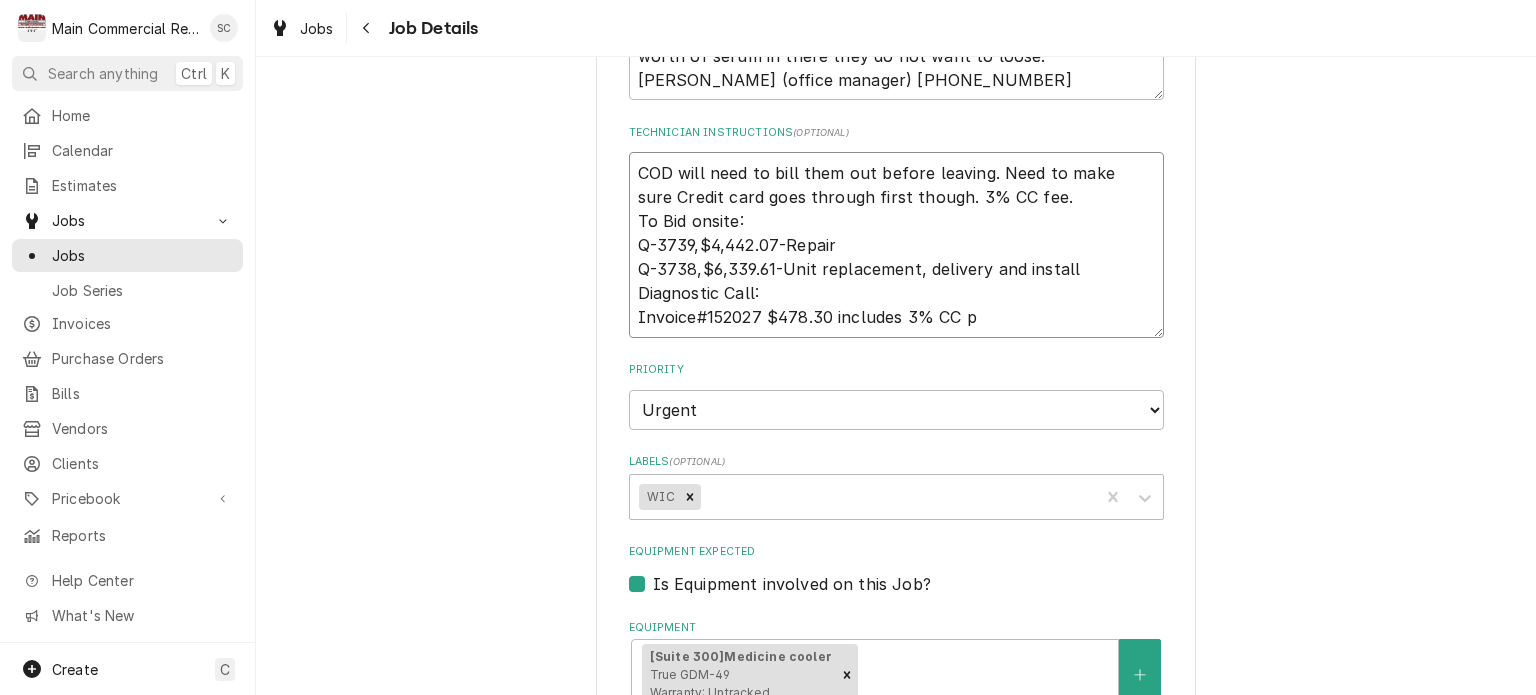 type on "x" 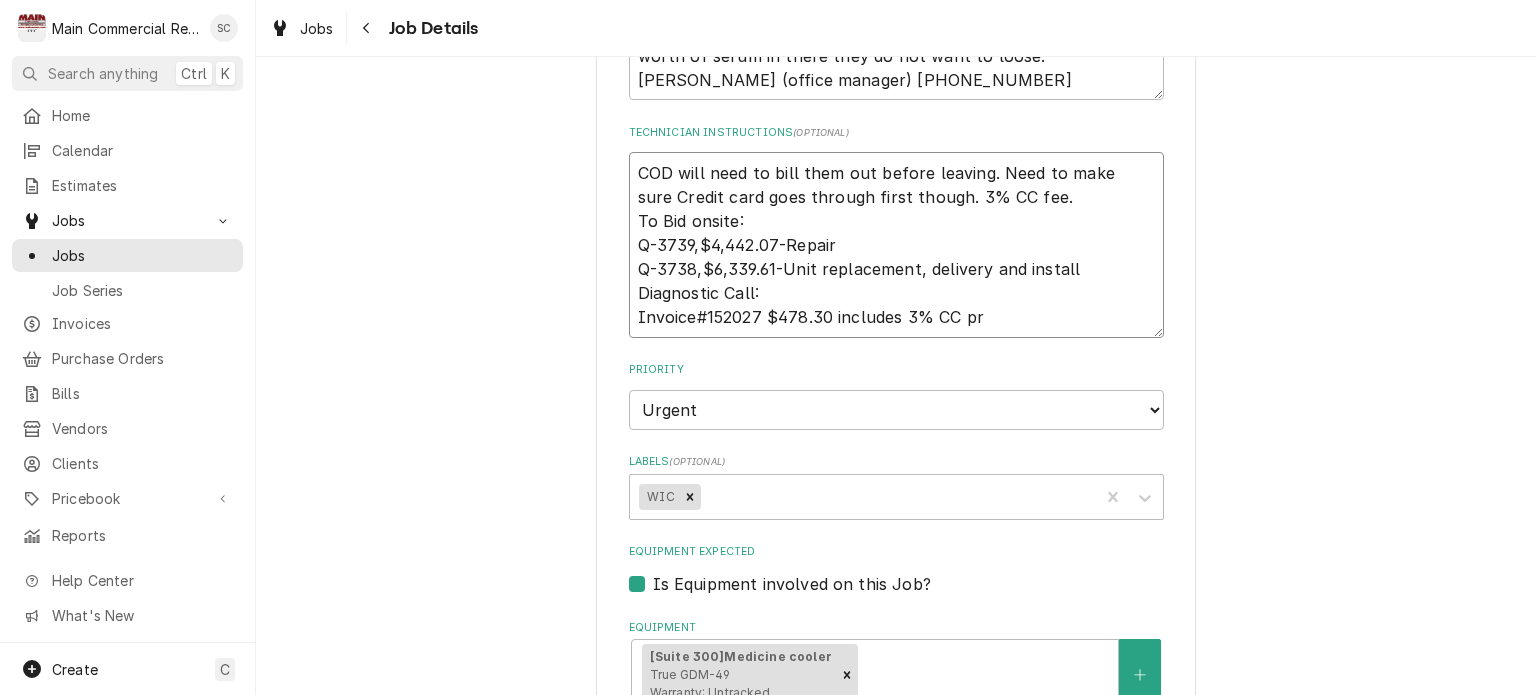 type on "COD will need to bill them out before leaving. Need to make sure Credit card goes through first though. 3% CC fee.
To Bid onsite:
Q-3739,$4,442.07-Repair
Q-3738,$6,339.61-Unit replacement, delivery and install
Diagnostic Call:
Invoice#152027 $478.30 includes 3% CC pro" 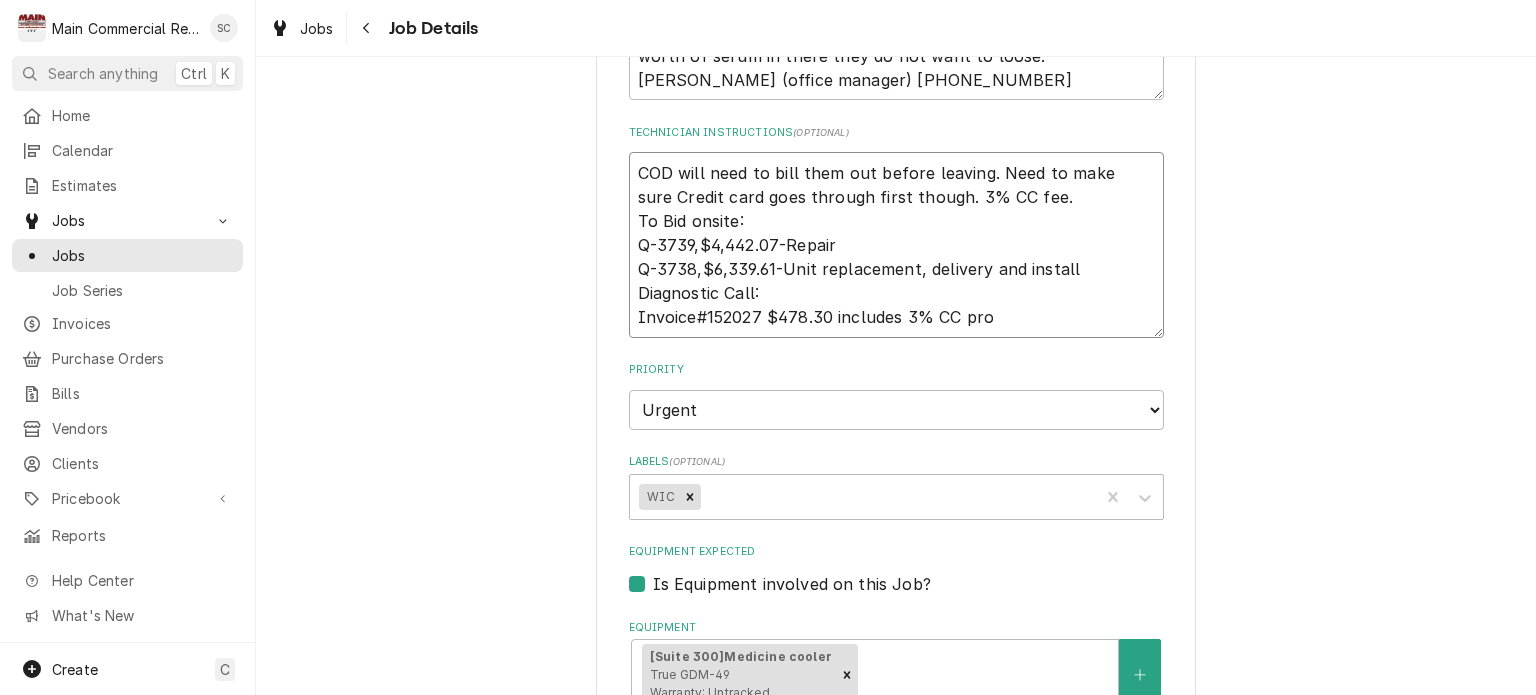 type on "x" 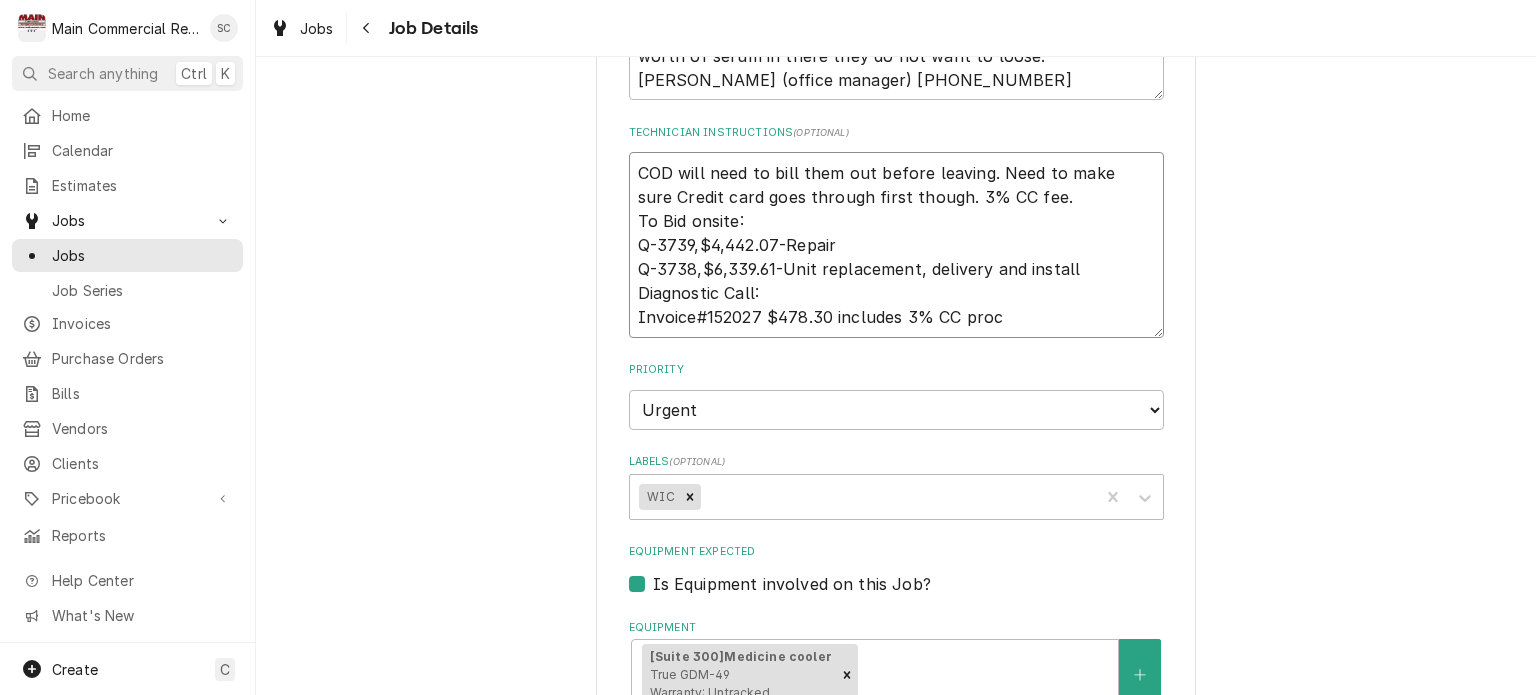 type on "x" 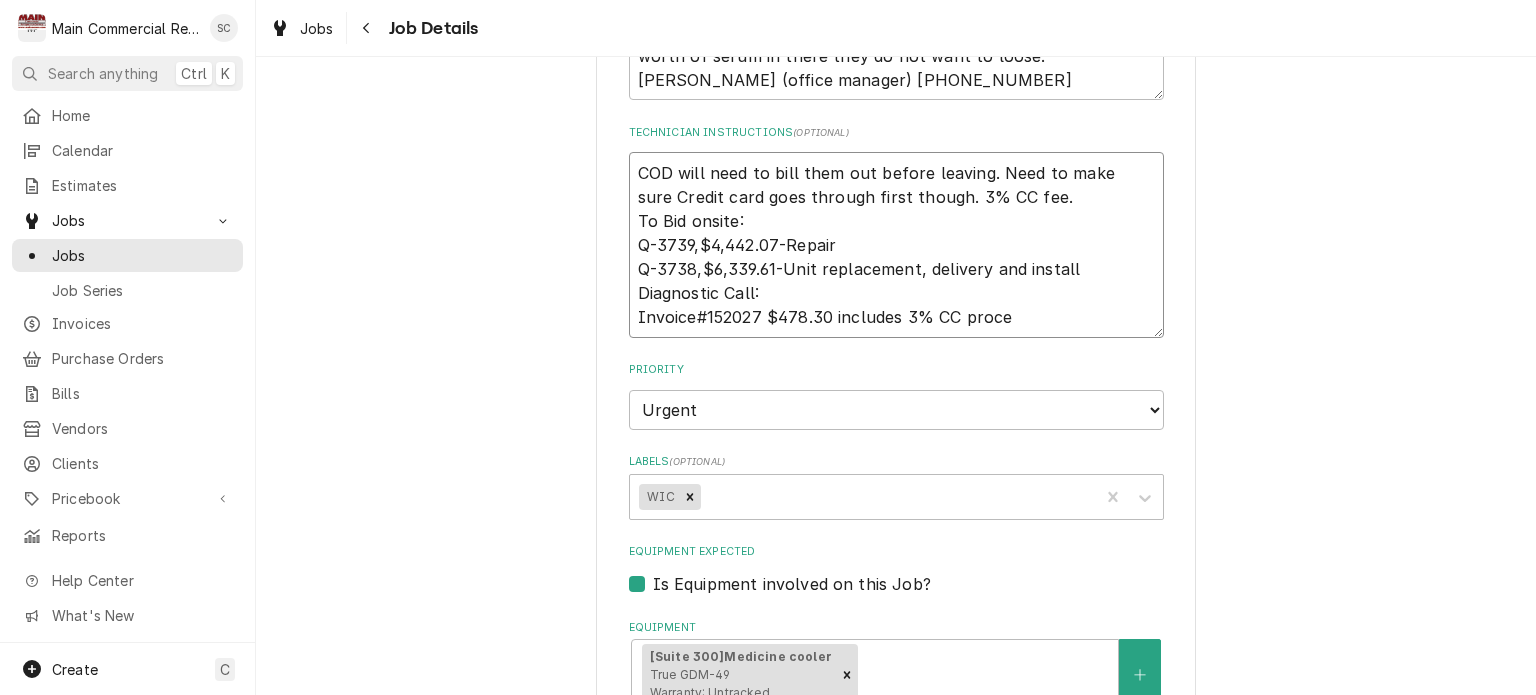 type on "x" 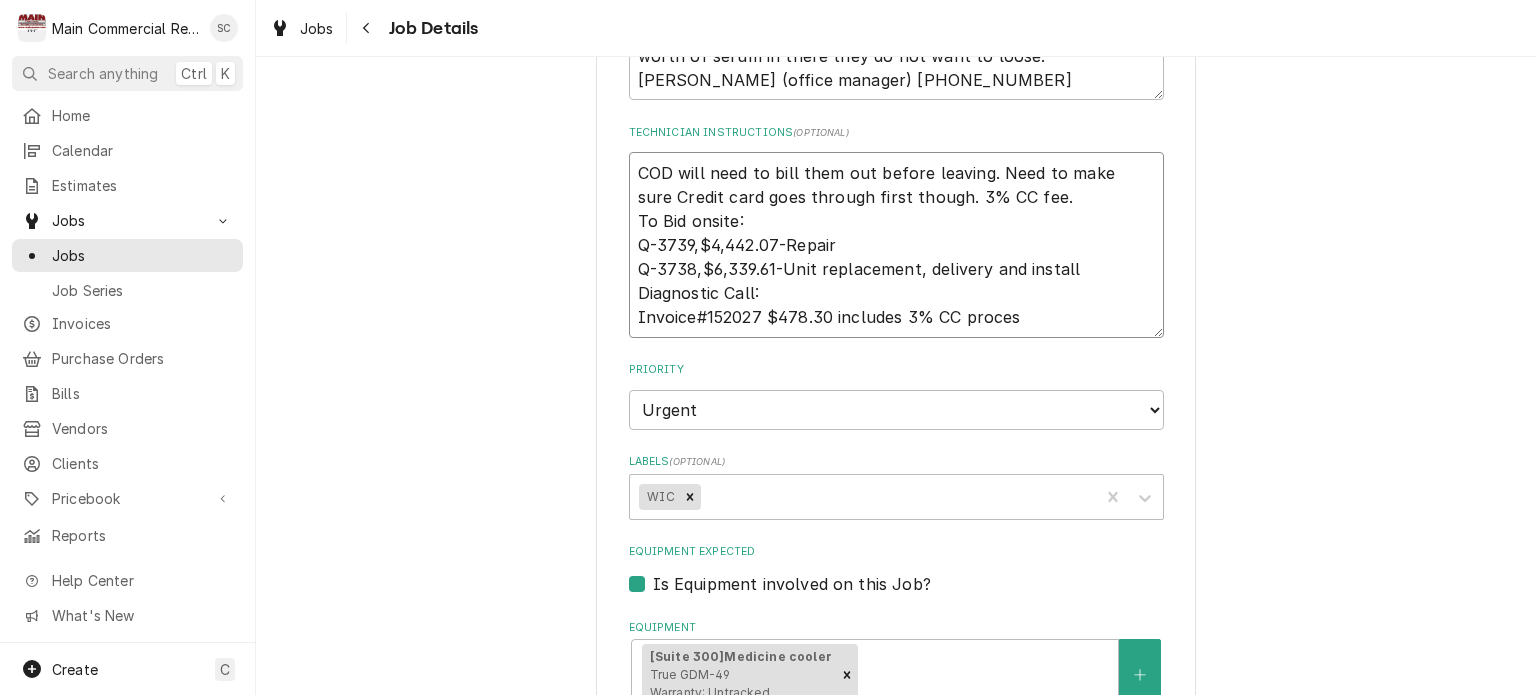 type on "x" 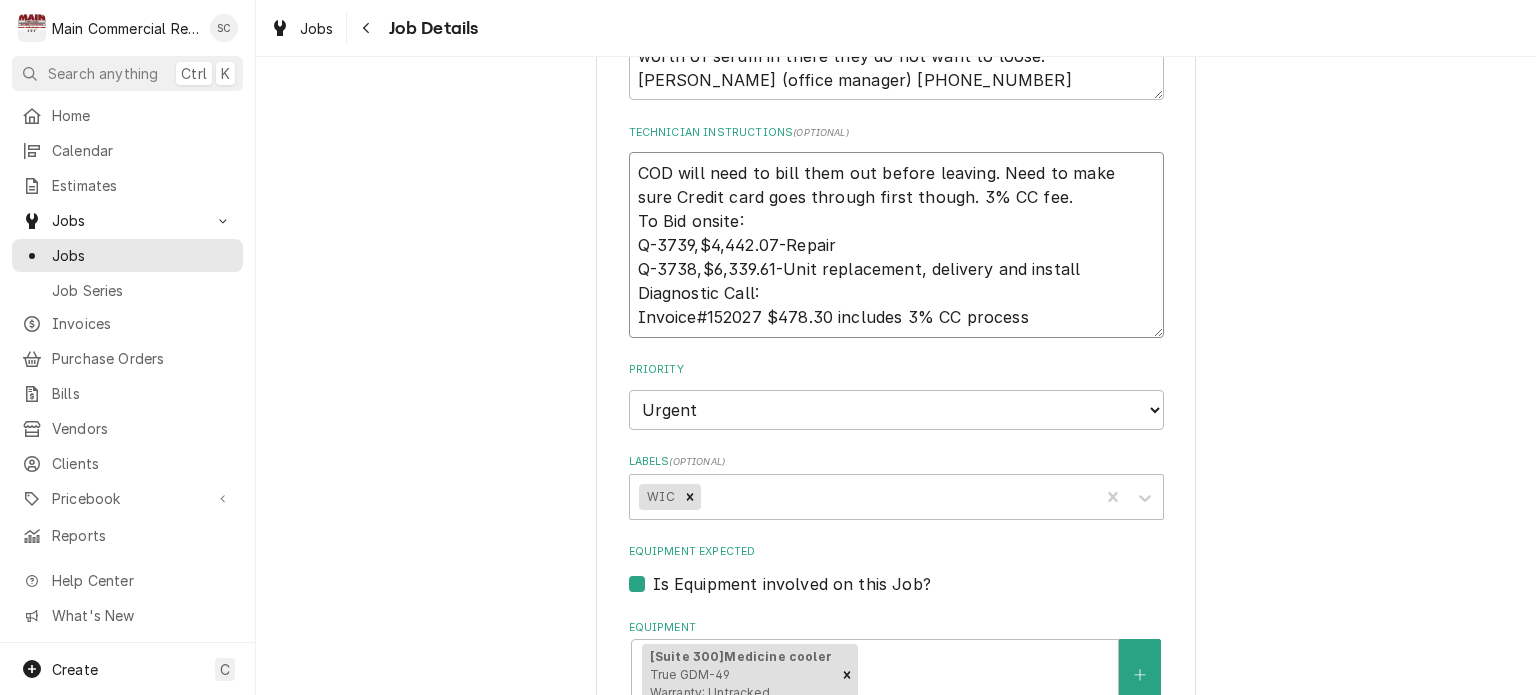 type on "x" 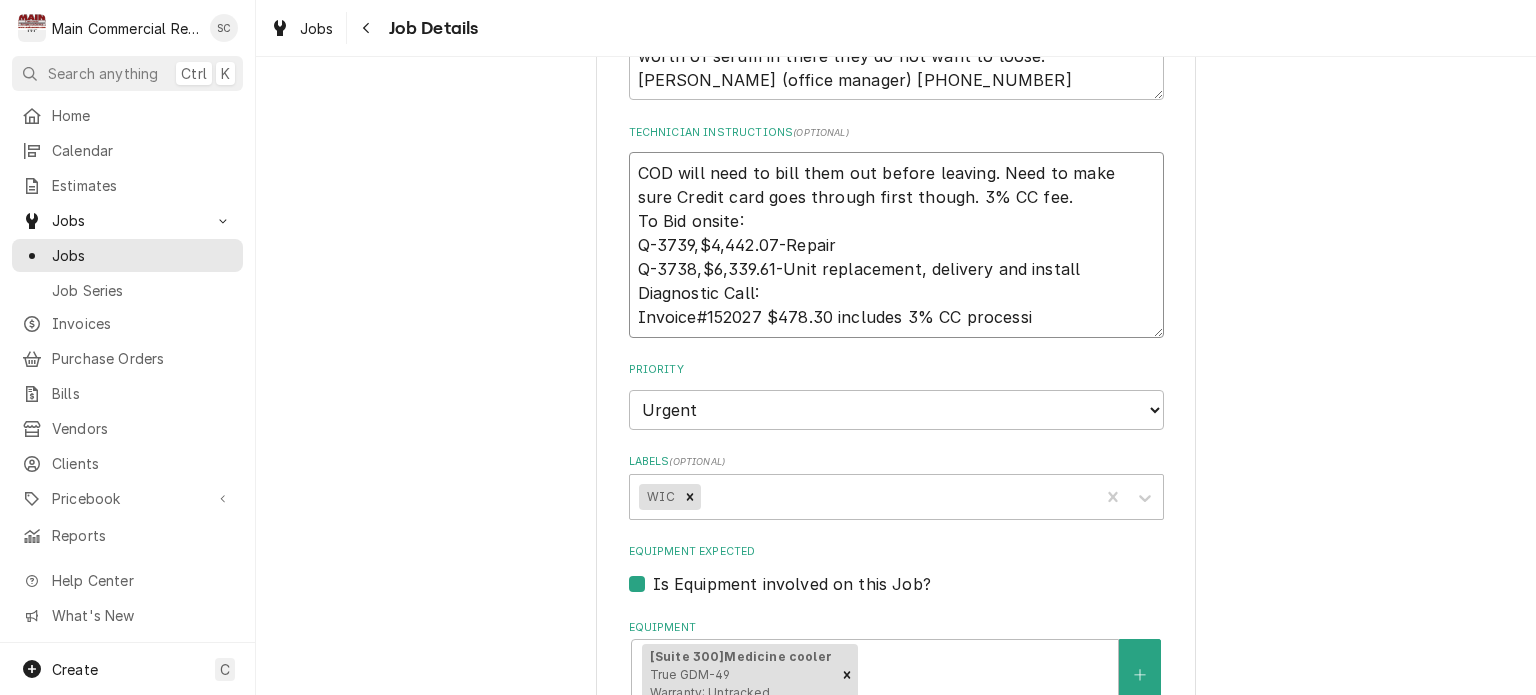 type on "x" 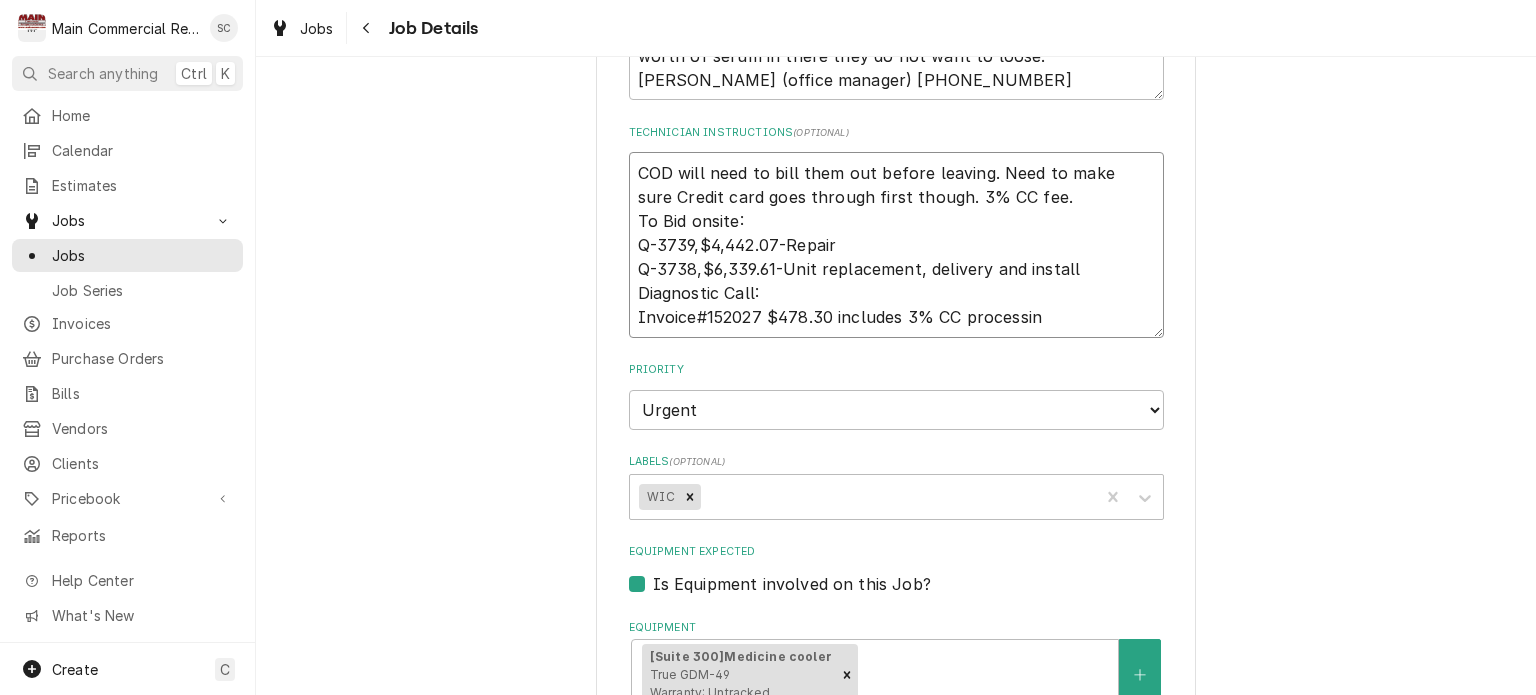 type on "x" 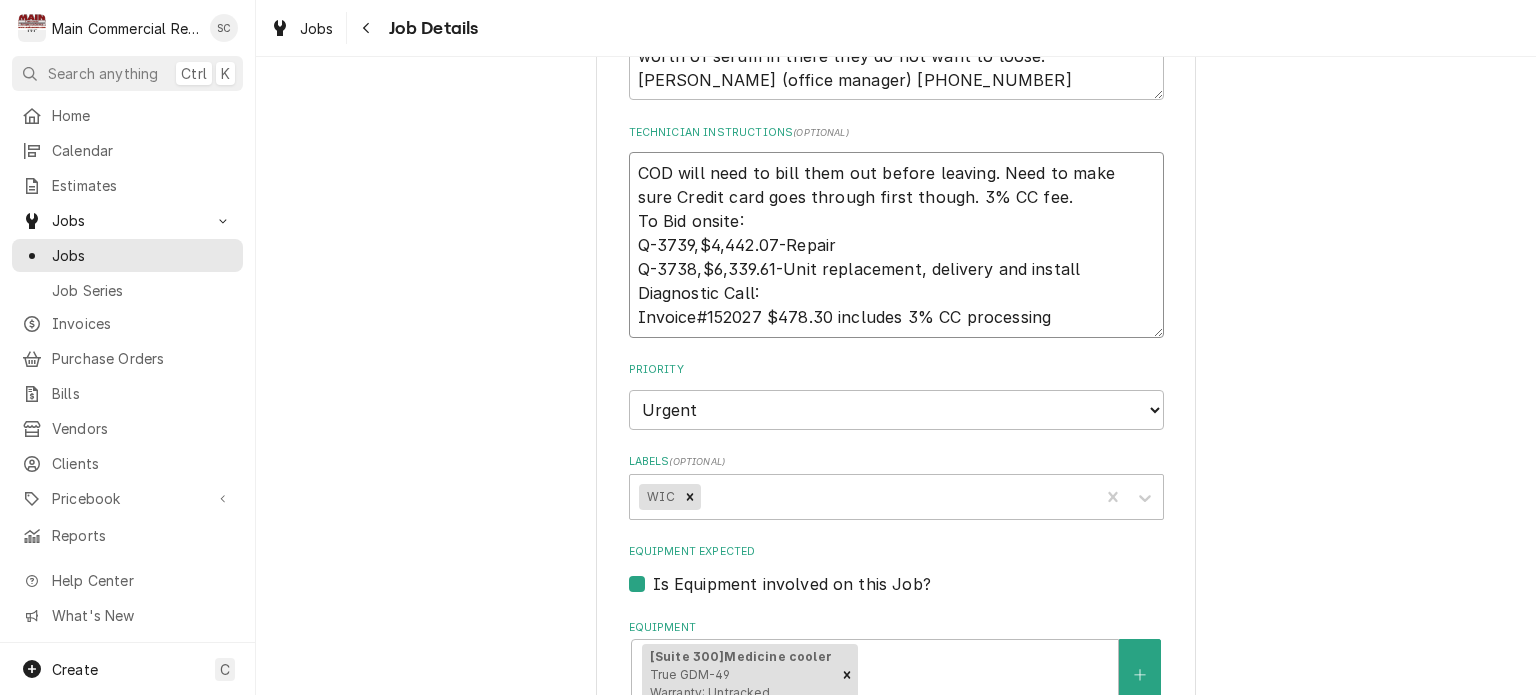 type on "x" 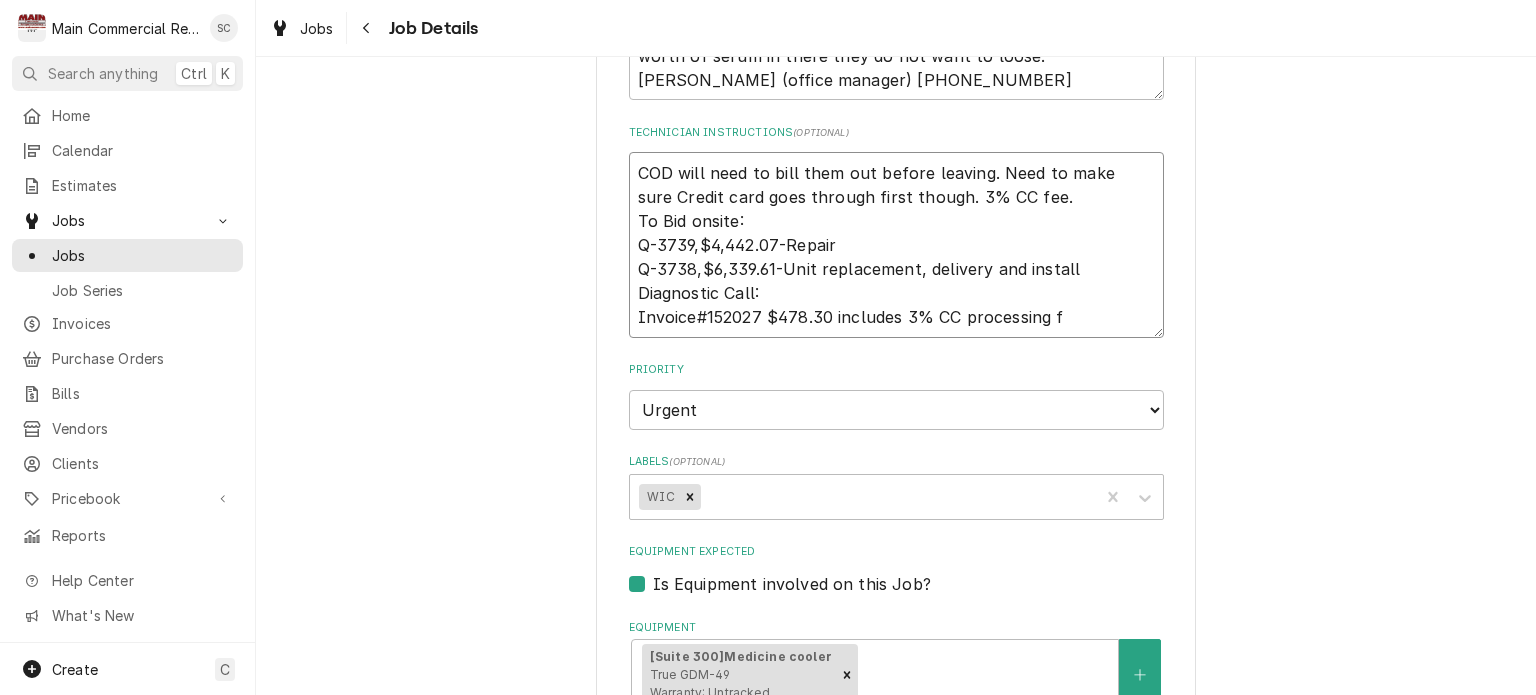 type on "x" 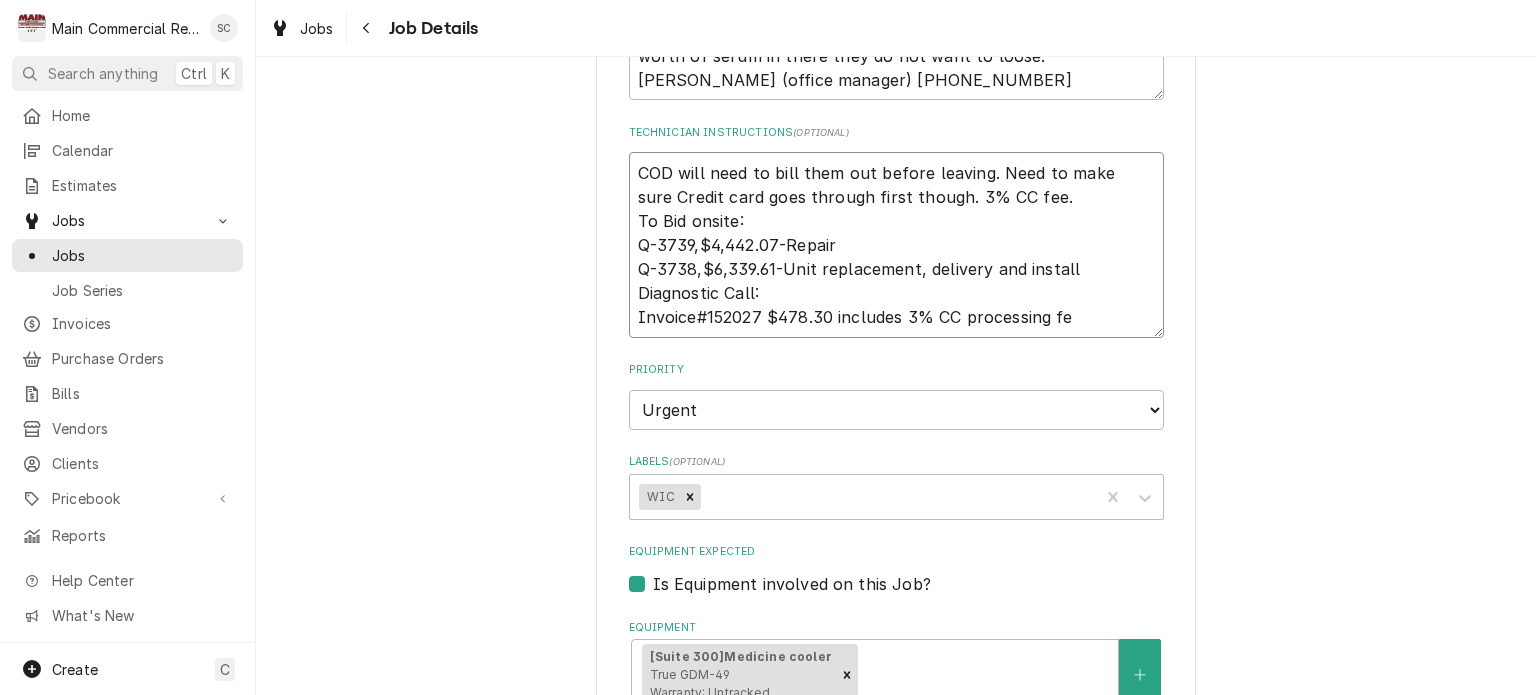 type on "x" 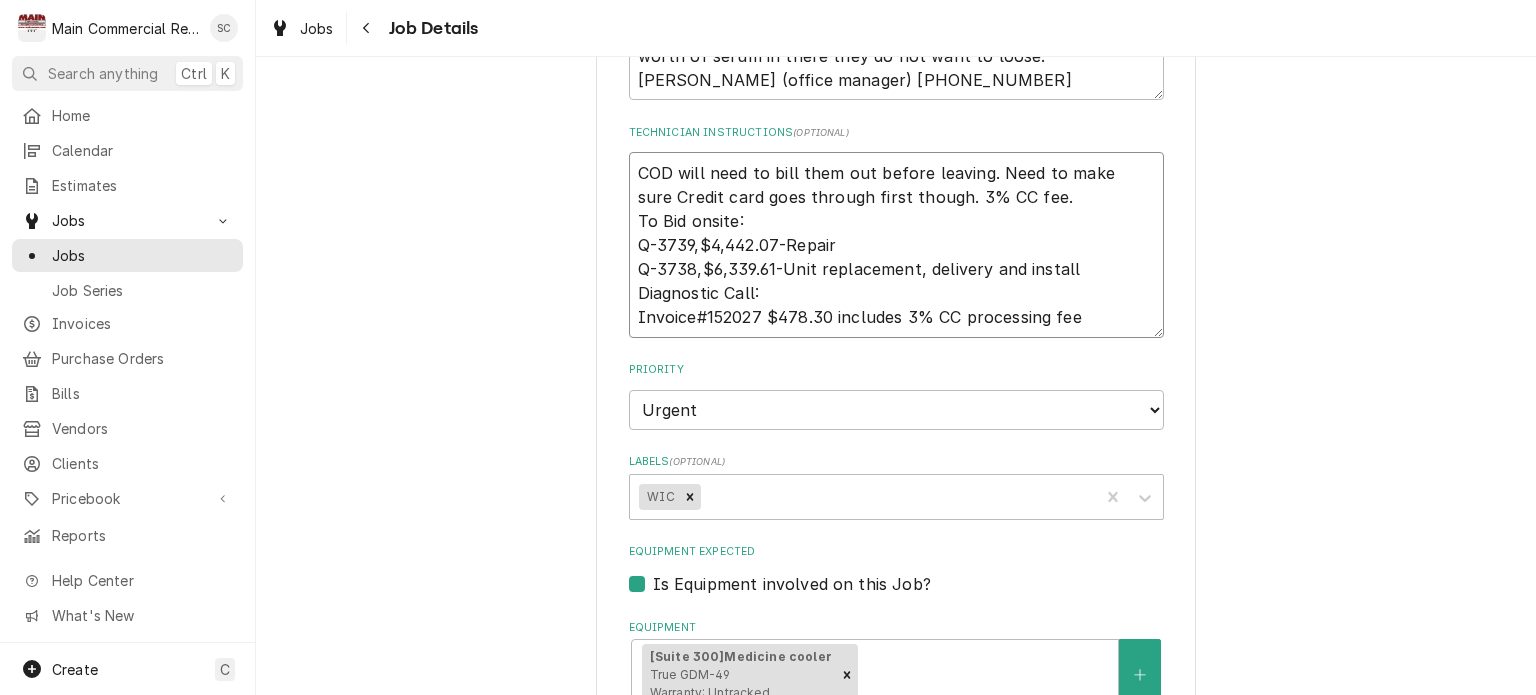type on "x" 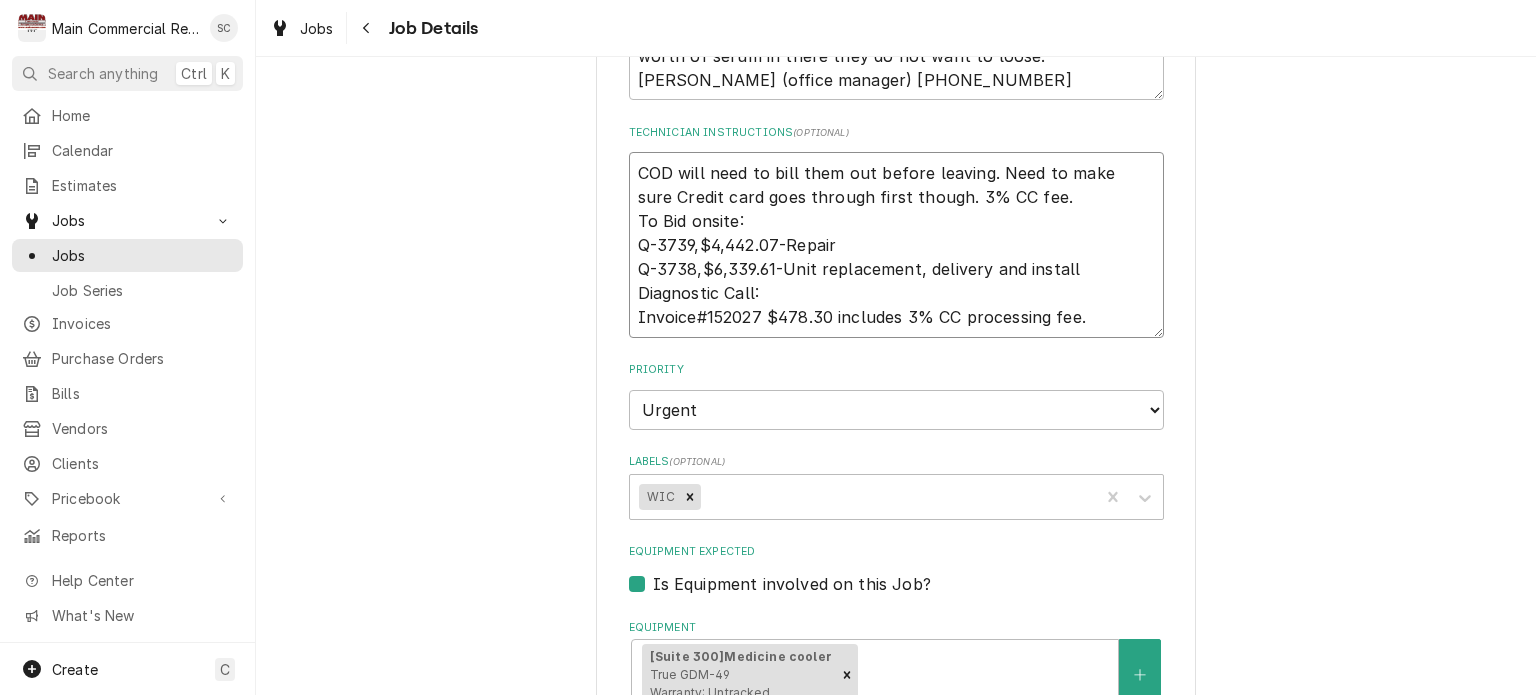 type on "x" 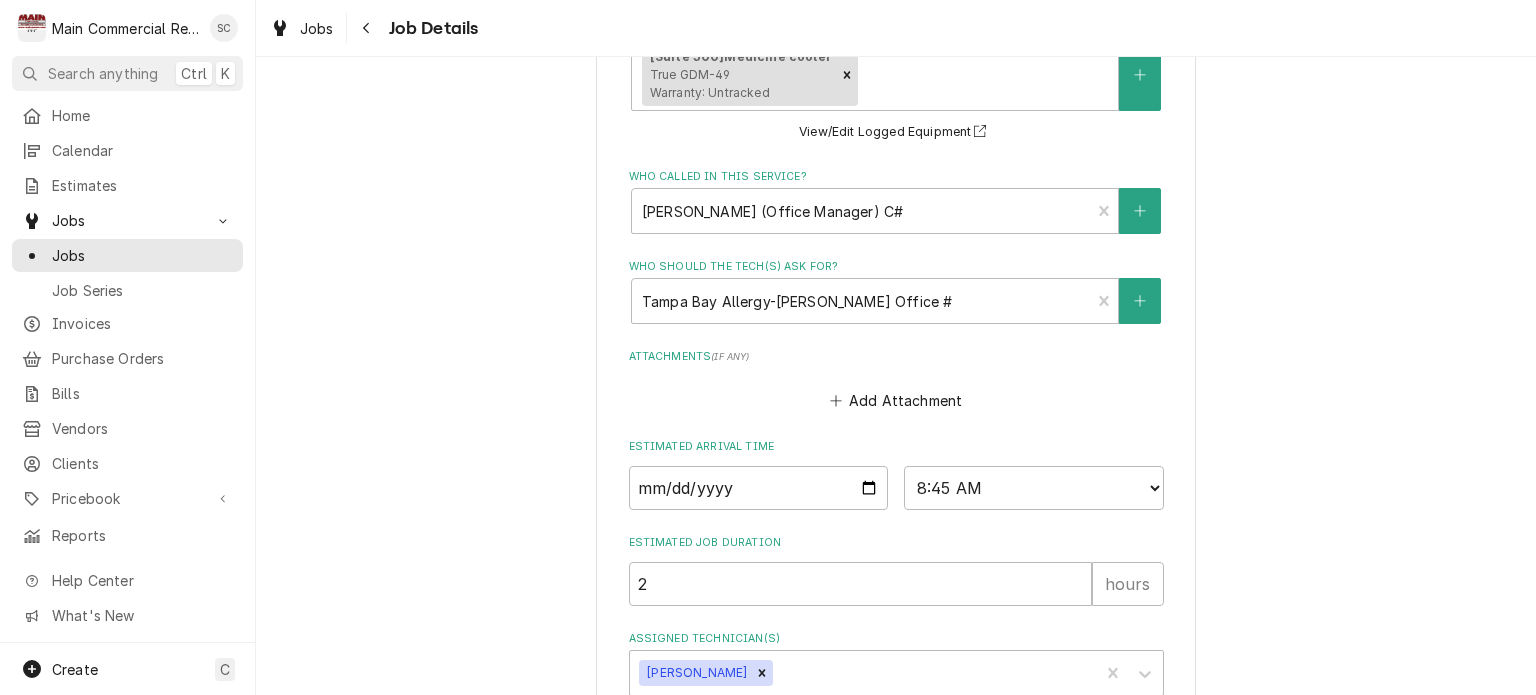 scroll, scrollTop: 1246, scrollLeft: 0, axis: vertical 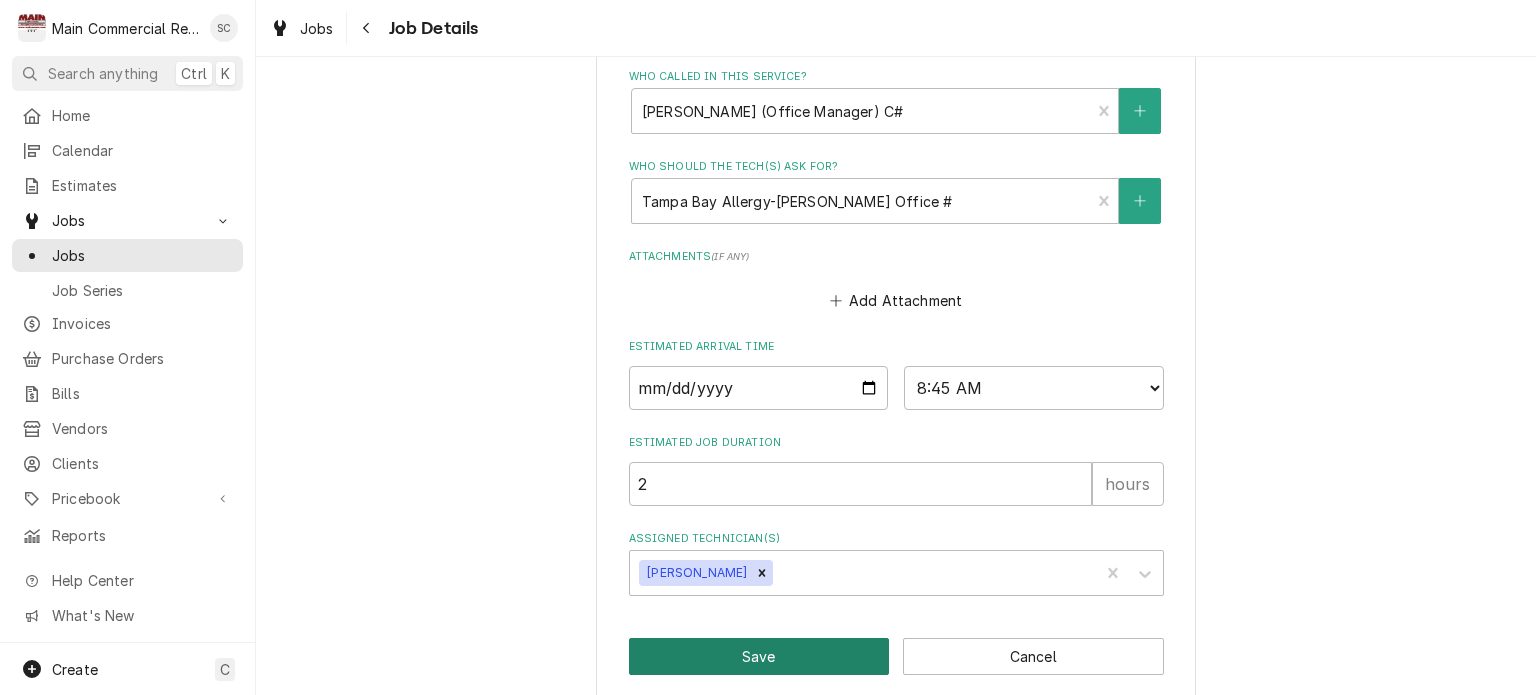 click on "Save" at bounding box center [759, 656] 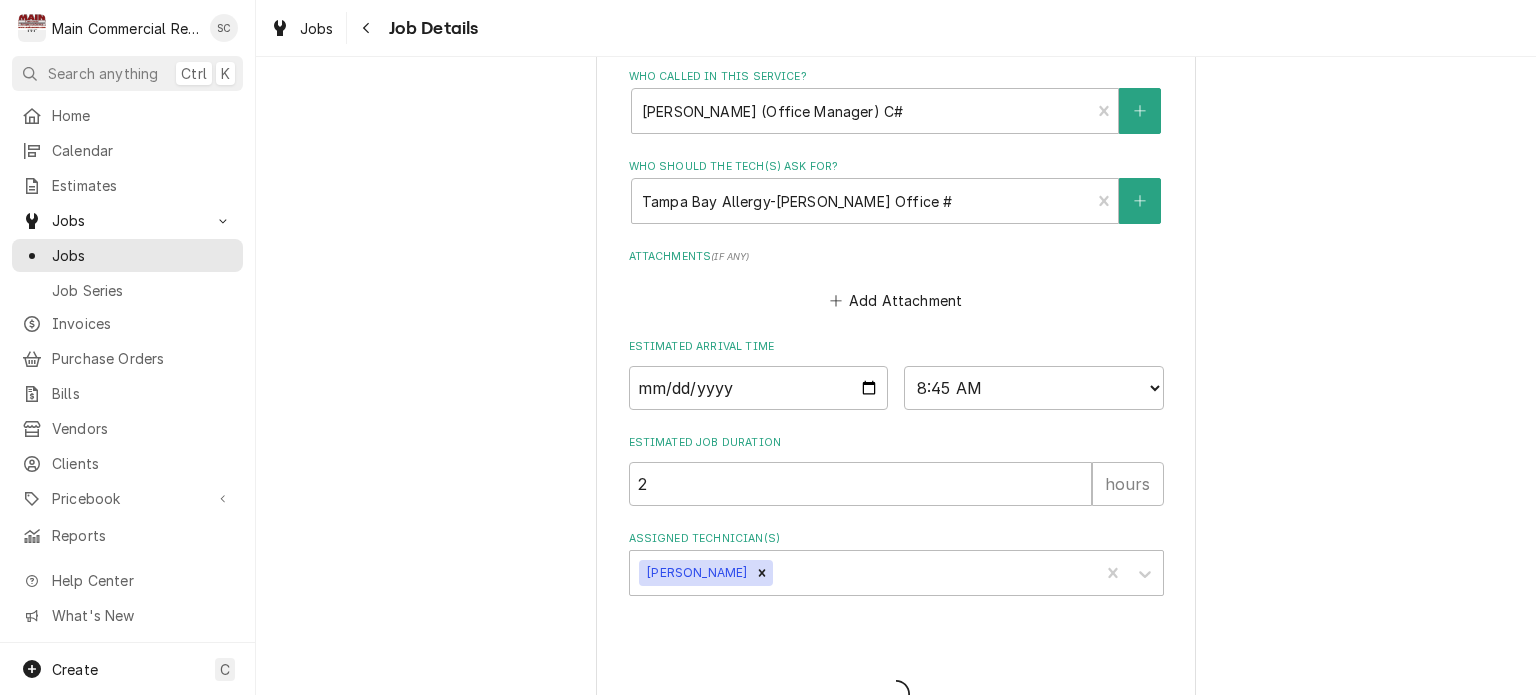 type on "x" 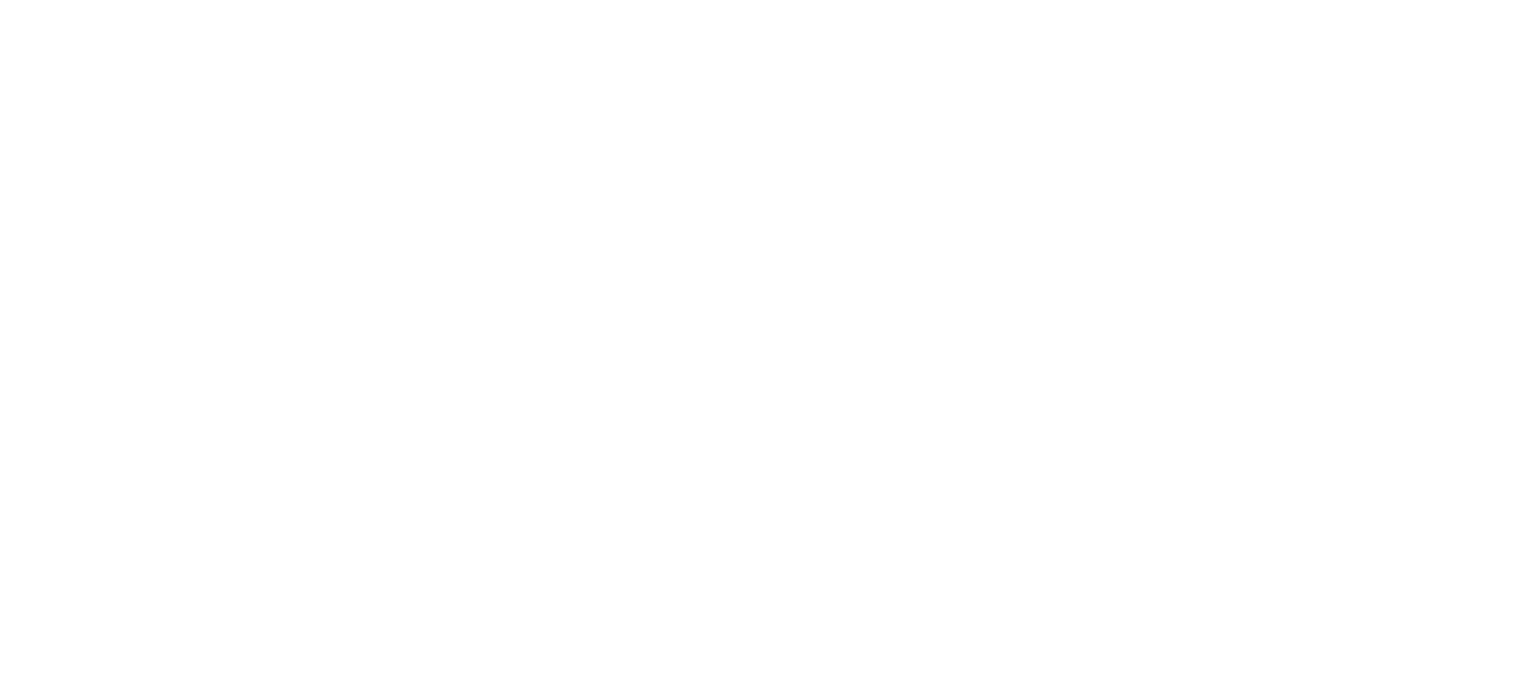 scroll, scrollTop: 0, scrollLeft: 0, axis: both 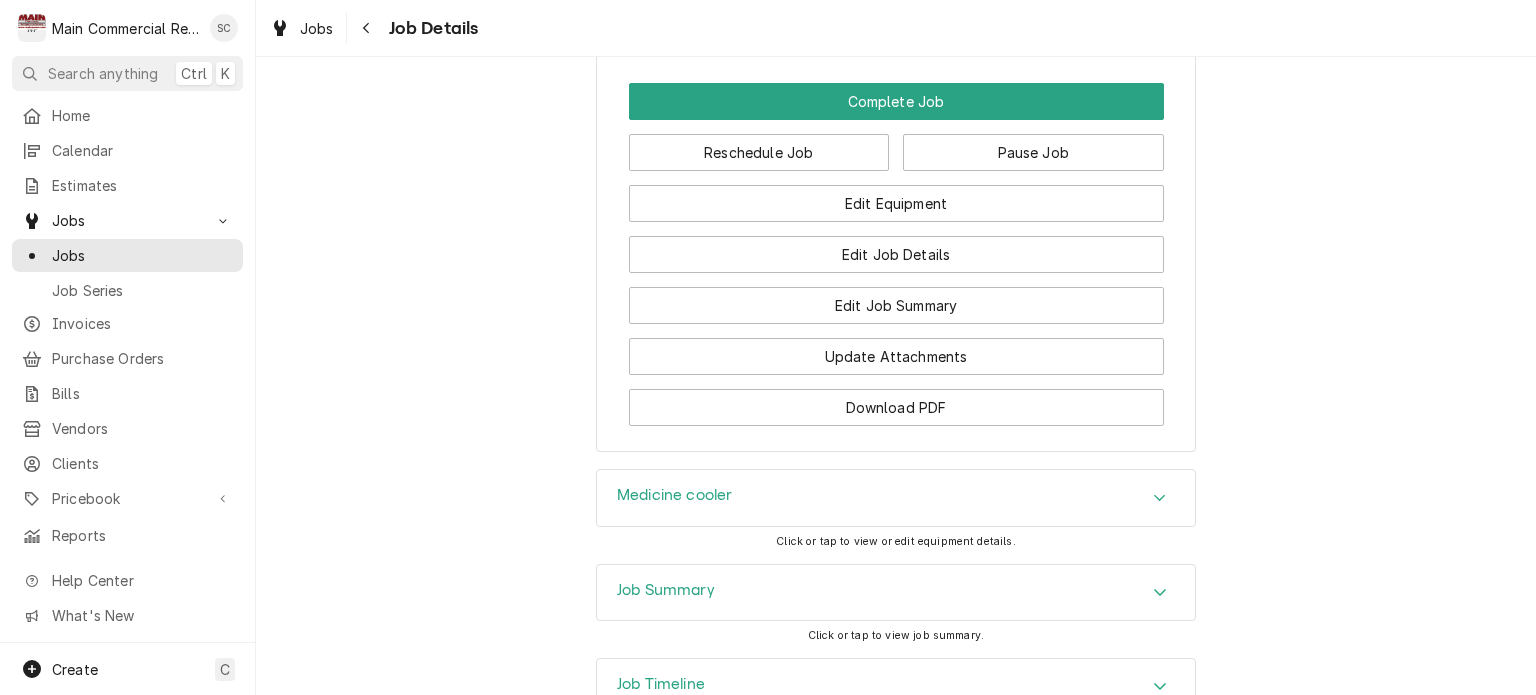 click 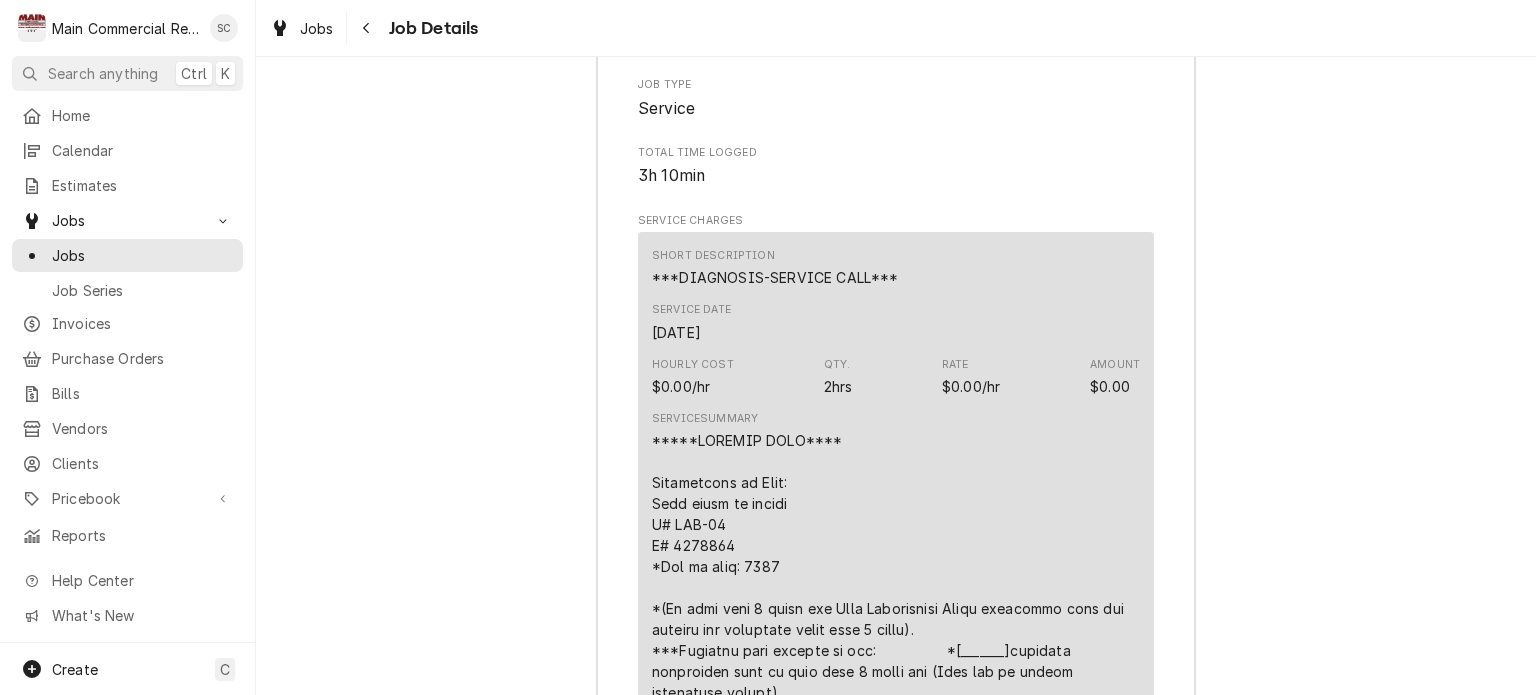 scroll, scrollTop: 2600, scrollLeft: 0, axis: vertical 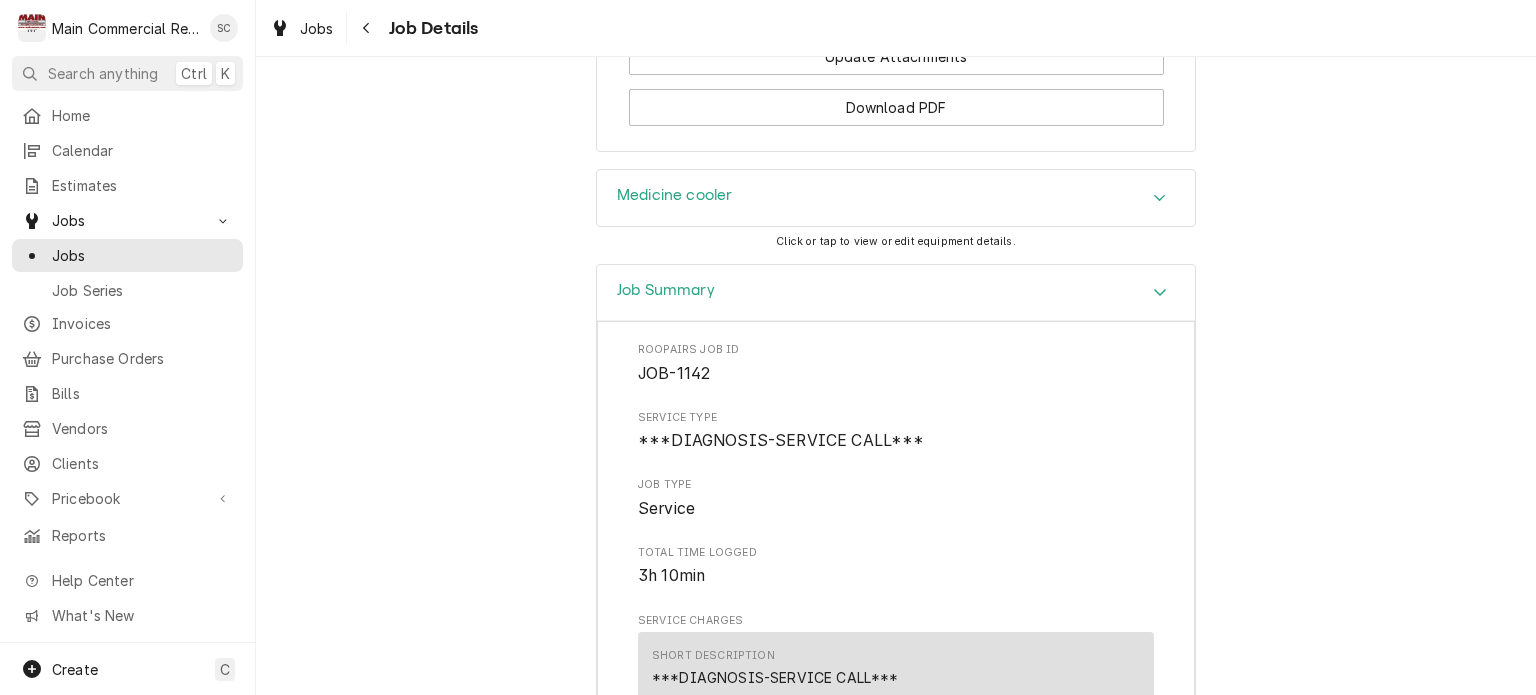 click on "Job Summary Roopairs Job ID JOB-1142 Service Type ***DIAGNOSIS-SERVICE CALL*** Job Type Service Total Time Logged 3h 10min Service Charges Short Description ***DIAGNOSIS-SERVICE CALL*** Service Date [DATE] Hourly Cost $0.00/hr Qty. 2hrs Rate $0.00/hr Amount $0.00 Service  Summary Parts and Materials (No parts and materials charges) Trip Charges, Diagnostic Fees, etc. (No miscellaneous charges) Discounts (No discounts) Subtotal $0.00 Profit $0.00 Notes from Technician  (Only Visible to You) Condenser p# 874532 $1270.02
Evaporator coil p# 800200 470.84
Cap tube p# 851134 $49.63
Temp control p# 844950 $345.52
Shipping $35
Labor $600
Sub total 2,771.01
Tax $193.97
Trip charge$100
Total for repair $3,064.98" at bounding box center [896, 1516] 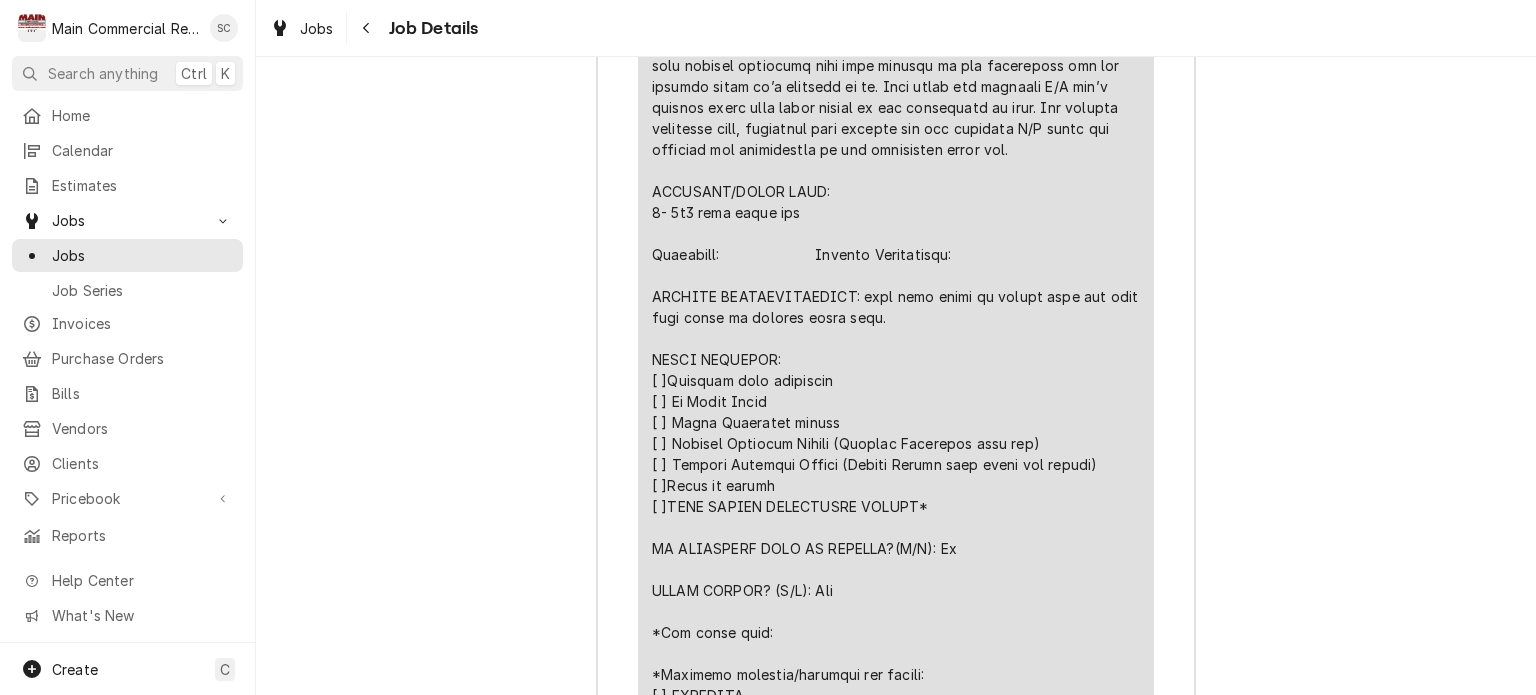 scroll, scrollTop: 4500, scrollLeft: 0, axis: vertical 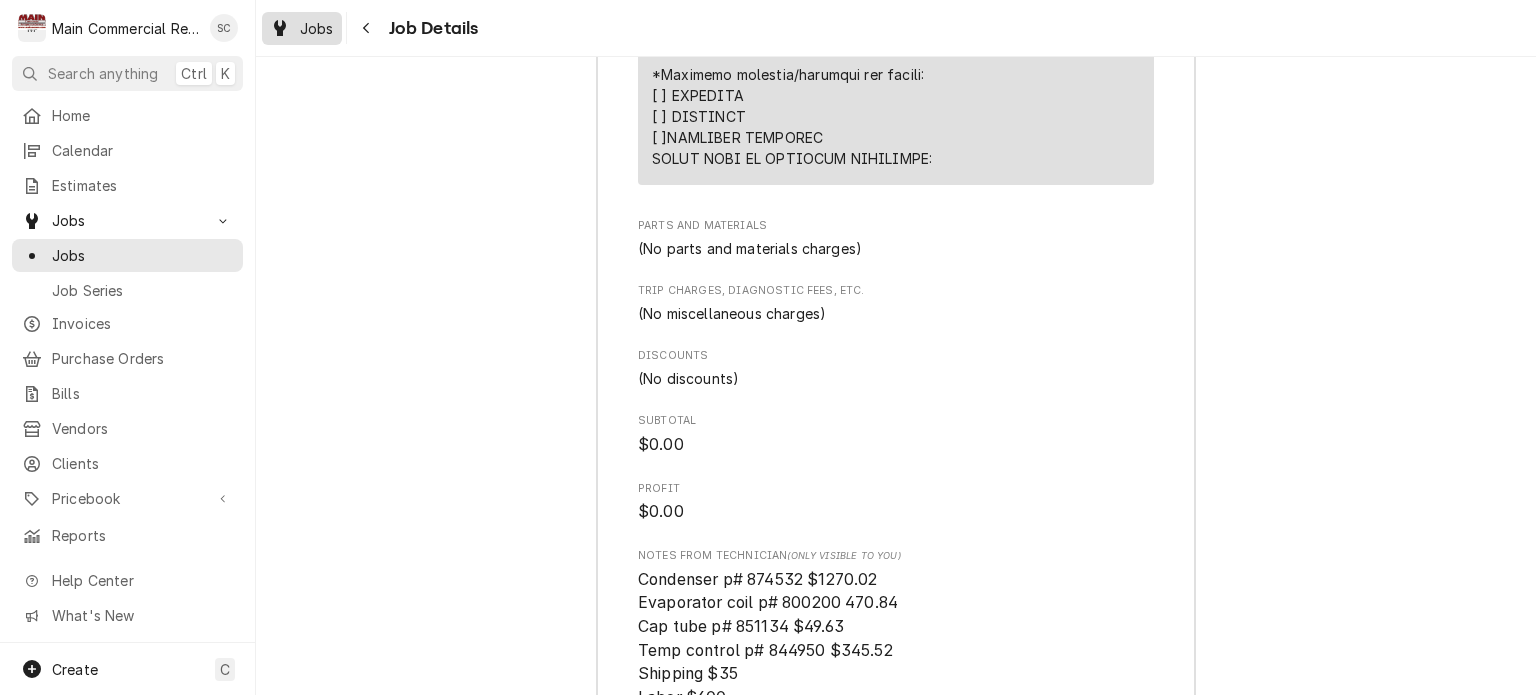 click on "Jobs" at bounding box center [302, 28] 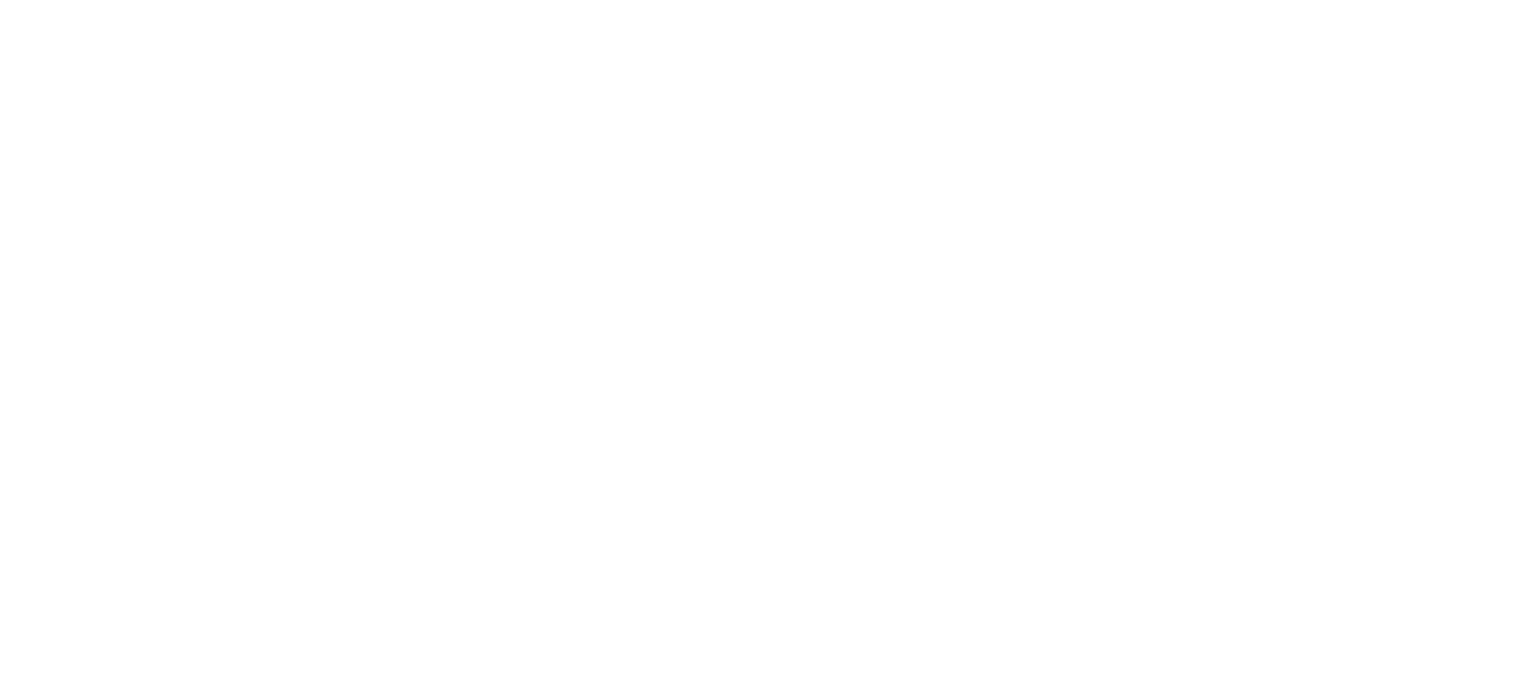scroll, scrollTop: 0, scrollLeft: 0, axis: both 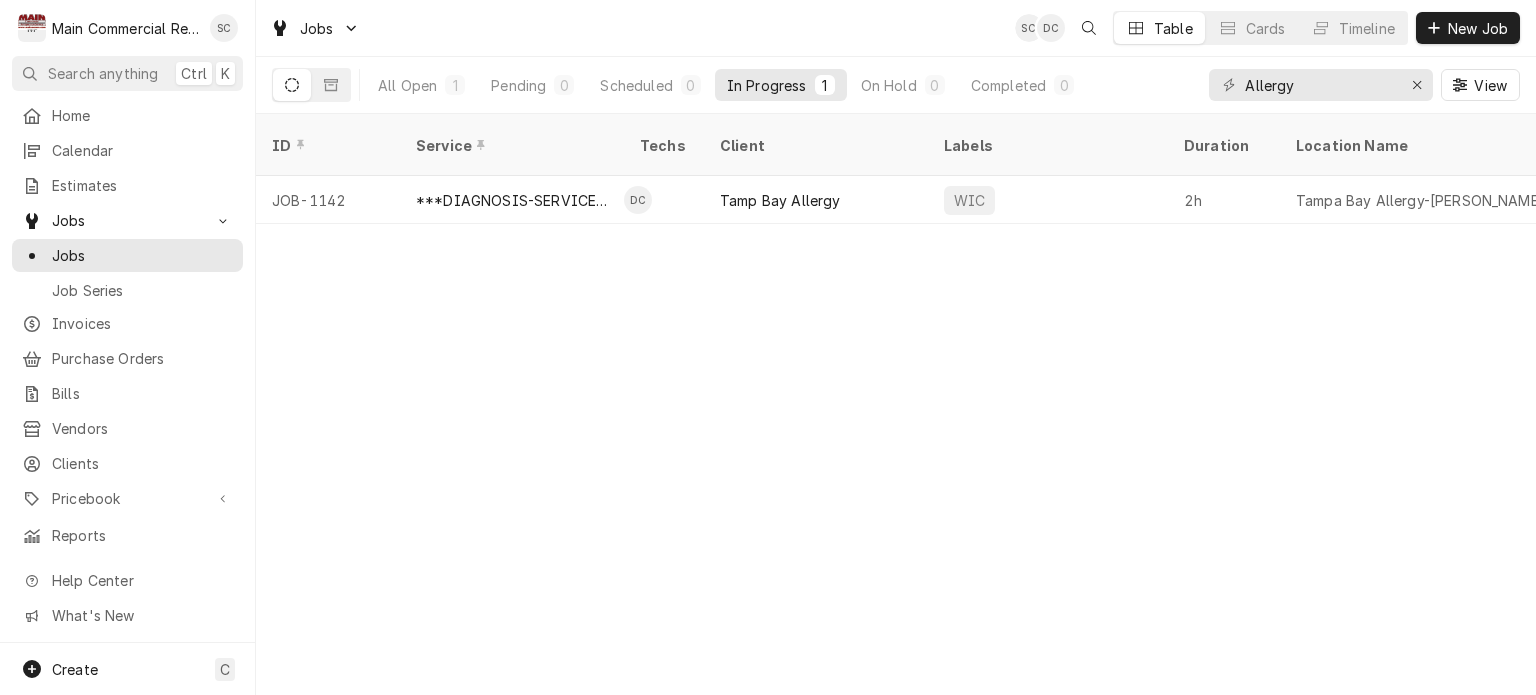 click on "ID Service Techs Client Labels Duration Location Name Date Received Status Priority Location Address Scheduled For Status Changed Last Modified Job Type JOB-1142 ***DIAGNOSIS-SERVICE CALL*** [GEOGRAPHIC_DATA] [GEOGRAPHIC_DATA] 2h [GEOGRAPHIC_DATA] Allergy-[PERSON_NAME] [DATE]   Active Urgent [STREET_ADDRESS][PERSON_NAME][PERSON_NAME] [DATE]   • 8:45 AM [DATE] [DATE]   Service Date — Time — Duration — Labels No labels Reason For Call Not mentioned" at bounding box center (896, 404) 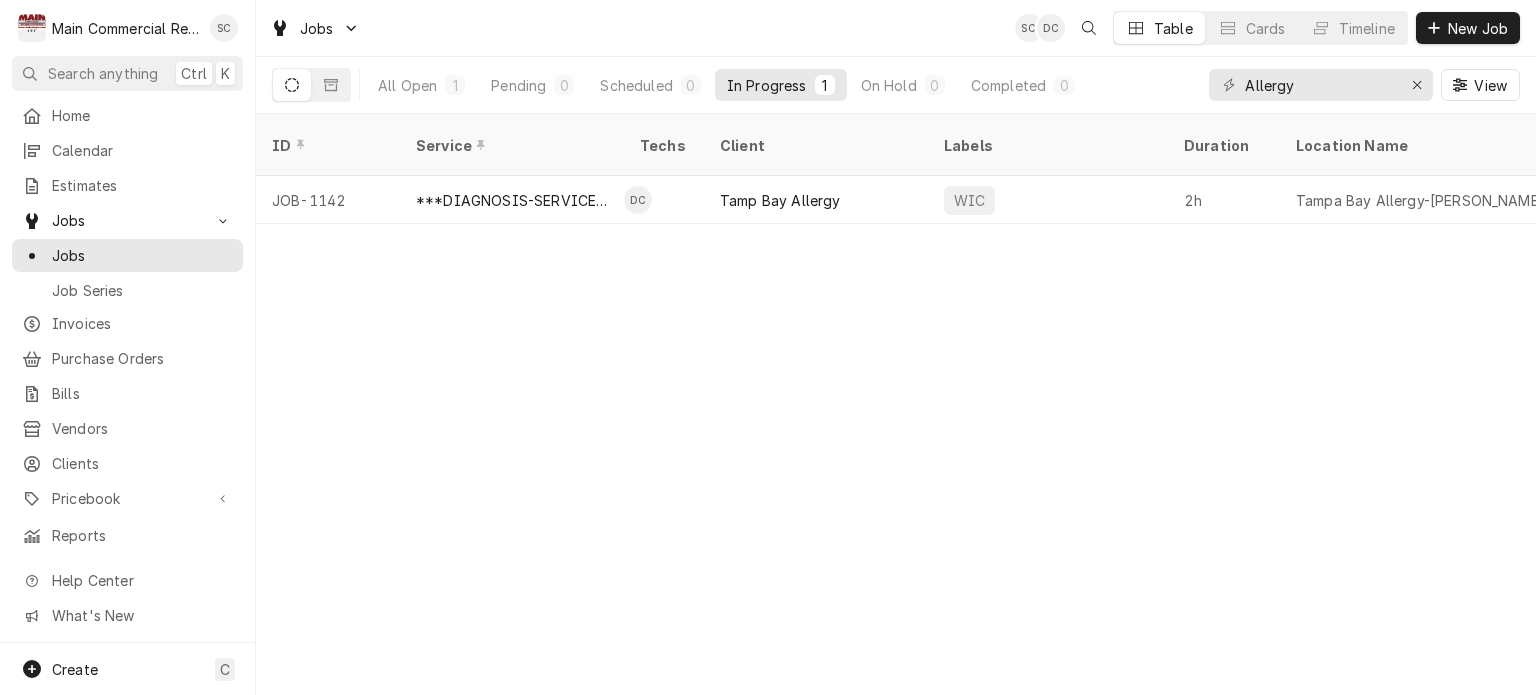 click on "ID Service Techs Client Labels Duration Location Name Date Received Status Priority Location Address Scheduled For Status Changed Last Modified Job Type JOB-1142 ***DIAGNOSIS-SERVICE CALL*** DC Tamp Bay Allergy WIC 2h Tampa Bay Allergy-Dr. Weiss Jul 30   Active Urgent 3251 McMullen Booth Rd, Clearwater, FL 33761 Jul 30   • 8:45 AM Jul 30   Jul 30   Service 1oDp7YK Date — Time — Duration — Labels No labels Reason For Call Not mentioned" at bounding box center (896, 404) 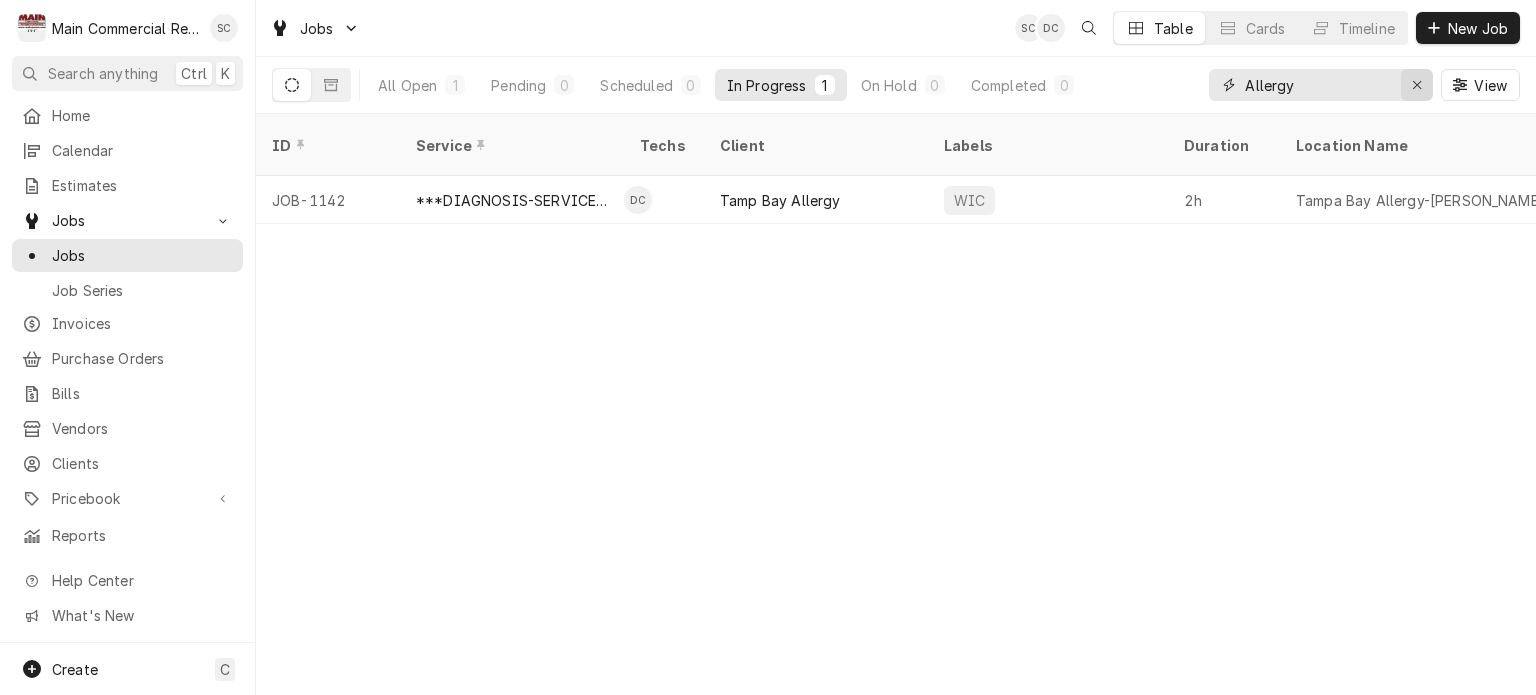 click 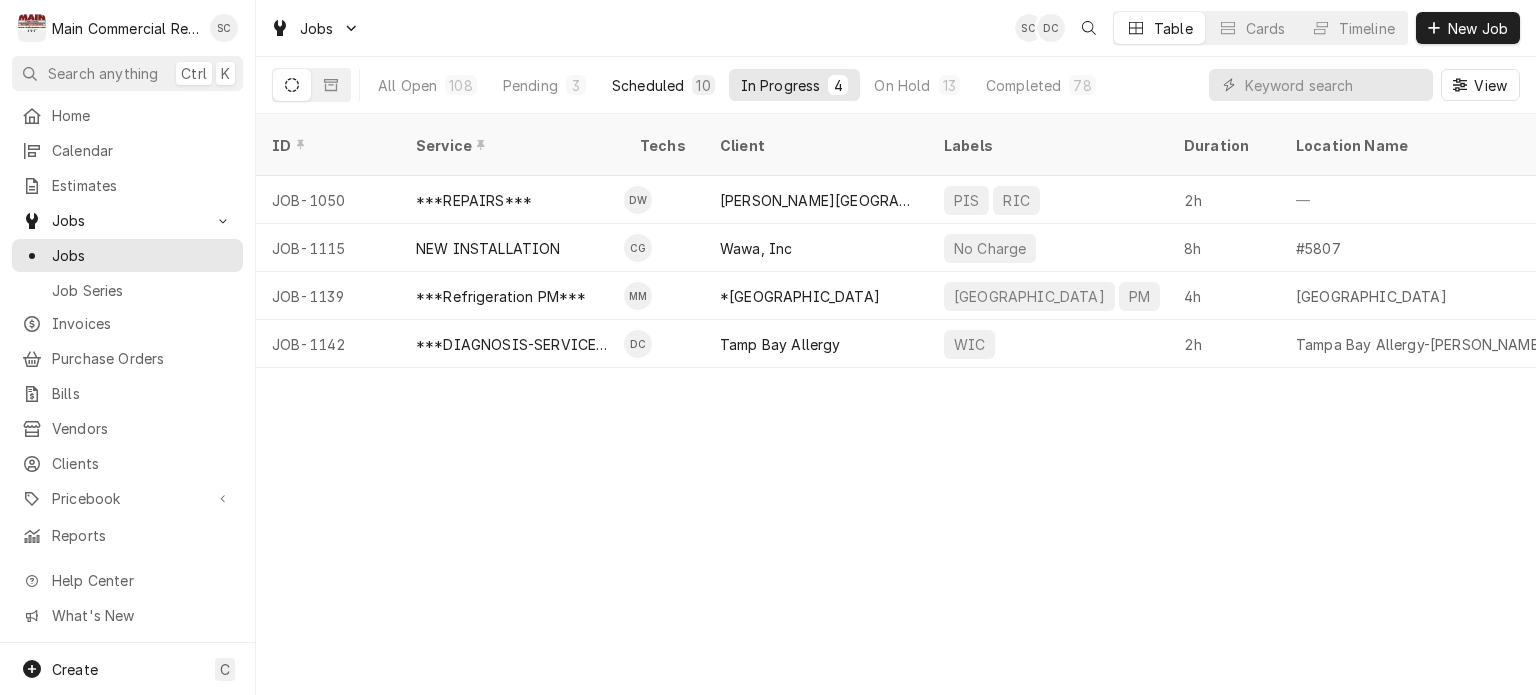 click on "Scheduled" at bounding box center [648, 85] 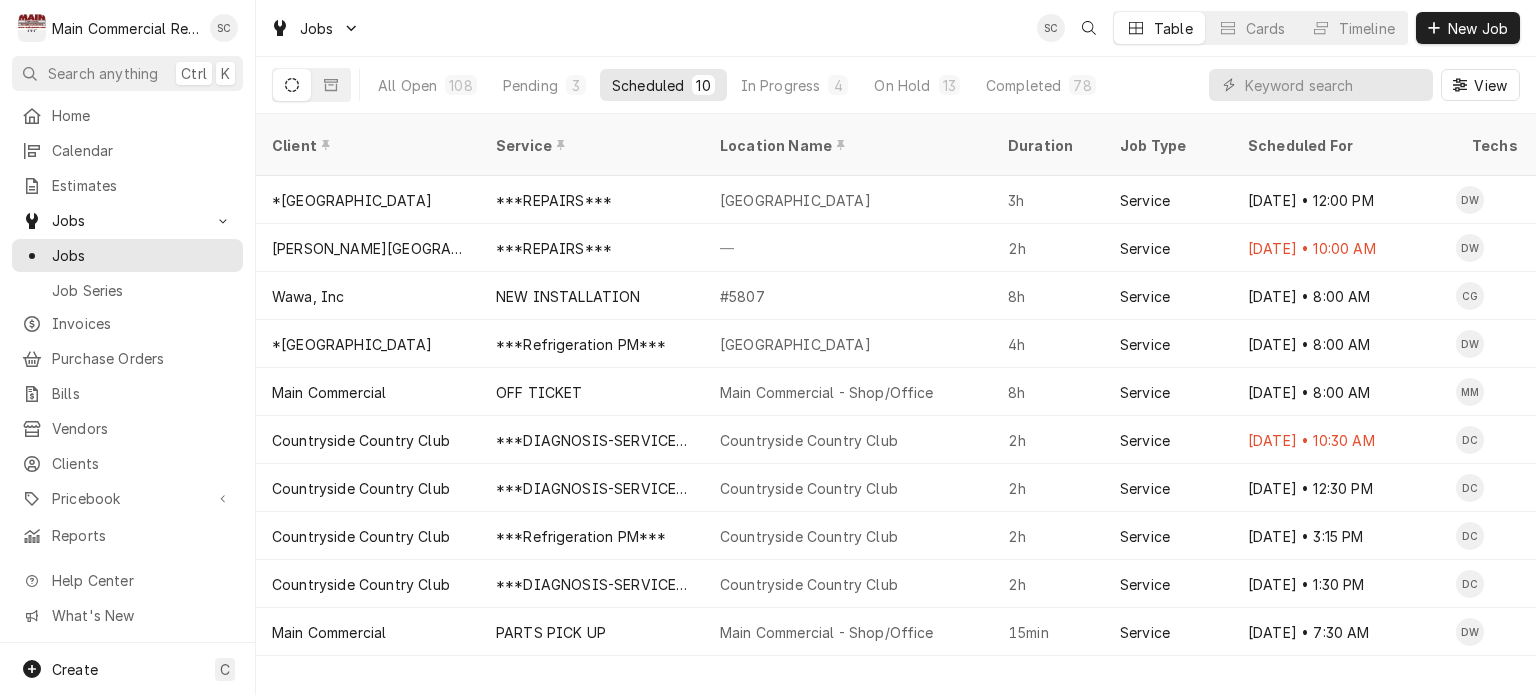 click on "Jobs   SC Table Cards Timeline New Job" at bounding box center (896, 28) 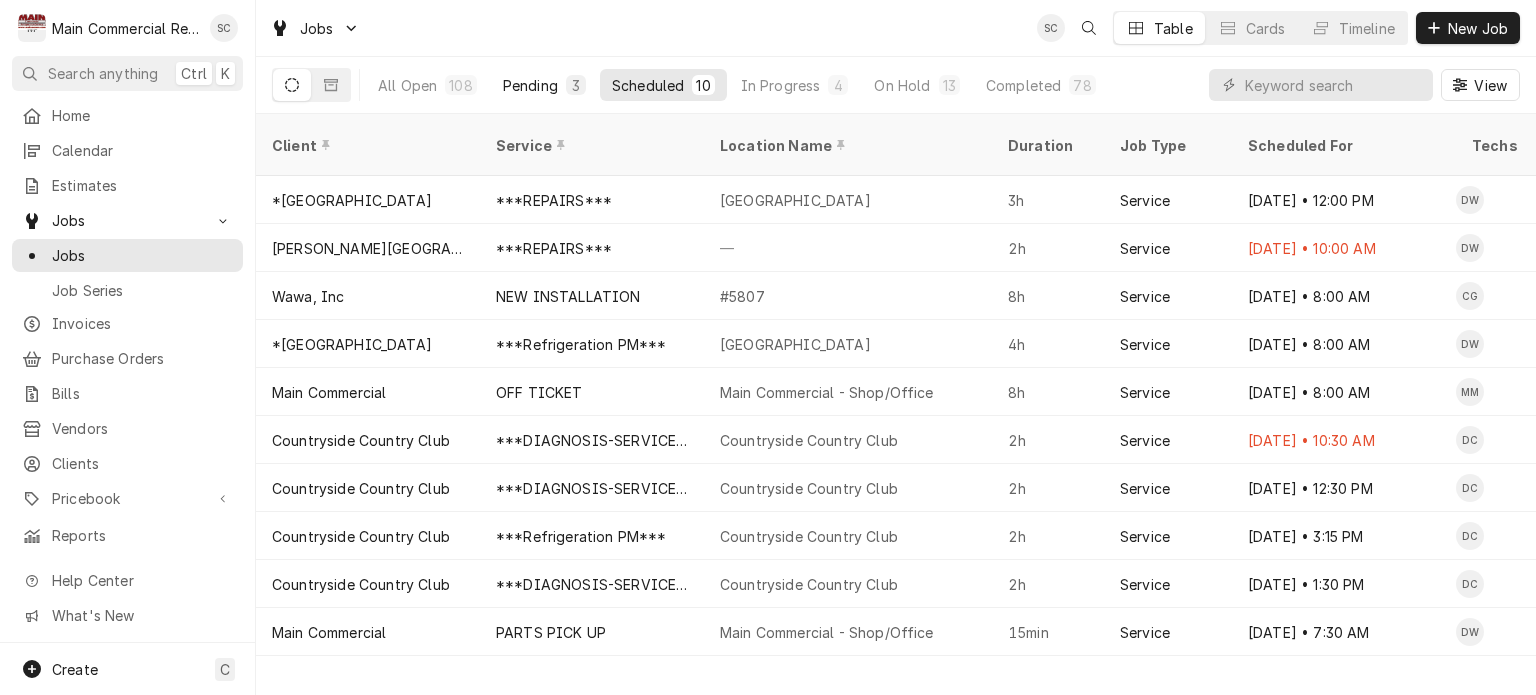 click on "Pending 3" at bounding box center [544, 85] 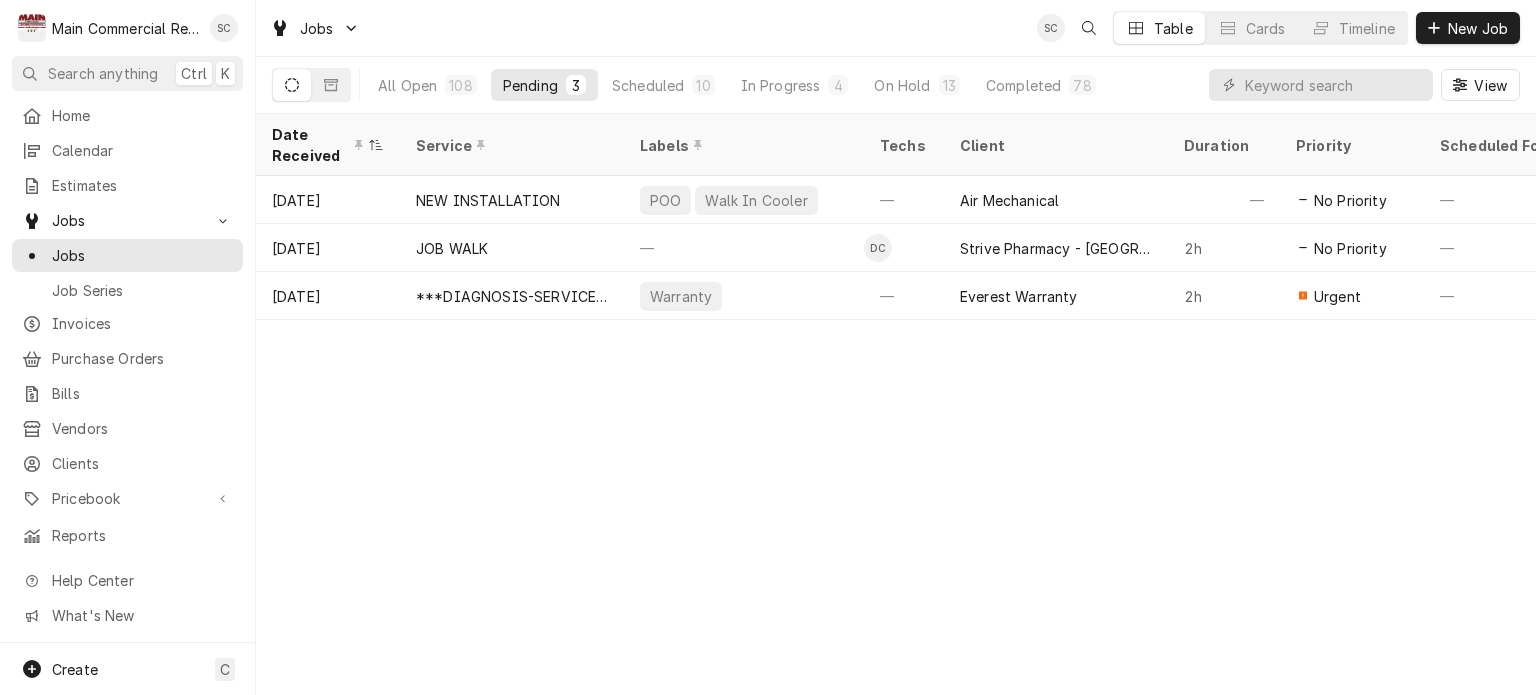 click on "Date Received Service Labels Techs Client Duration Priority Scheduled For Location Name Location Address Last Modified Job Type Status Mar 14   NEW INSTALLATION POO Walk In Cooler — Air Mechanical — No Priority — TGH Brooksville/Springhill 10461 Quality Dr, Spring Hill, FL 34609 Apr 29   Service Draft Jul 14   JOB WALK — DC Strive Pharmacy - Tampa 2h No Priority — Strive 5505 Johns Rd, Tampa, FL 33634 Jul 14   Job Walk Draft Jul 22   ***DIAGNOSIS-SERVICE CALL*** Warranty — Everest Warranty 2h Urgent — Everest Warranty-Glory Days Grill, Lutz 16553 Pointe Village Dr, Lutz, FL 33558 Jul 22   Service Draft 12N7Ye1 Date — Time — Duration — Labels No labels Reason For Call Not mentioned" at bounding box center (896, 404) 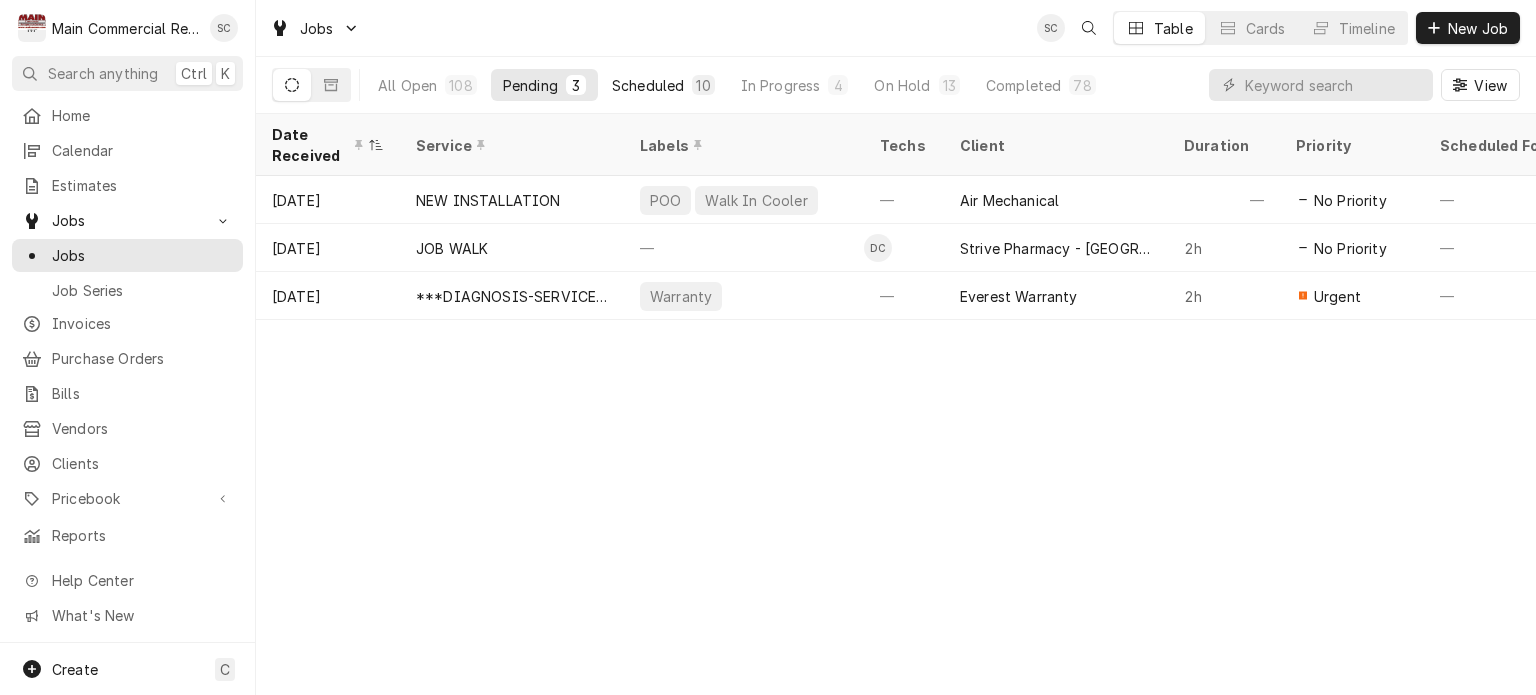click on "Scheduled" at bounding box center (648, 85) 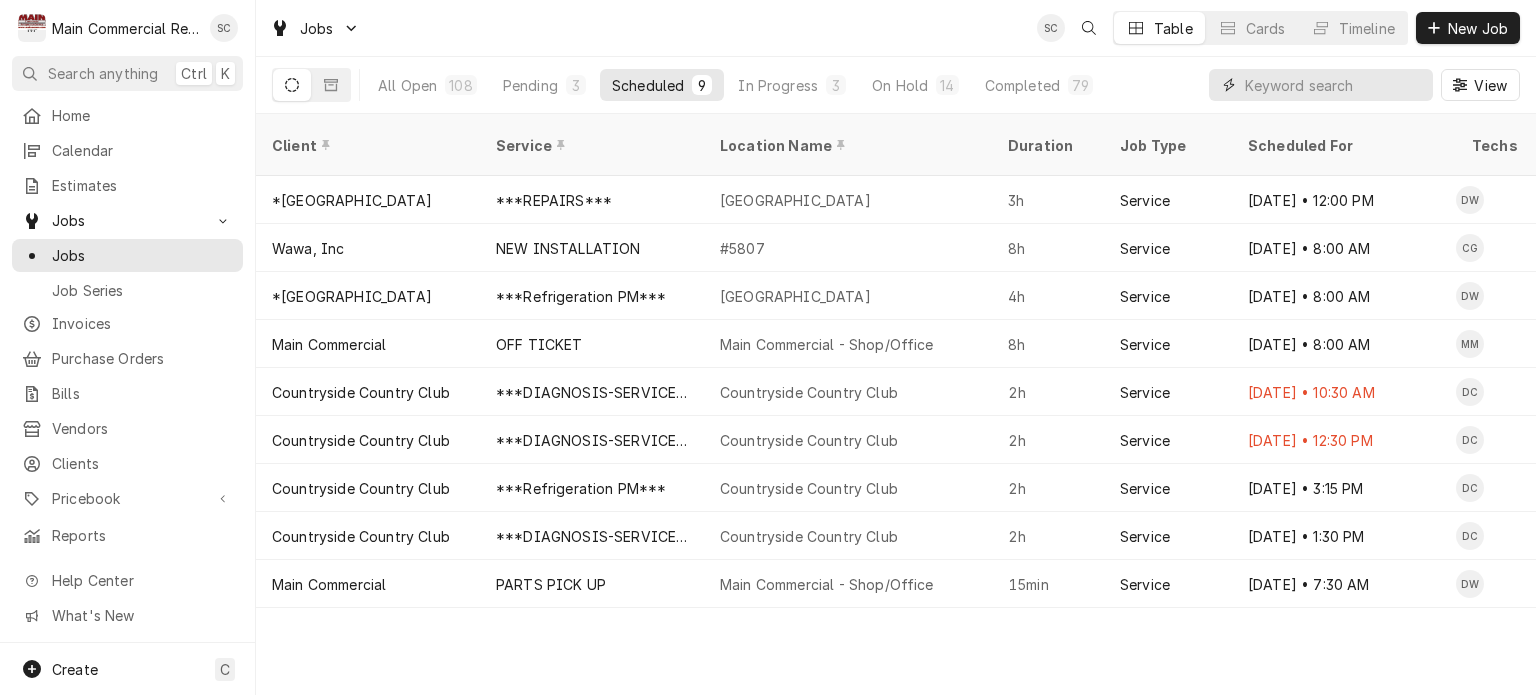 click at bounding box center (1334, 85) 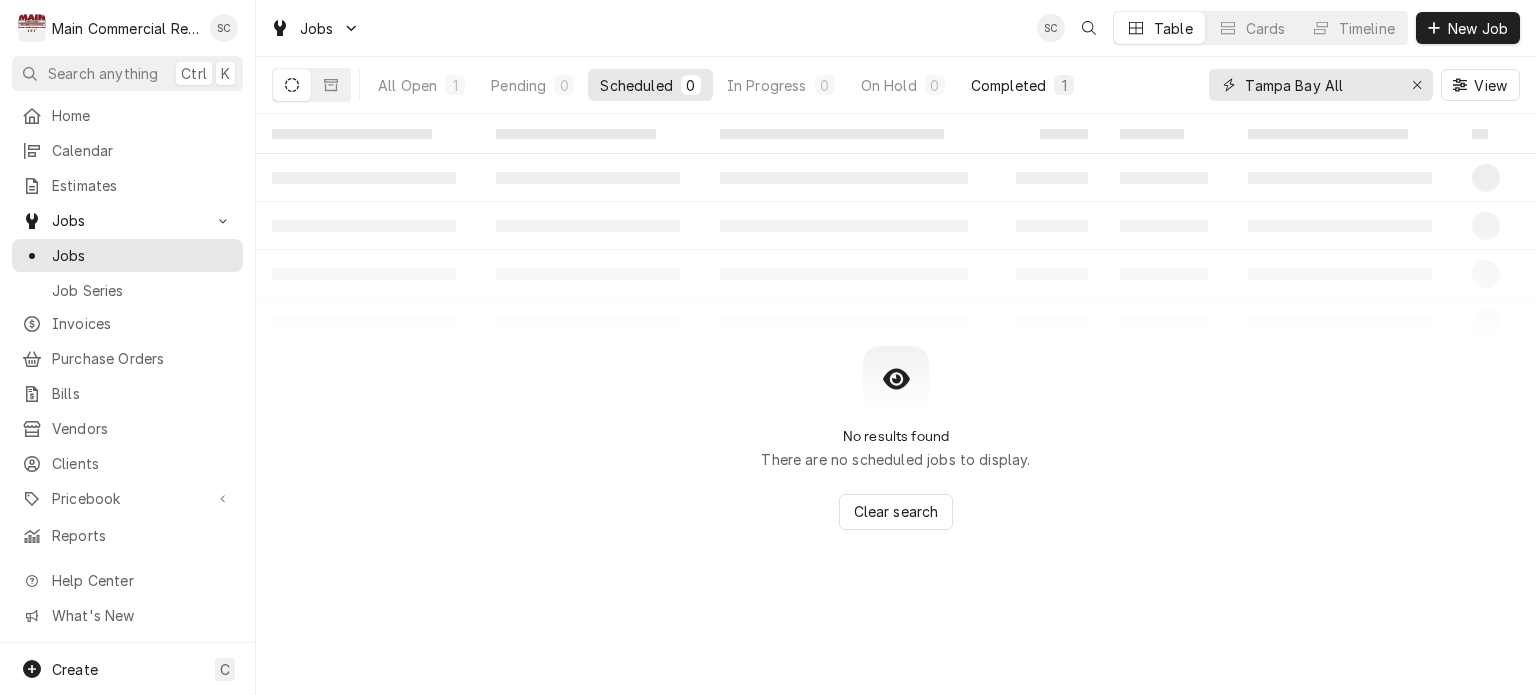 type on "Tampa Bay All" 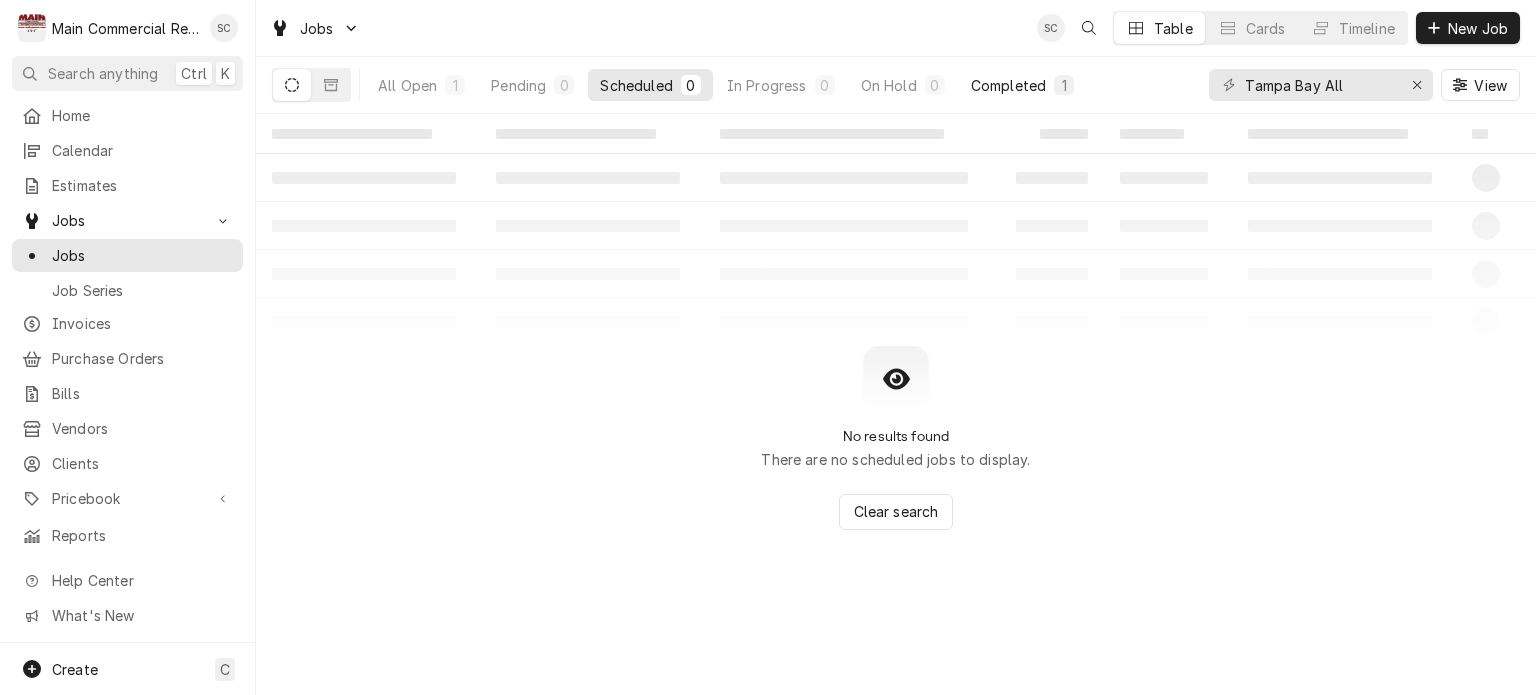 click on "Completed" at bounding box center (1008, 85) 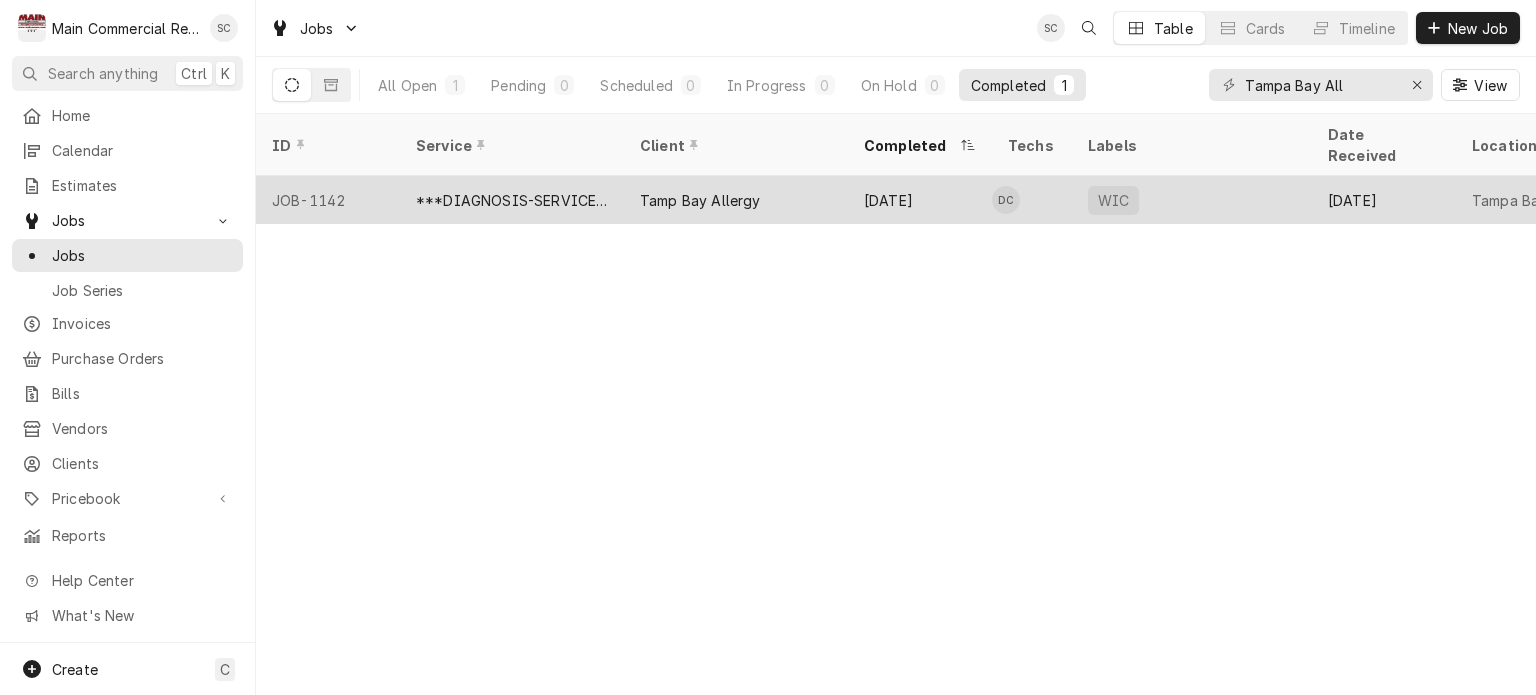 click on "Tamp Bay Allergy" at bounding box center (736, 200) 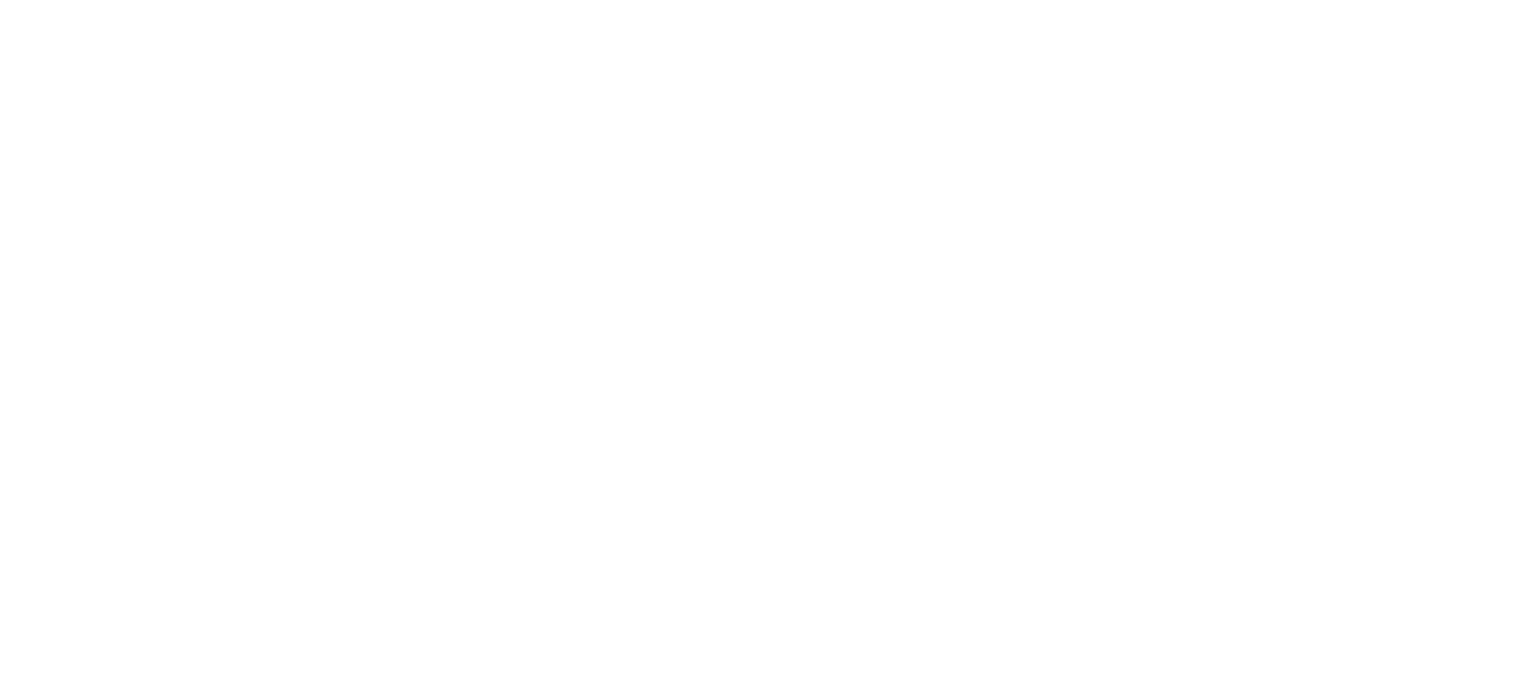 scroll, scrollTop: 0, scrollLeft: 0, axis: both 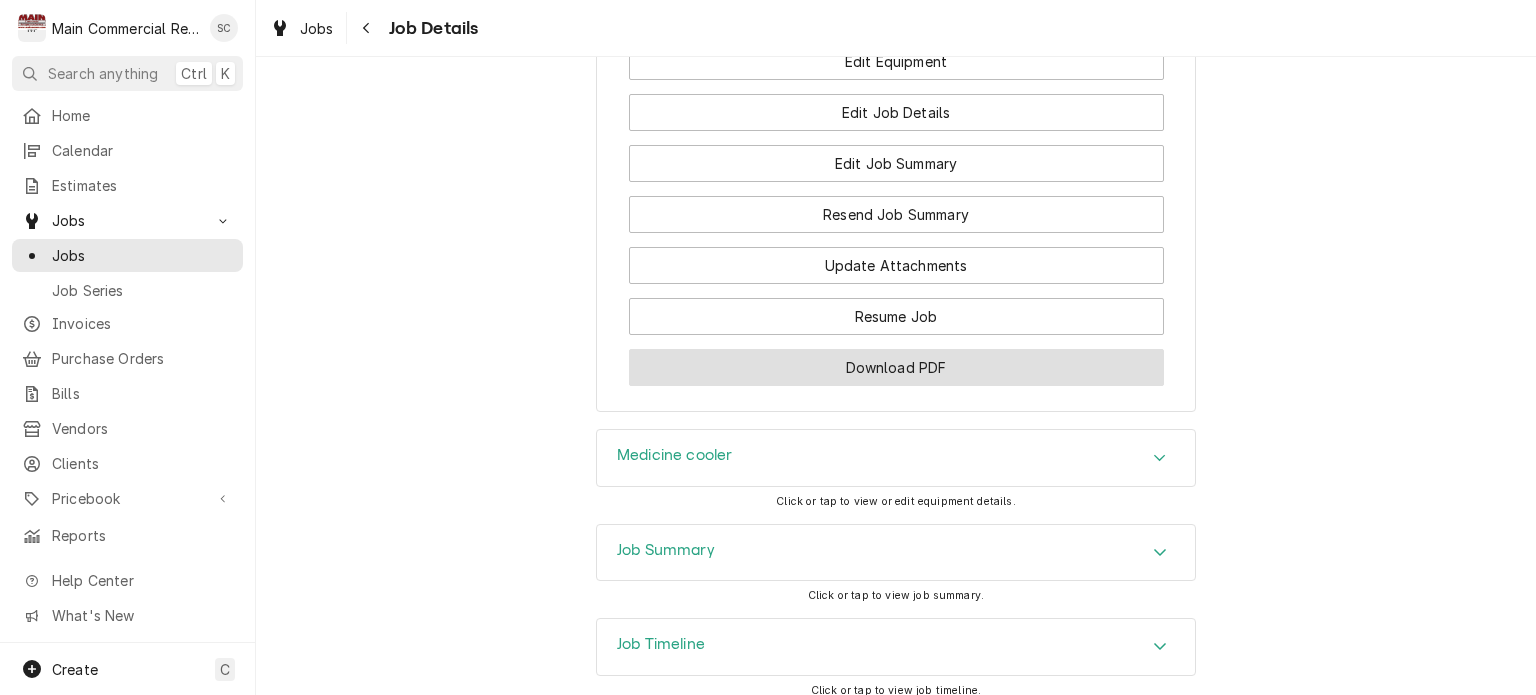 click on "Download PDF" at bounding box center [896, 367] 